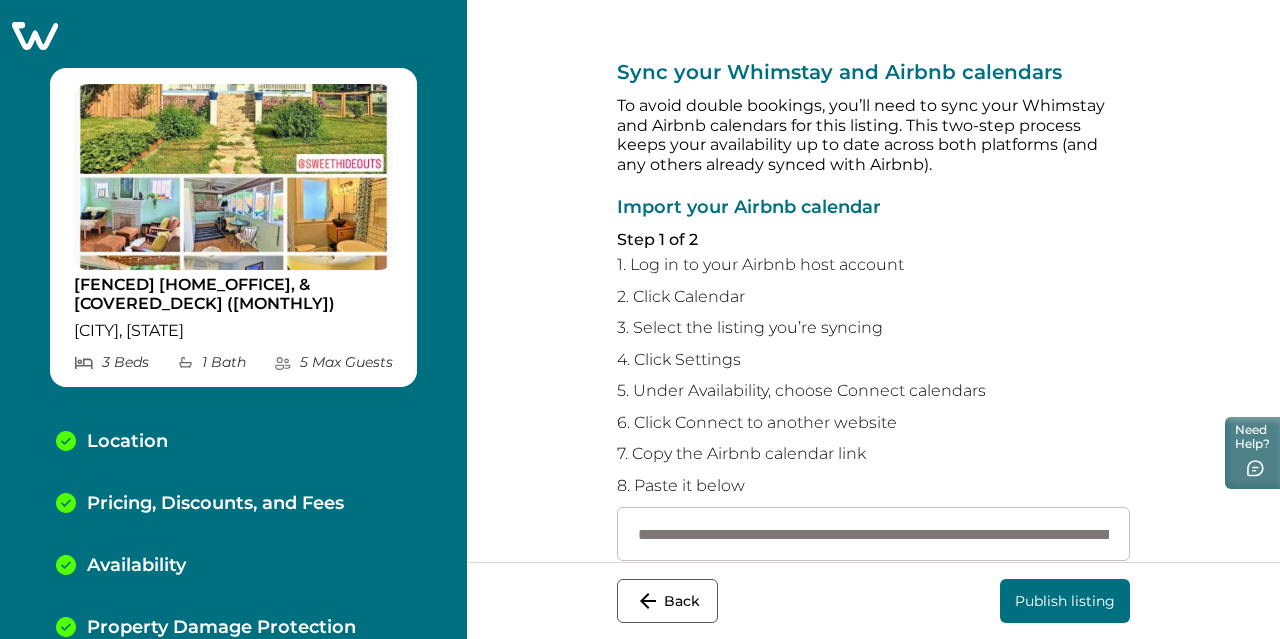 scroll, scrollTop: 0, scrollLeft: 0, axis: both 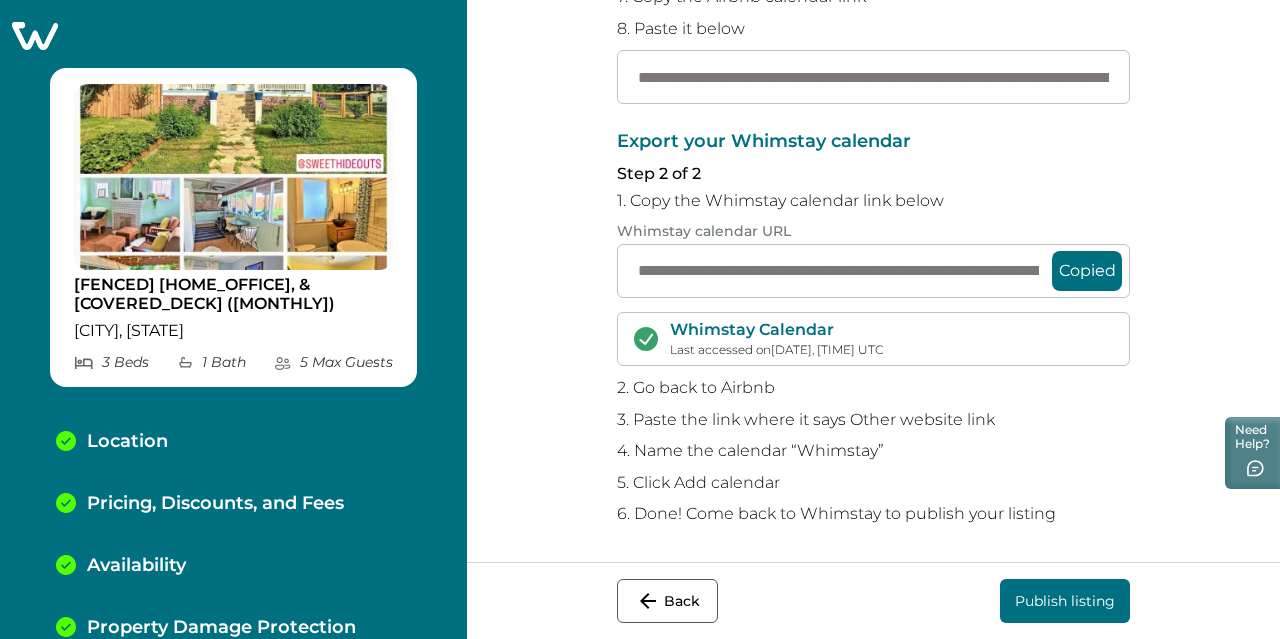 click on "Publish listing" at bounding box center [1065, 601] 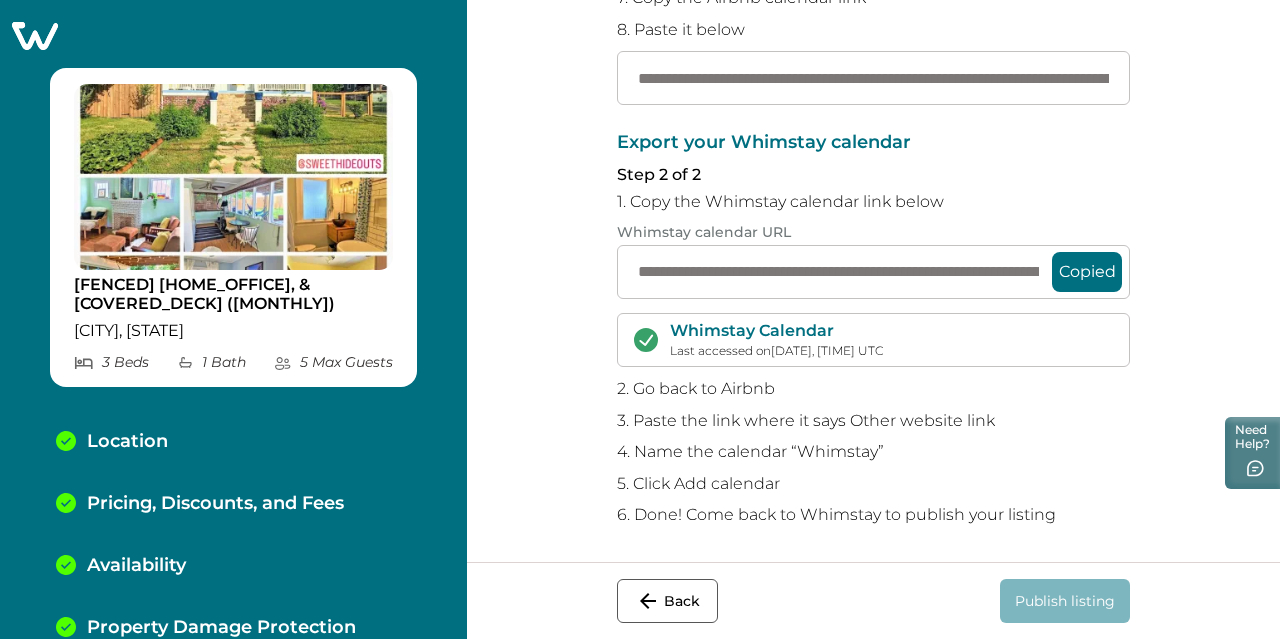 scroll, scrollTop: 457, scrollLeft: 0, axis: vertical 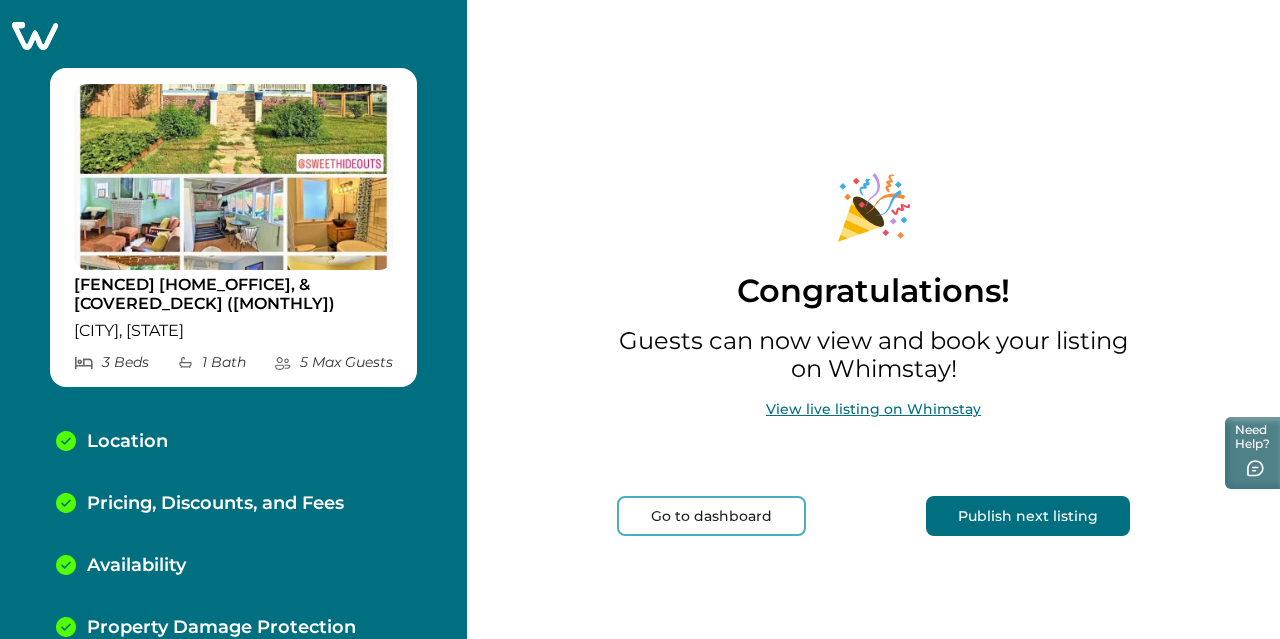 click on "View live listing on Whimstay" at bounding box center [873, 409] 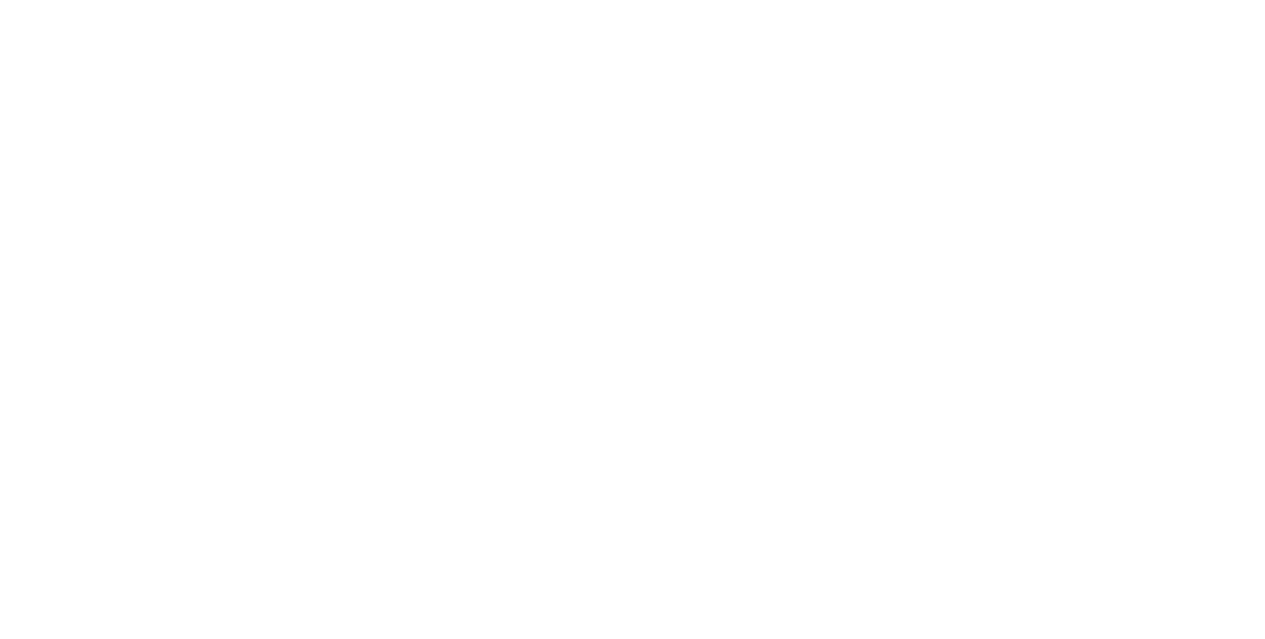 scroll, scrollTop: 0, scrollLeft: 0, axis: both 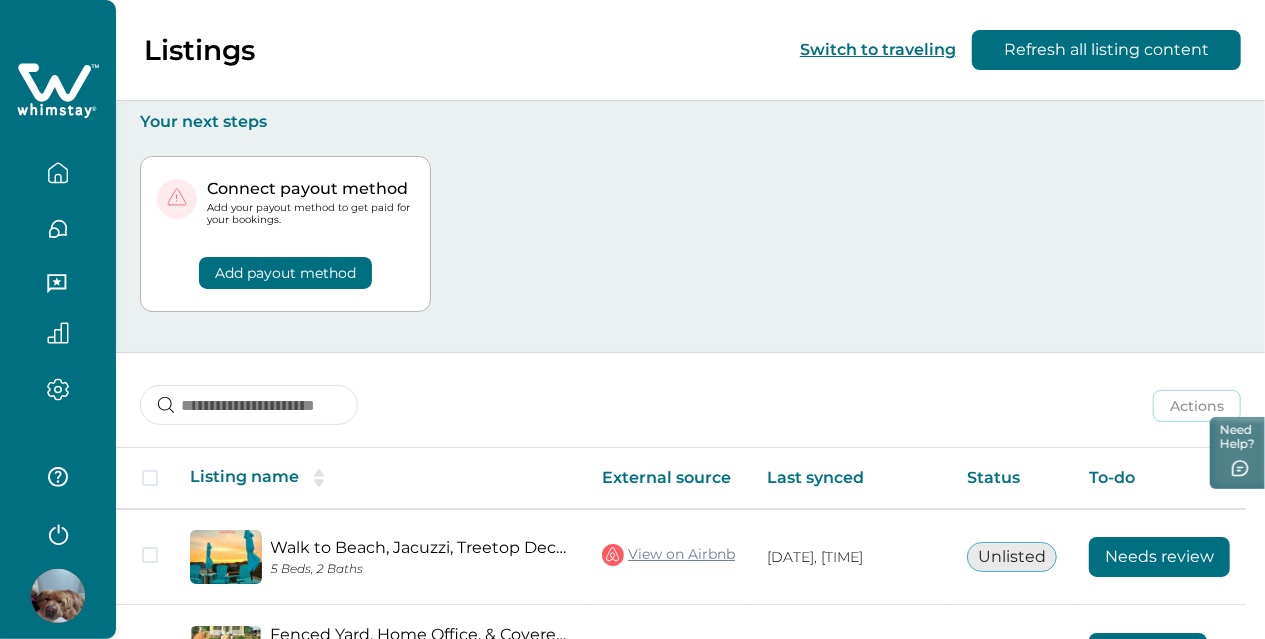 click on "Add payout method" at bounding box center [285, 273] 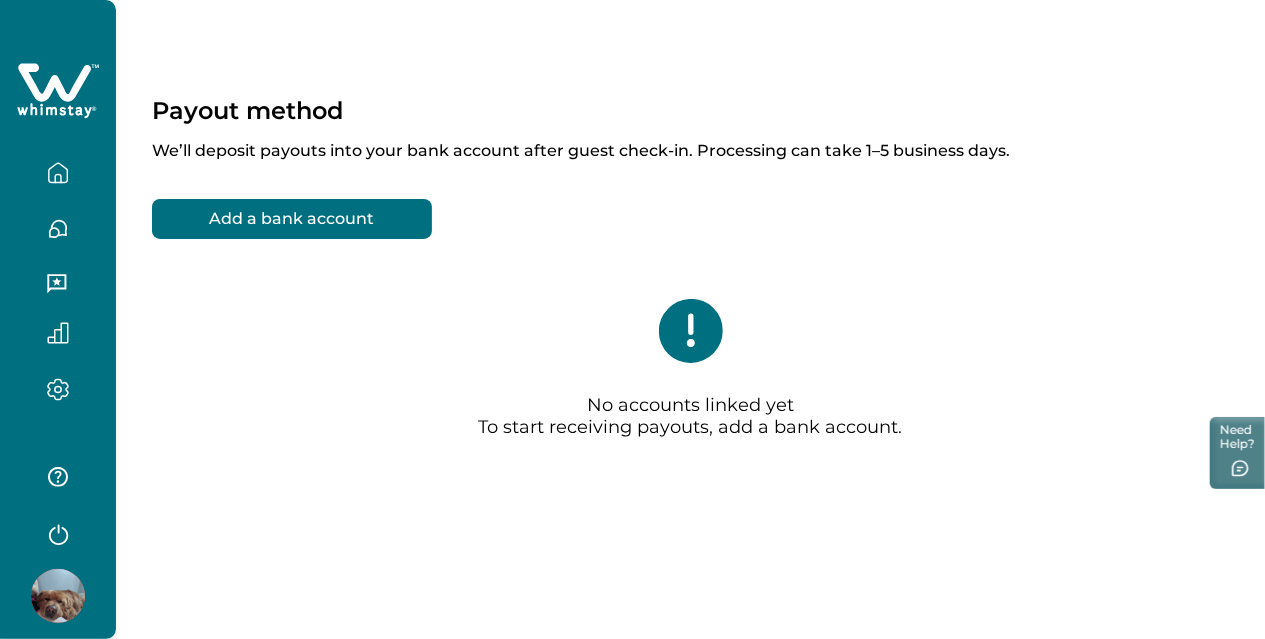 click on "Add a bank account" at bounding box center (292, 219) 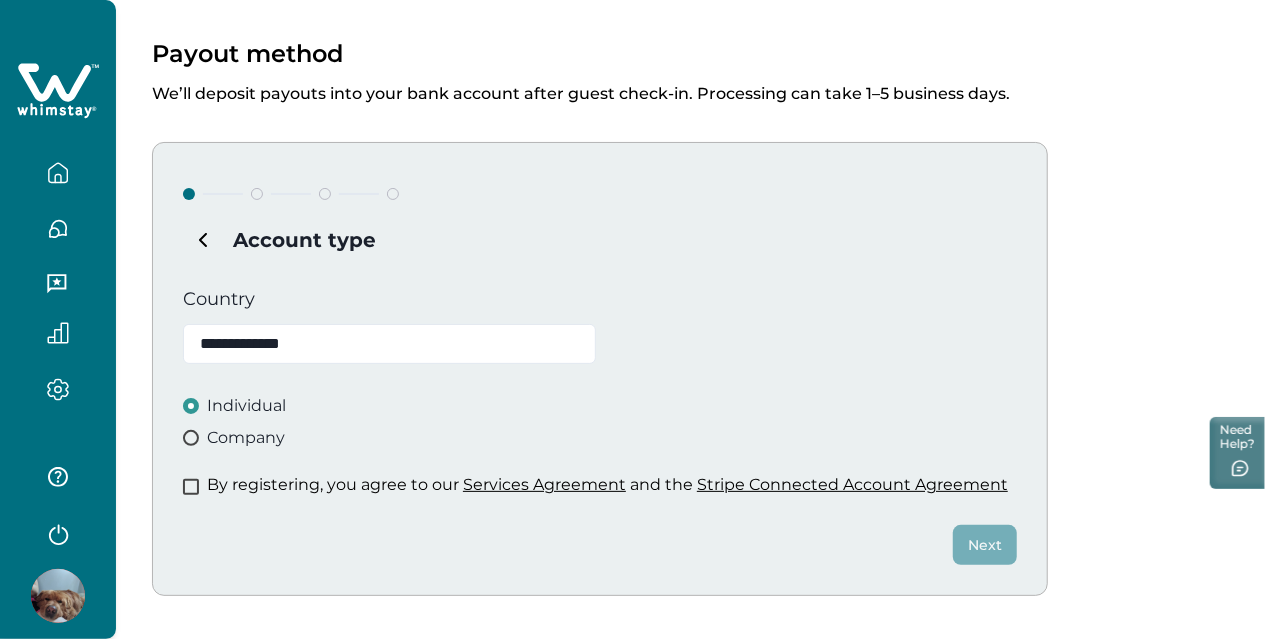 scroll, scrollTop: 100, scrollLeft: 0, axis: vertical 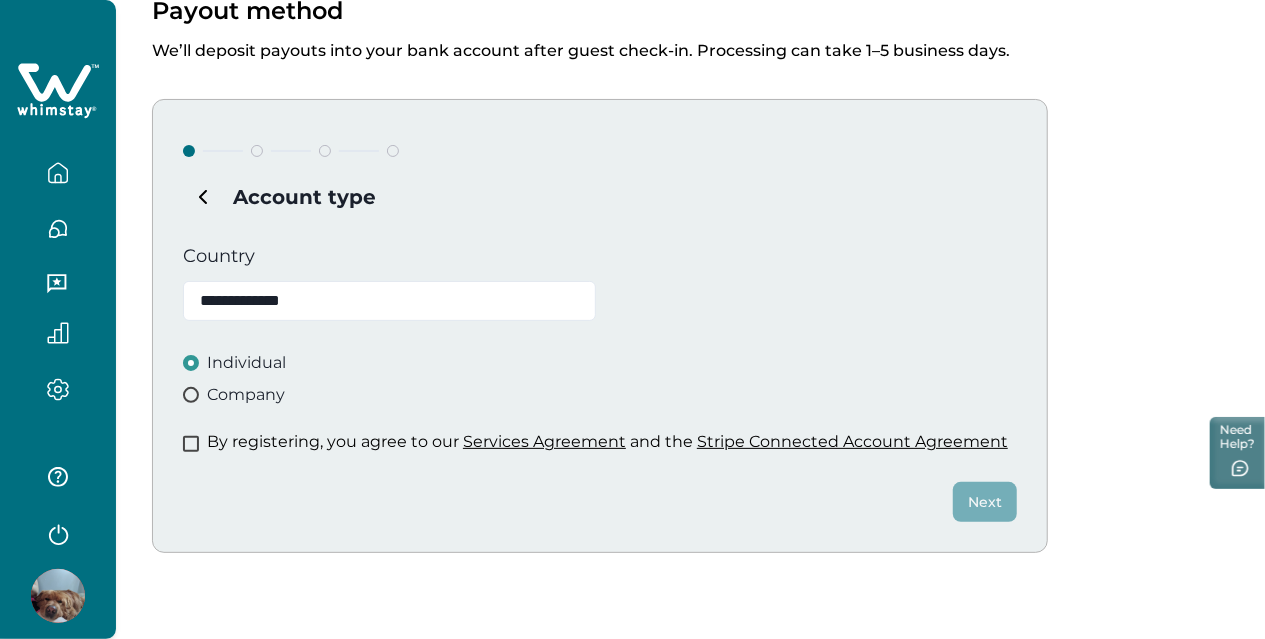 click at bounding box center [191, 444] 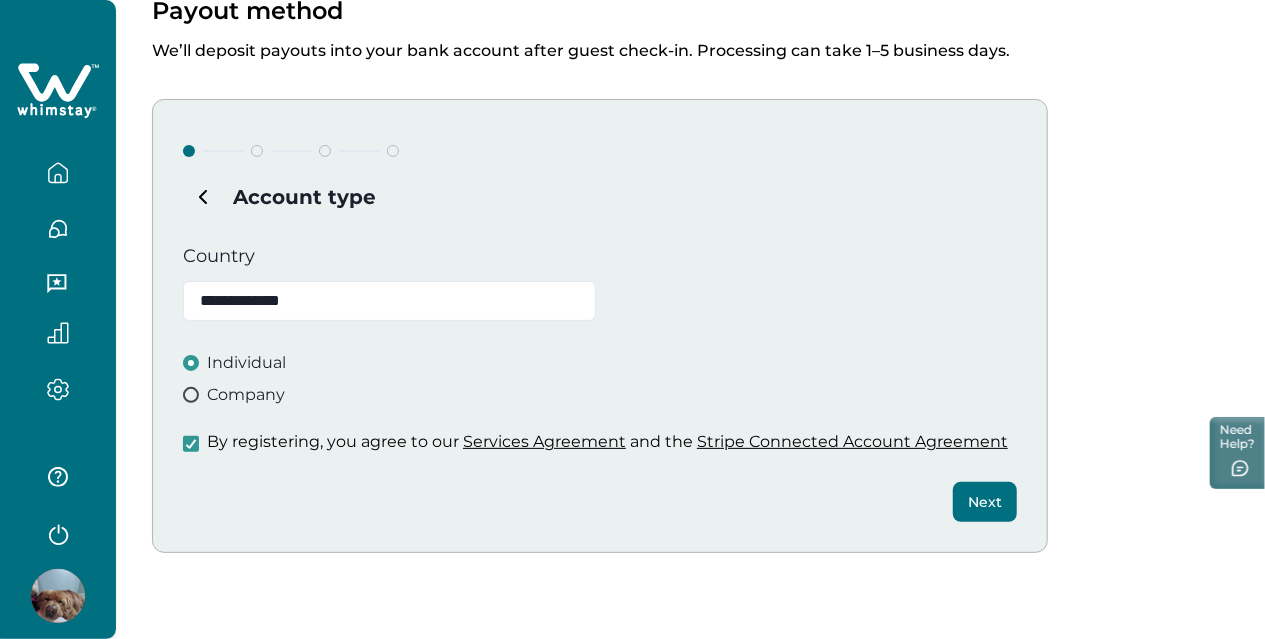 click on "Next" at bounding box center [985, 502] 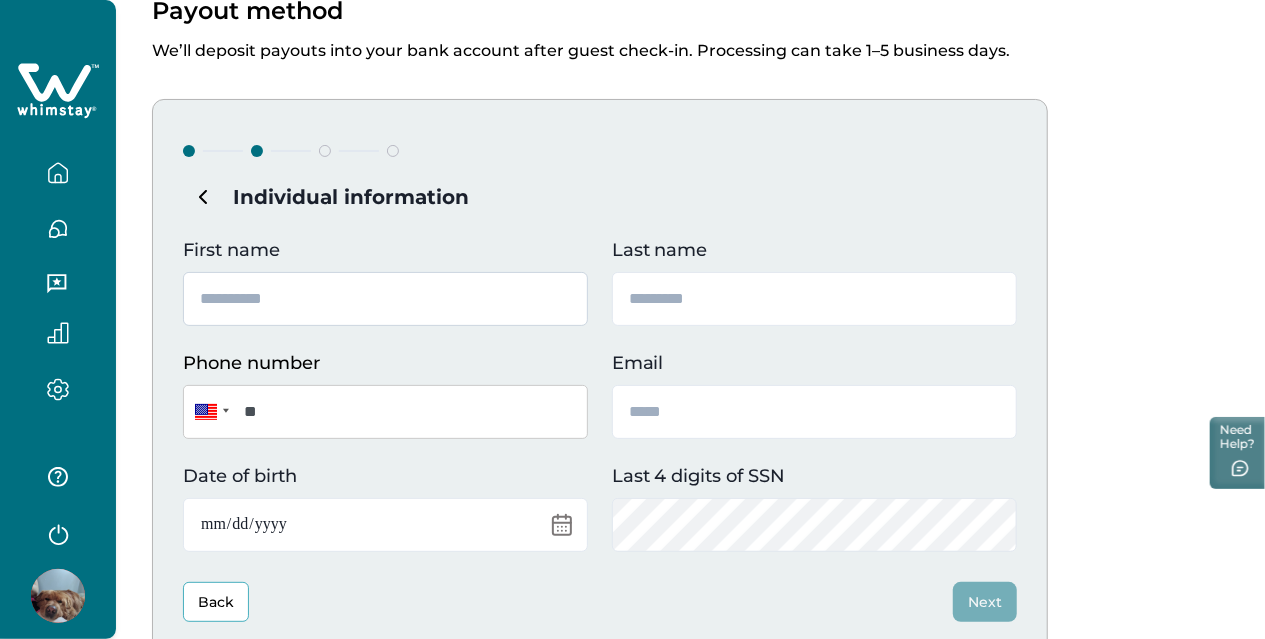 click on "First name" at bounding box center [385, 299] 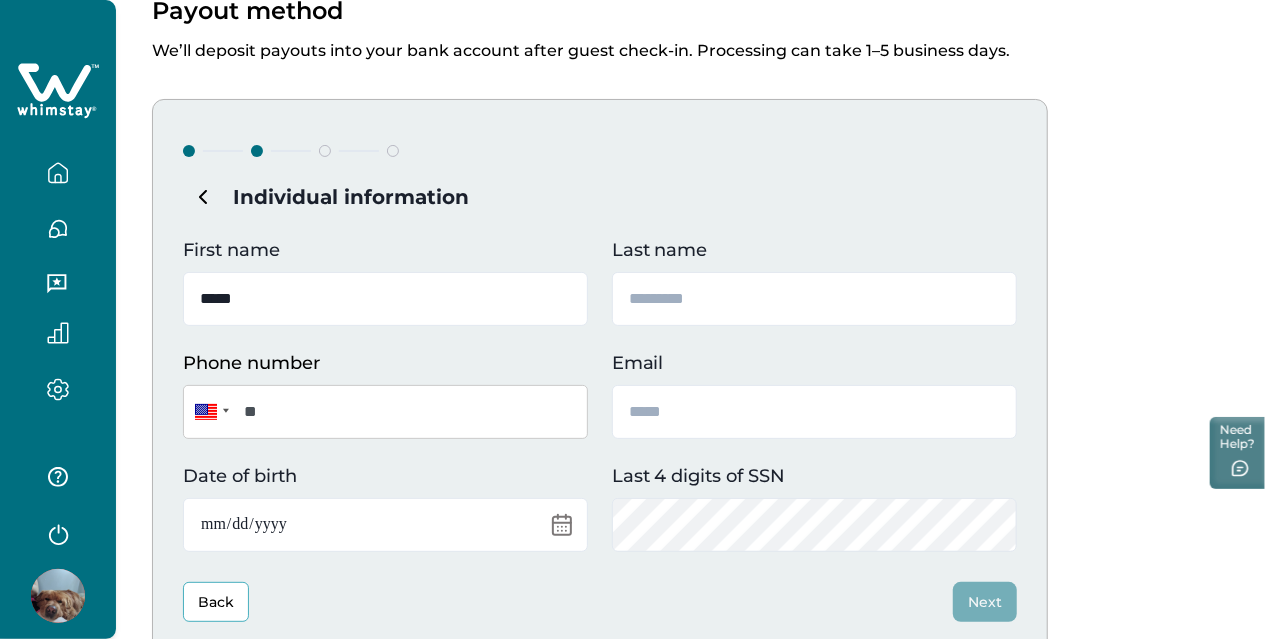 type on "*****" 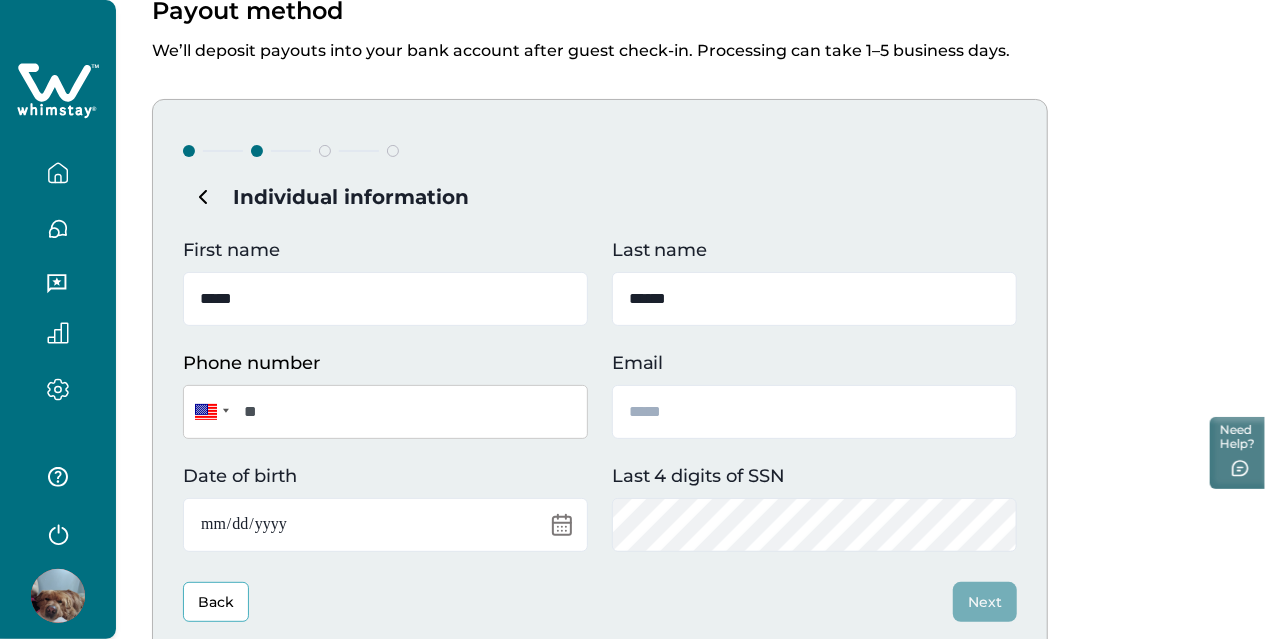type on "******" 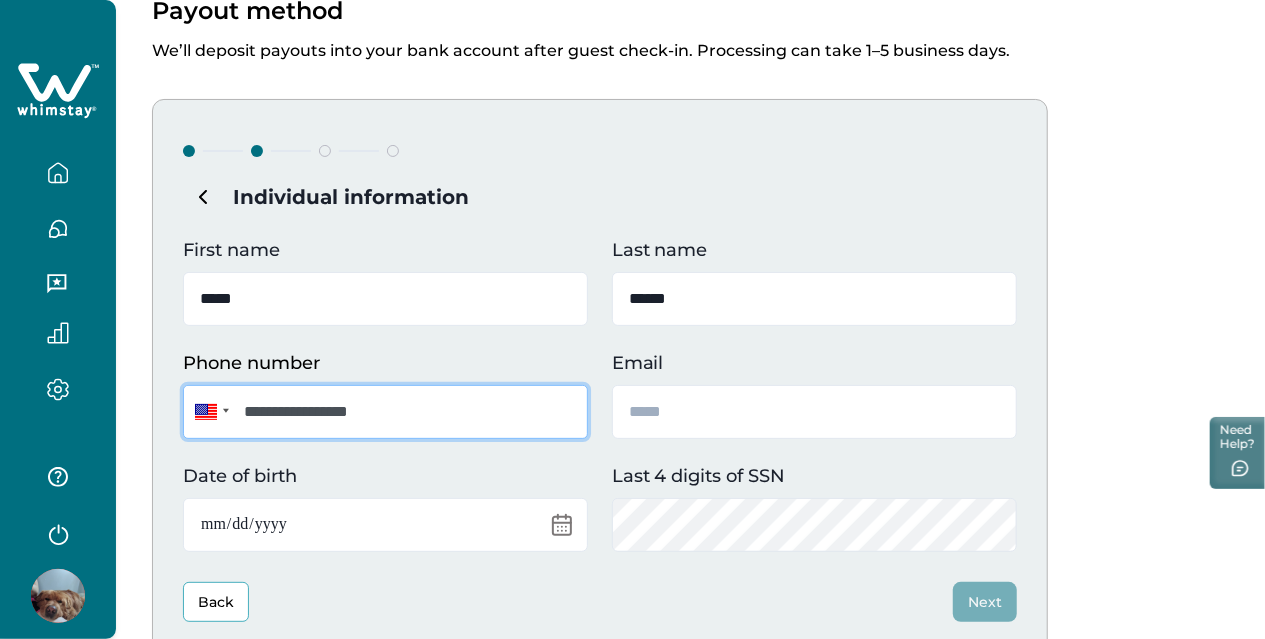 type on "**********" 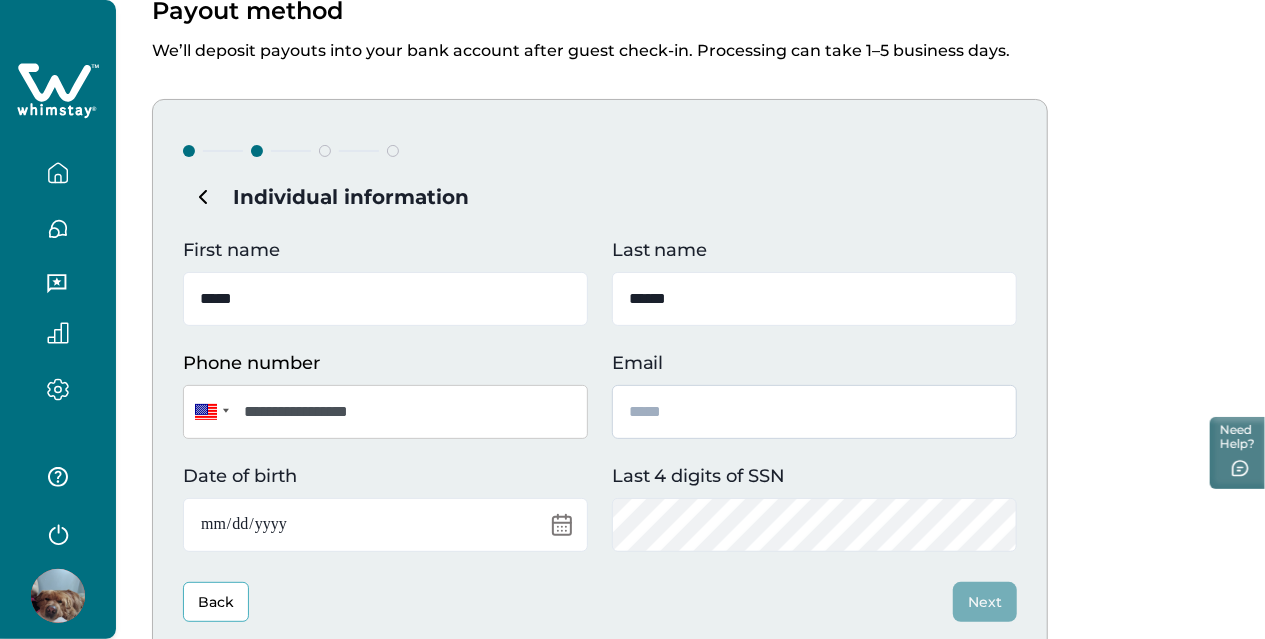 click on "Email" at bounding box center [814, 412] 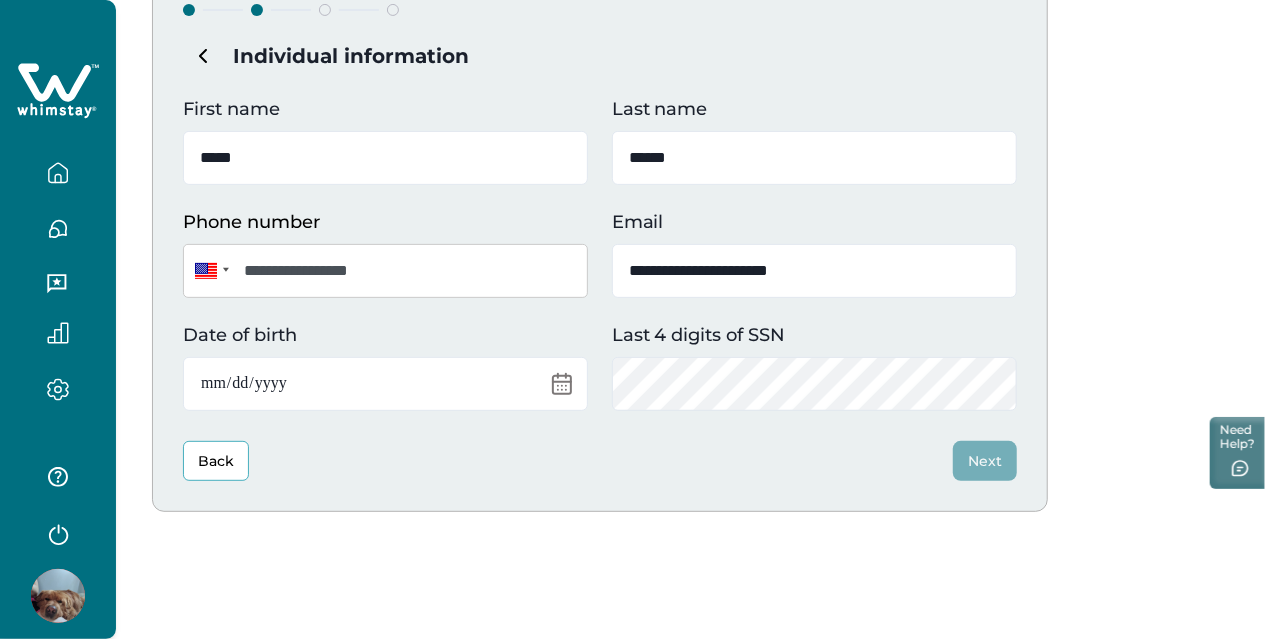 scroll, scrollTop: 262, scrollLeft: 0, axis: vertical 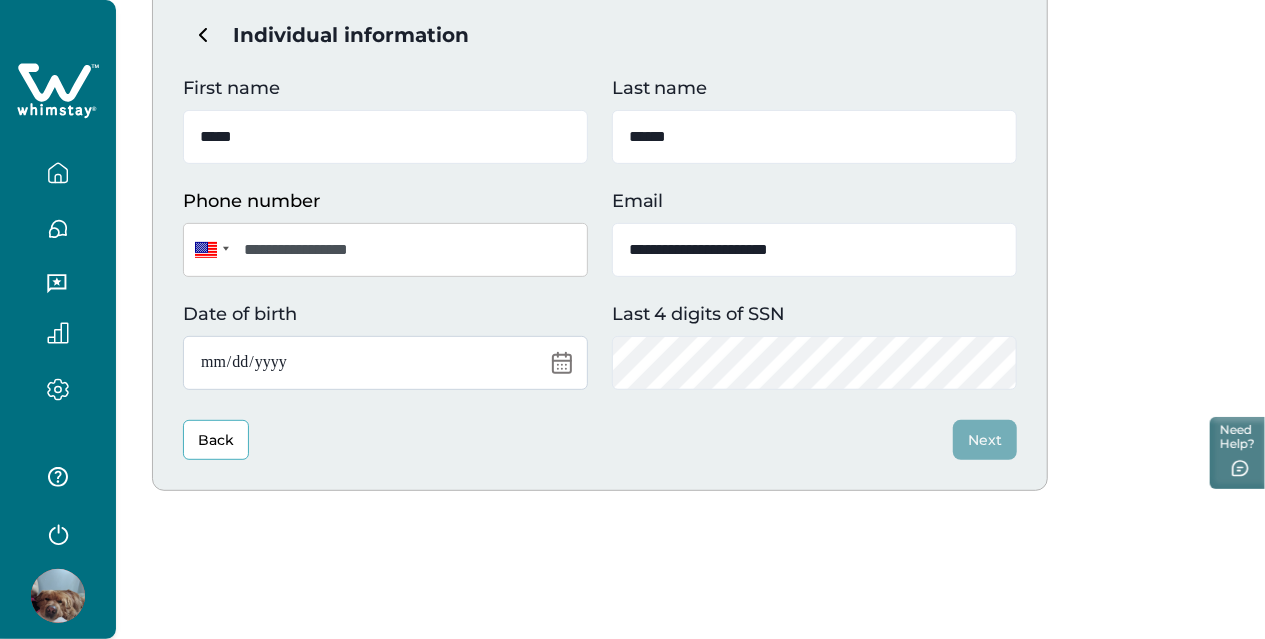 type on "**********" 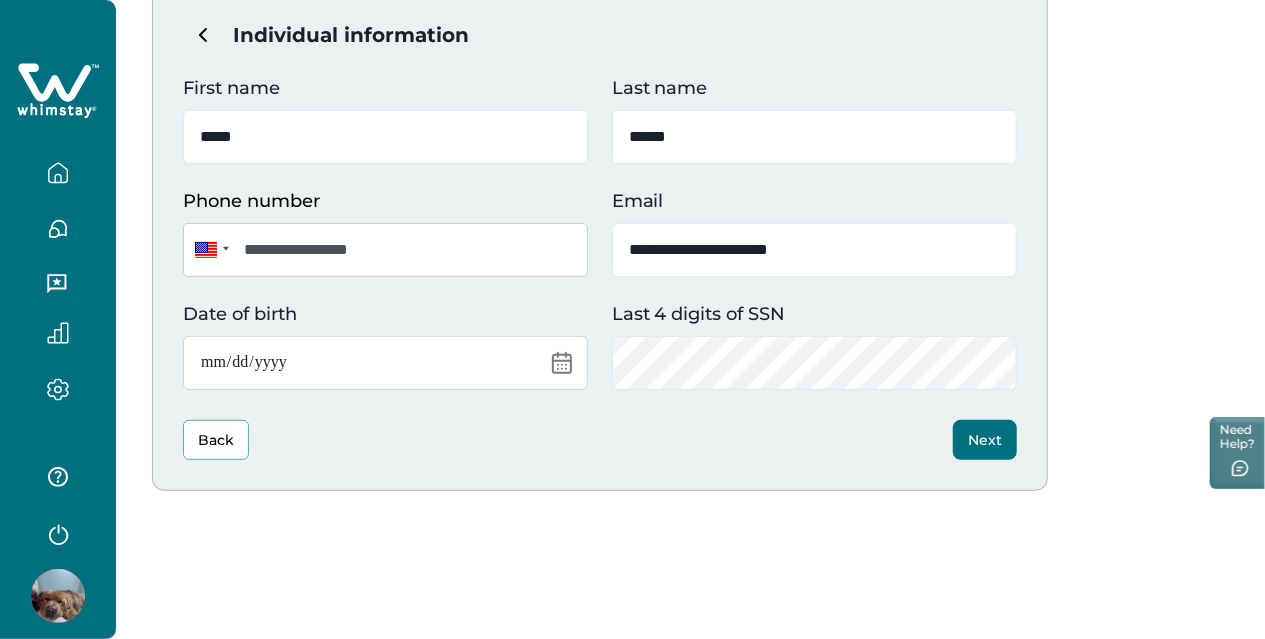 type on "**********" 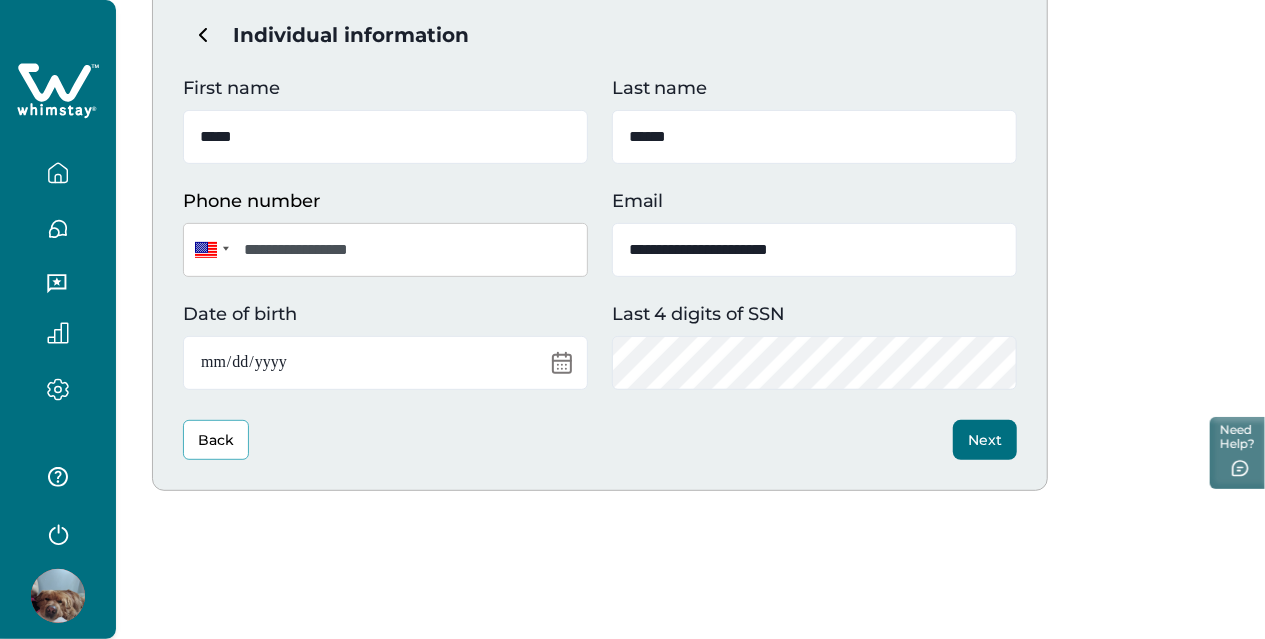 click on "Next" at bounding box center [985, 440] 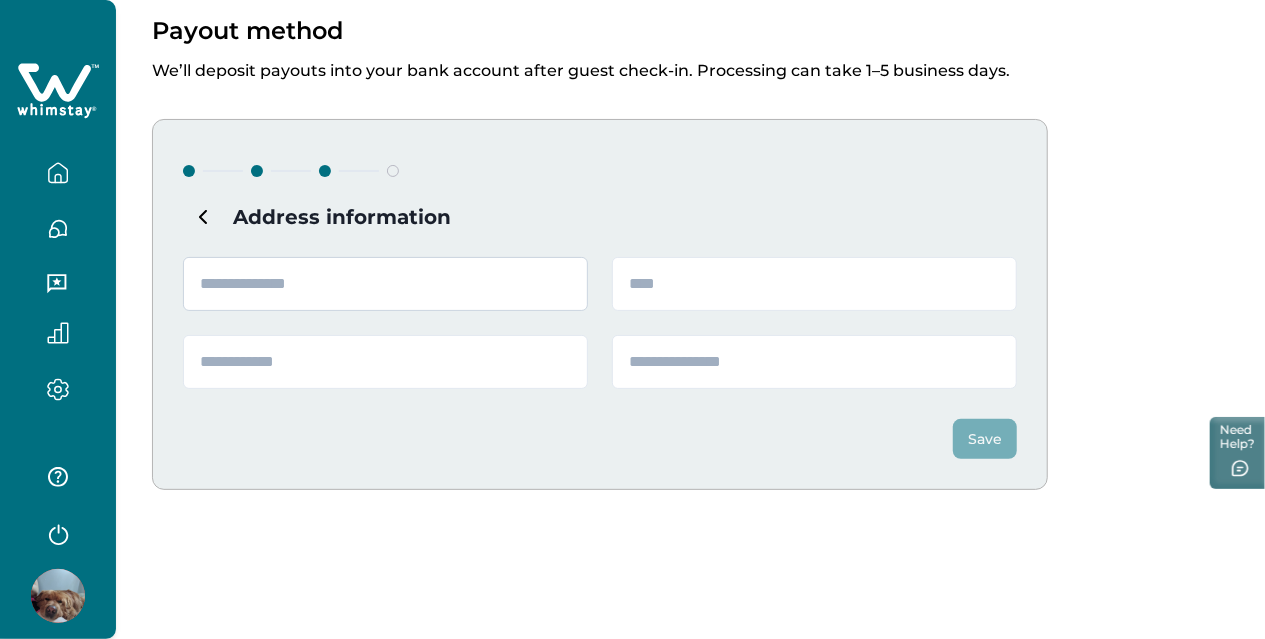 click at bounding box center [385, 284] 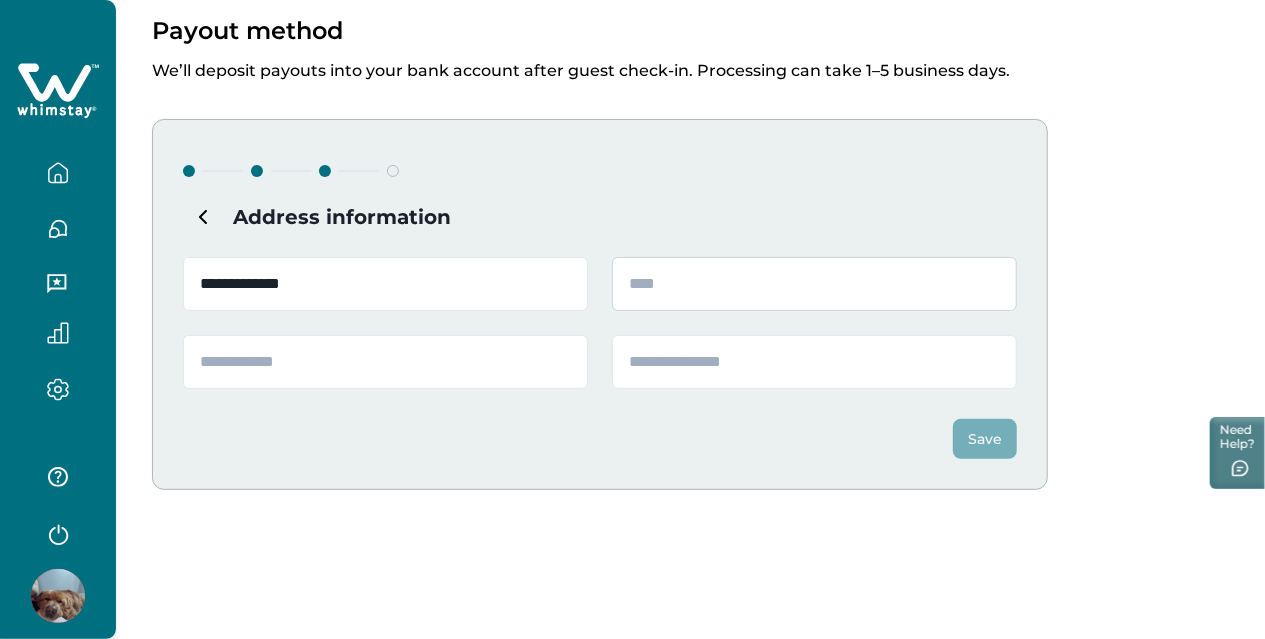 type on "**********" 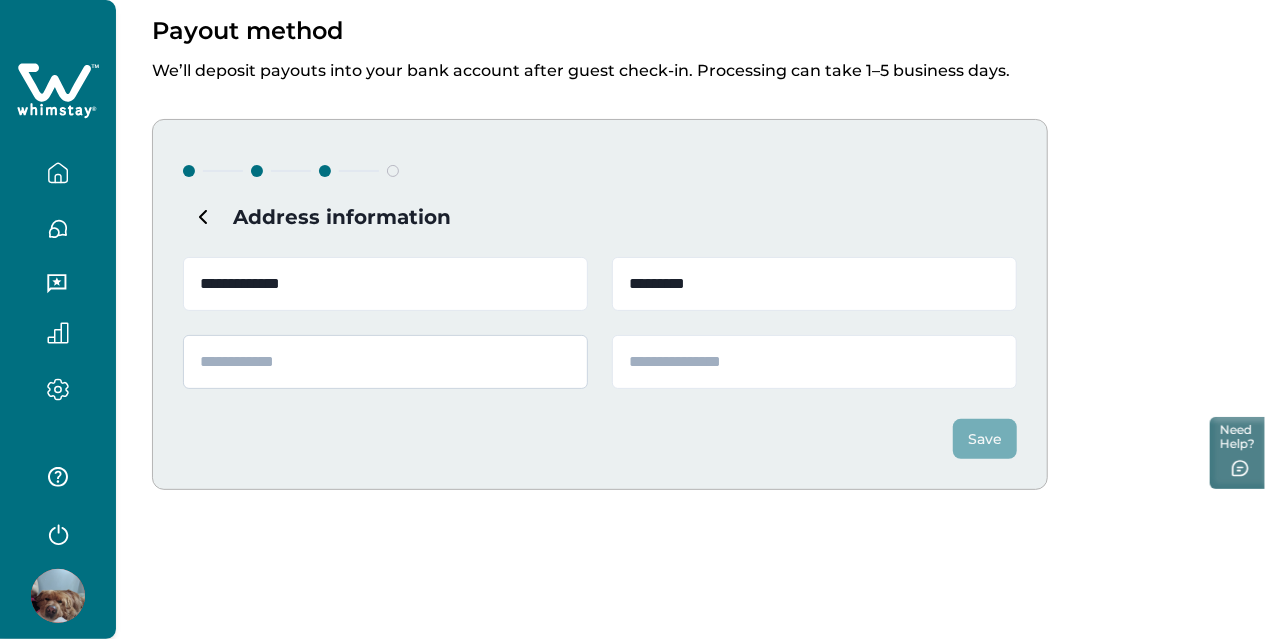 type on "*********" 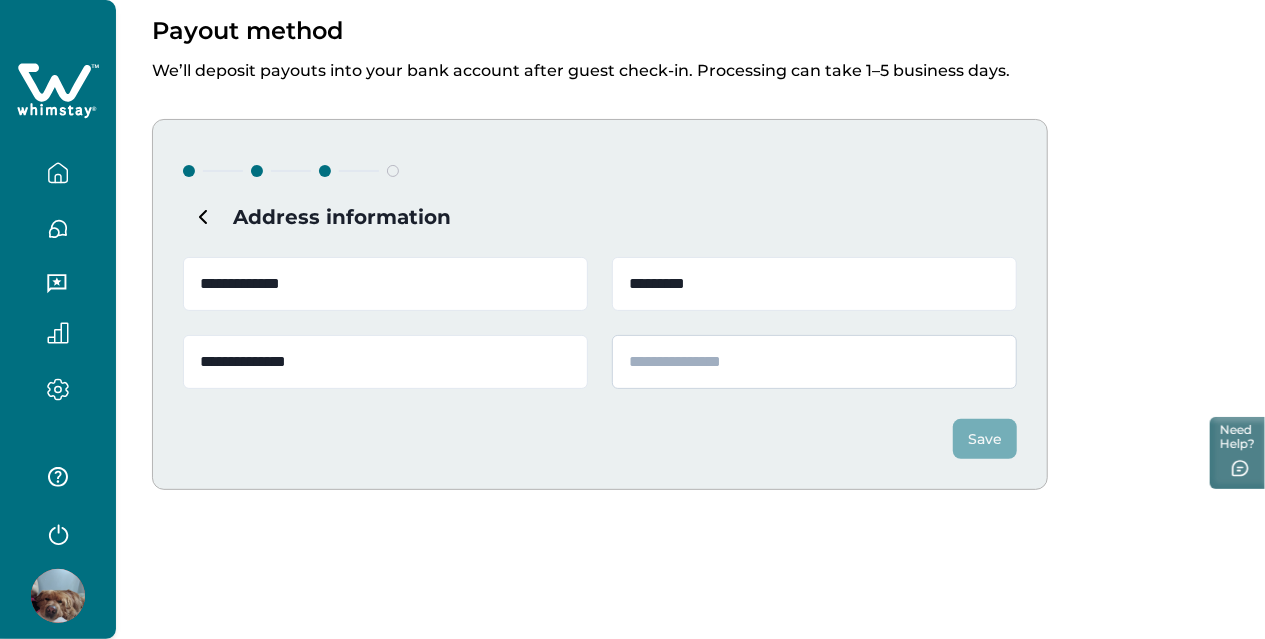 type on "**********" 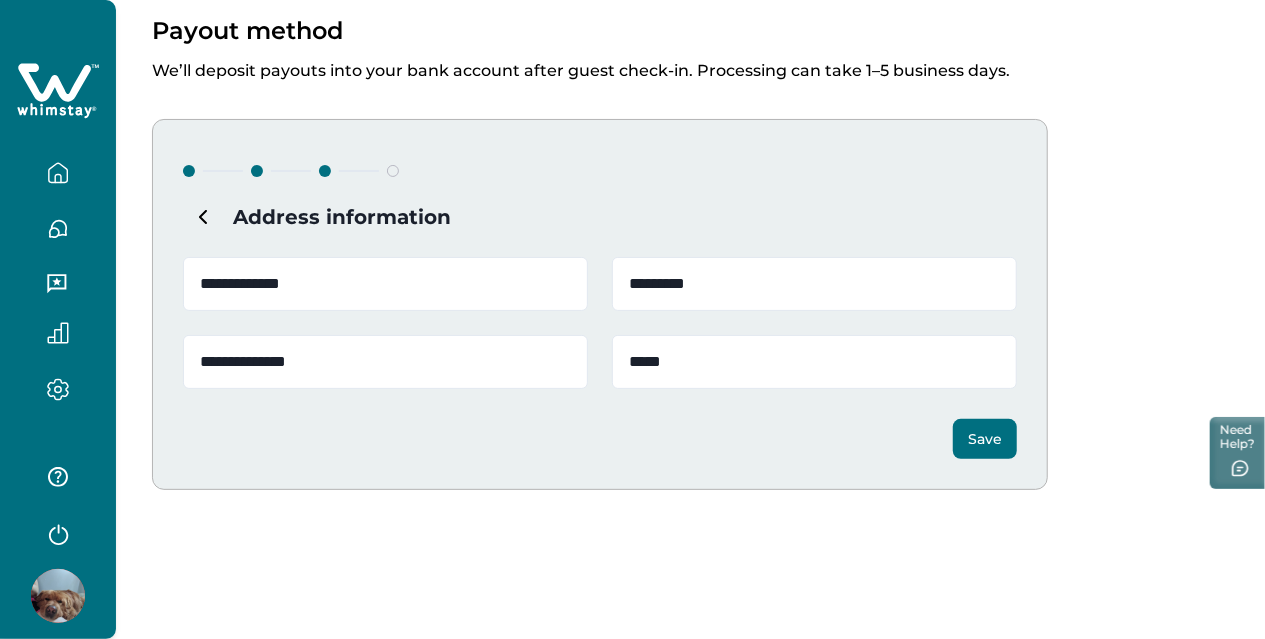 type on "*****" 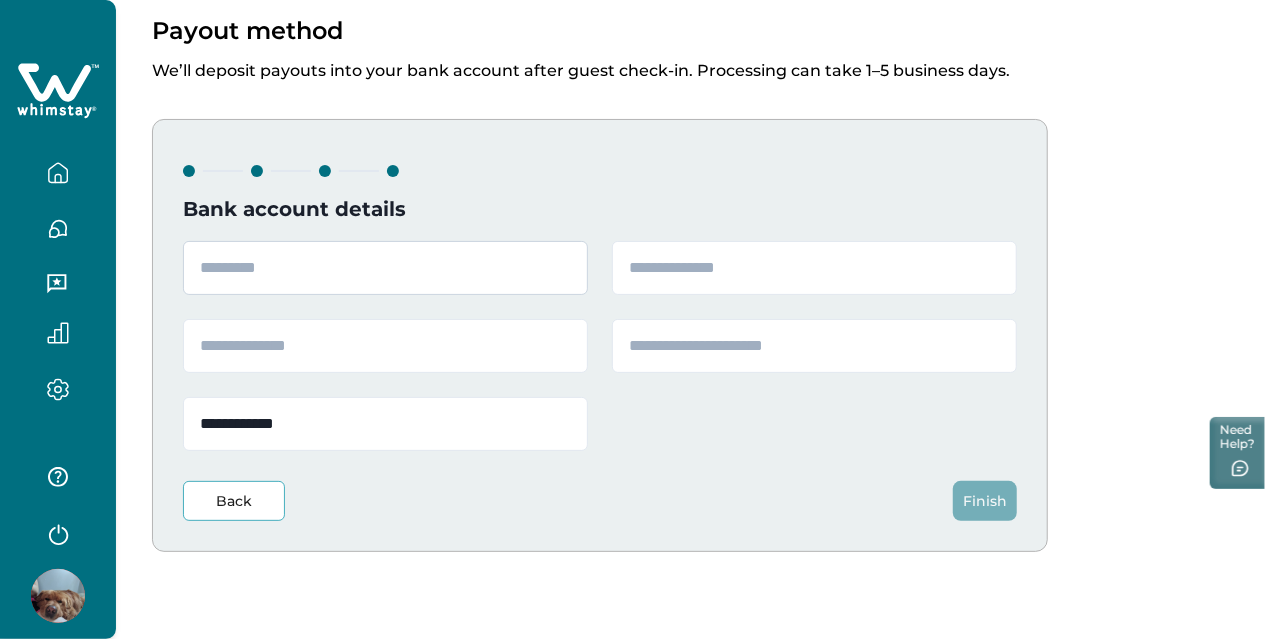 click at bounding box center (385, 268) 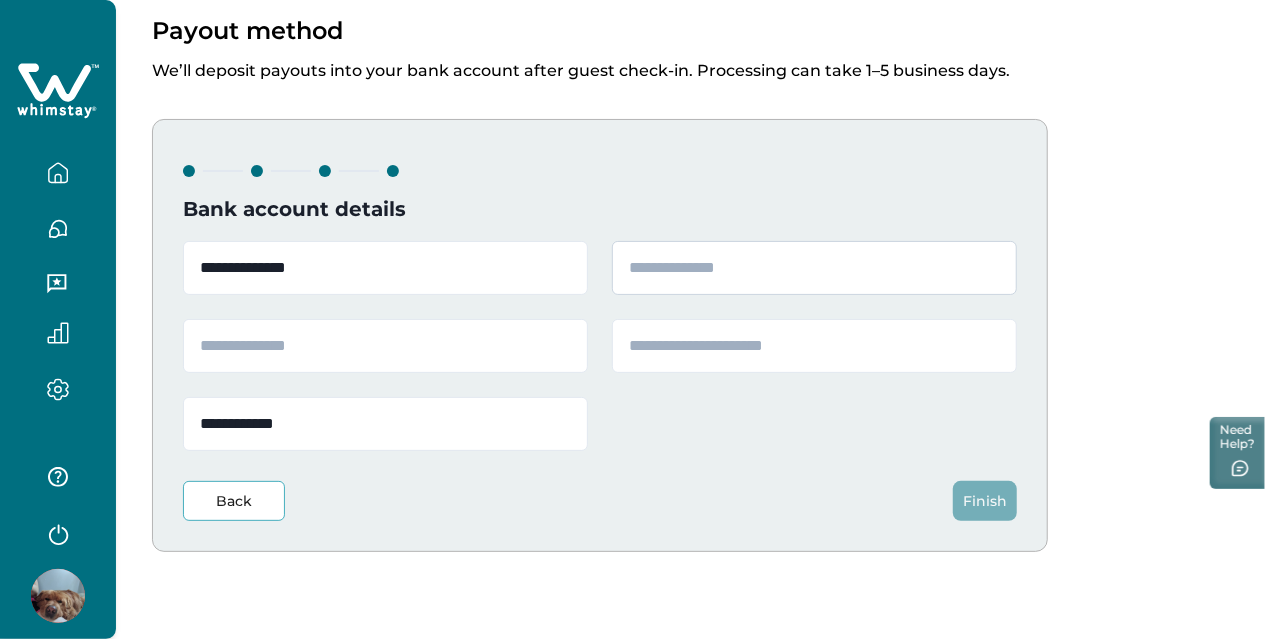 type on "**********" 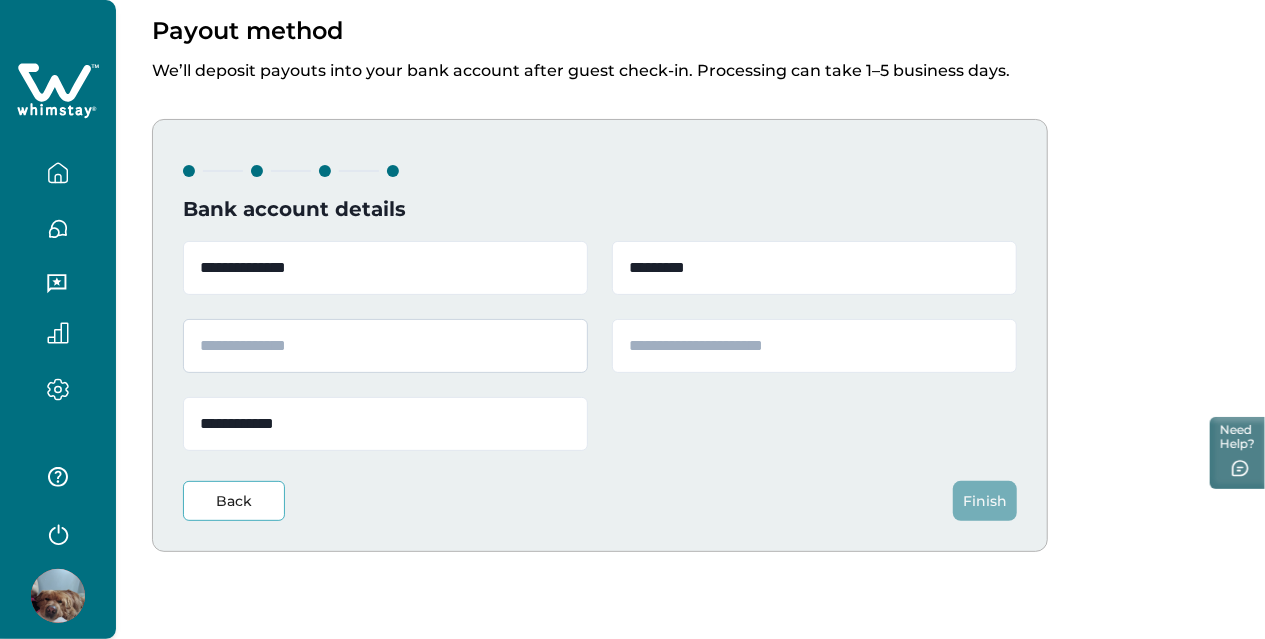 type on "*********" 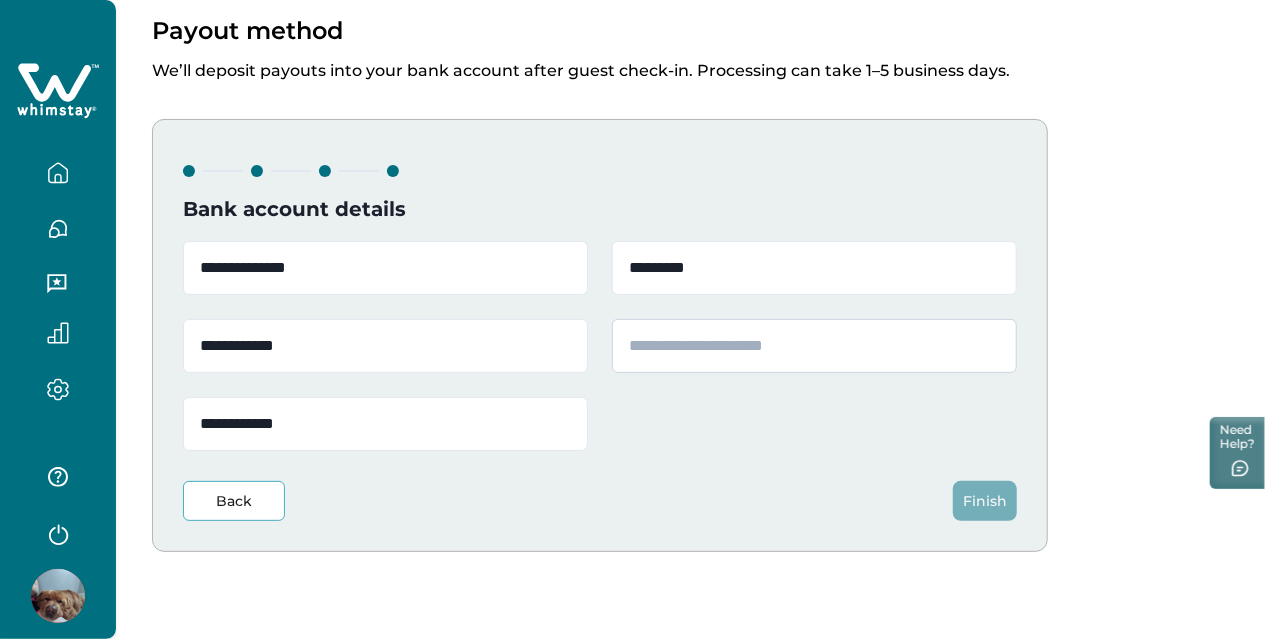 type on "**********" 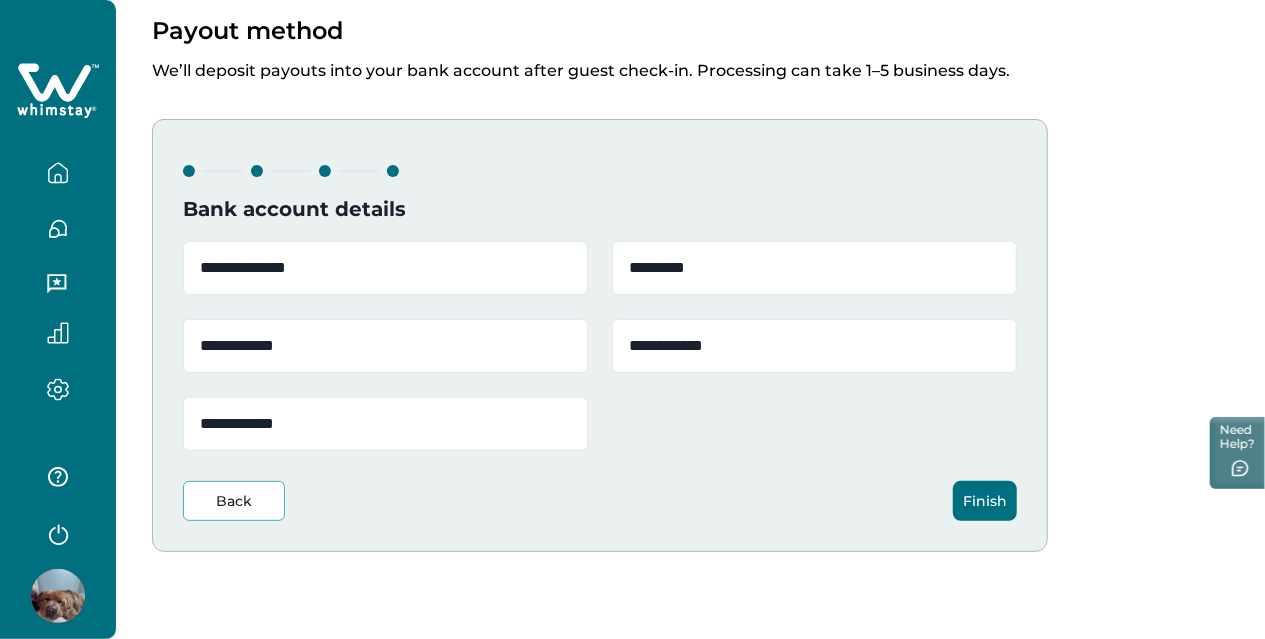 type on "**********" 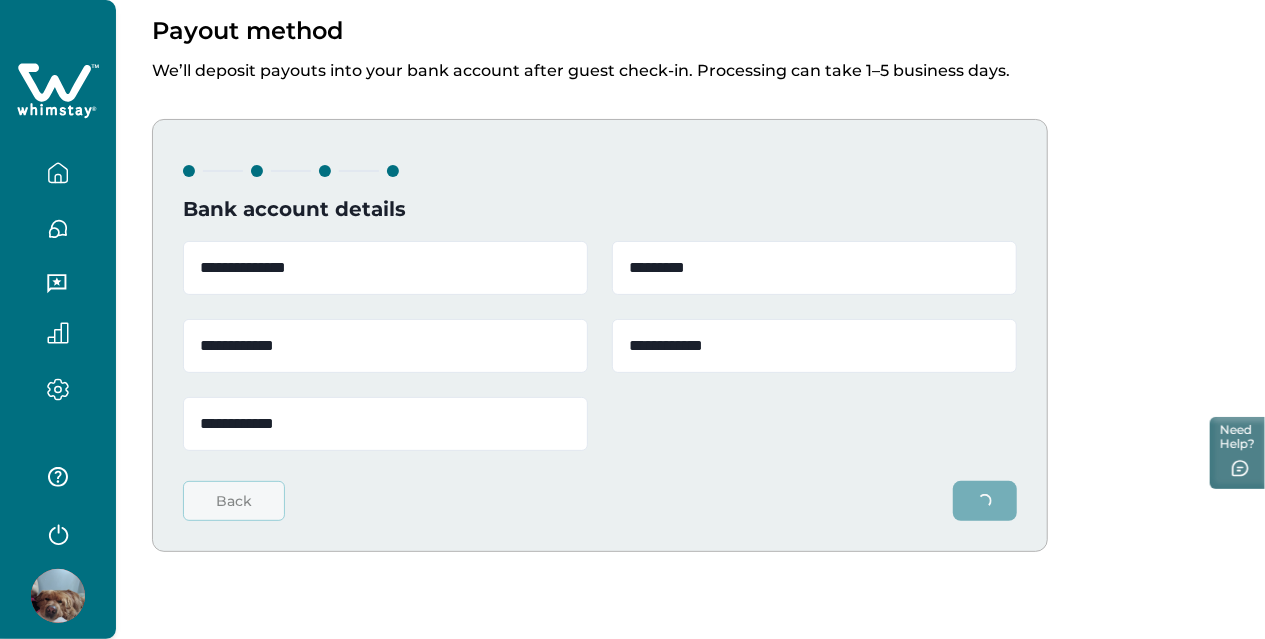 scroll, scrollTop: 0, scrollLeft: 0, axis: both 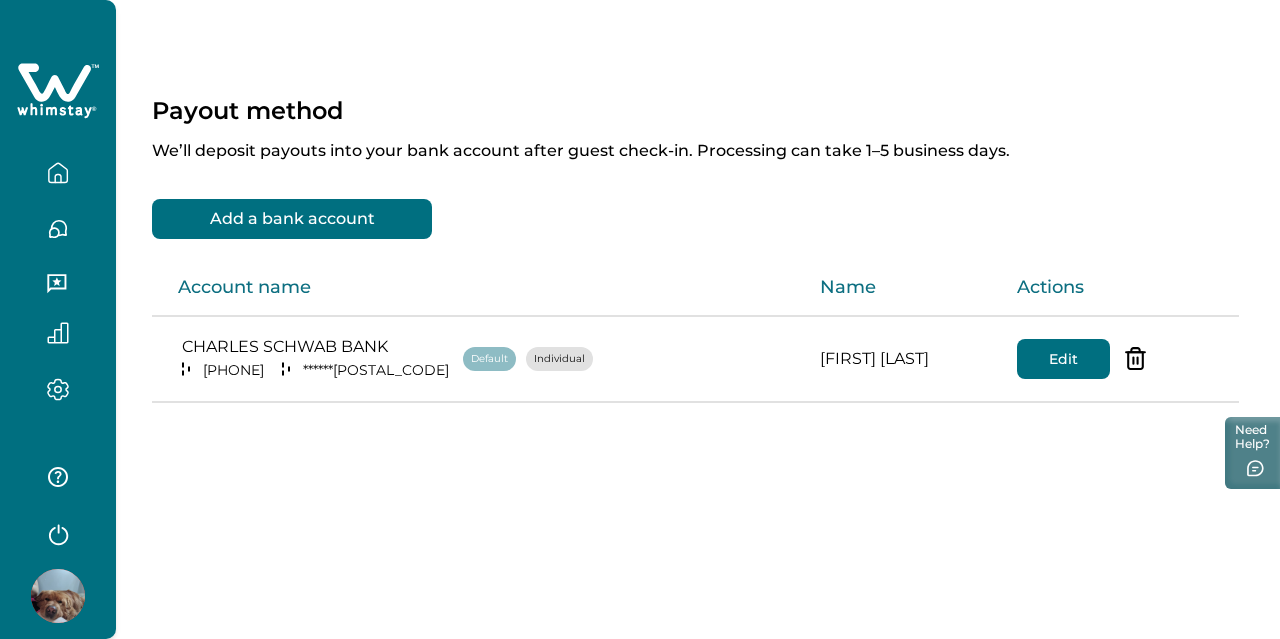 click 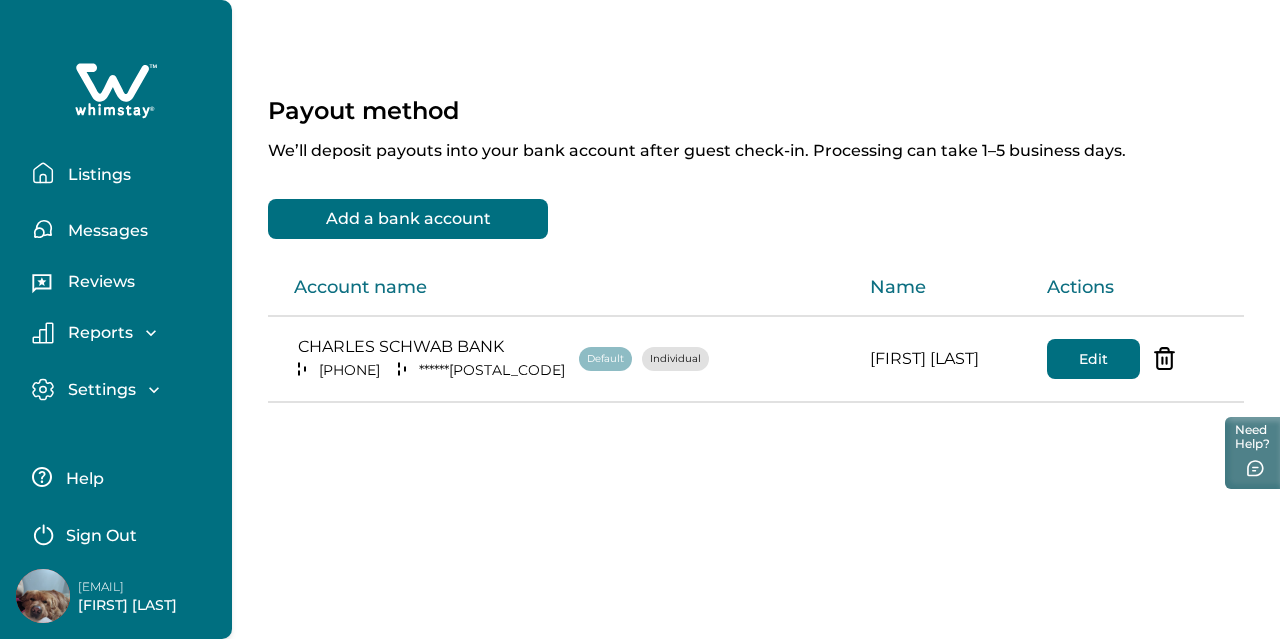 click on "Listings" at bounding box center [96, 175] 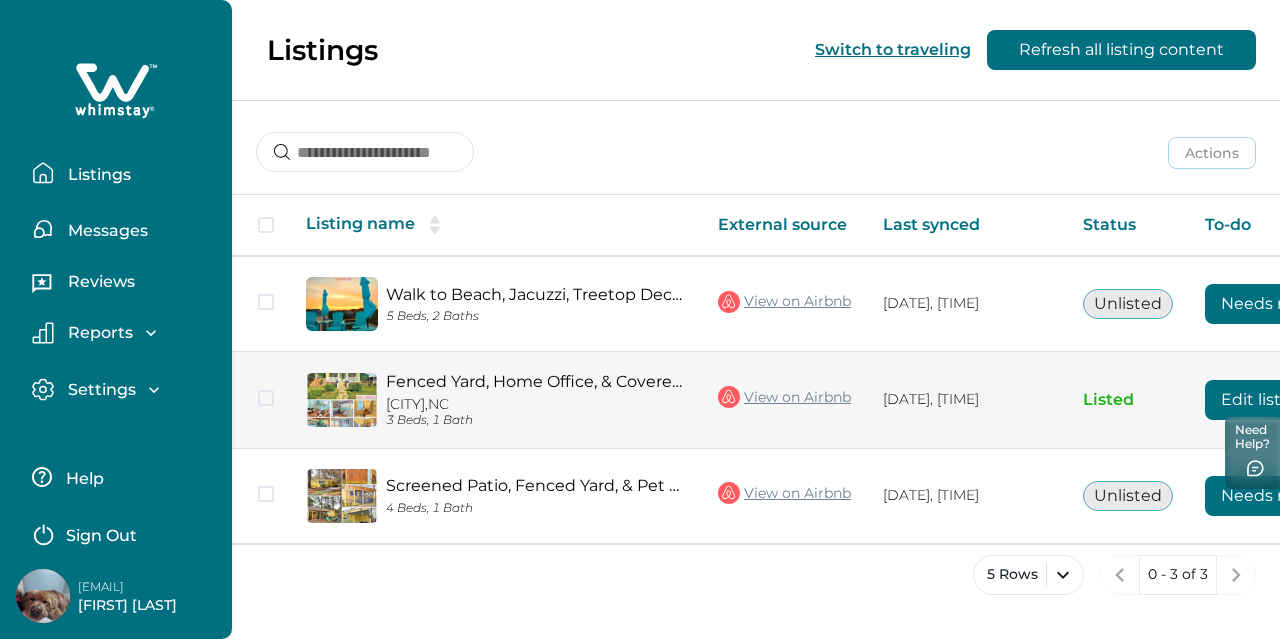 click on "Edit listing" at bounding box center (1264, 400) 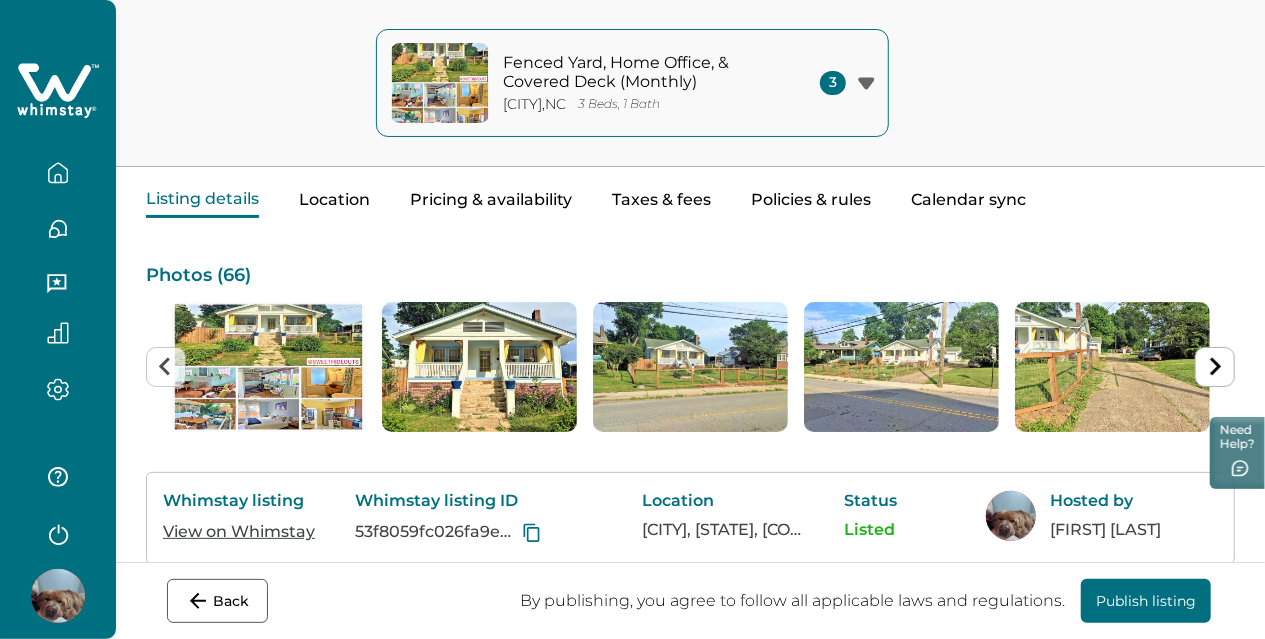 scroll, scrollTop: 100, scrollLeft: 0, axis: vertical 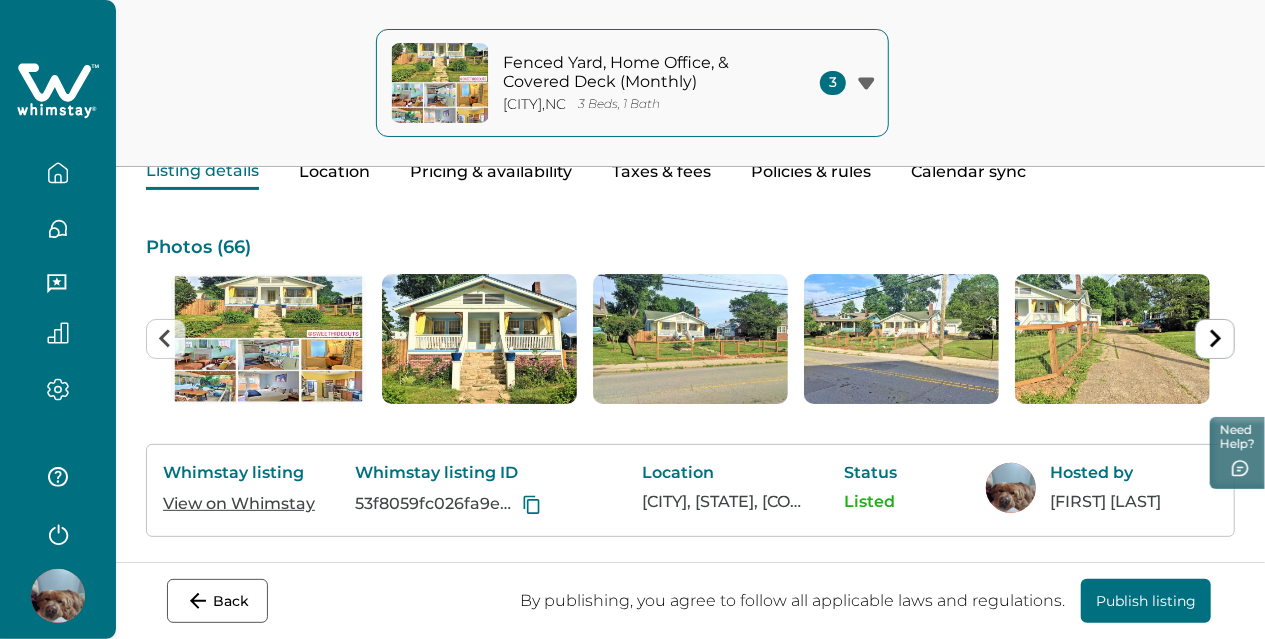 click on "Taxes & fees" at bounding box center (661, 172) 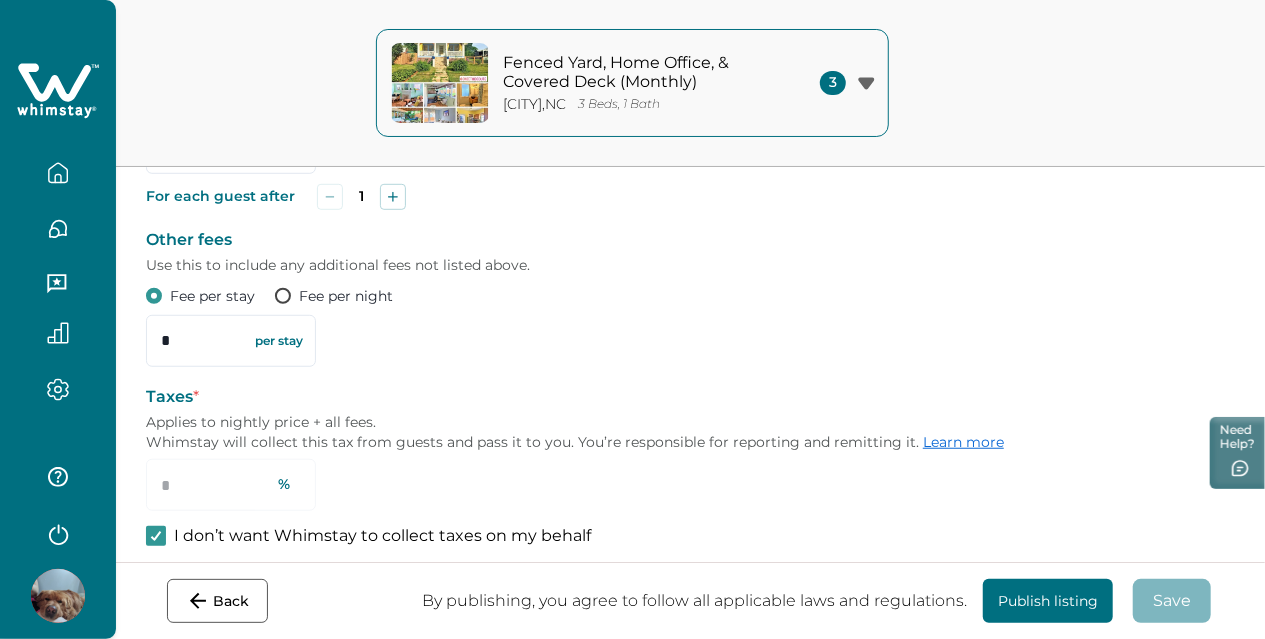 scroll, scrollTop: 586, scrollLeft: 0, axis: vertical 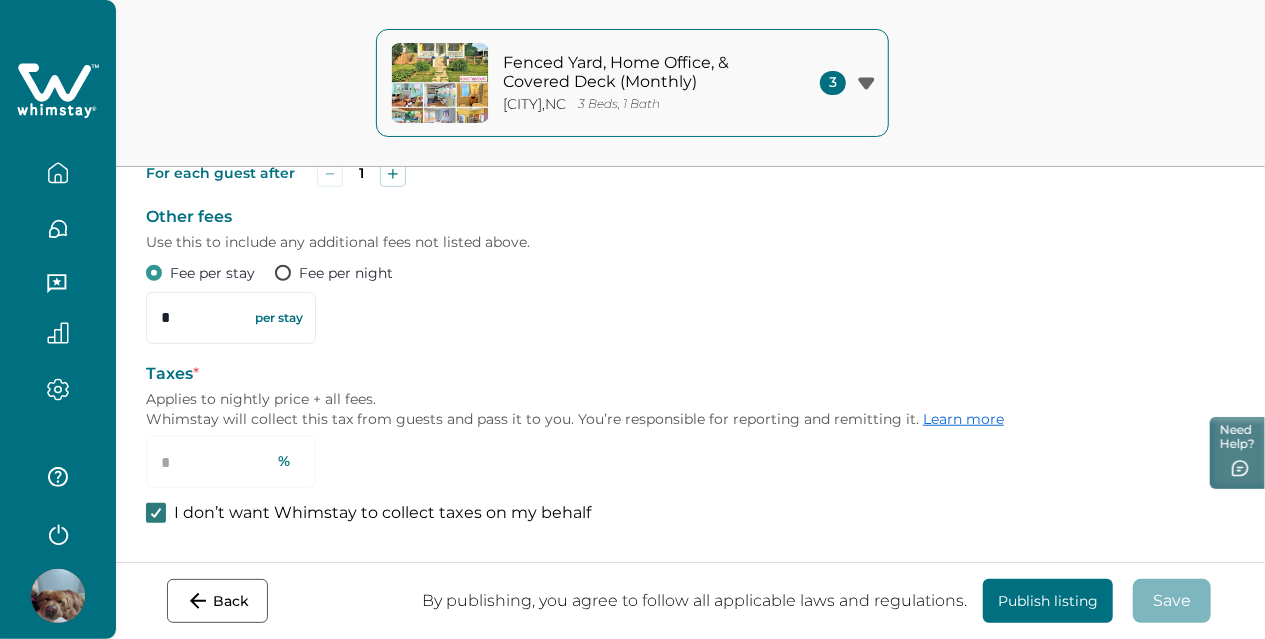 click 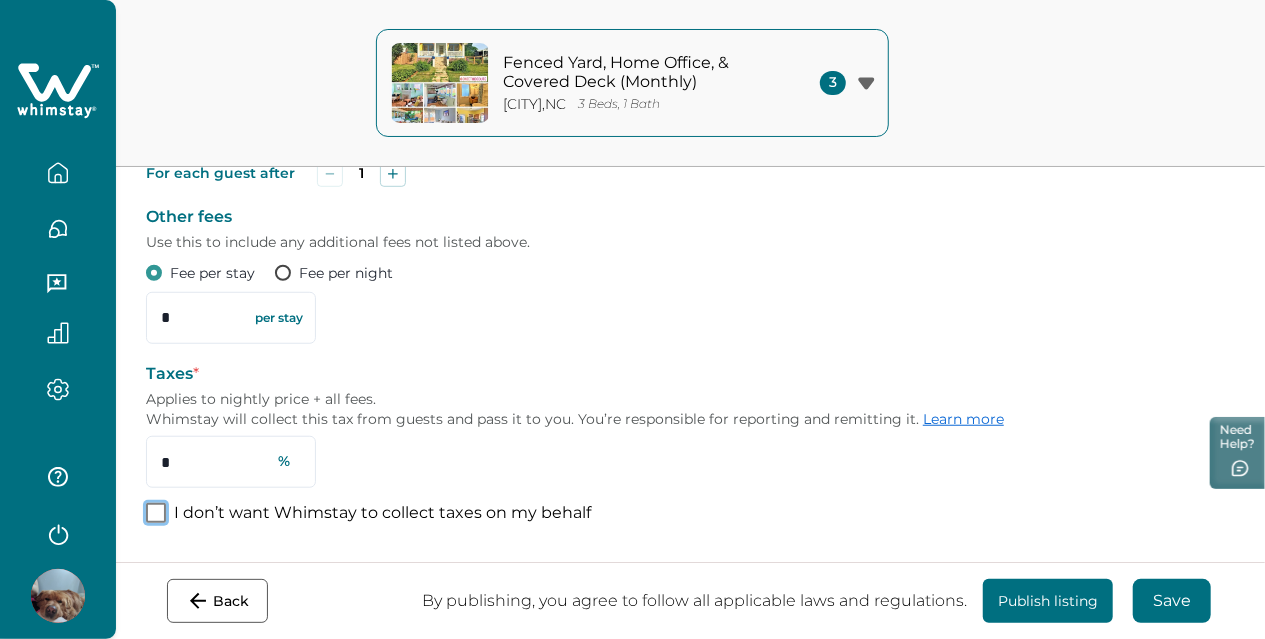 click at bounding box center (156, 513) 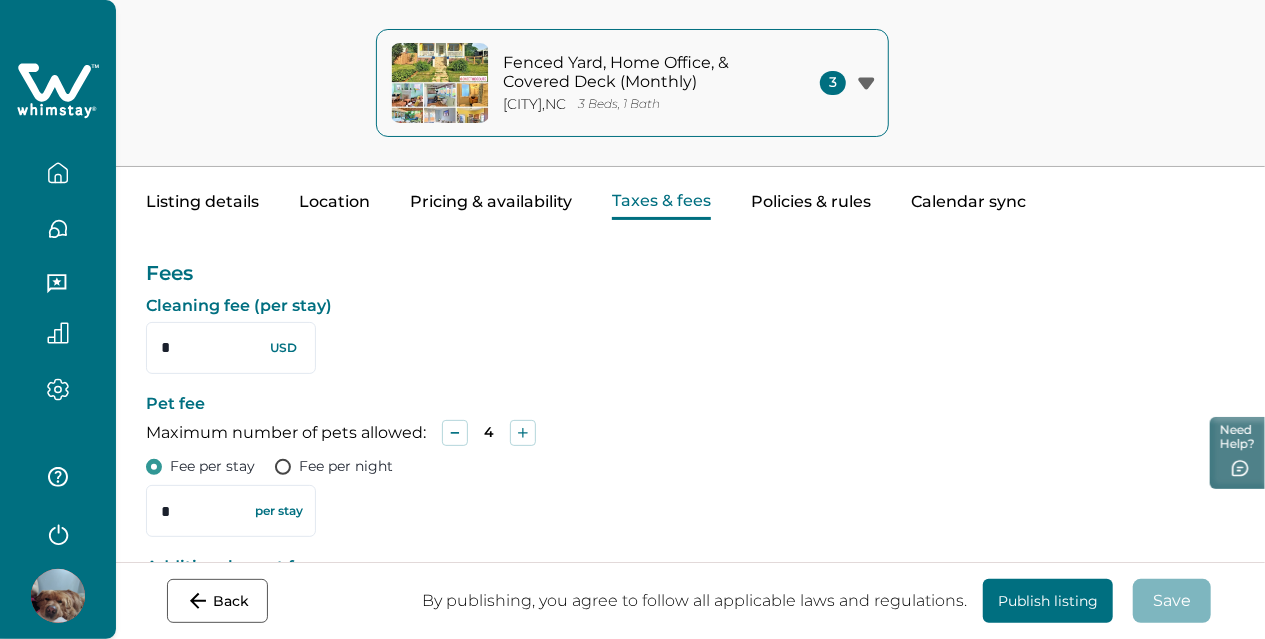 scroll, scrollTop: 0, scrollLeft: 0, axis: both 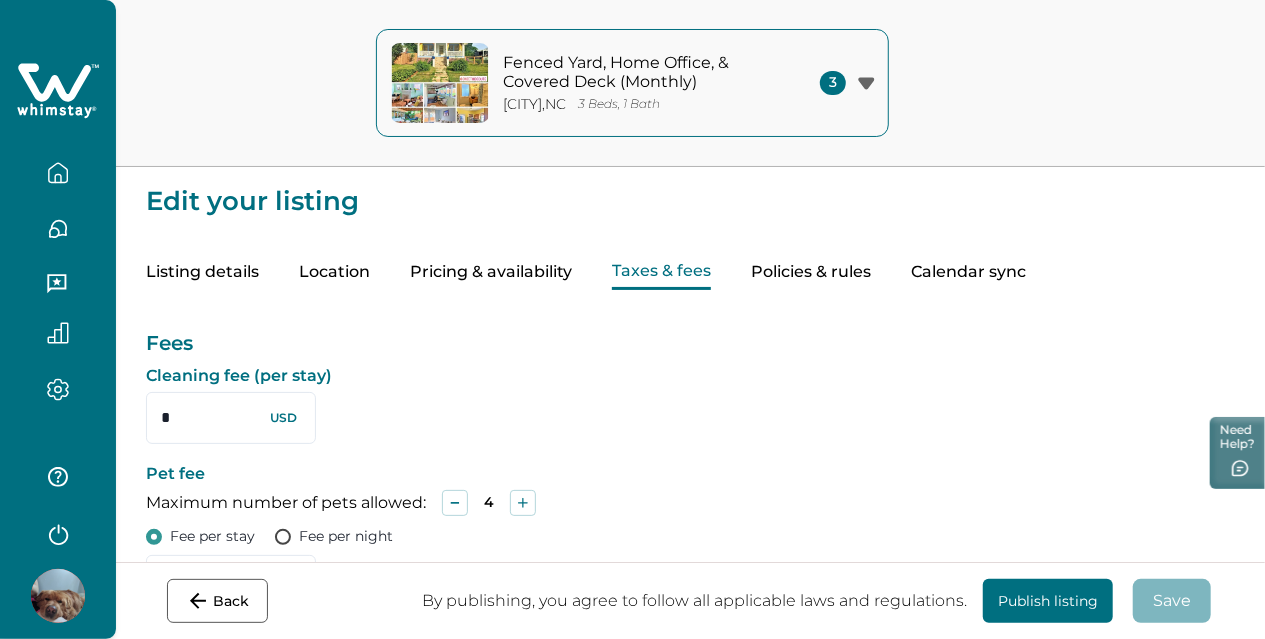 click on "Policies & rules" at bounding box center [811, 272] 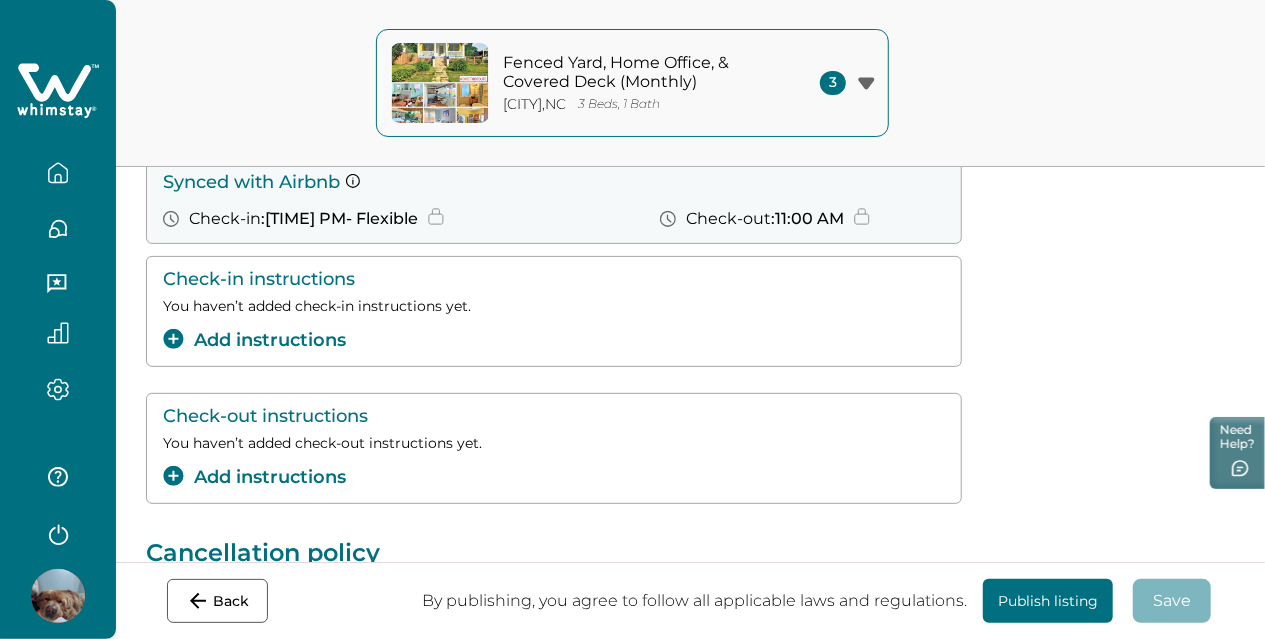 scroll, scrollTop: 0, scrollLeft: 0, axis: both 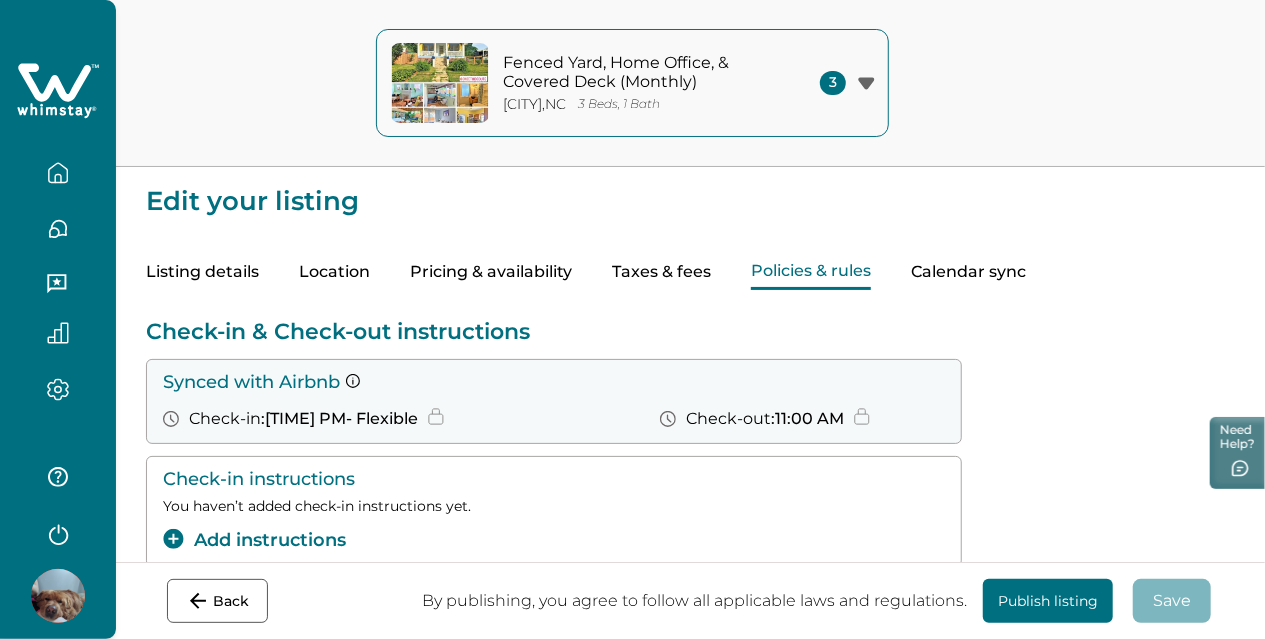click on "Calendar sync" at bounding box center [968, 272] 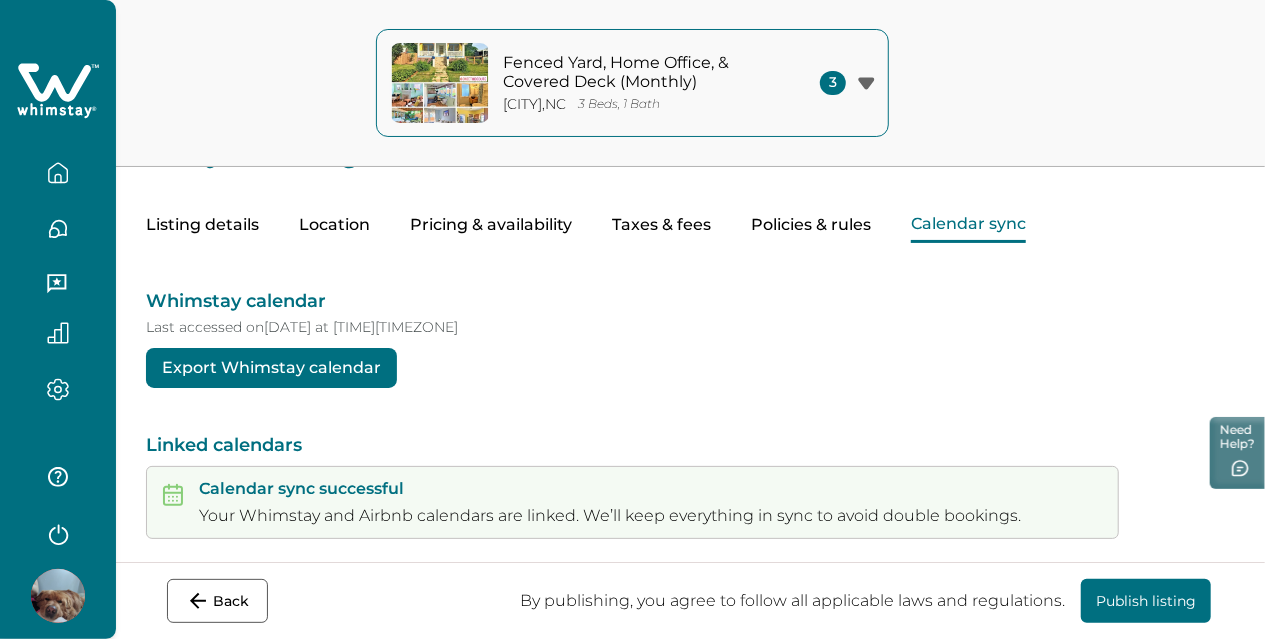 scroll, scrollTop: 0, scrollLeft: 0, axis: both 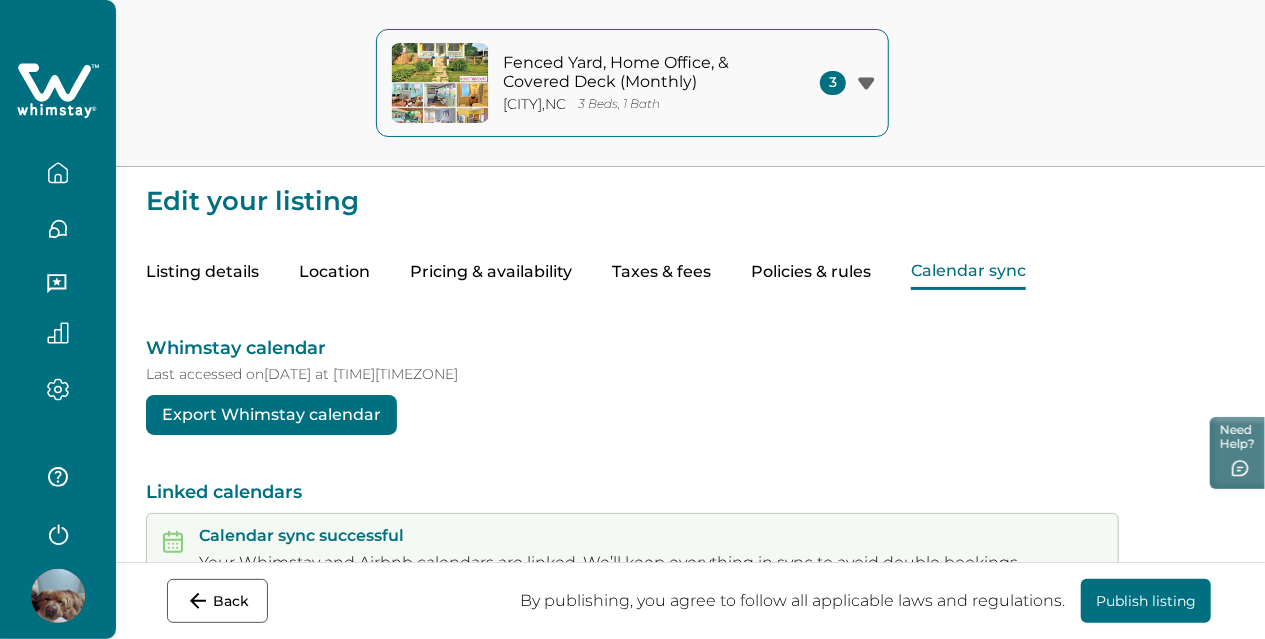 click on "Pricing & availability" at bounding box center (491, 272) 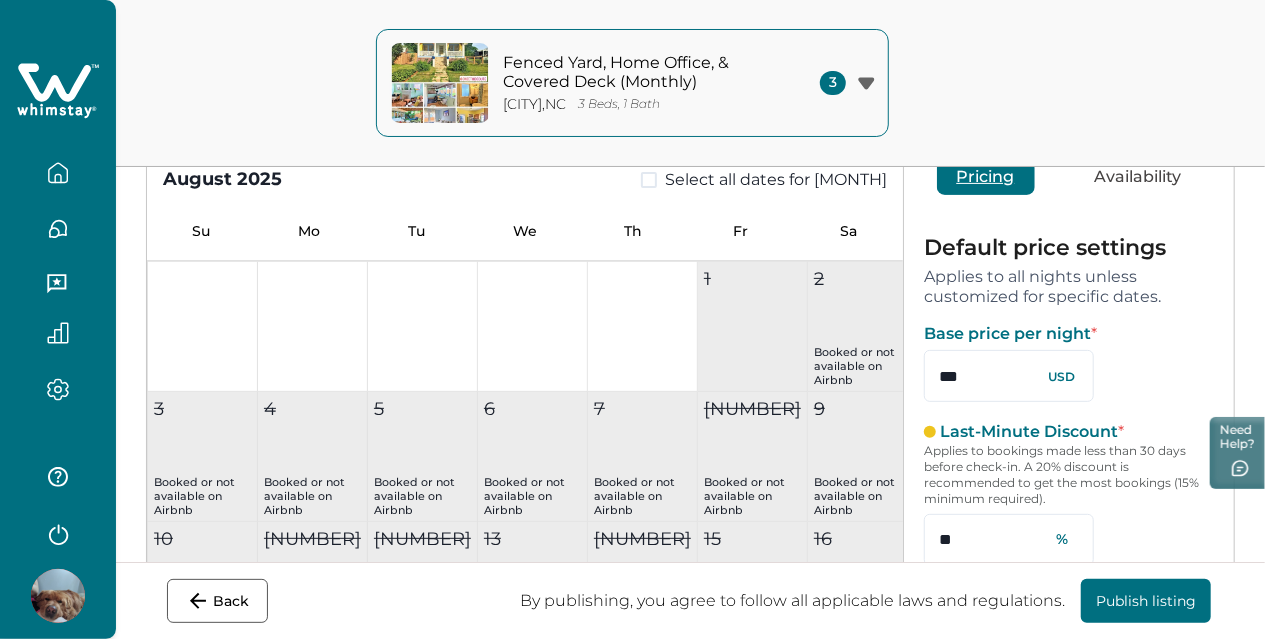 scroll, scrollTop: 200, scrollLeft: 0, axis: vertical 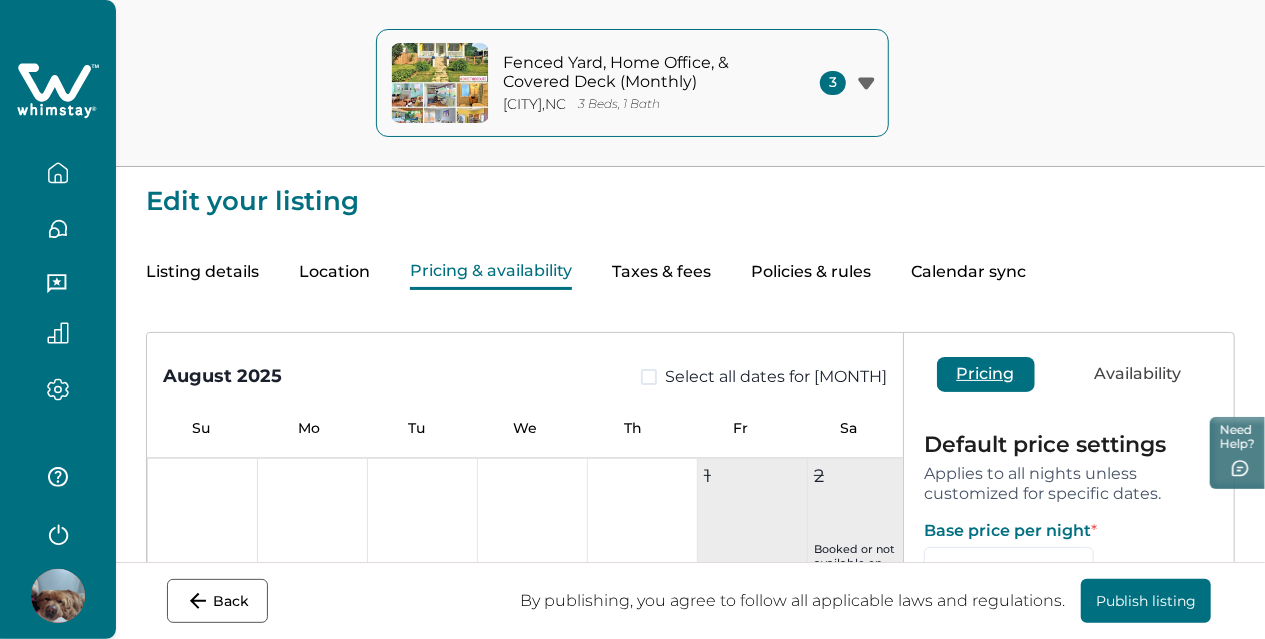 click 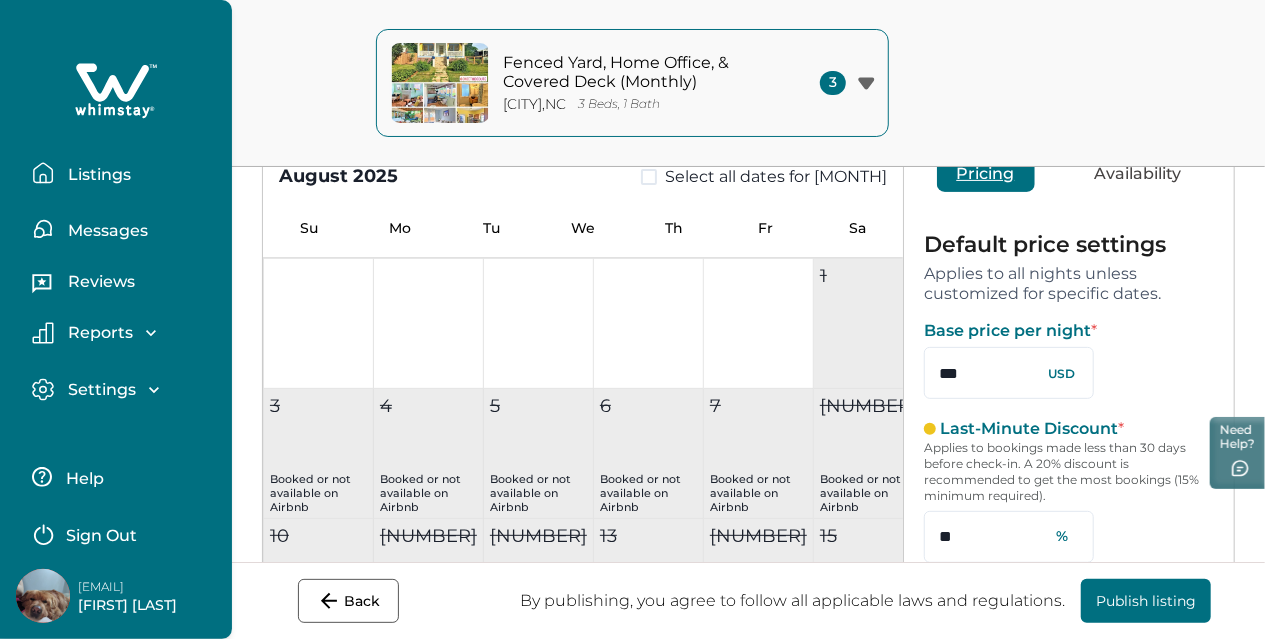 scroll, scrollTop: 0, scrollLeft: 0, axis: both 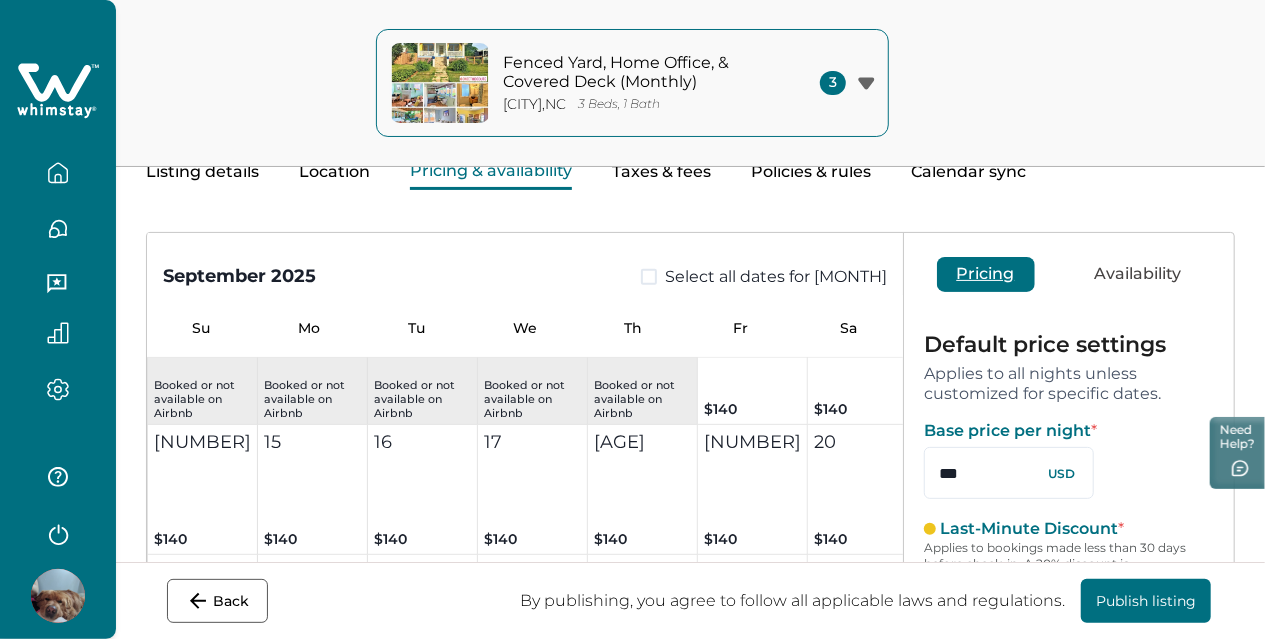 type on "**" 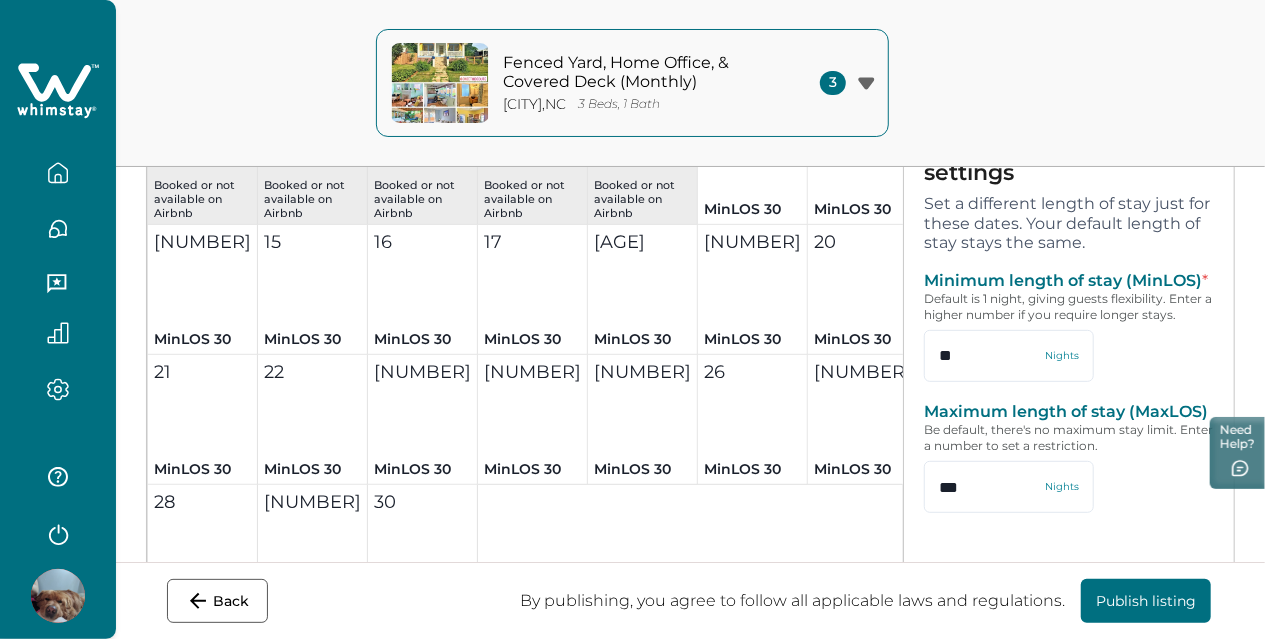 scroll, scrollTop: 411, scrollLeft: 0, axis: vertical 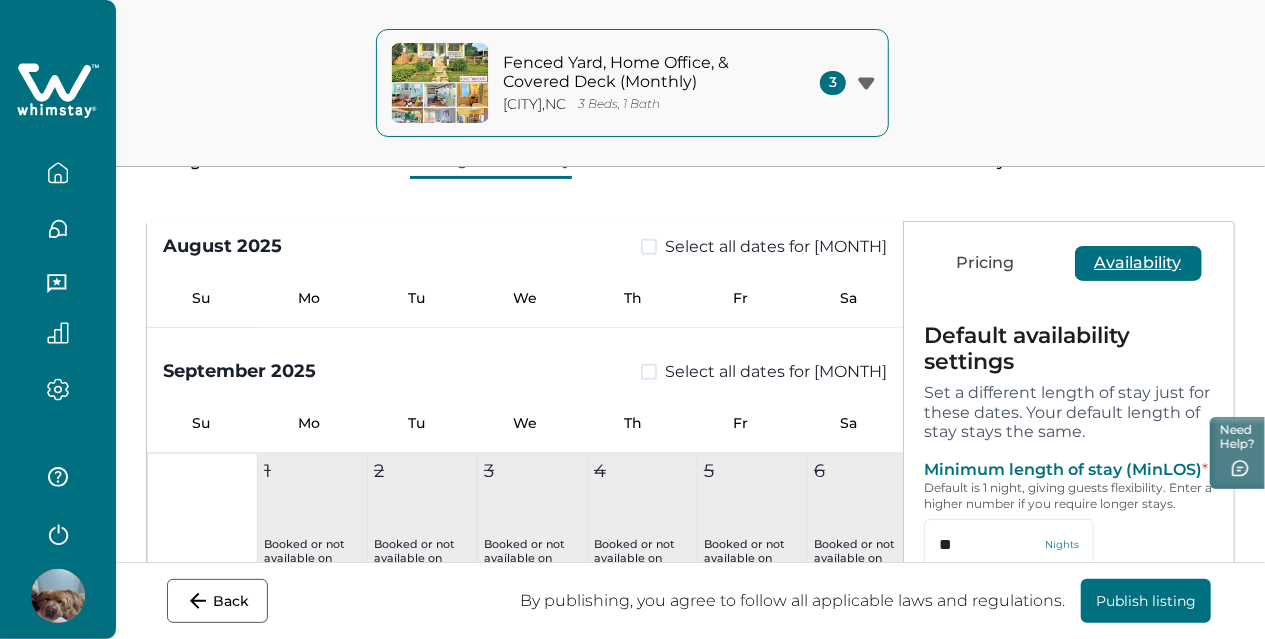 drag, startPoint x: 999, startPoint y: 243, endPoint x: 1001, endPoint y: 256, distance: 13.152946 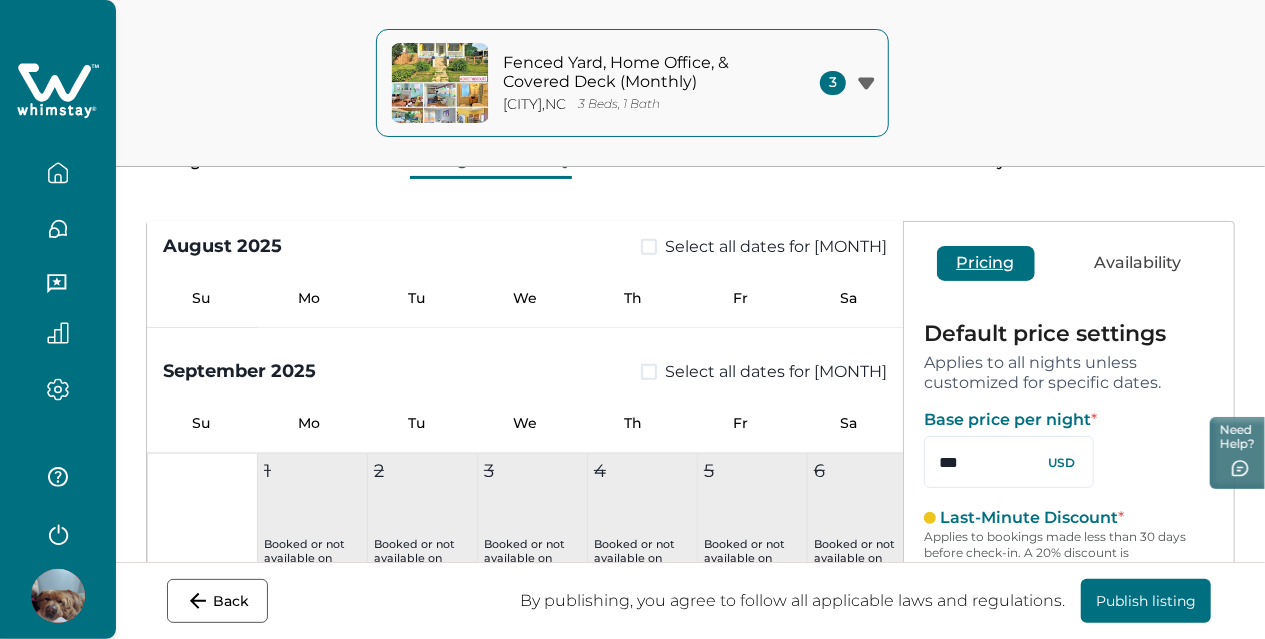 click on "Pricing" at bounding box center [986, 263] 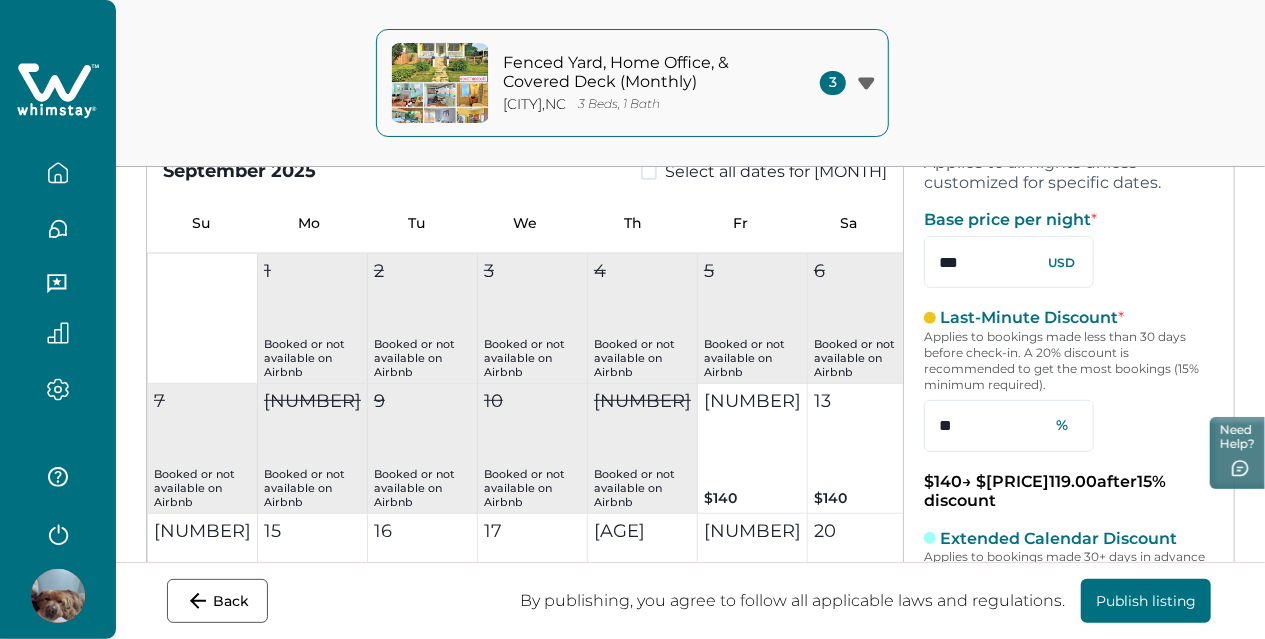 scroll, scrollTop: 411, scrollLeft: 0, axis: vertical 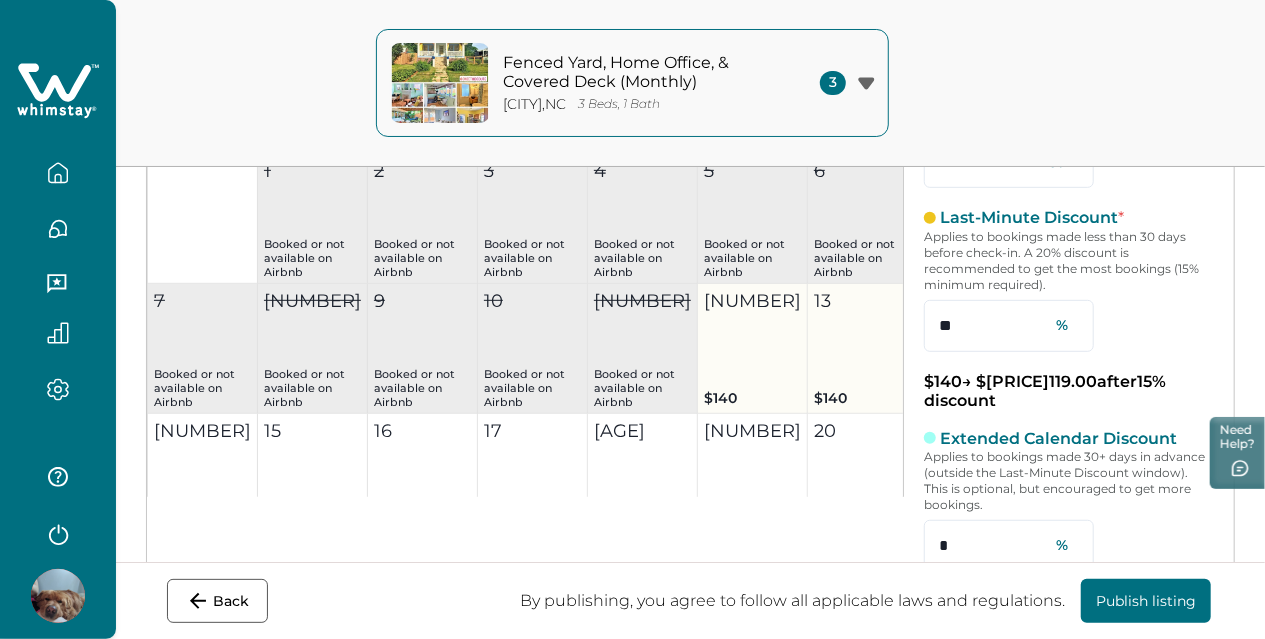 drag, startPoint x: 708, startPoint y: 330, endPoint x: 821, endPoint y: 332, distance: 113.0177 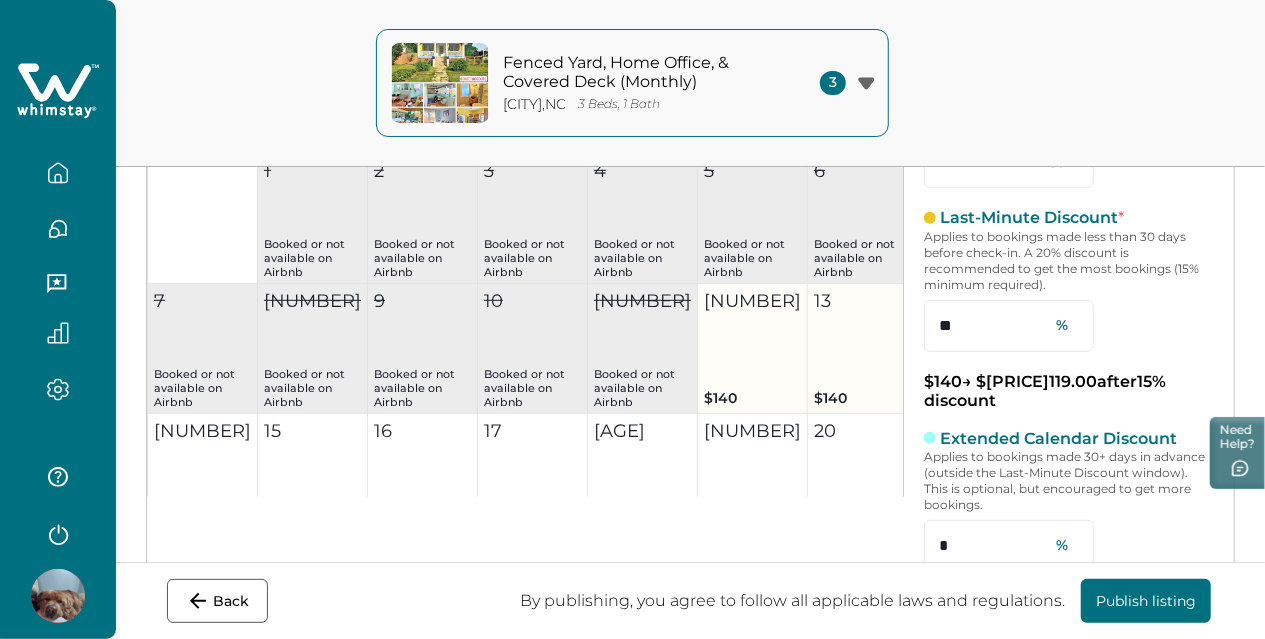 click on "1 Booked or not available on Airbnb 2 Booked or not available on Airbnb 3 Booked or not available on Airbnb 4 Booked or not available on Airbnb 5 Booked or not available on Airbnb 6 Booked or not available on Airbnb 7 Booked or not available on Airbnb 8 Booked or not available on Airbnb 9 Booked or not available on Airbnb 10 Booked or not available on Airbnb 11 Booked or not available on Airbnb 12 $140 13 $140 14 $140 15 $140 16 $140 17 $140 18 $140 19 $140 20 $140 21 $140 22 $140 23 $140 24 $140 25 $140 26 $140 27 $140 28 $140 29 $140 30 $140" at bounding box center [525, 478] 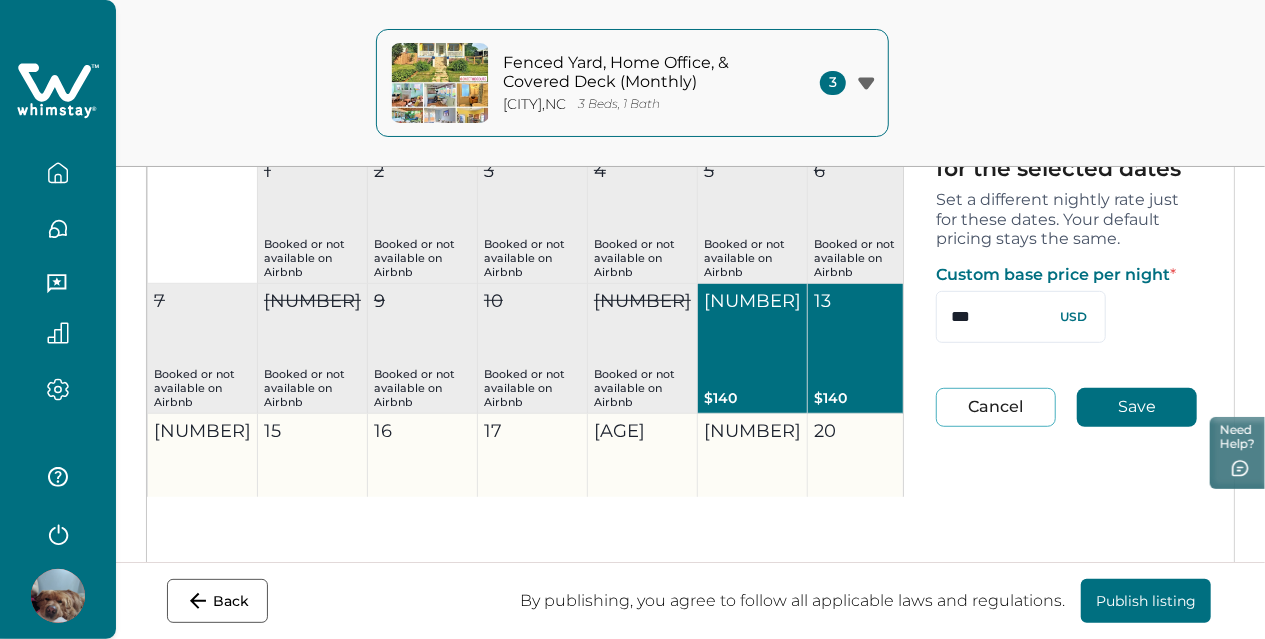 drag, startPoint x: 192, startPoint y: 459, endPoint x: 781, endPoint y: 457, distance: 589.0034 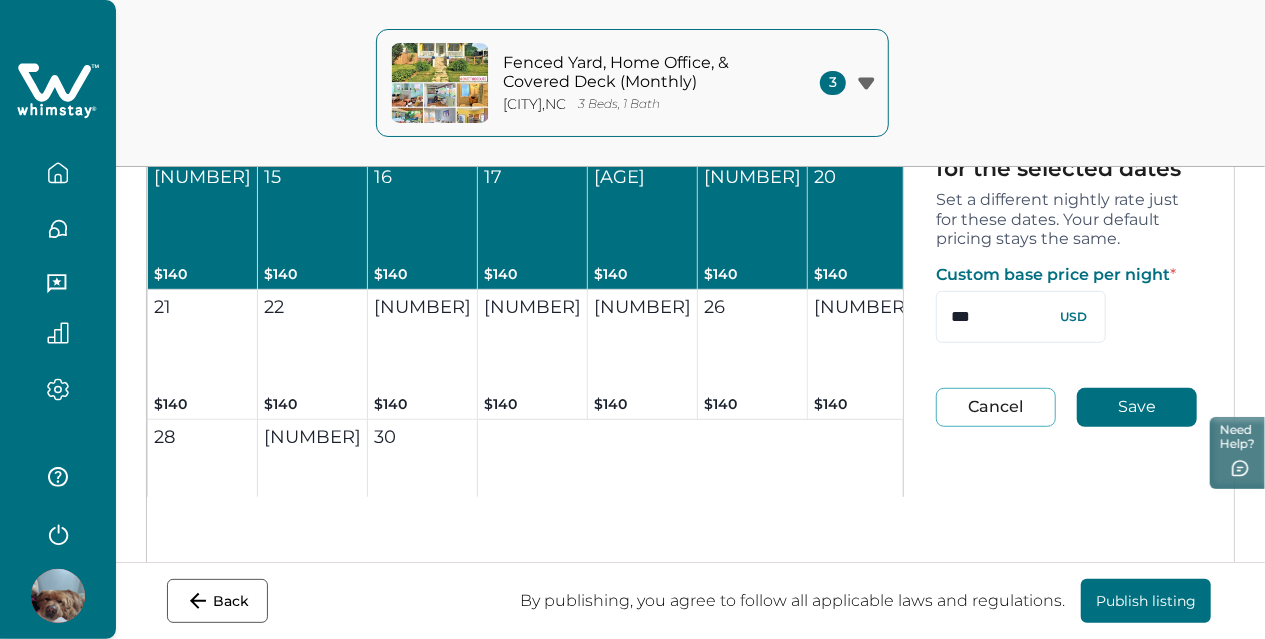 scroll, scrollTop: 1100, scrollLeft: 0, axis: vertical 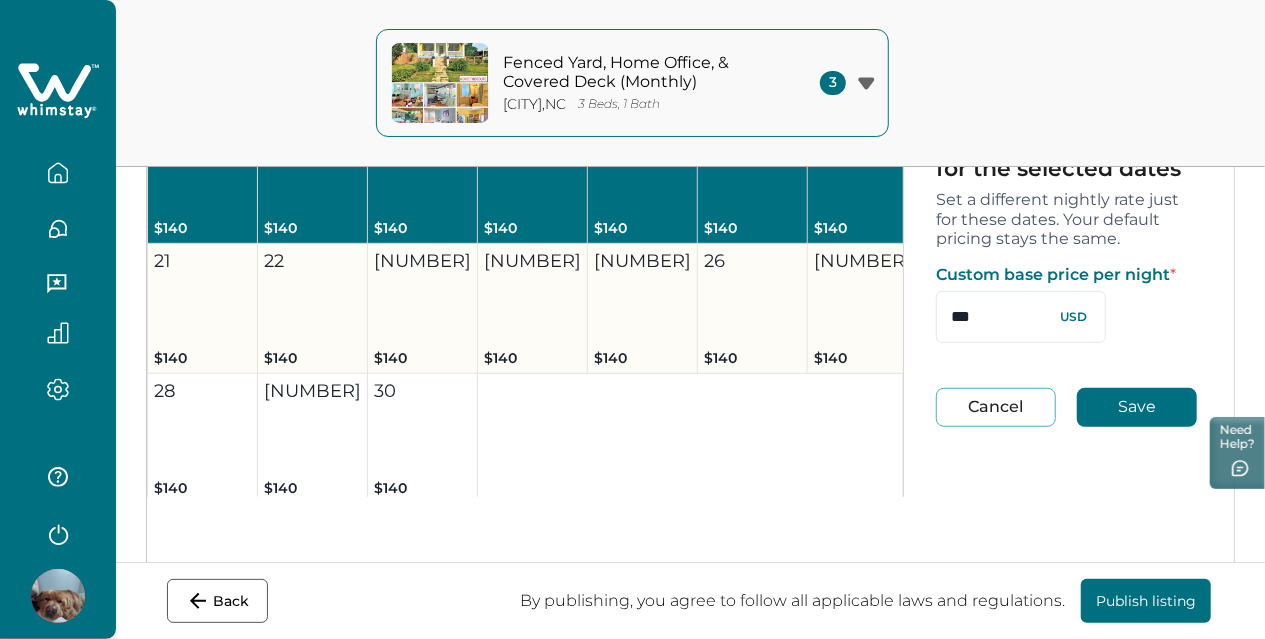 drag, startPoint x: 203, startPoint y: 310, endPoint x: 787, endPoint y: 321, distance: 584.1036 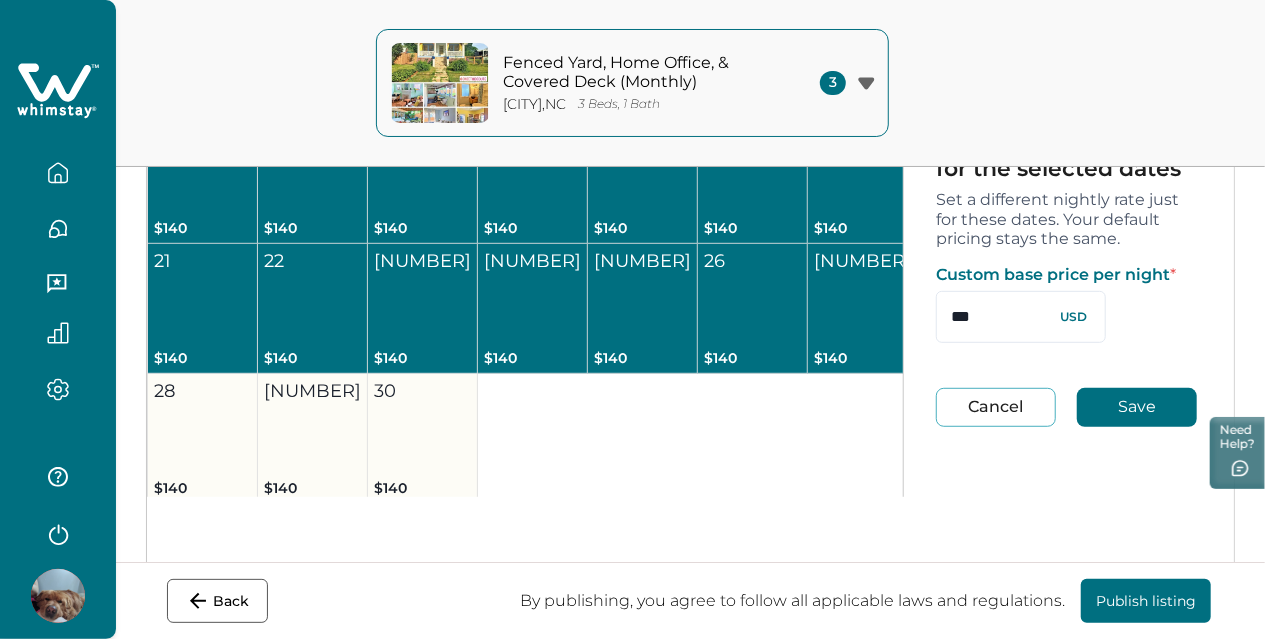 drag, startPoint x: 202, startPoint y: 454, endPoint x: 437, endPoint y: 453, distance: 235.00212 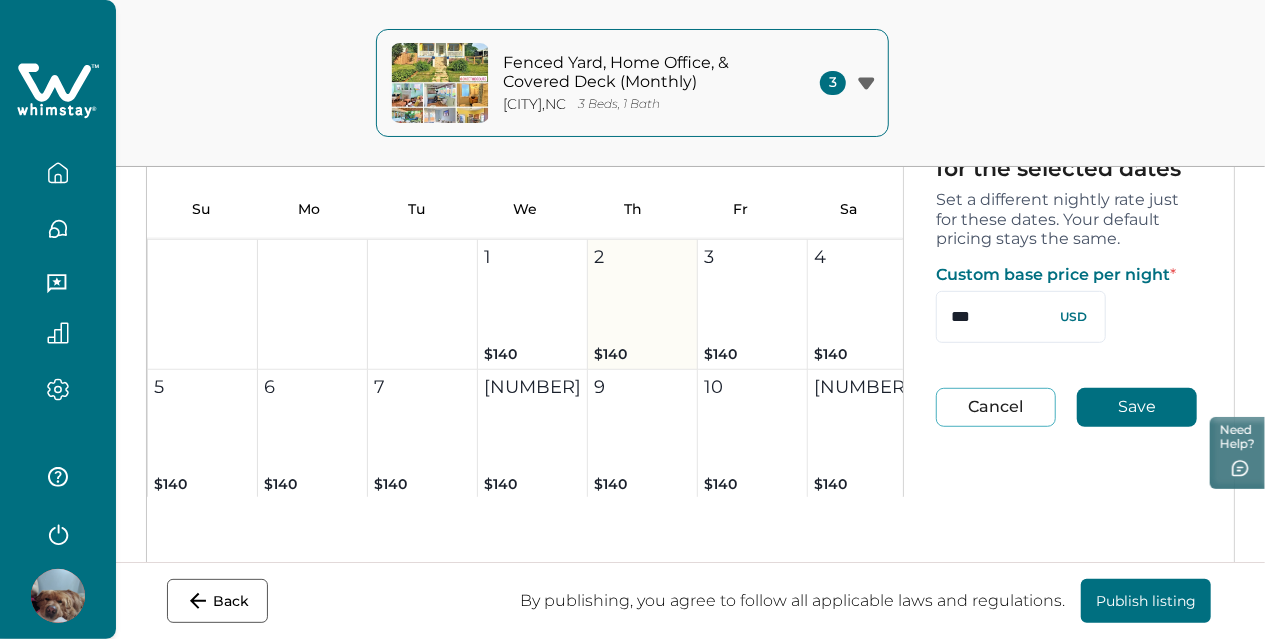 scroll, scrollTop: 1500, scrollLeft: 0, axis: vertical 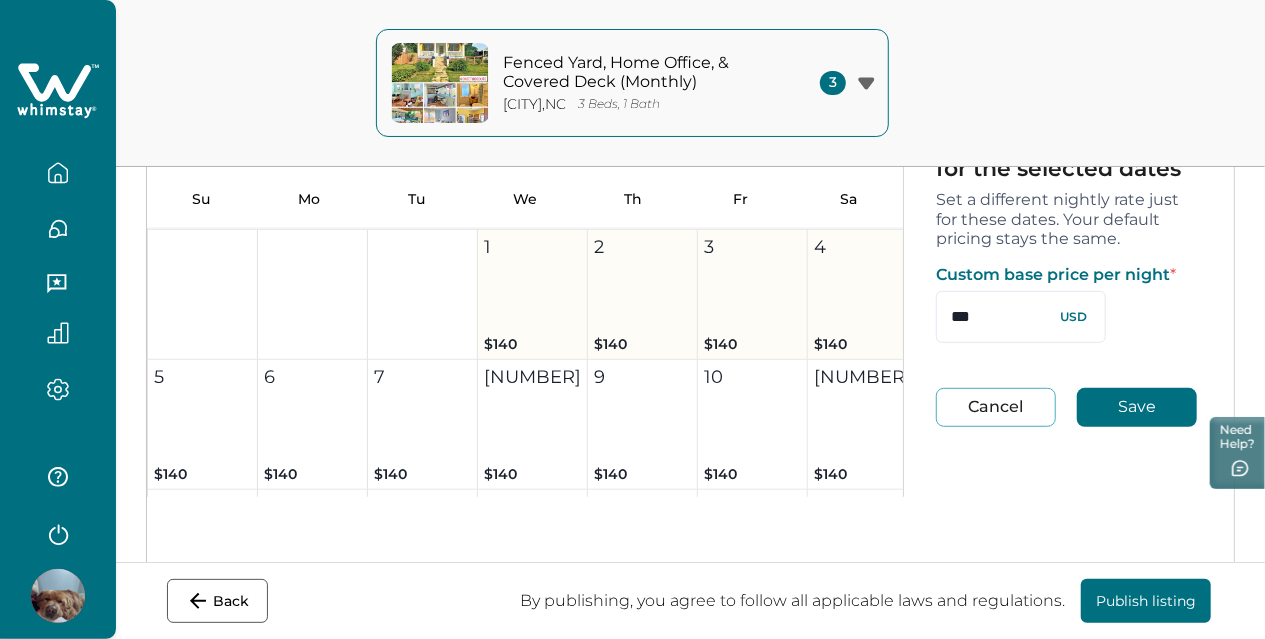 drag, startPoint x: 481, startPoint y: 282, endPoint x: 809, endPoint y: 298, distance: 328.39 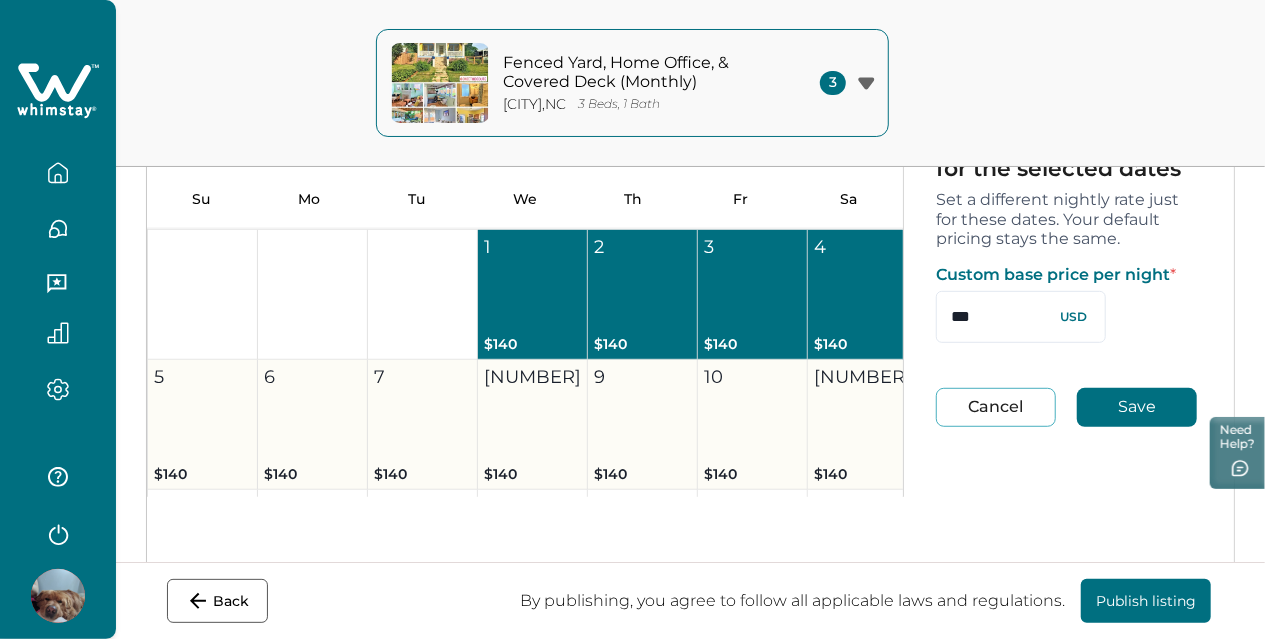 drag, startPoint x: 209, startPoint y: 431, endPoint x: 847, endPoint y: 417, distance: 638.15356 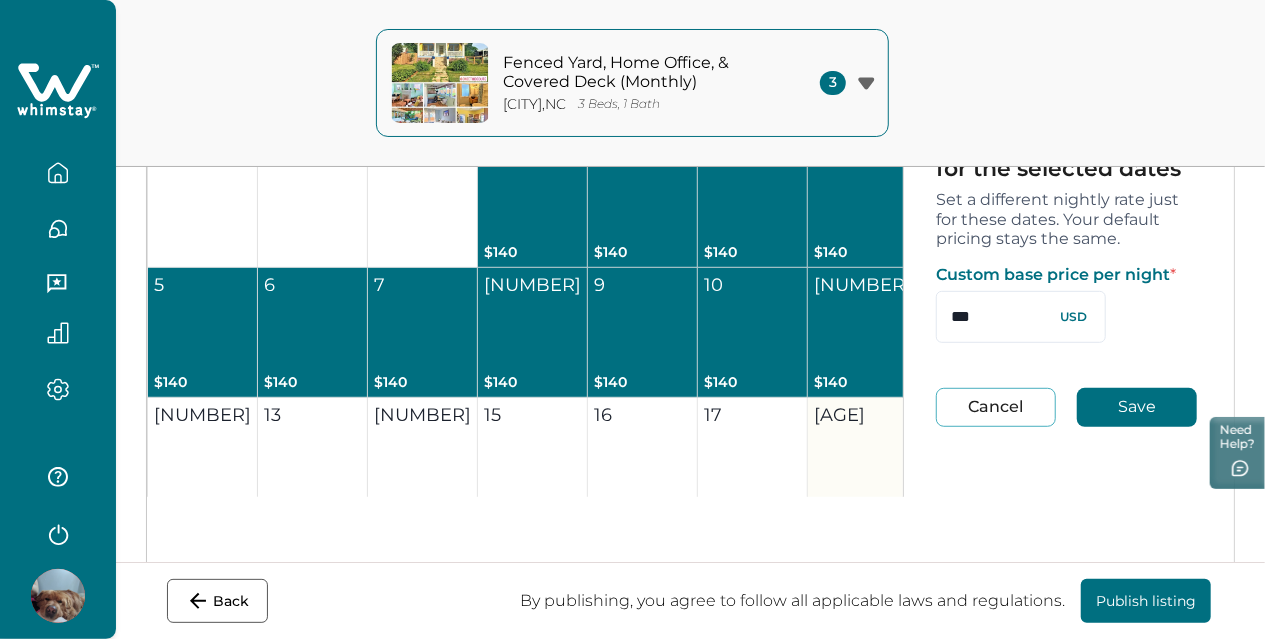 scroll, scrollTop: 1700, scrollLeft: 0, axis: vertical 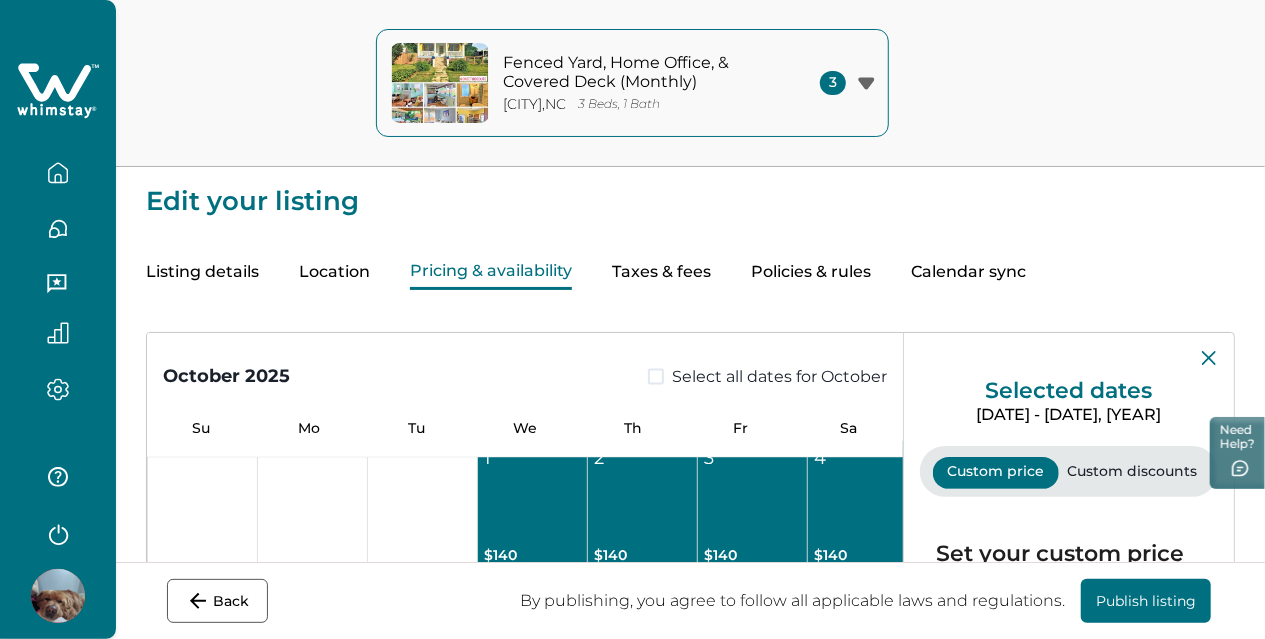 click 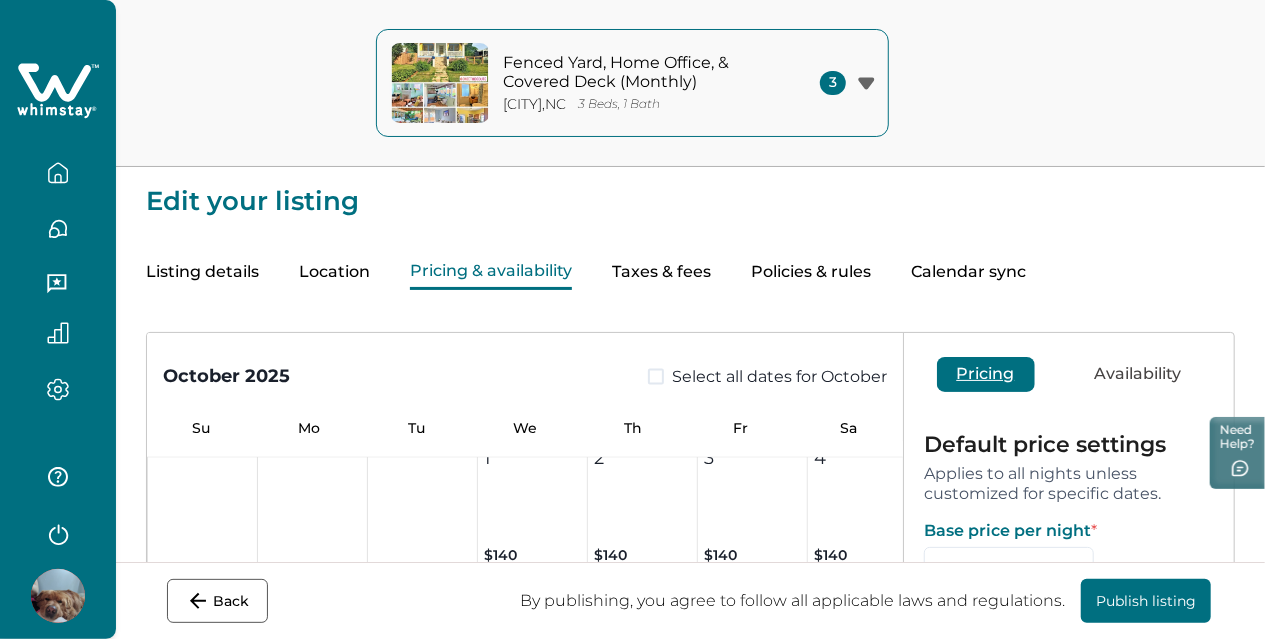 click on "Listing details" at bounding box center [202, 272] 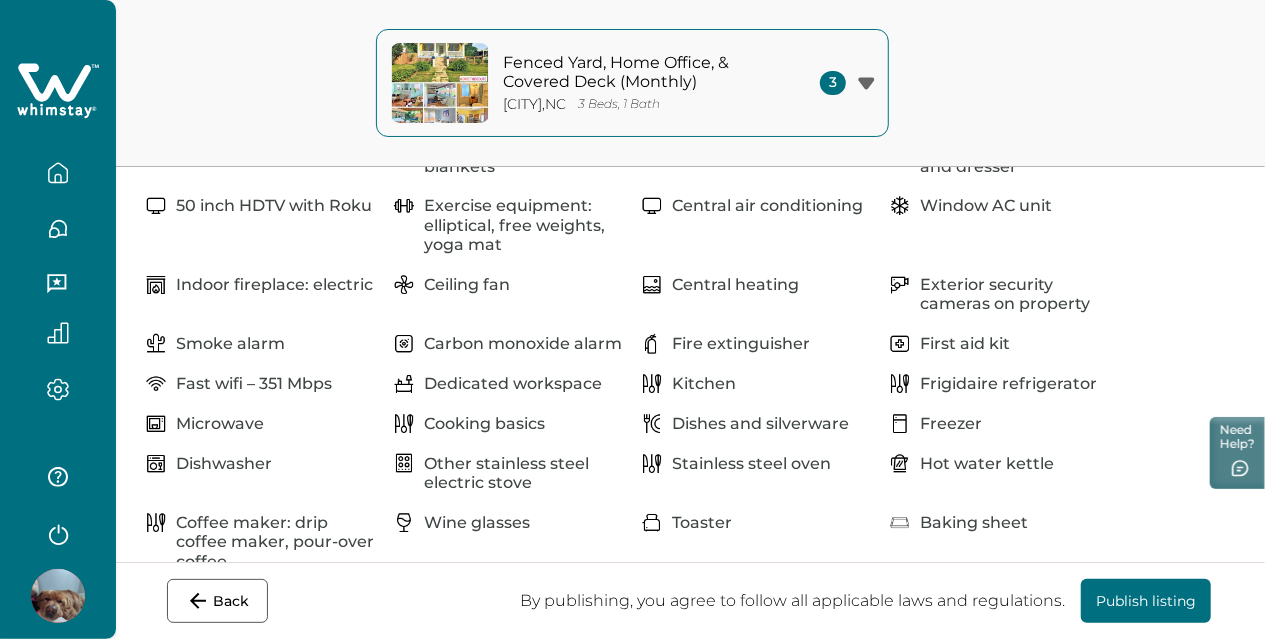 scroll, scrollTop: 700, scrollLeft: 0, axis: vertical 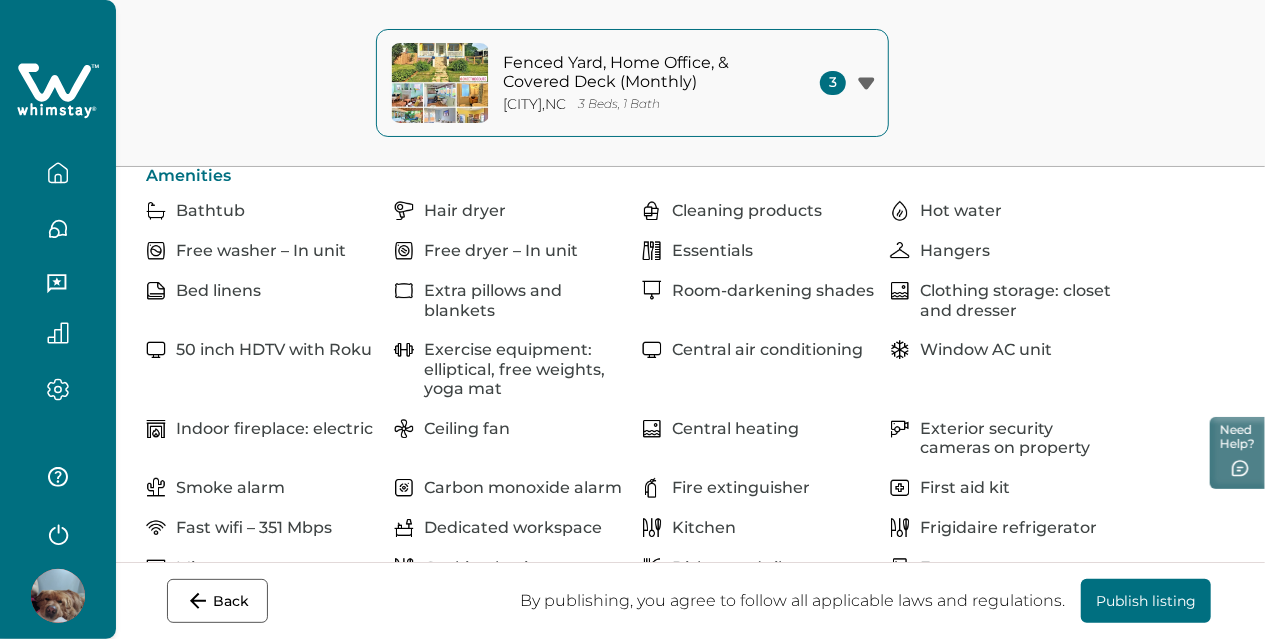 click 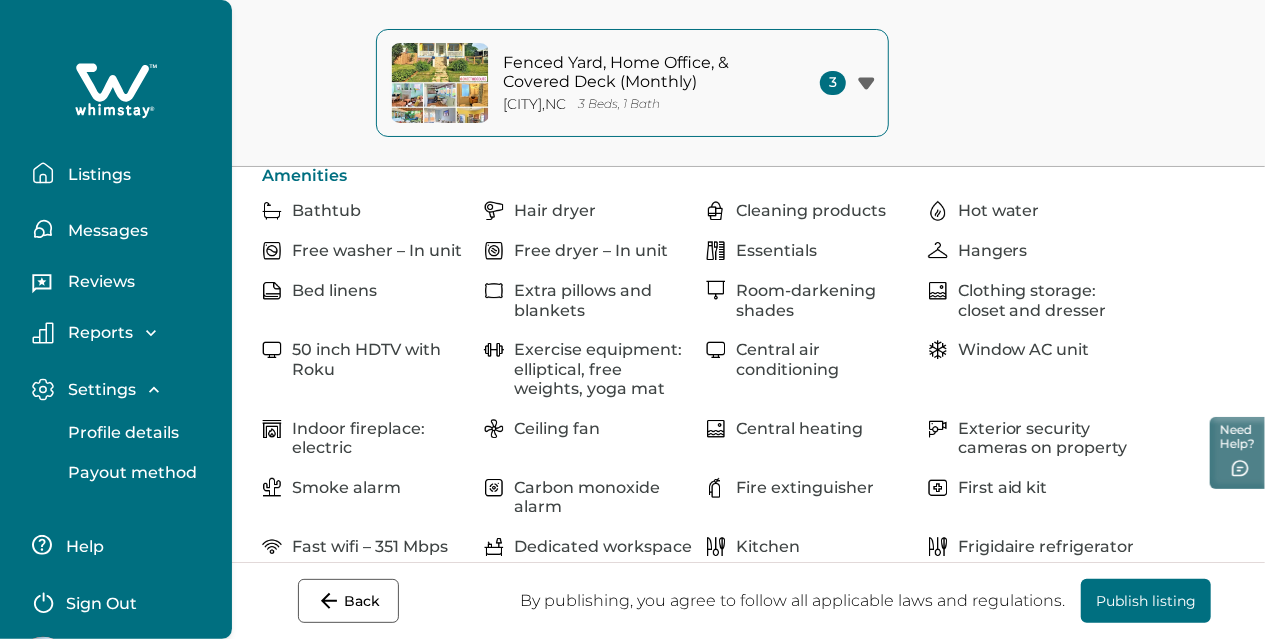 click on "Reports" at bounding box center (97, 333) 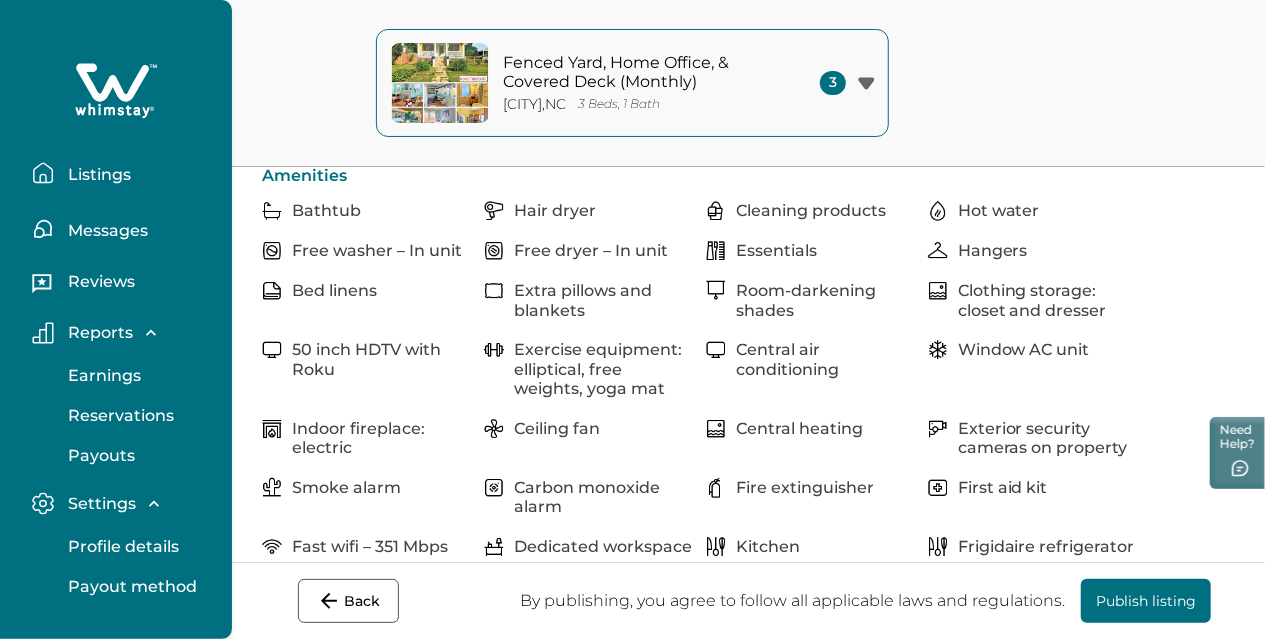 click on "Earnings" at bounding box center (101, 376) 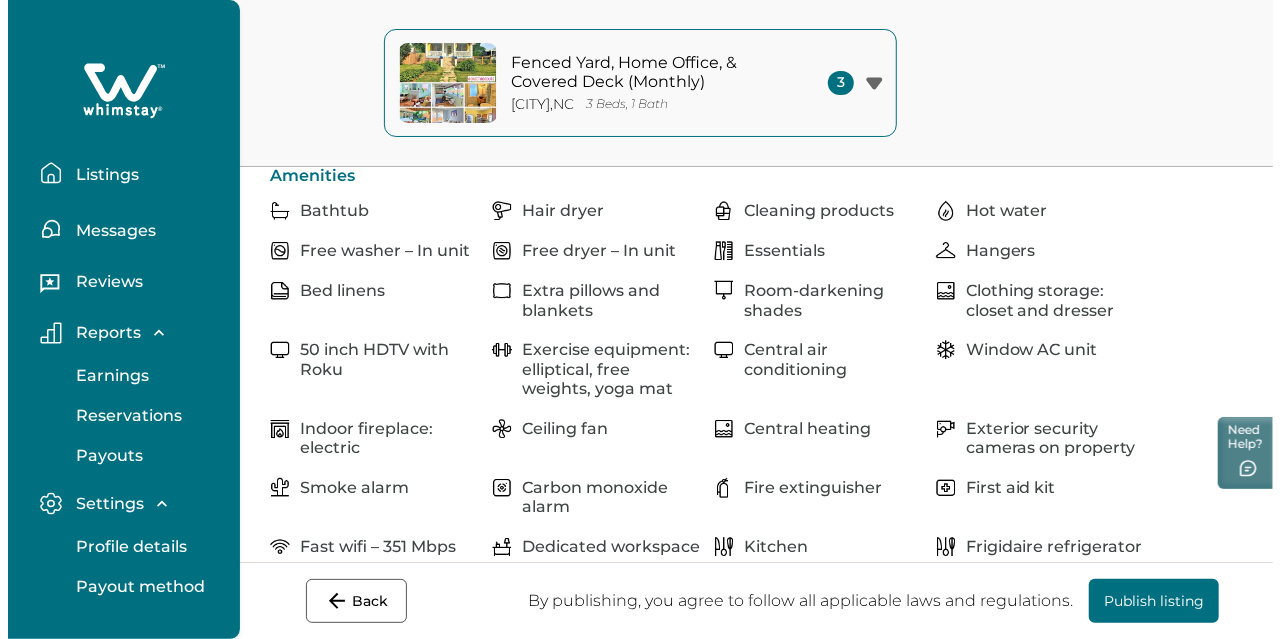 scroll, scrollTop: 0, scrollLeft: 0, axis: both 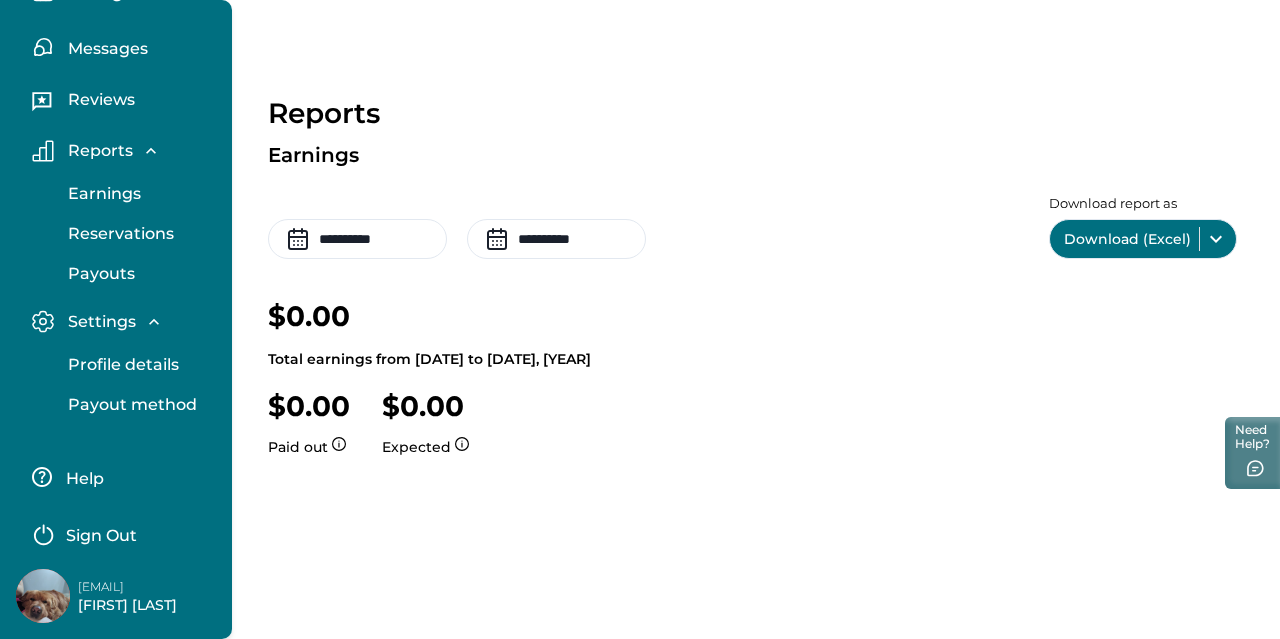 click on "Help" at bounding box center (82, 479) 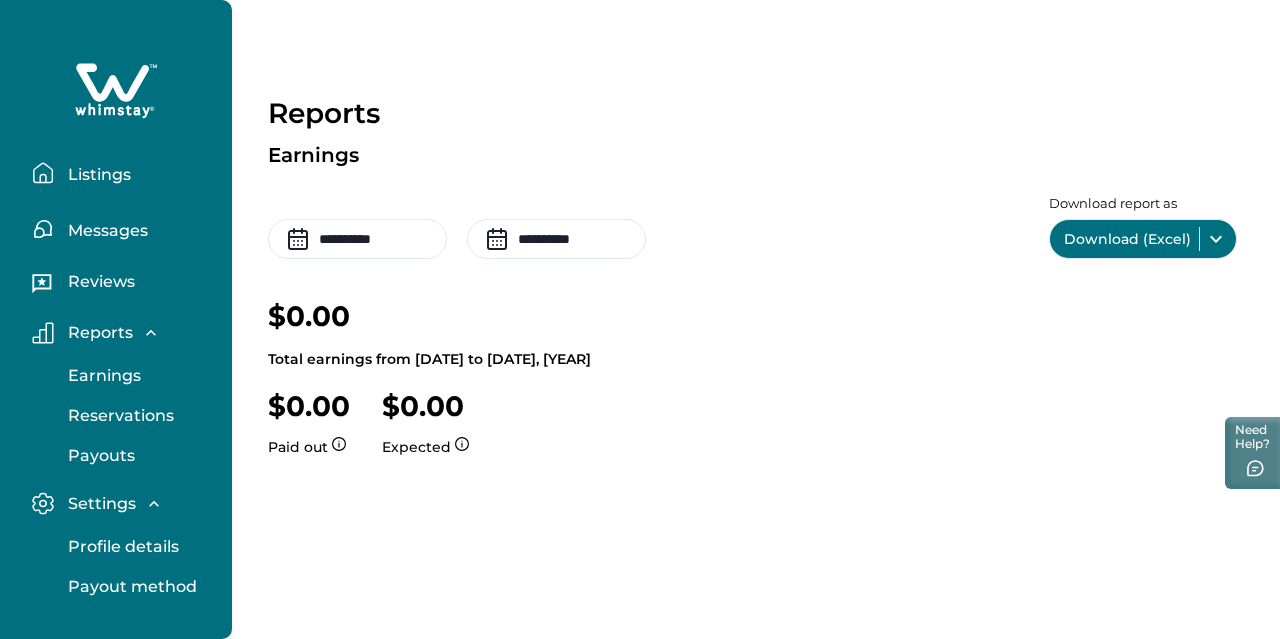click on "Listings" at bounding box center [96, 175] 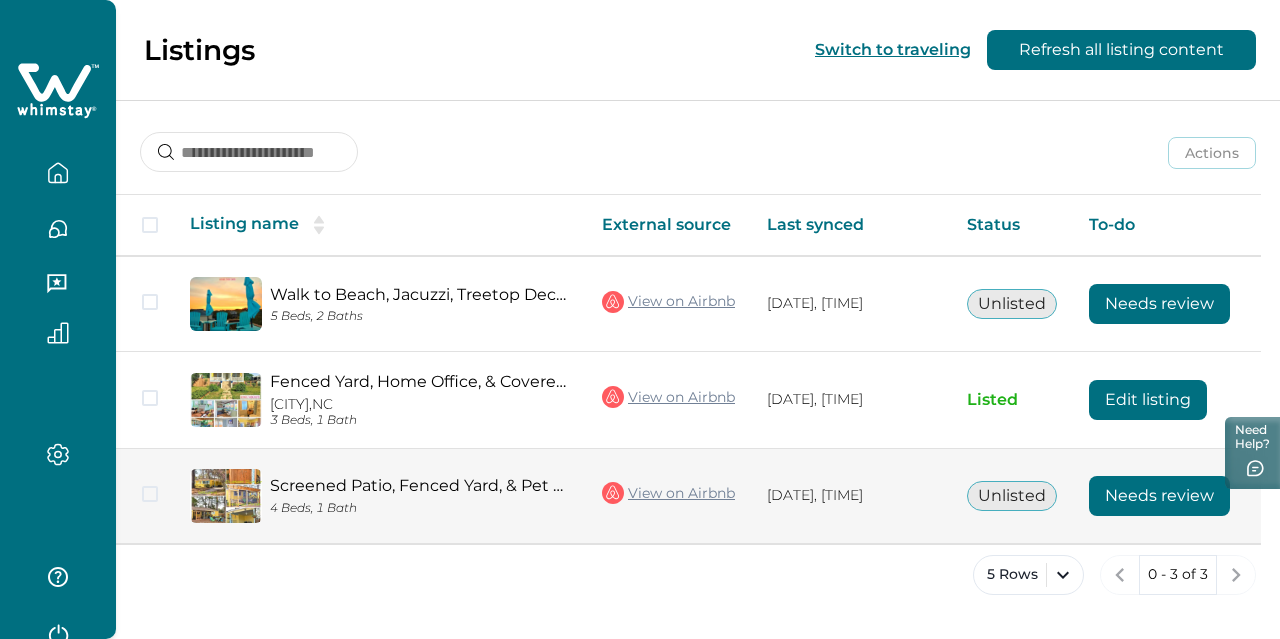 click on "Needs review" at bounding box center [1159, 496] 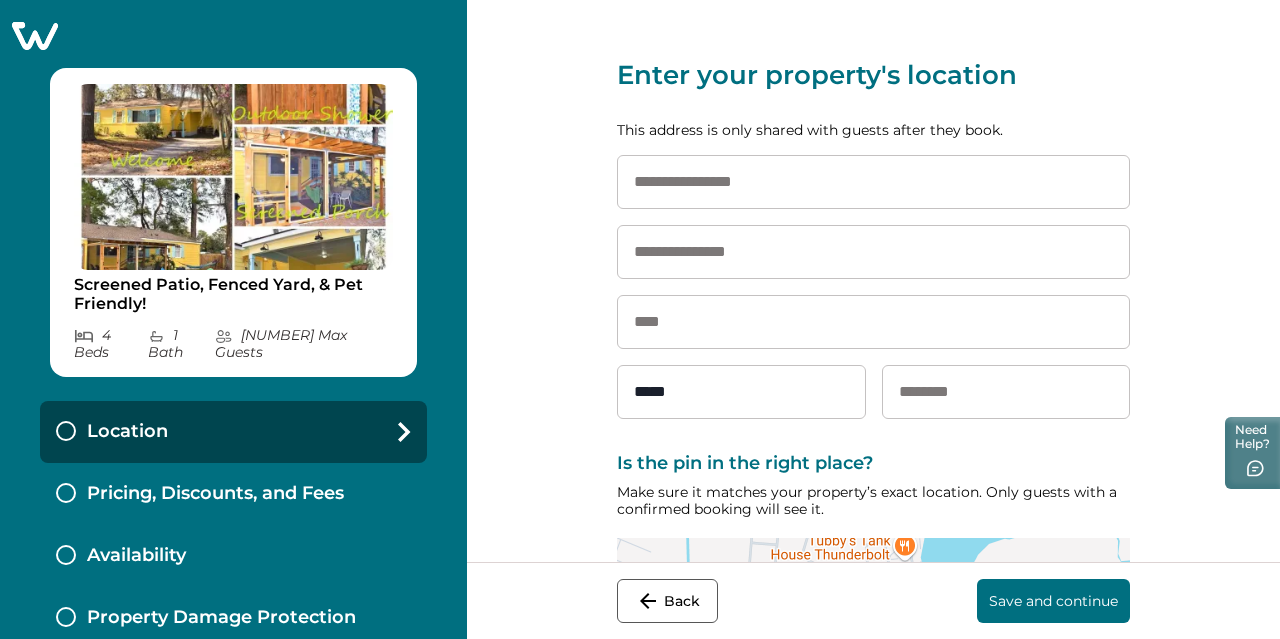 click at bounding box center [873, 182] 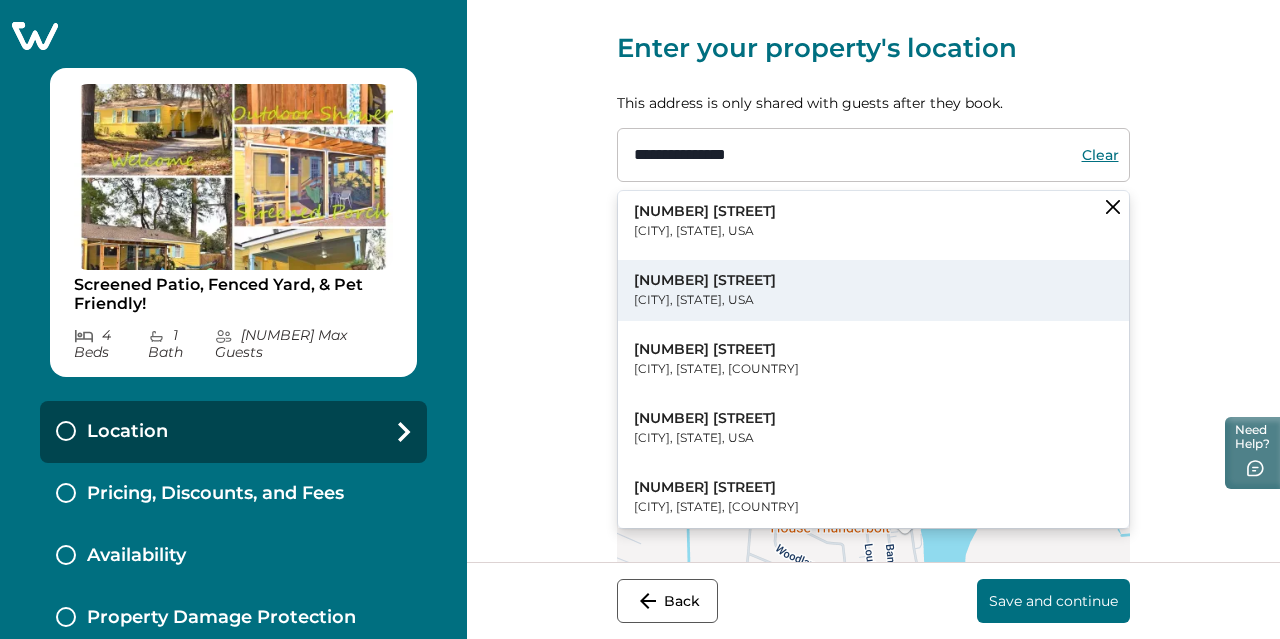 scroll, scrollTop: 100, scrollLeft: 0, axis: vertical 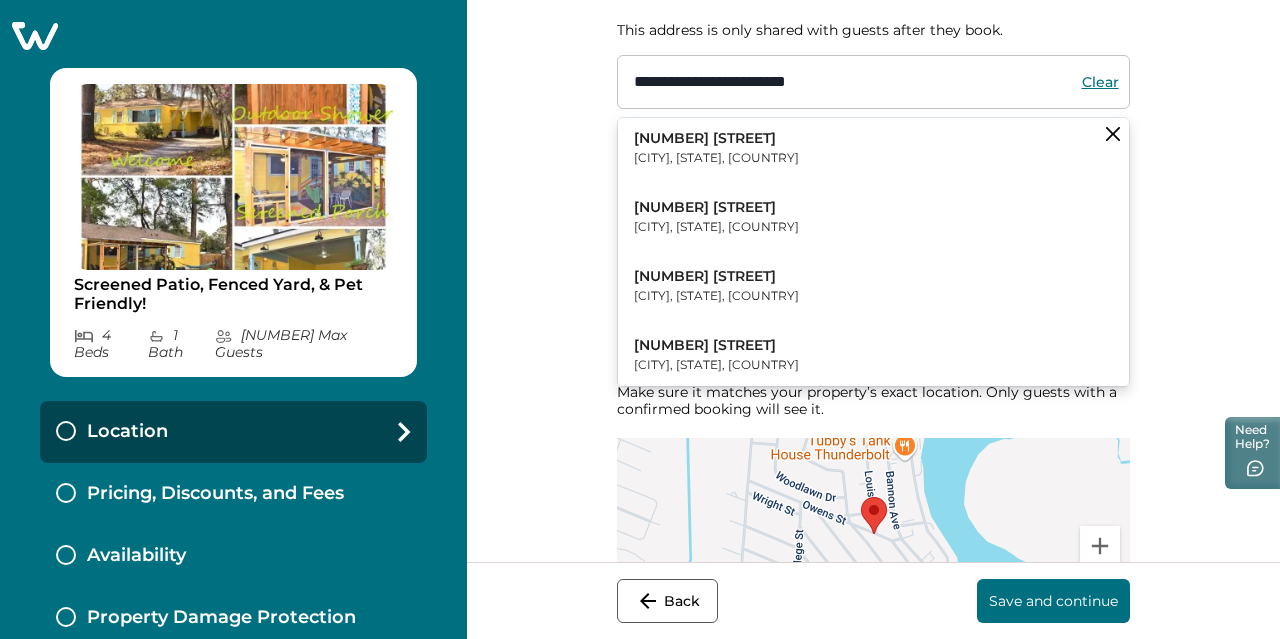 click on "3119 Gilbert St Savannah, GA, USA" at bounding box center (873, 148) 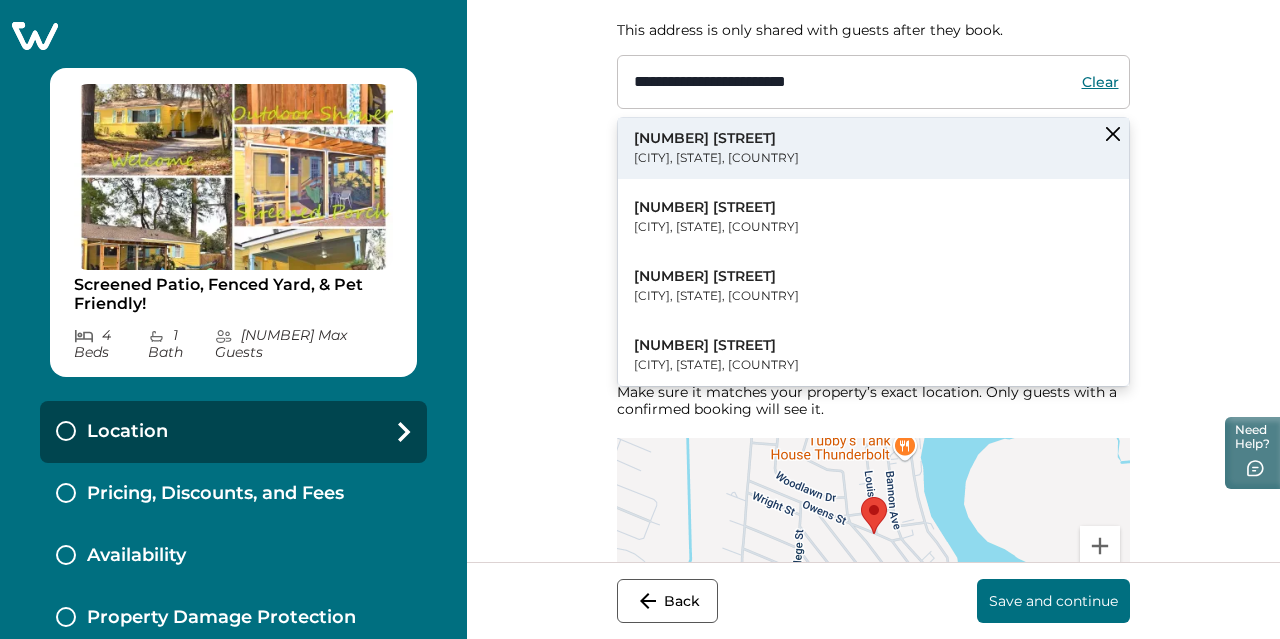 type on "**********" 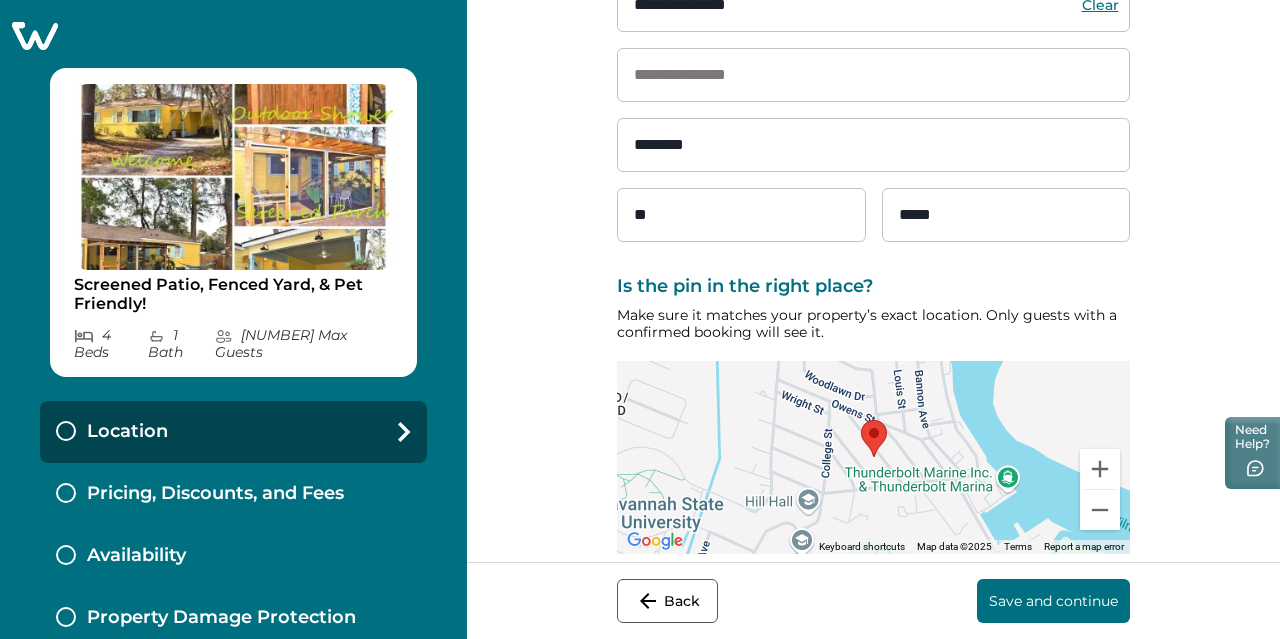 scroll, scrollTop: 196, scrollLeft: 0, axis: vertical 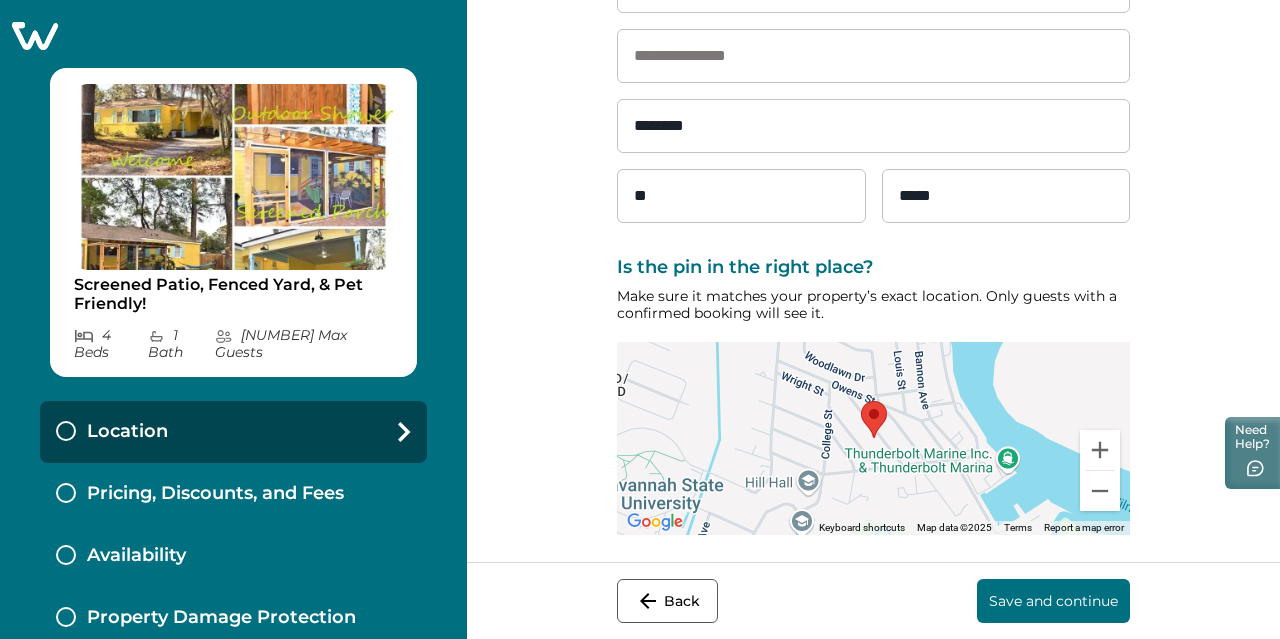 click on "Save and continue" at bounding box center [1053, 601] 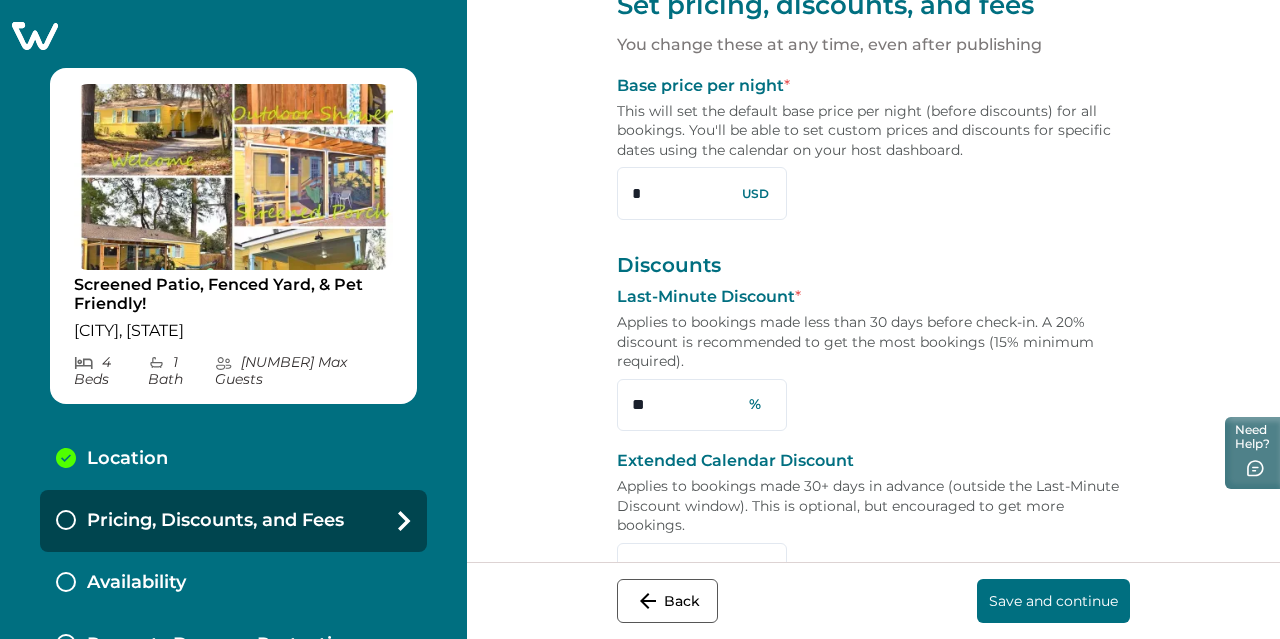 scroll, scrollTop: 0, scrollLeft: 0, axis: both 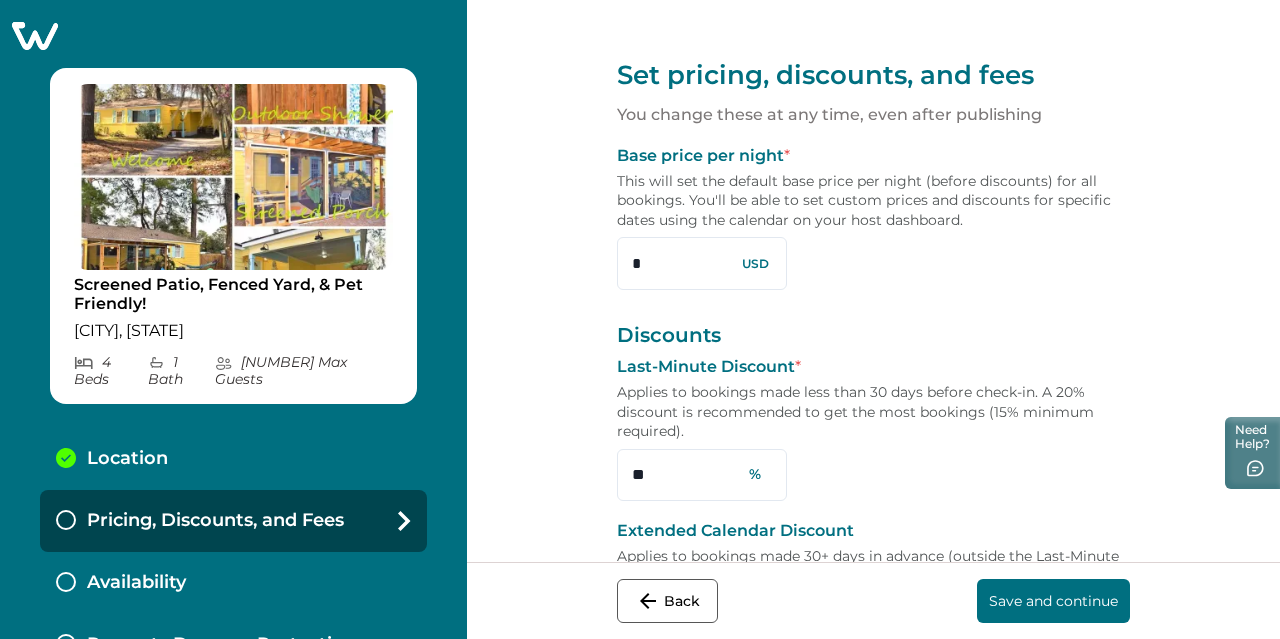 drag, startPoint x: 656, startPoint y: 258, endPoint x: 586, endPoint y: 258, distance: 70 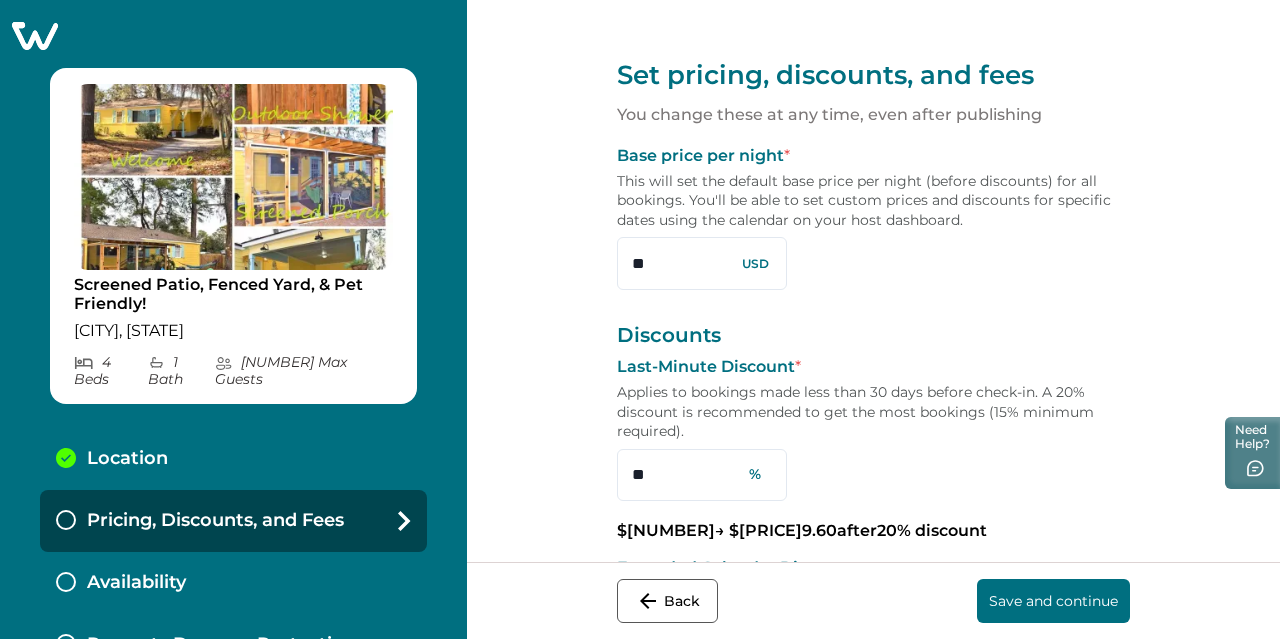 type on "*" 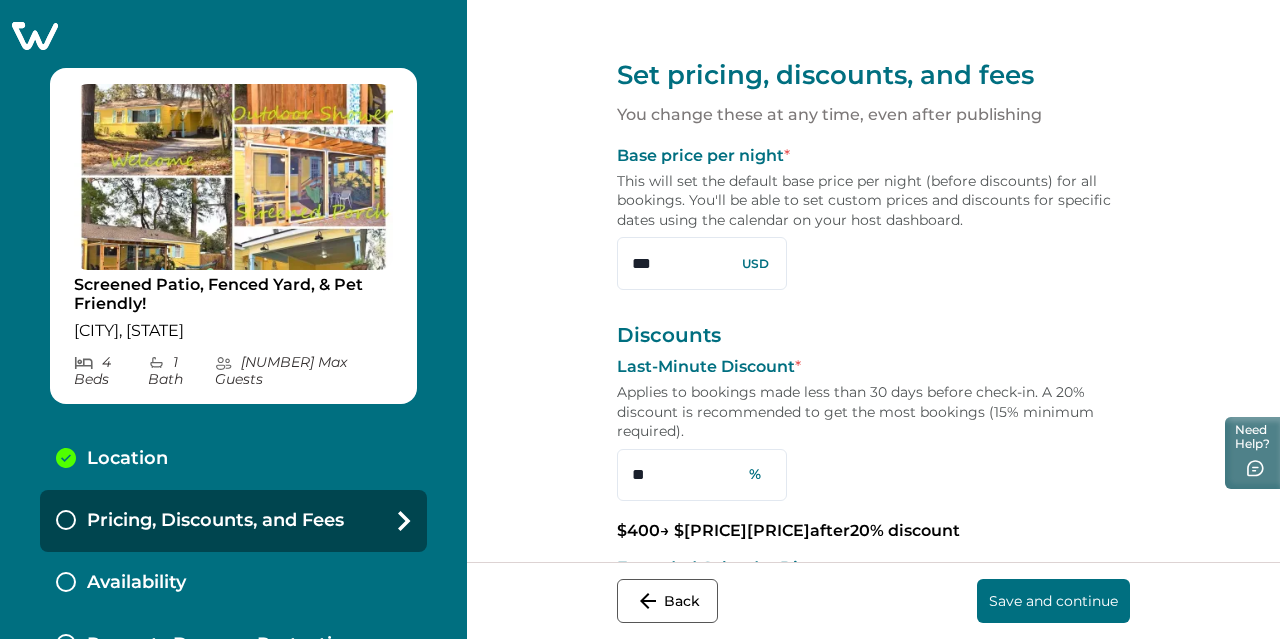 type on "***" 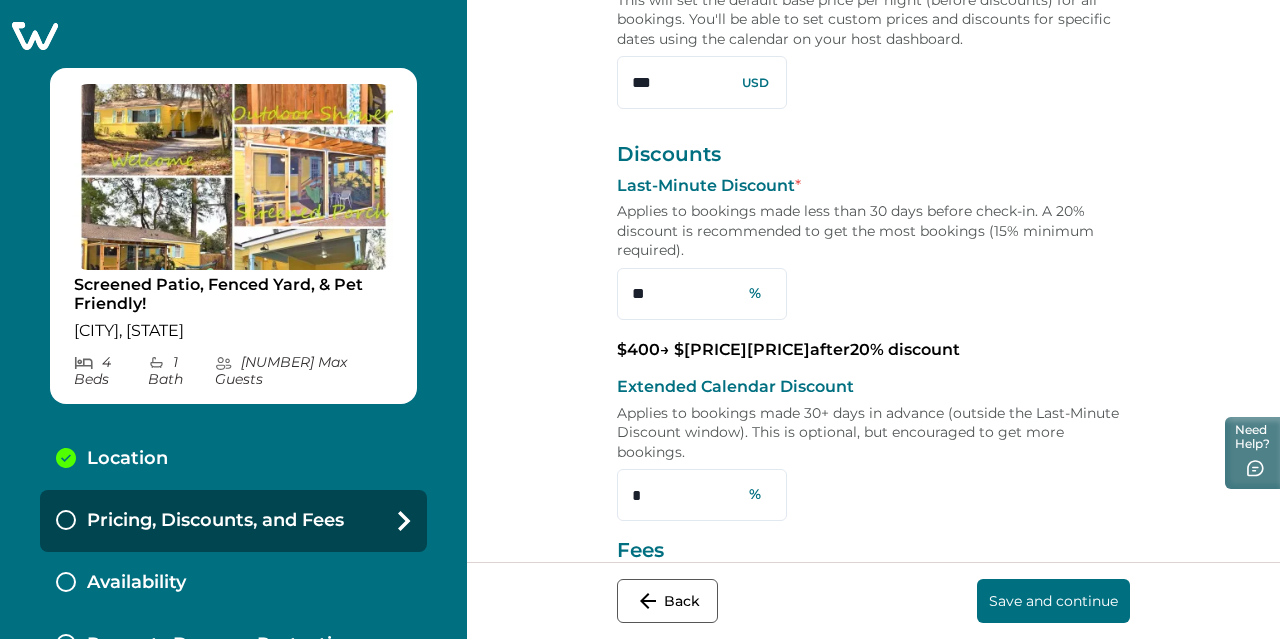 scroll, scrollTop: 200, scrollLeft: 0, axis: vertical 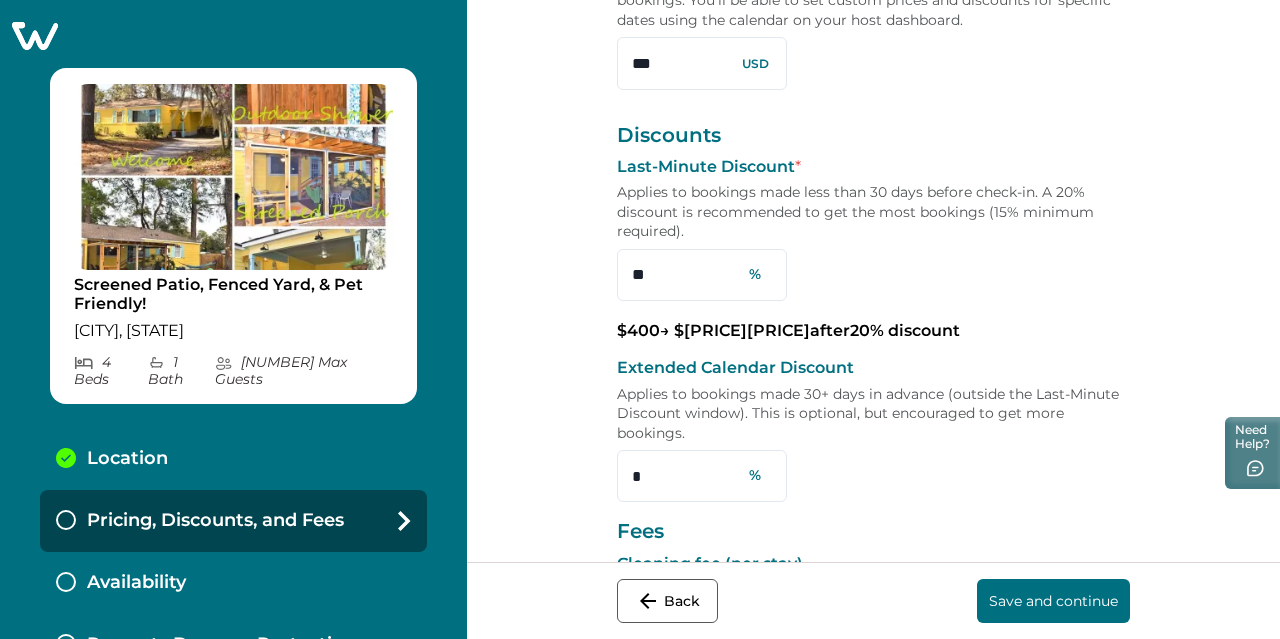 drag, startPoint x: 683, startPoint y: 271, endPoint x: 598, endPoint y: 265, distance: 85.2115 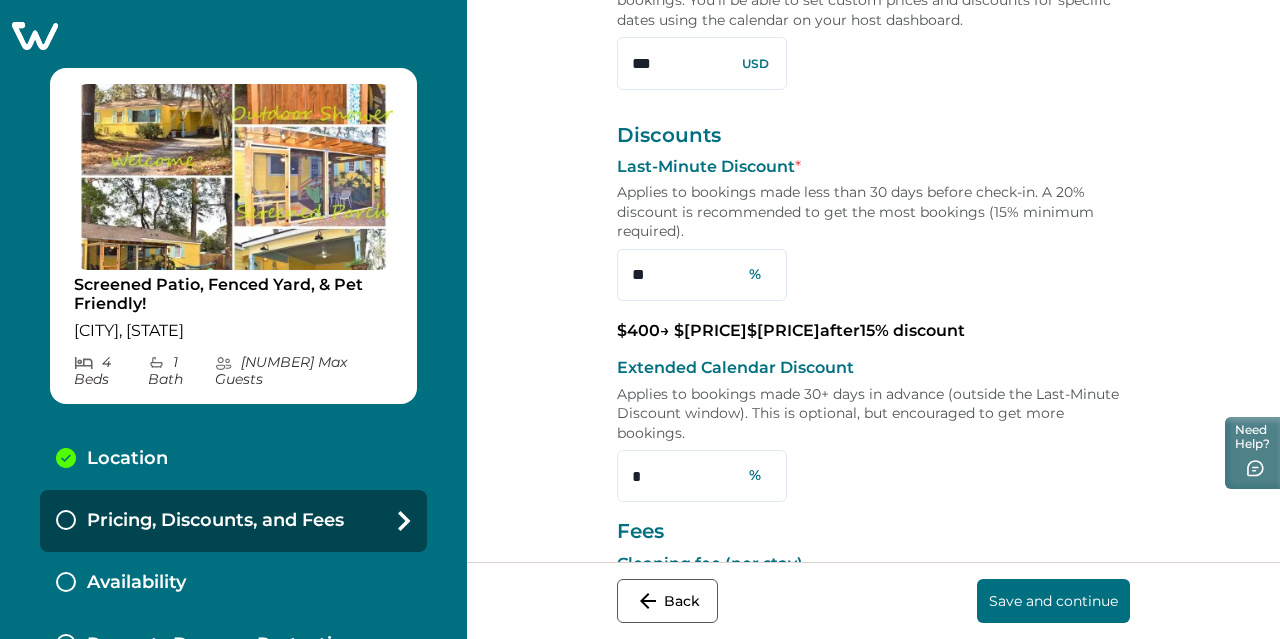 type on "**" 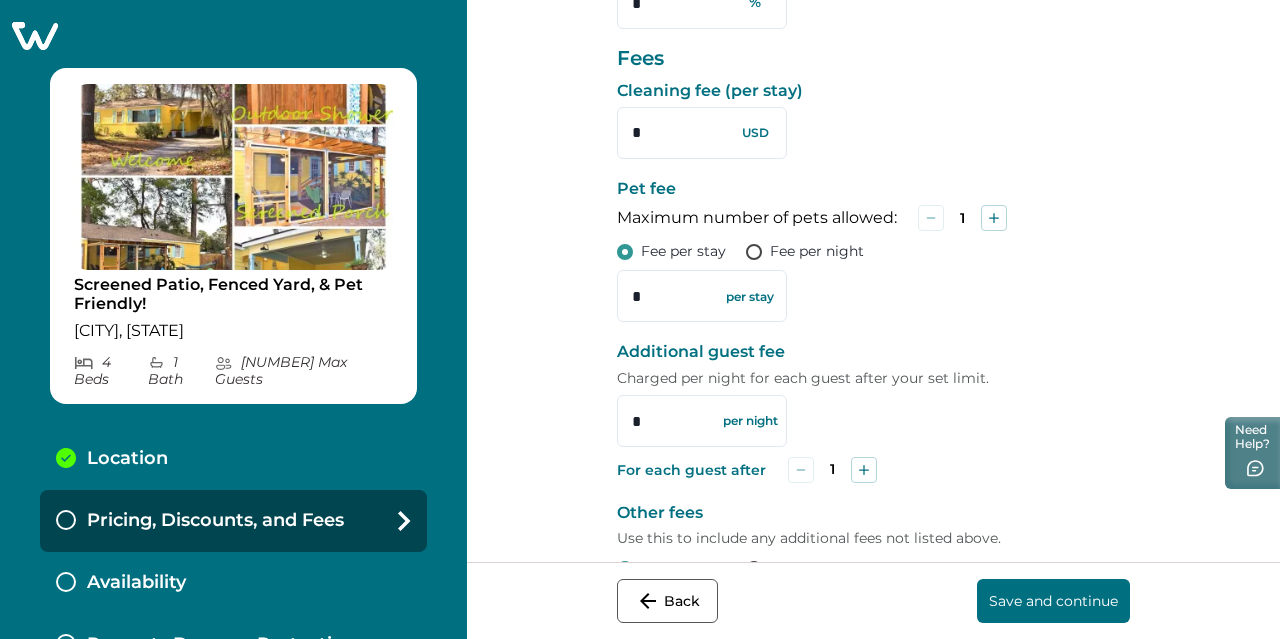 scroll, scrollTop: 700, scrollLeft: 0, axis: vertical 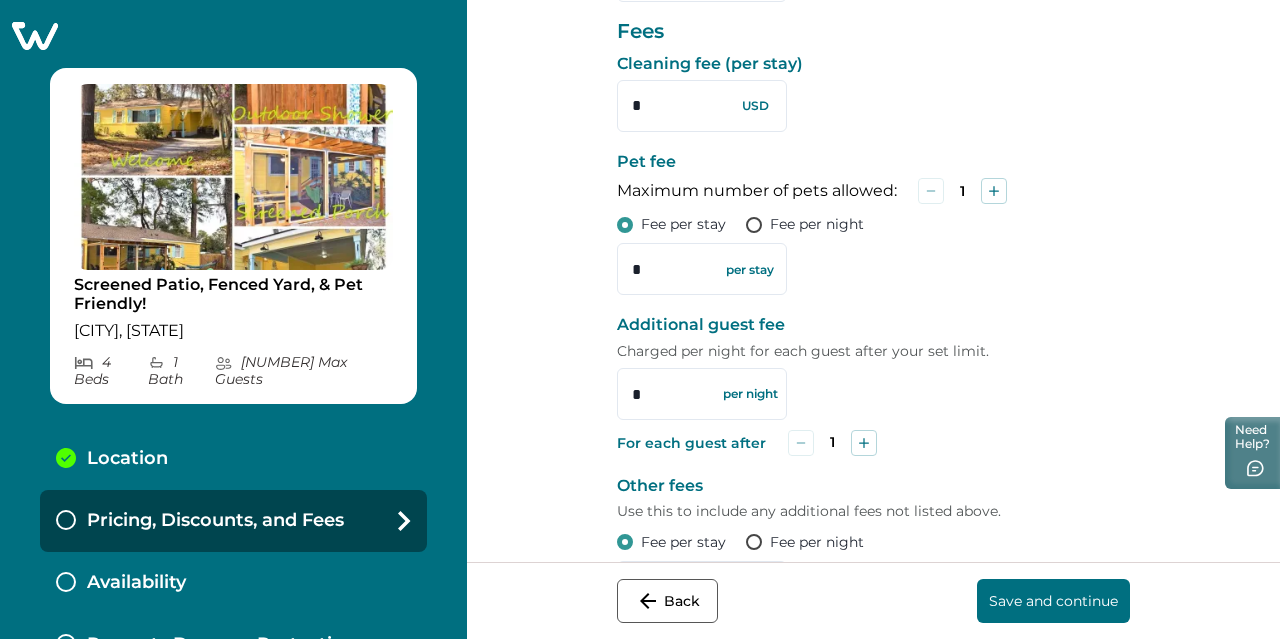 click at bounding box center (754, 225) 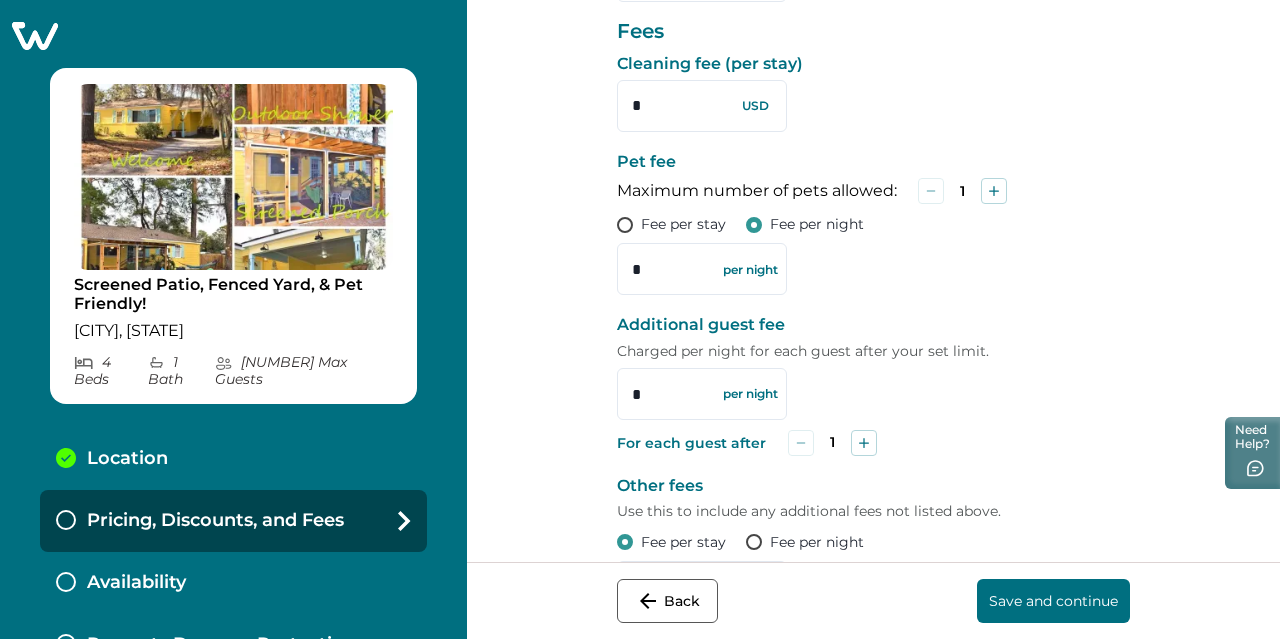drag, startPoint x: 678, startPoint y: 274, endPoint x: 578, endPoint y: 269, distance: 100.12492 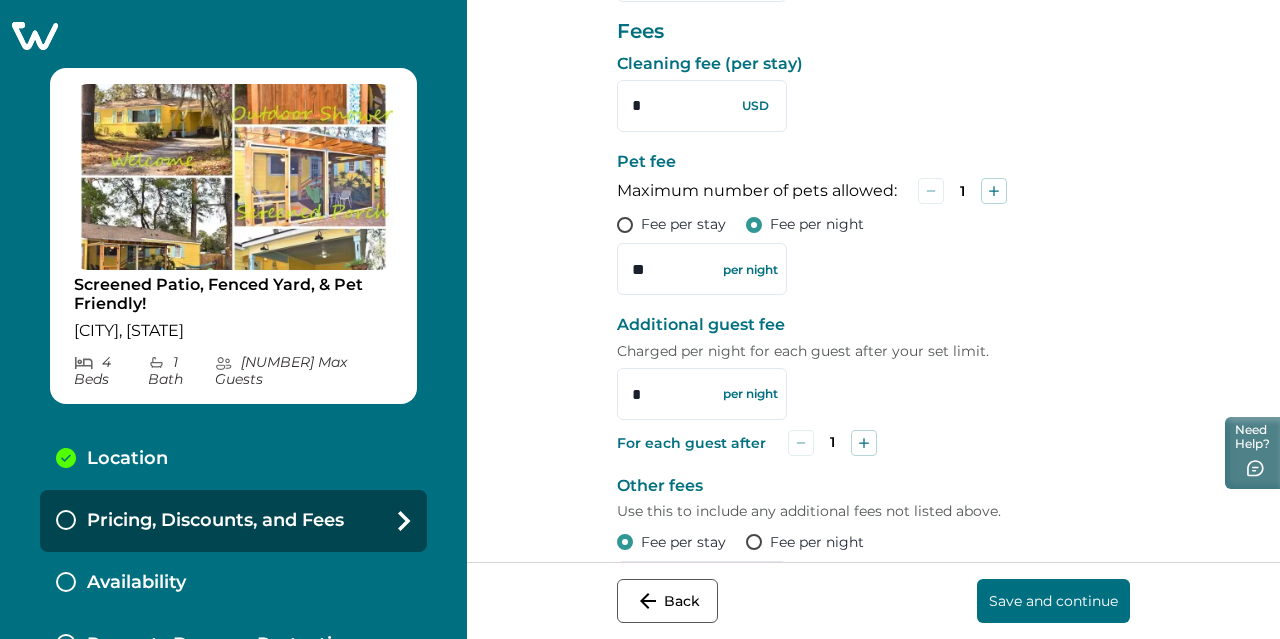 type on "**" 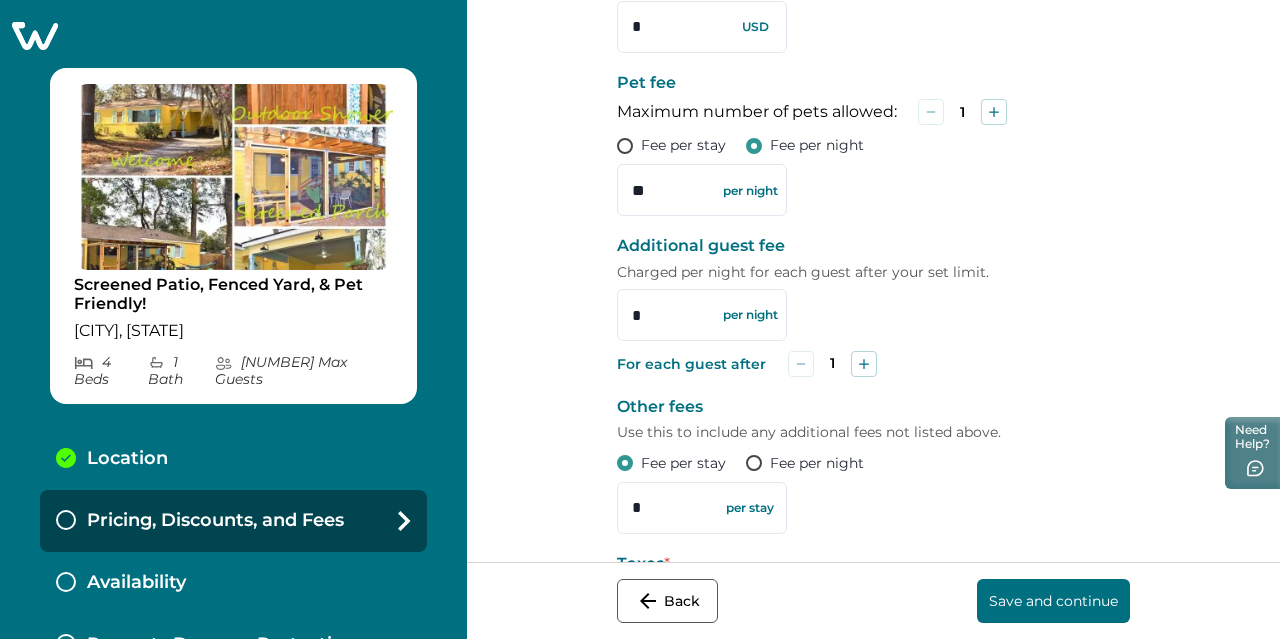 scroll, scrollTop: 600, scrollLeft: 0, axis: vertical 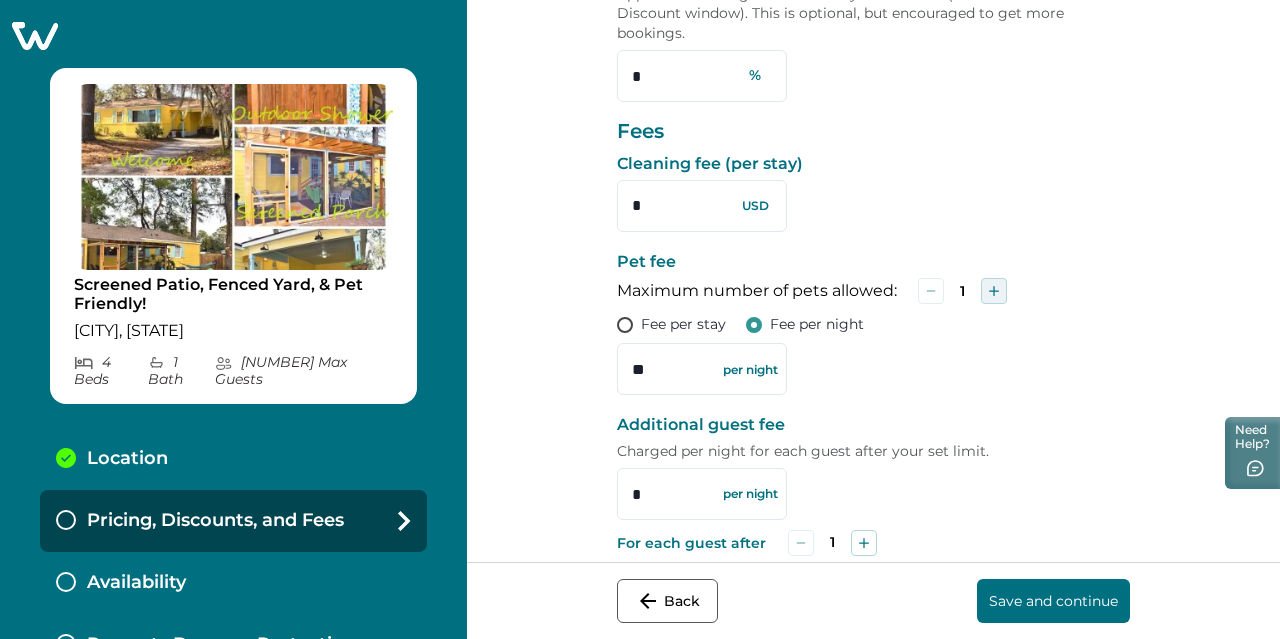 click 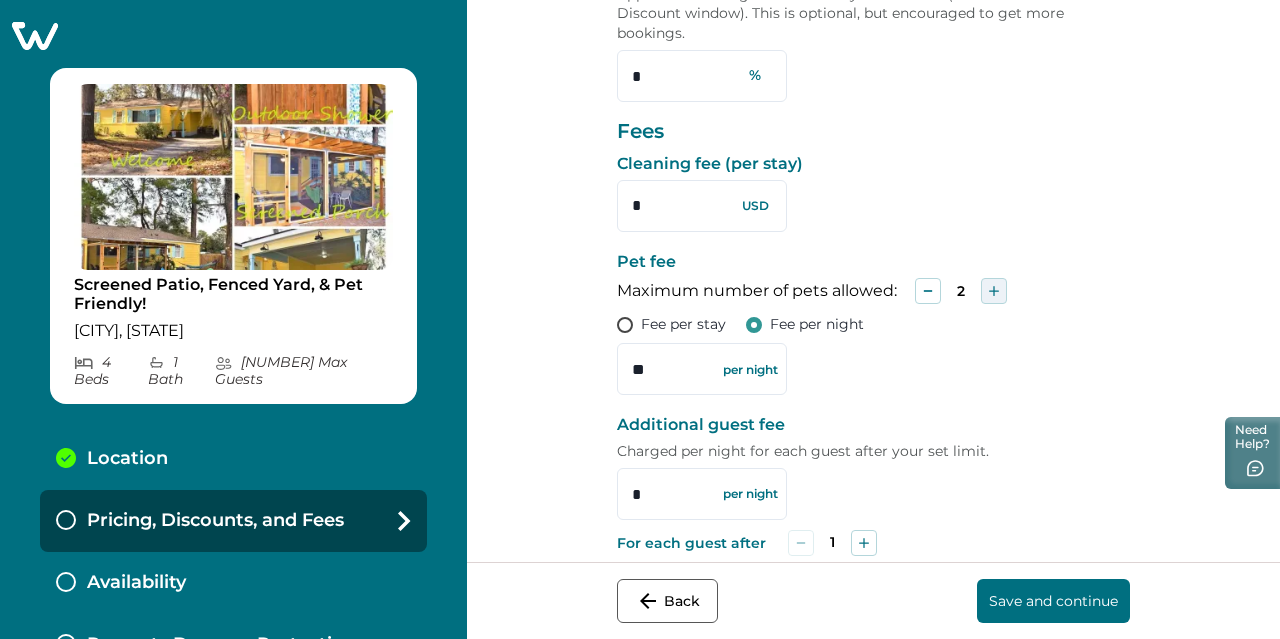 click 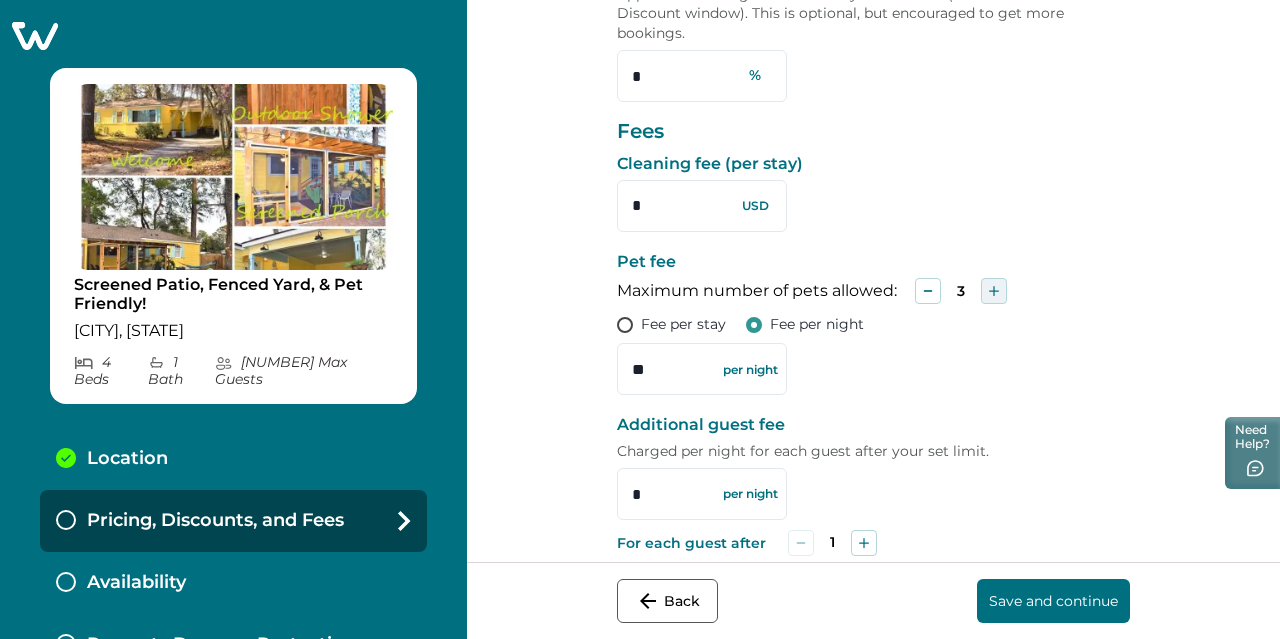 click 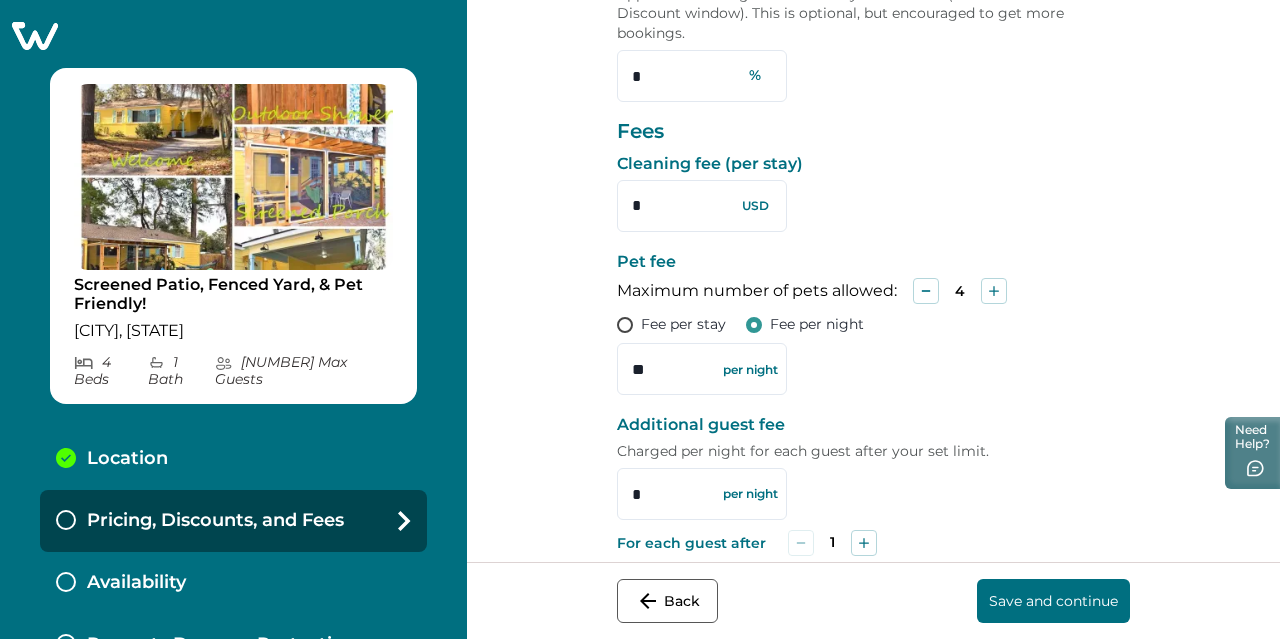 click on "Cleaning fee (per stay) * USD" at bounding box center [873, 193] 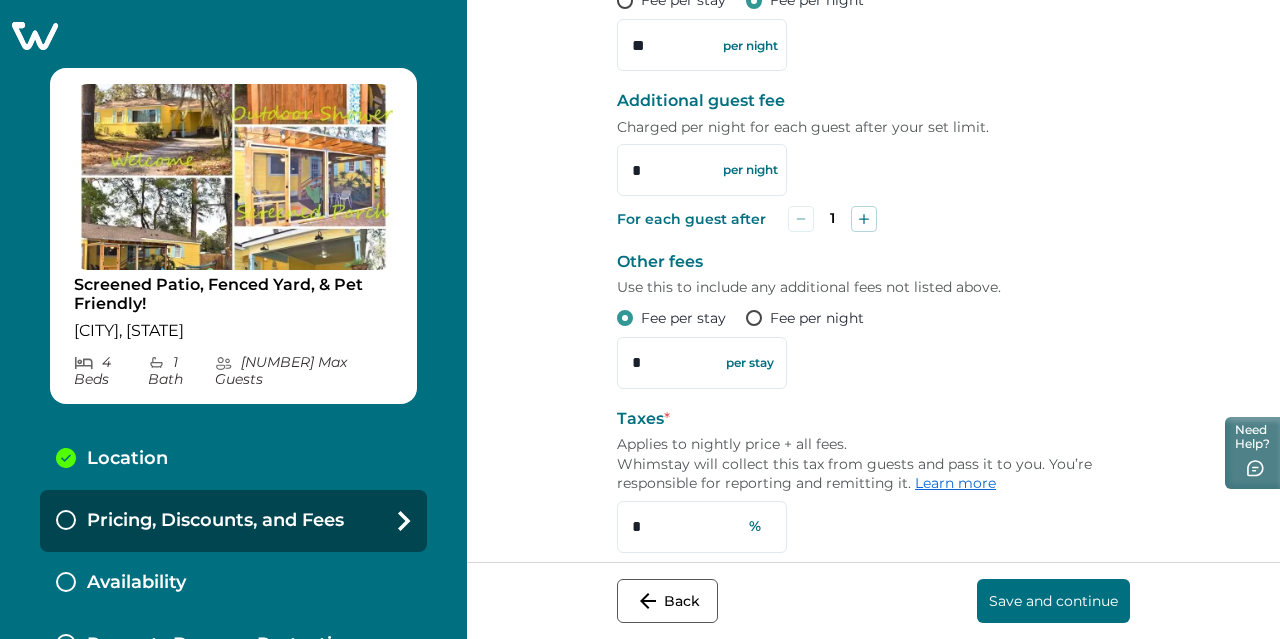 scroll, scrollTop: 981, scrollLeft: 0, axis: vertical 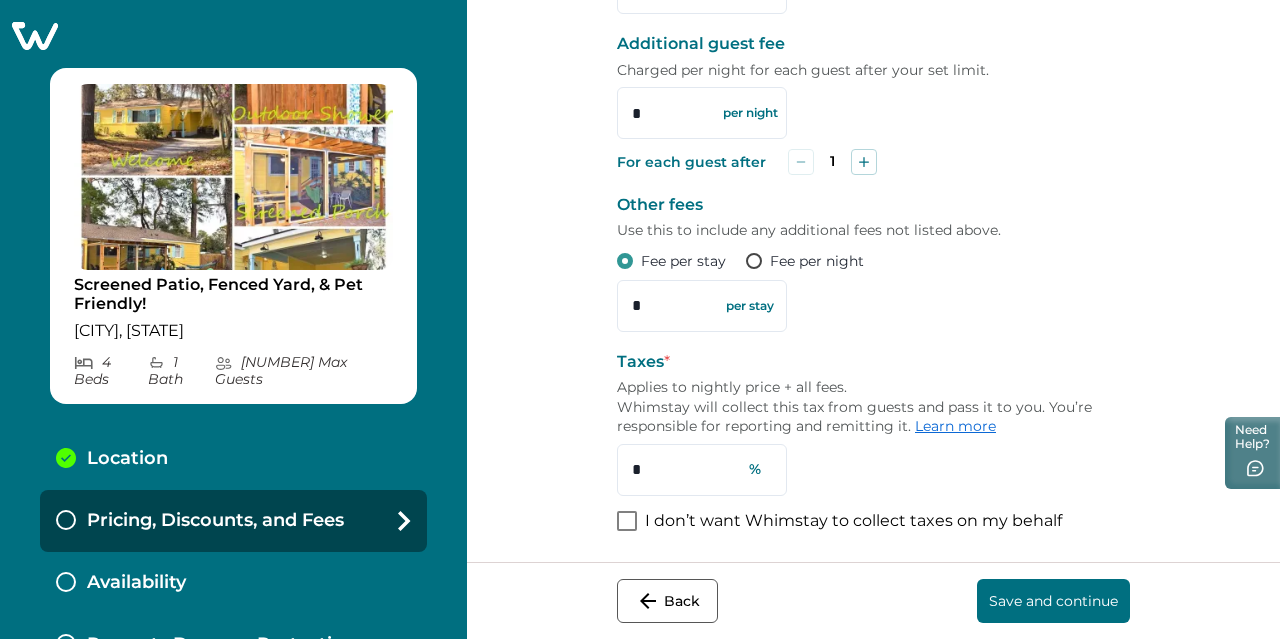 click at bounding box center [627, 521] 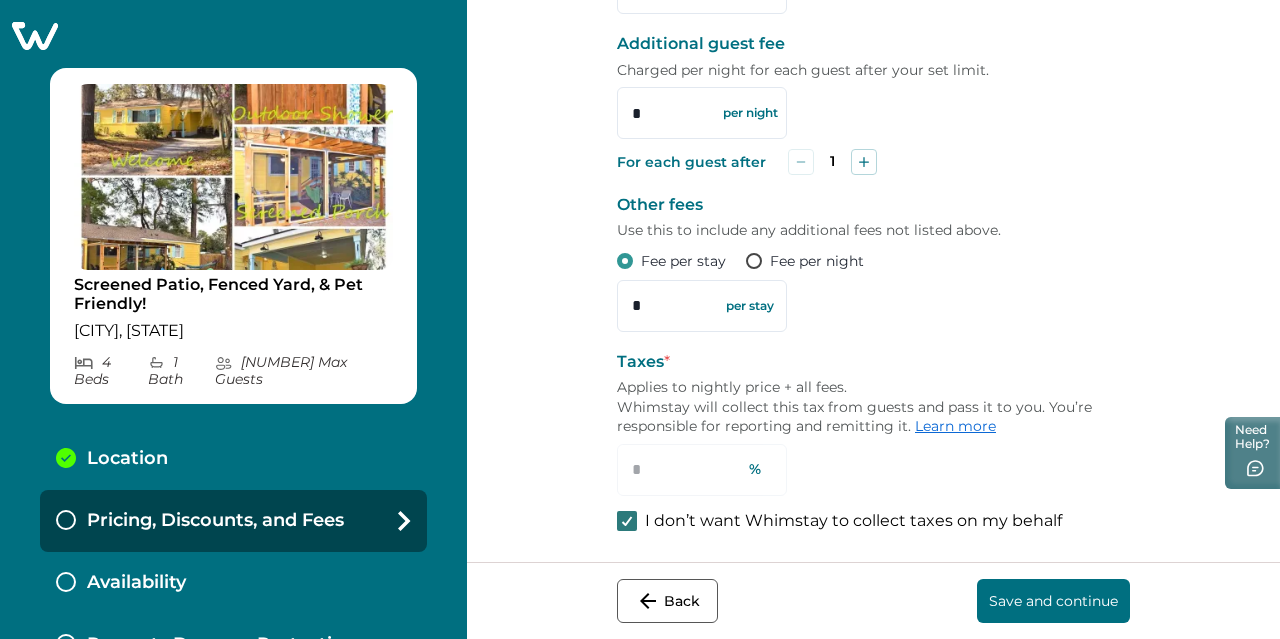 click 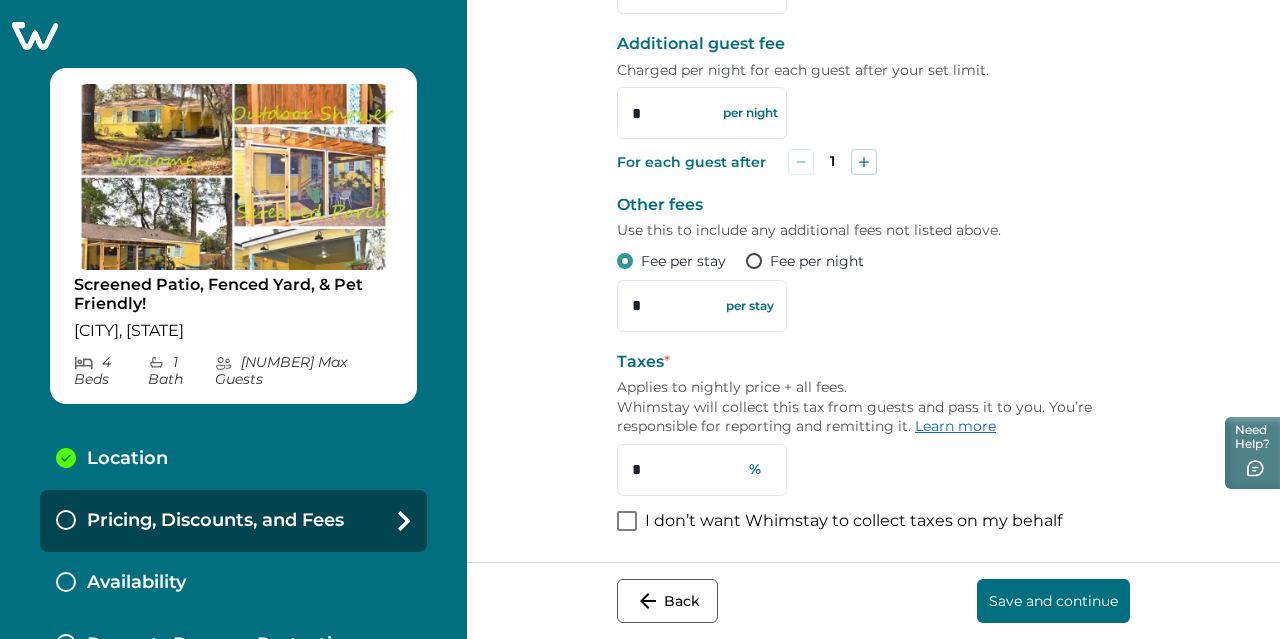 click on "Set pricing, discounts, and fees You change these at any time, even after publishing Base price per night * This will set the default base price per night (before discounts) for all bookings. You'll be able
to set custom prices and discounts for specific dates using the calendar on your host dashboard. *** USD Discounts Last-Minute Discount * Applies to bookings made less than 30 days before check-in. A 20% discount is recommended to get the most bookings (15% minimum required). ** % $ 400  → $ 340.00  after  15 % discount Extended Calendar Discount Applies to bookings made 30+ days in advance (outside the Last-Minute Discount window). This is optional, but encouraged to get more bookings. * % Fees Cleaning fee (per stay) * USD Pet fee Maximum number of pets allowed: 4 Fee per stay Fee per night ** per night Additional guest fee Charged per night for each guest after your set limit. * per night For each guest after 1 Other fees Use this to include any additional fees not listed above. Fee per stay" at bounding box center [873, 281] 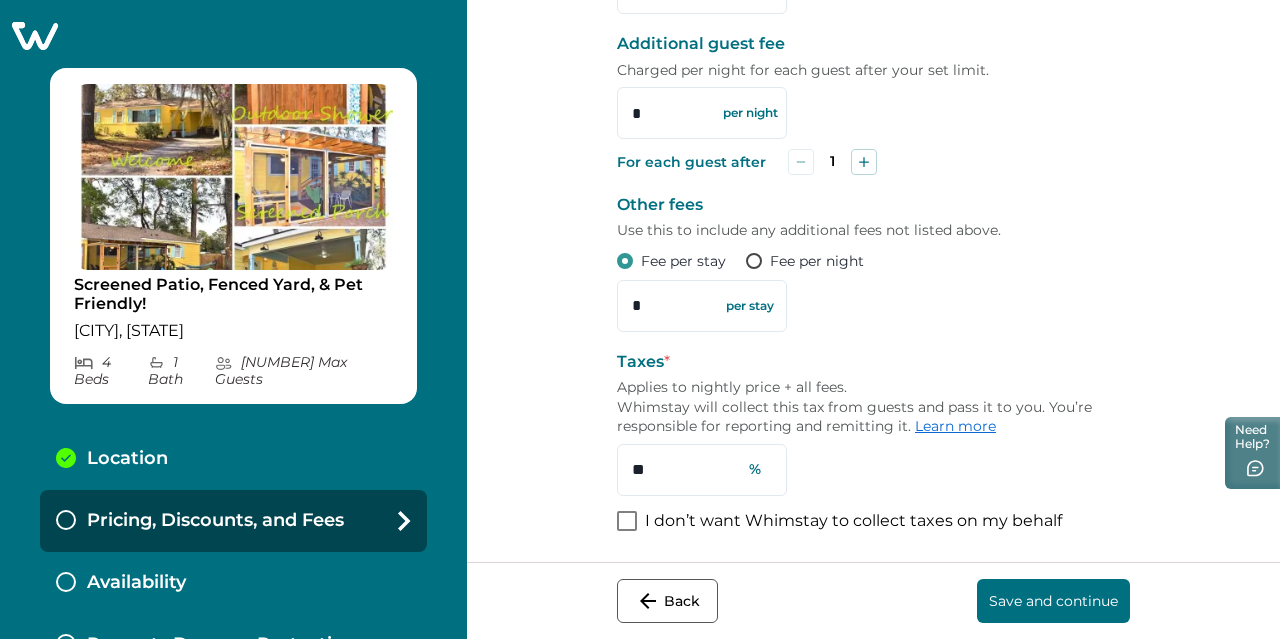 click on "Set pricing, discounts, and fees You change these at any time, even after publishing Base price per night * This will set the default base price per night (before discounts) for all bookings. You'll be able
to set custom prices and discounts for specific dates using the calendar on your host dashboard. *** USD Discounts Last-Minute Discount * Applies to bookings made less than 30 days before check-in. A 20% discount is recommended to get the most bookings (15% minimum required). ** % $ 400  → $ 340.00  after  15 % discount Extended Calendar Discount Applies to bookings made 30+ days in advance (outside the Last-Minute Discount window). This is optional, but encouraged to get more bookings. * % Fees Cleaning fee (per stay) * USD Pet fee Maximum number of pets allowed: 4 Fee per stay Fee per night ** per night Additional guest fee Charged per night for each guest after your set limit. * per night For each guest after 1 Other fees Use this to include any additional fees not listed above. Fee per stay" at bounding box center [873, 281] 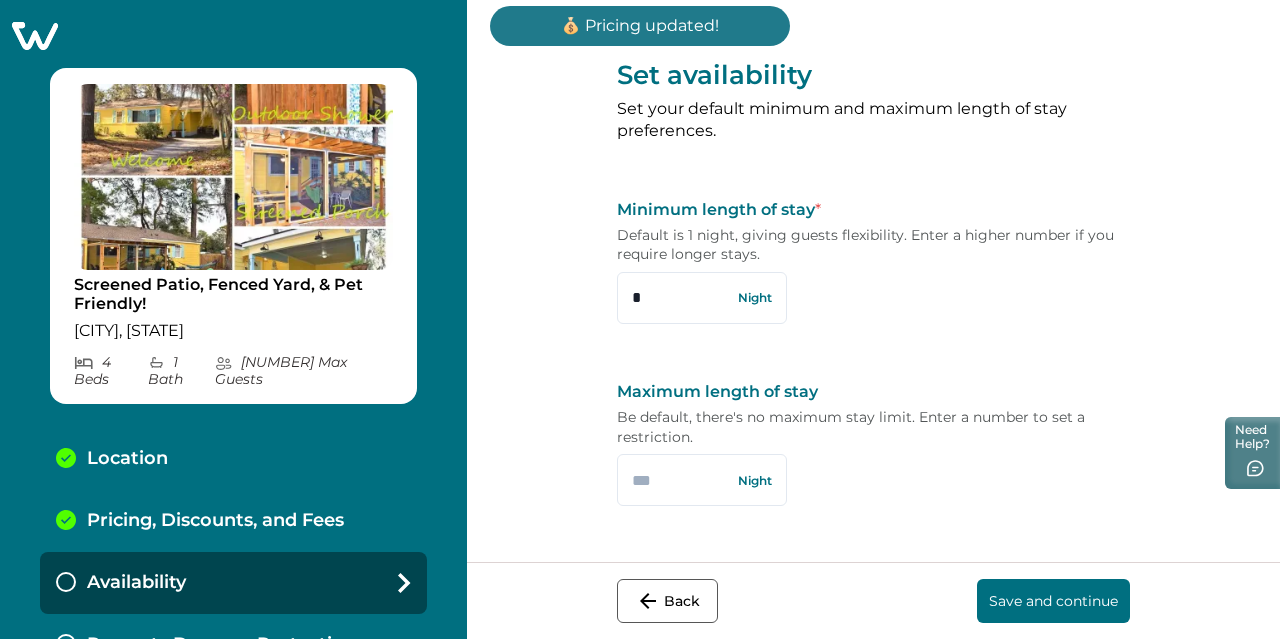 scroll, scrollTop: 0, scrollLeft: 0, axis: both 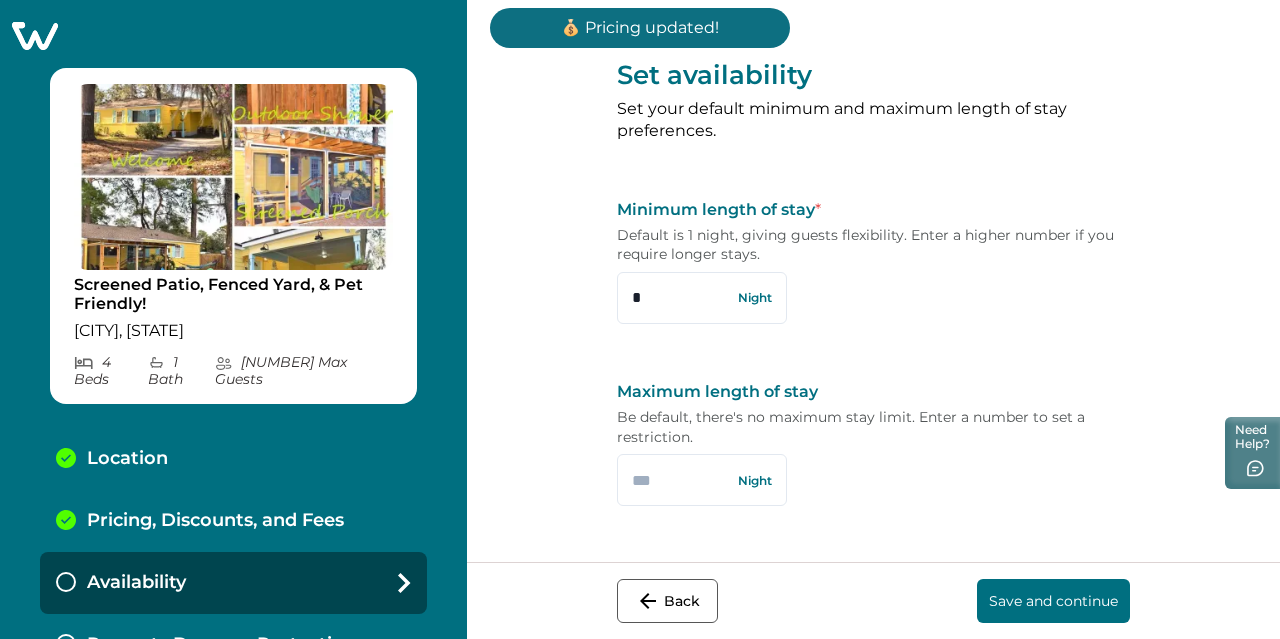 drag, startPoint x: 642, startPoint y: 298, endPoint x: 572, endPoint y: 293, distance: 70.178345 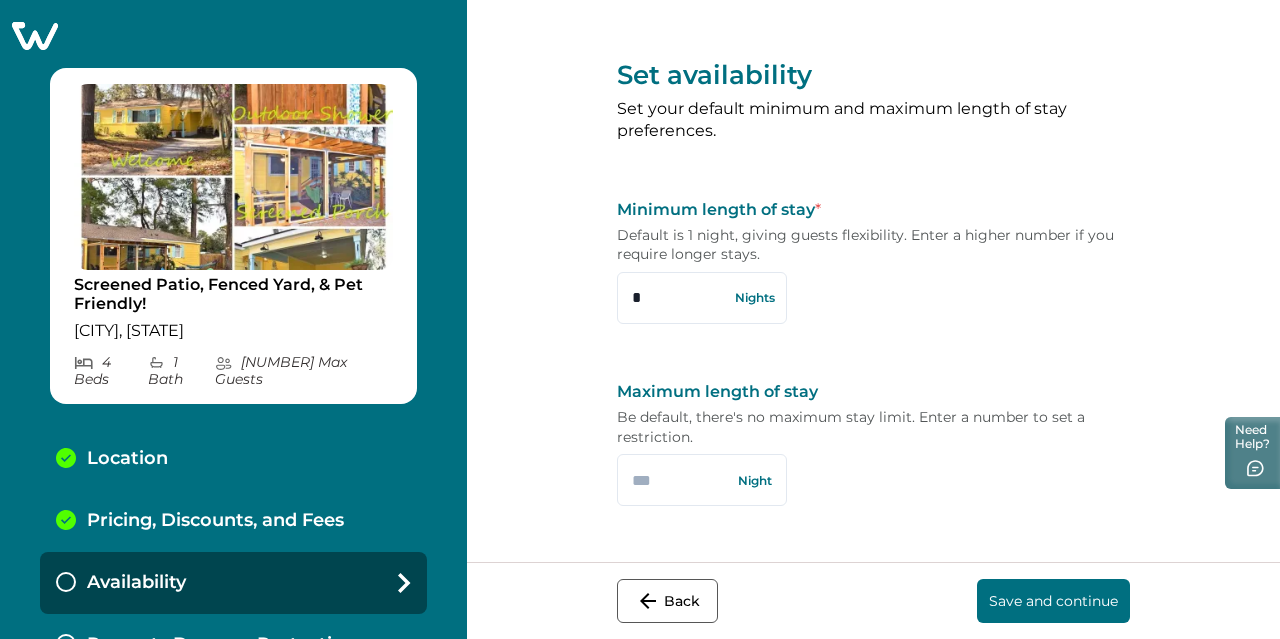 type on "*" 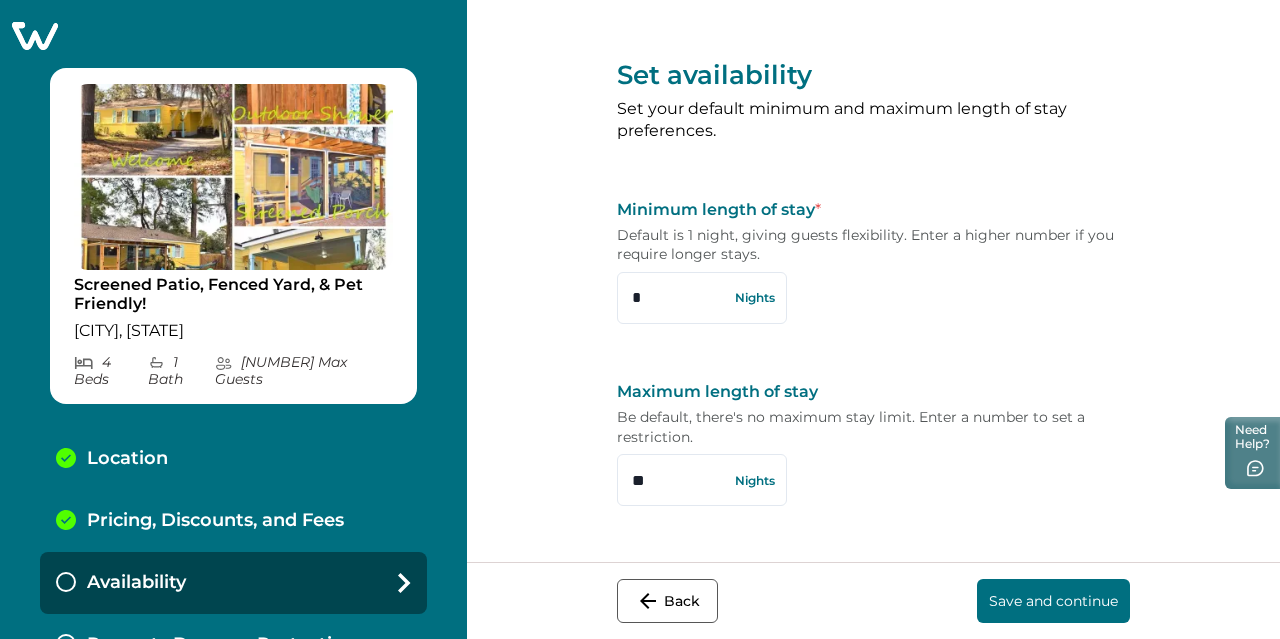 type on "**" 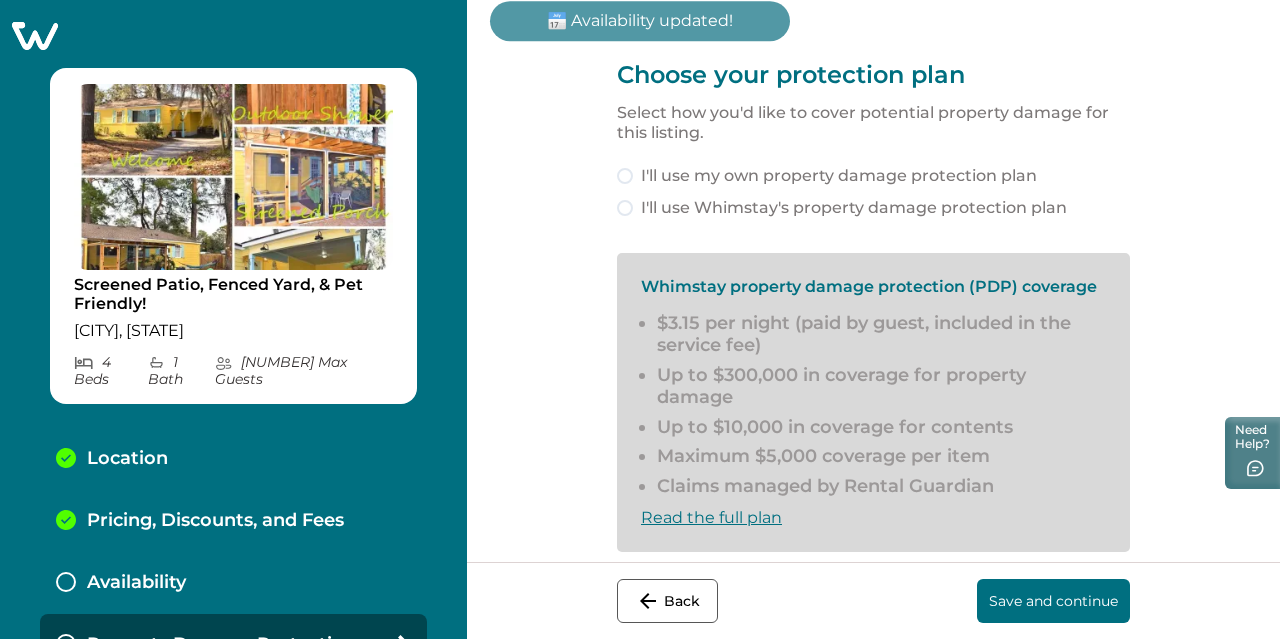 scroll, scrollTop: 19, scrollLeft: 0, axis: vertical 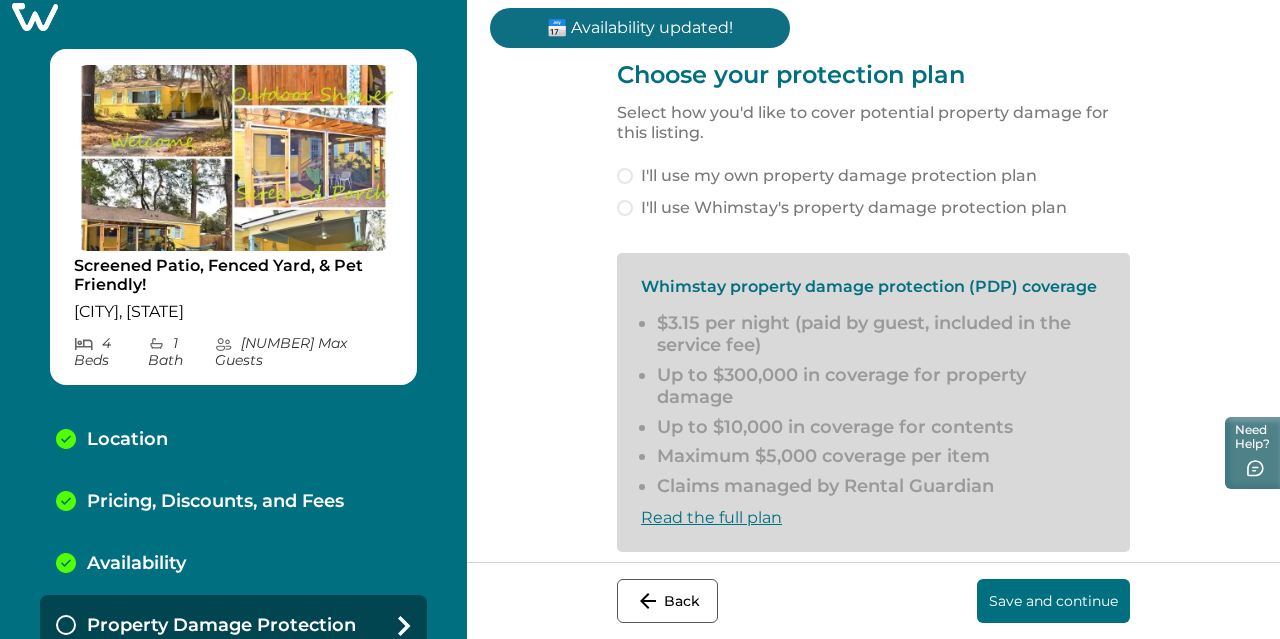 click at bounding box center [625, 208] 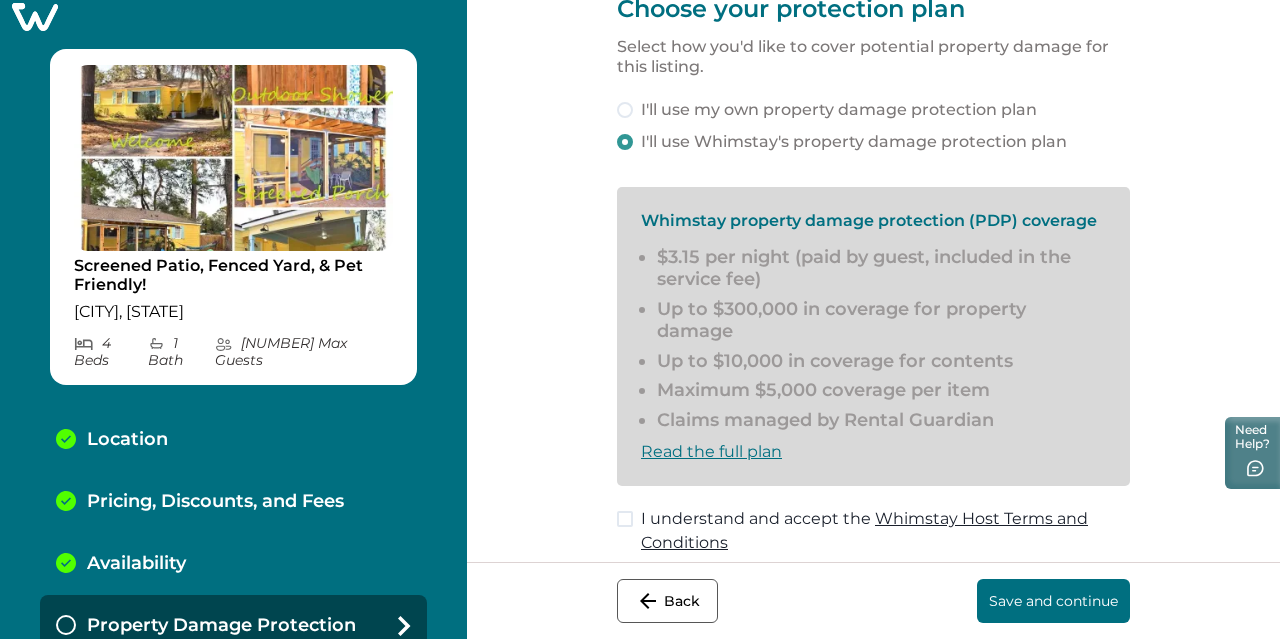 scroll, scrollTop: 105, scrollLeft: 0, axis: vertical 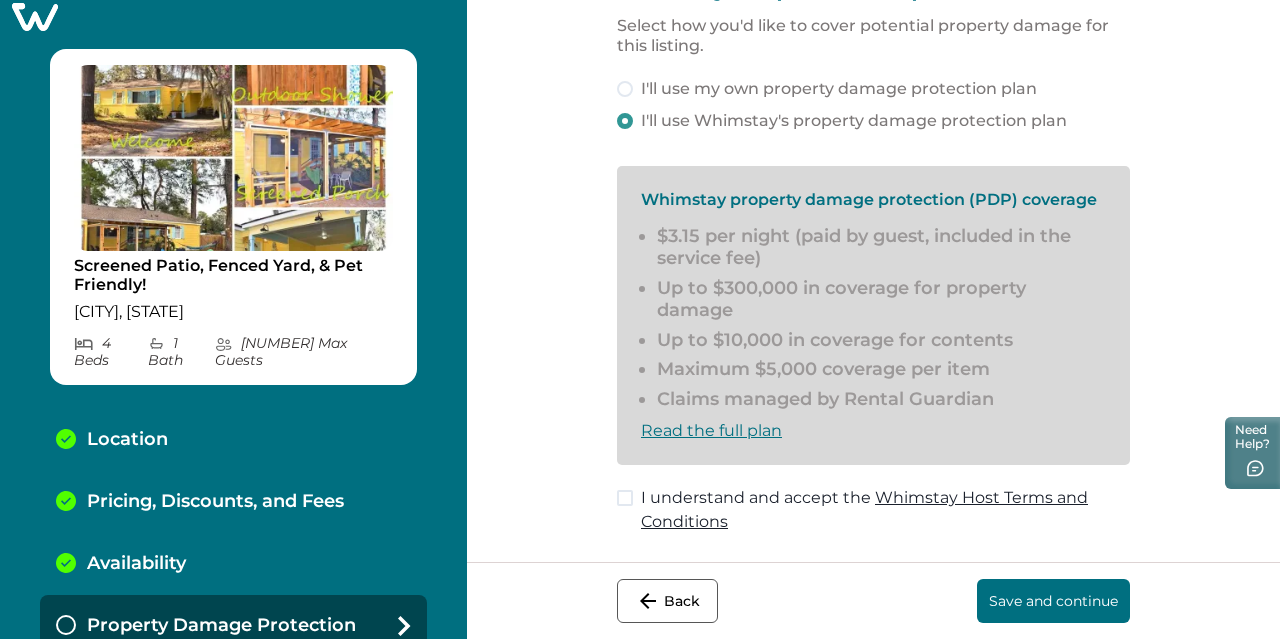 click at bounding box center [625, 498] 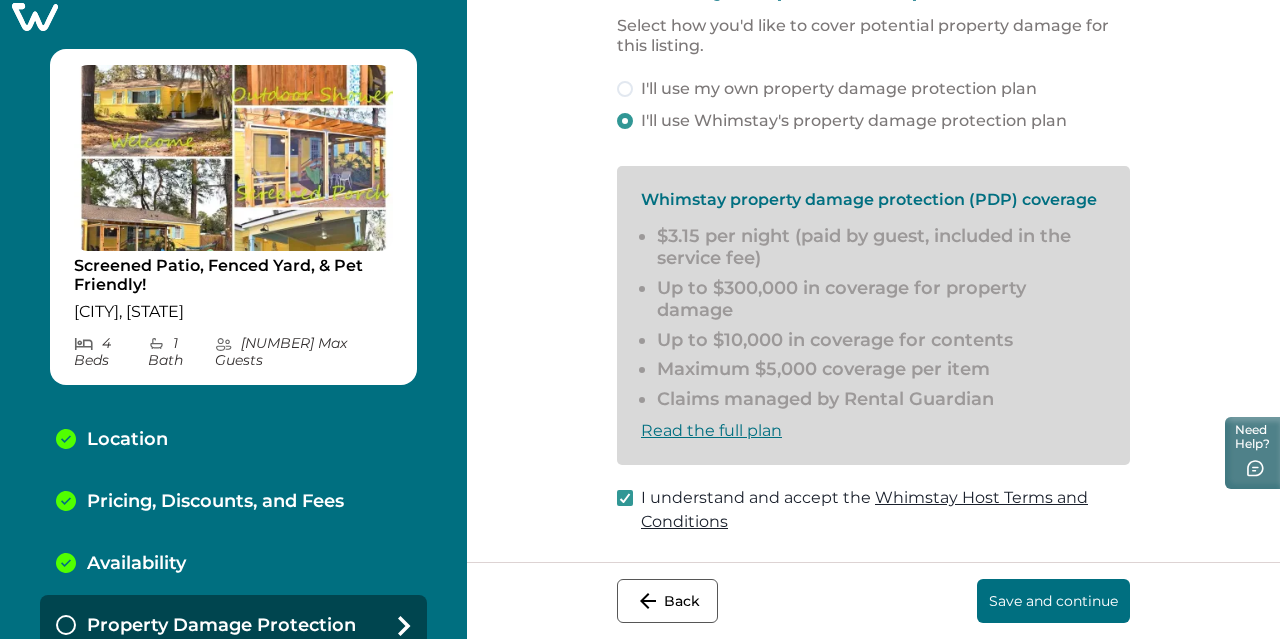 click on "Save and continue" at bounding box center [1053, 601] 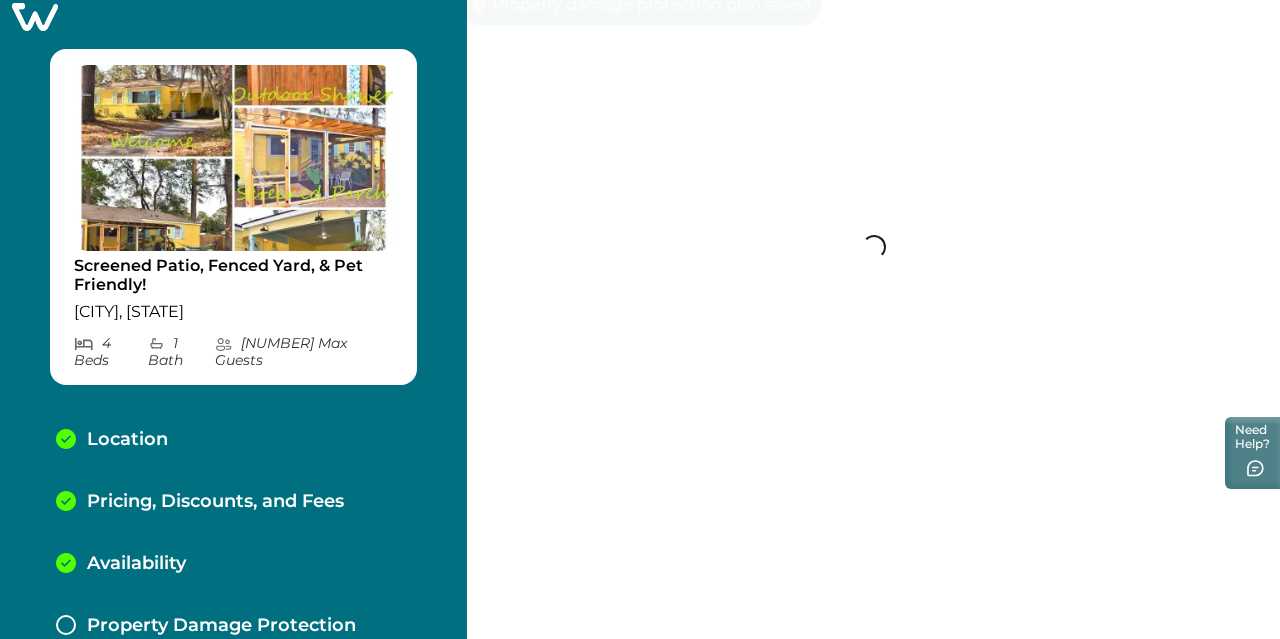 scroll, scrollTop: 100, scrollLeft: 0, axis: vertical 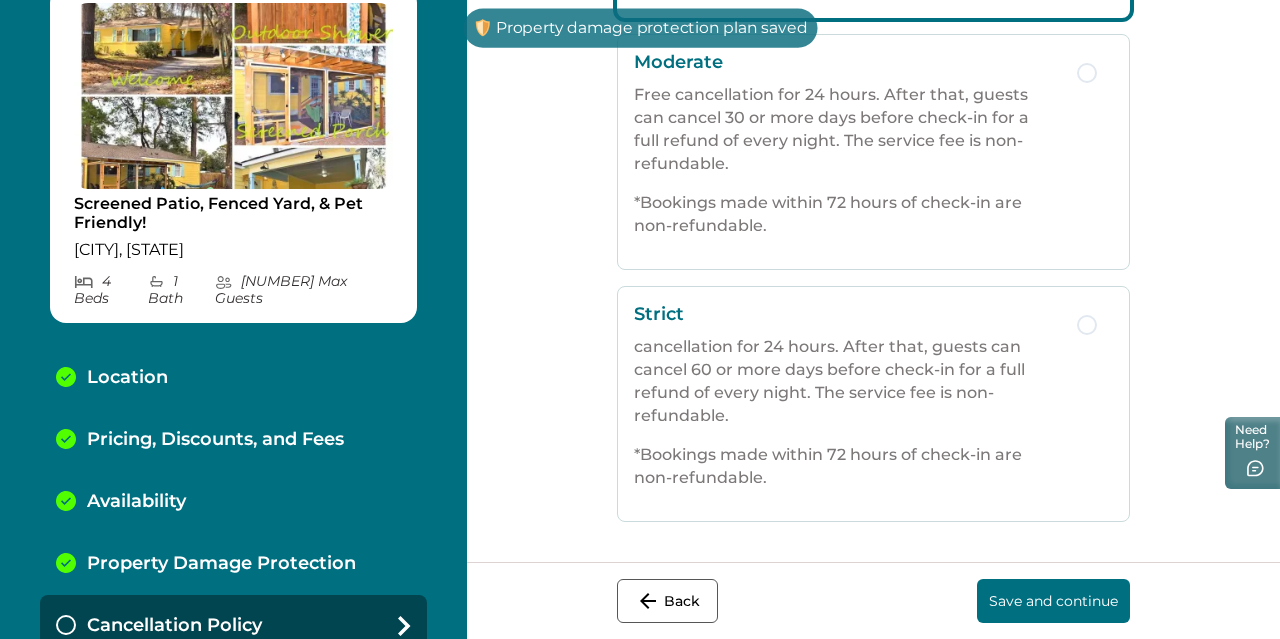 click on "Strict Free cancellation for 24 hours. After that, guests can cancel 60 or more days before check-in for a full refund of every night. The service fee is non-refundable. *Bookings made within 72 hours of check-in are non-refundable." at bounding box center (873, 404) 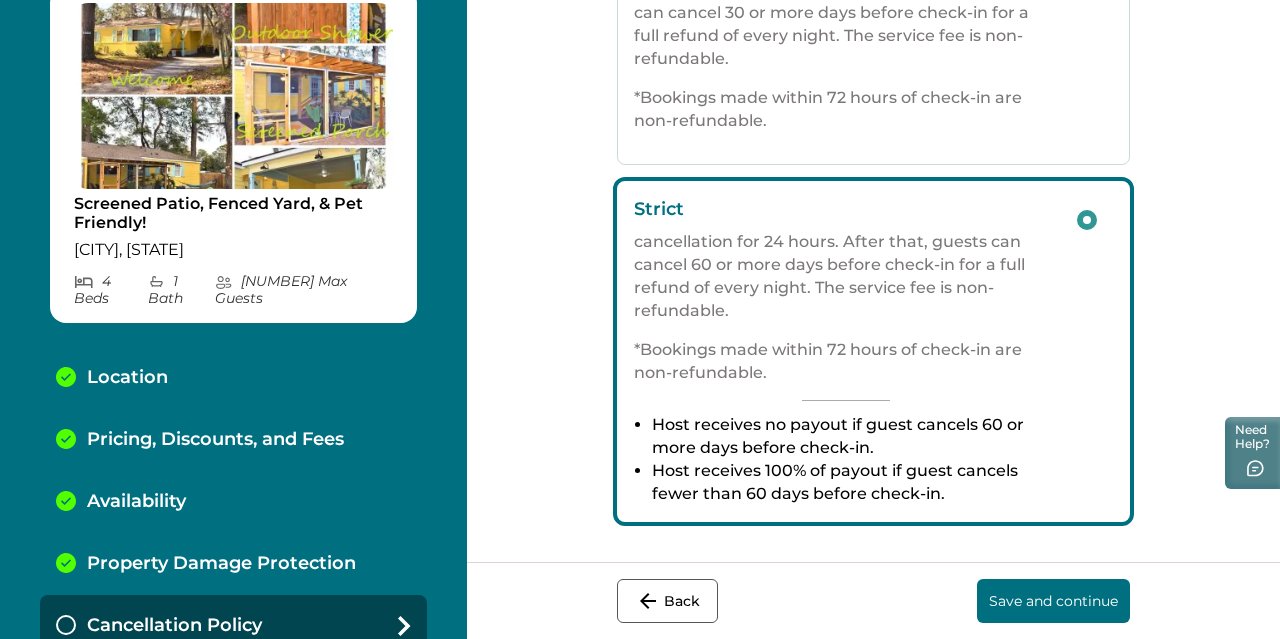 click on "Save and continue" at bounding box center (1053, 601) 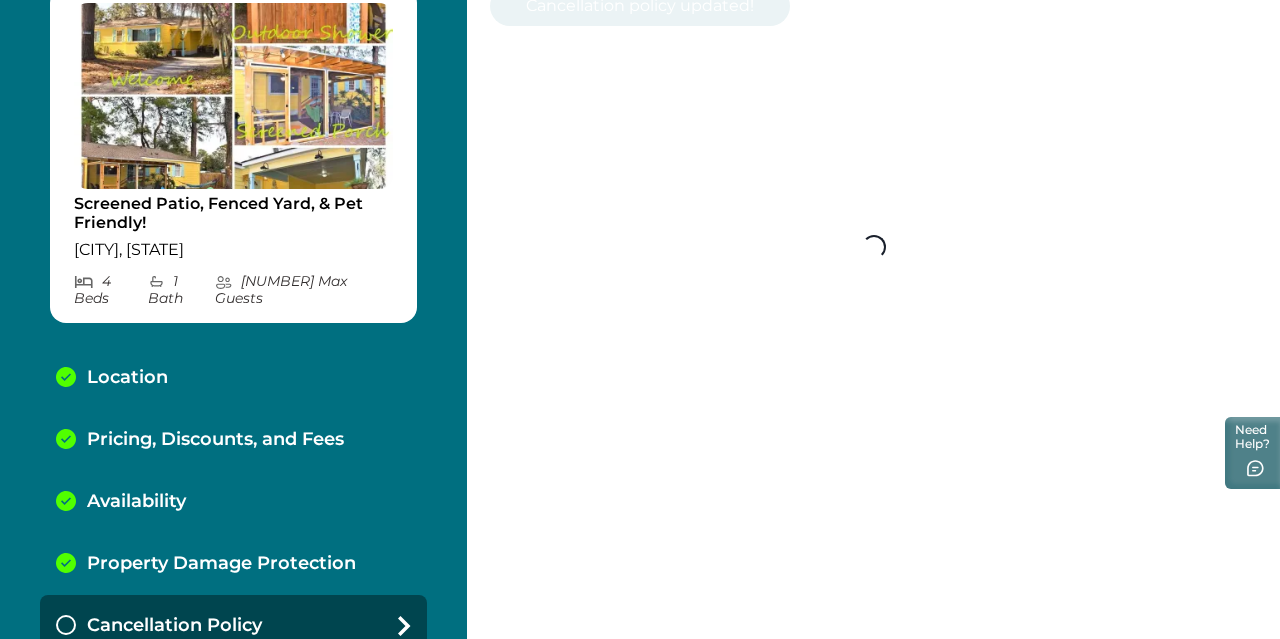 scroll, scrollTop: 0, scrollLeft: 0, axis: both 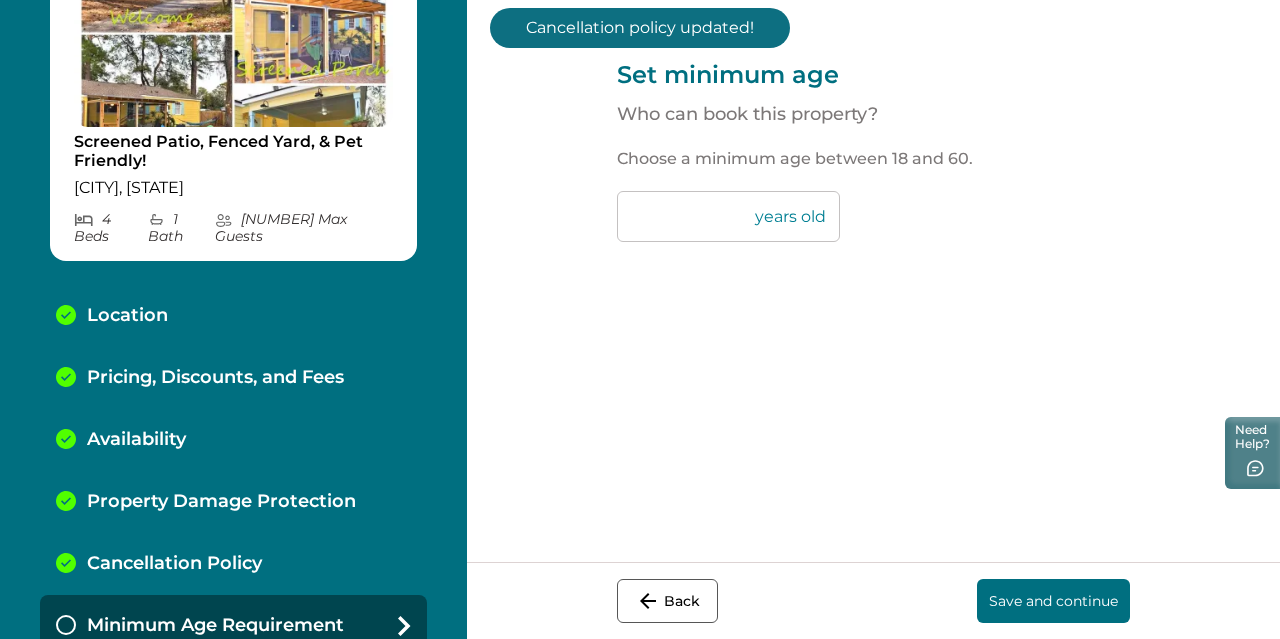 drag, startPoint x: 590, startPoint y: 219, endPoint x: 560, endPoint y: 213, distance: 30.594116 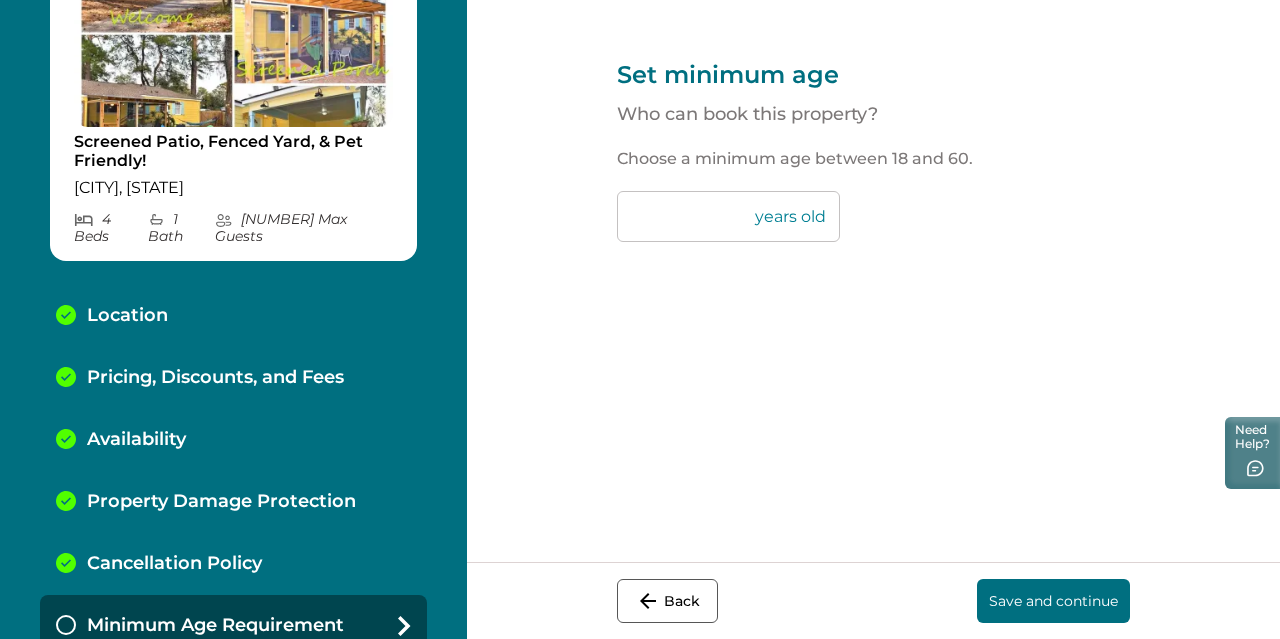 click on "Save and continue" at bounding box center [1053, 601] 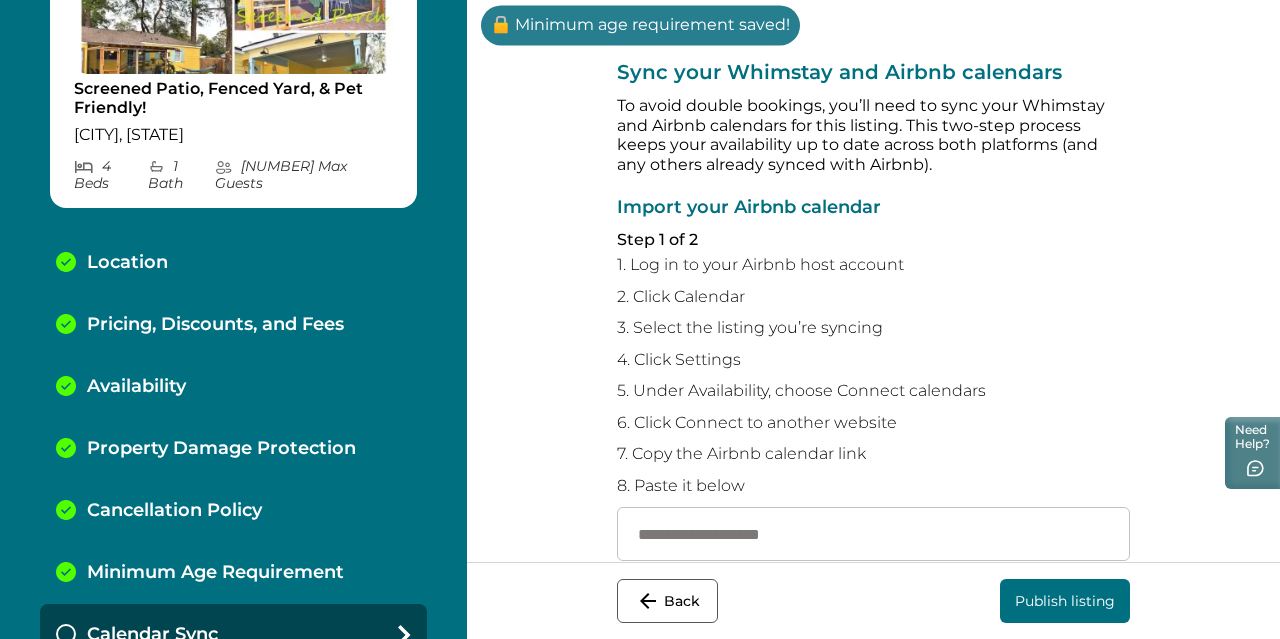 scroll, scrollTop: 205, scrollLeft: 0, axis: vertical 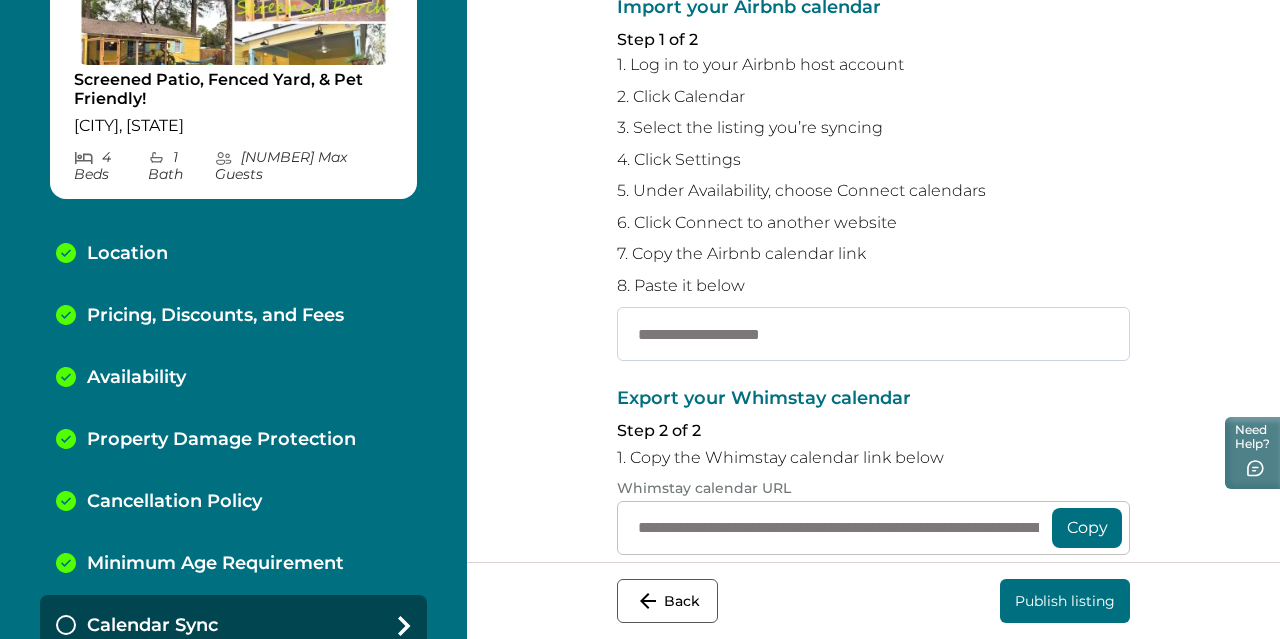 click at bounding box center [873, 334] 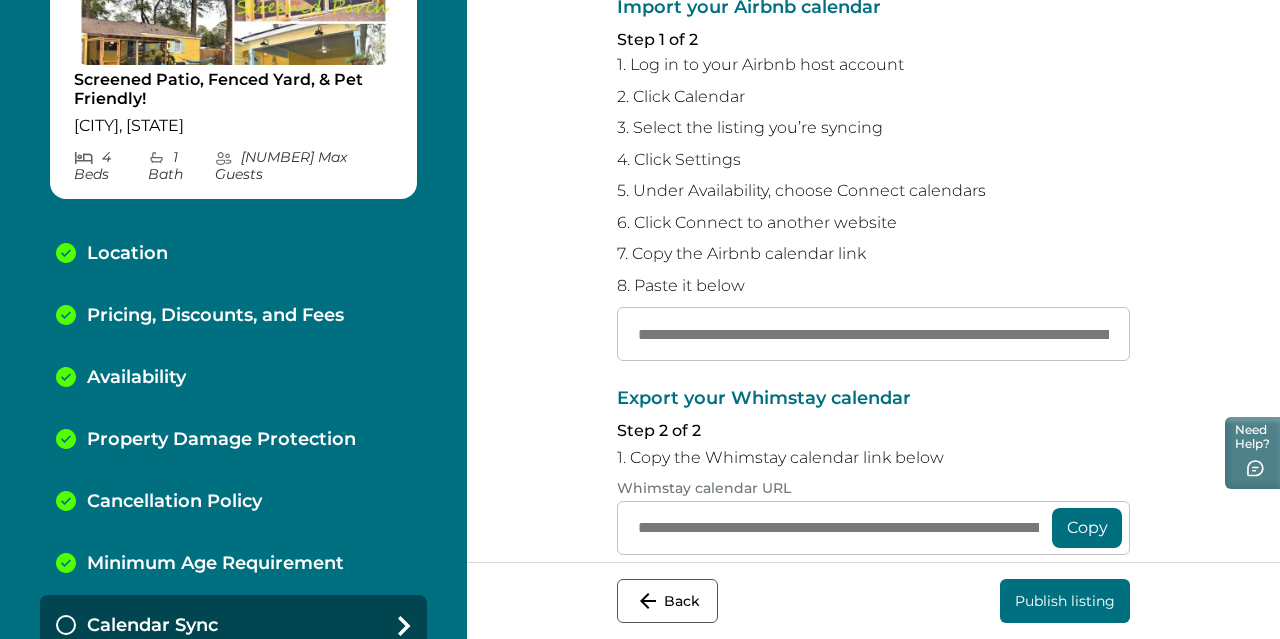 scroll, scrollTop: 0, scrollLeft: 283, axis: horizontal 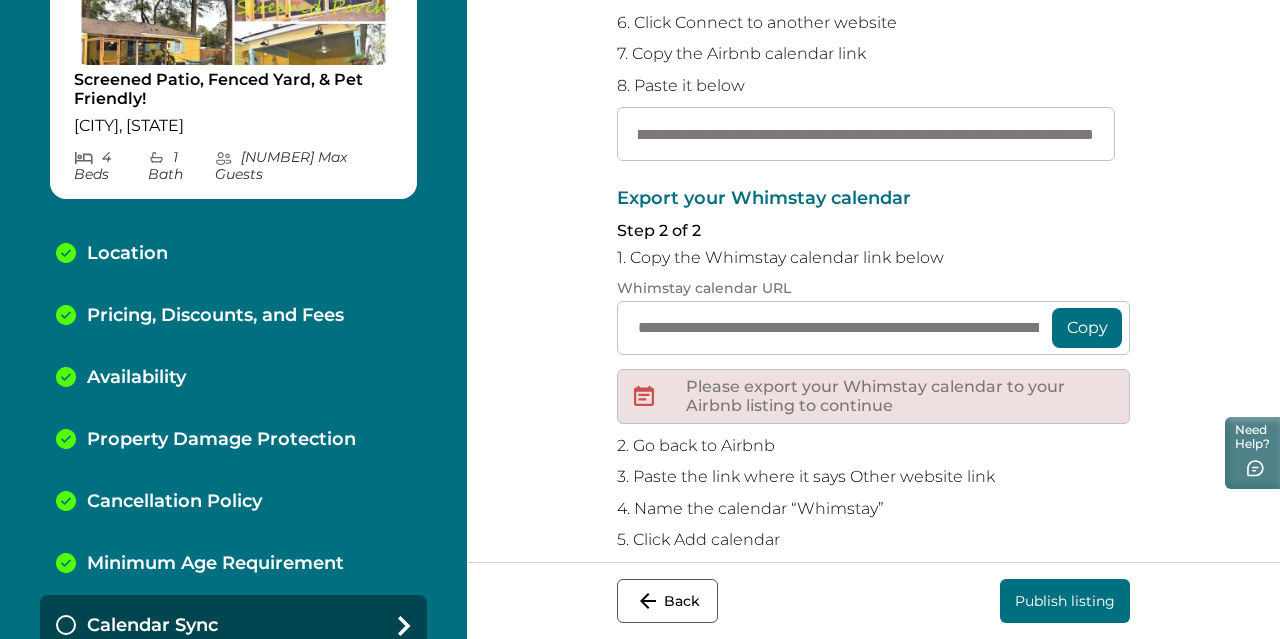 type on "**********" 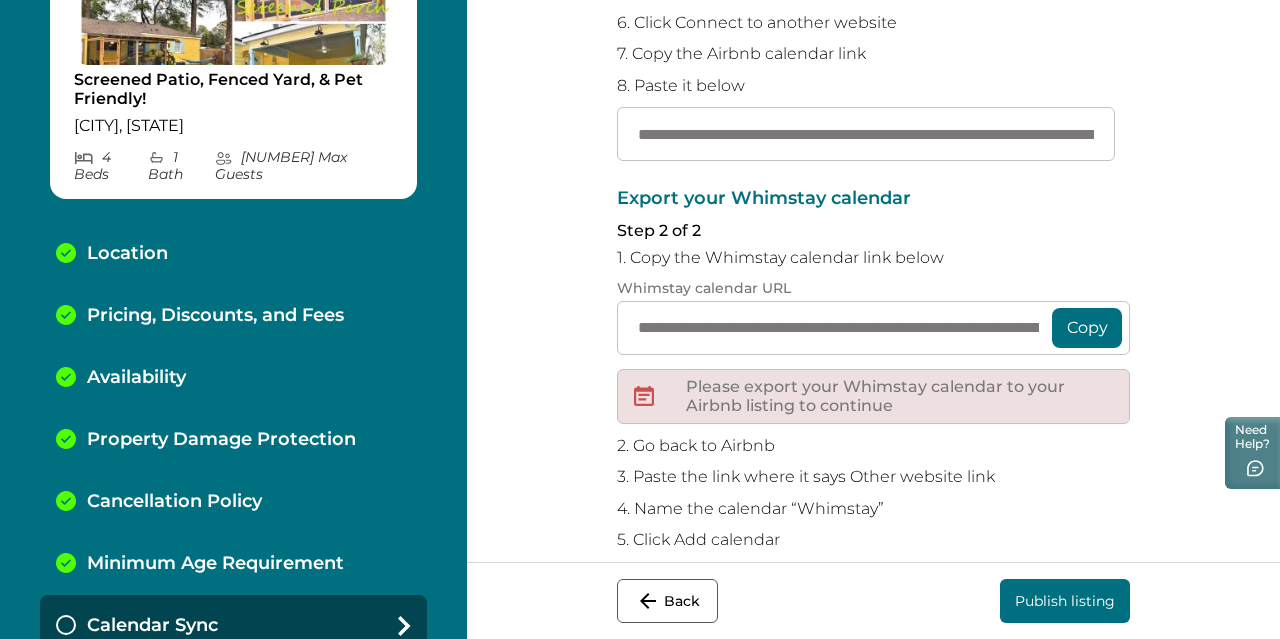 click on "Copy" at bounding box center [1087, 328] 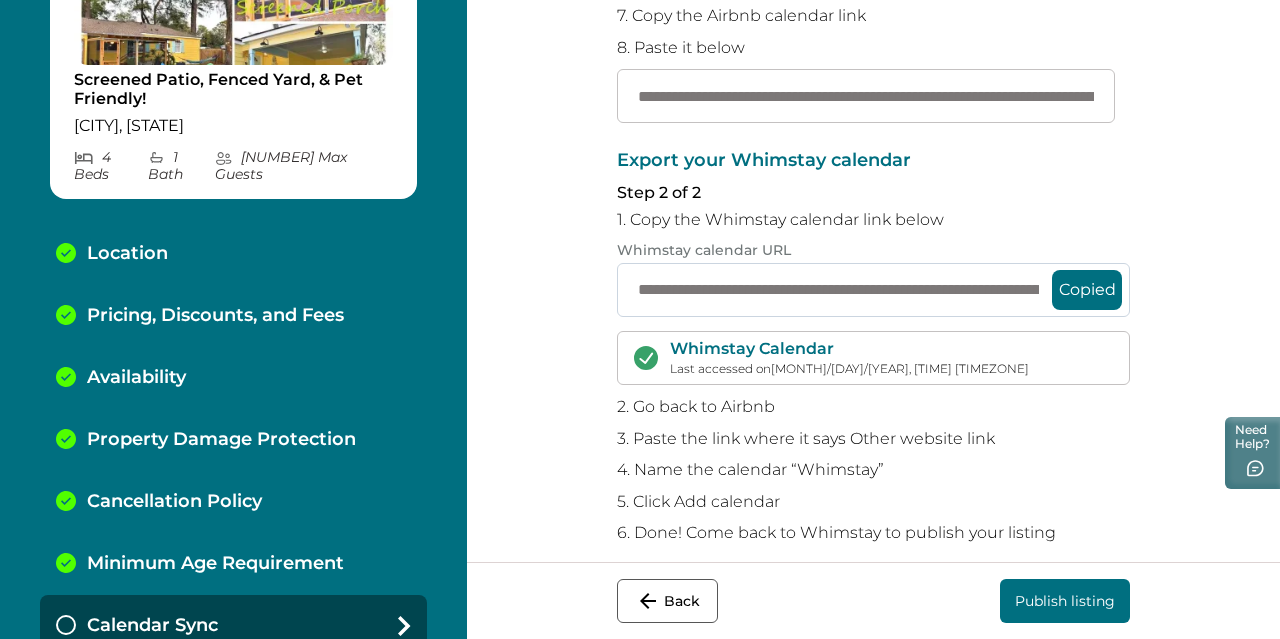 scroll, scrollTop: 457, scrollLeft: 0, axis: vertical 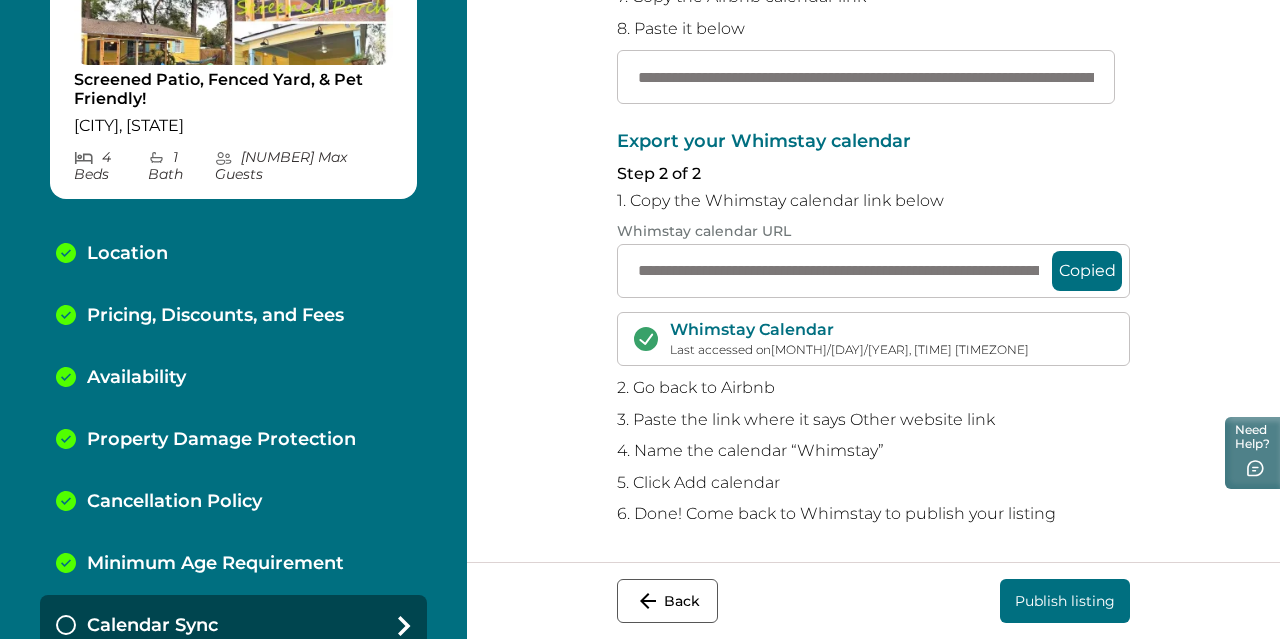 click on "Publish listing" at bounding box center (1065, 601) 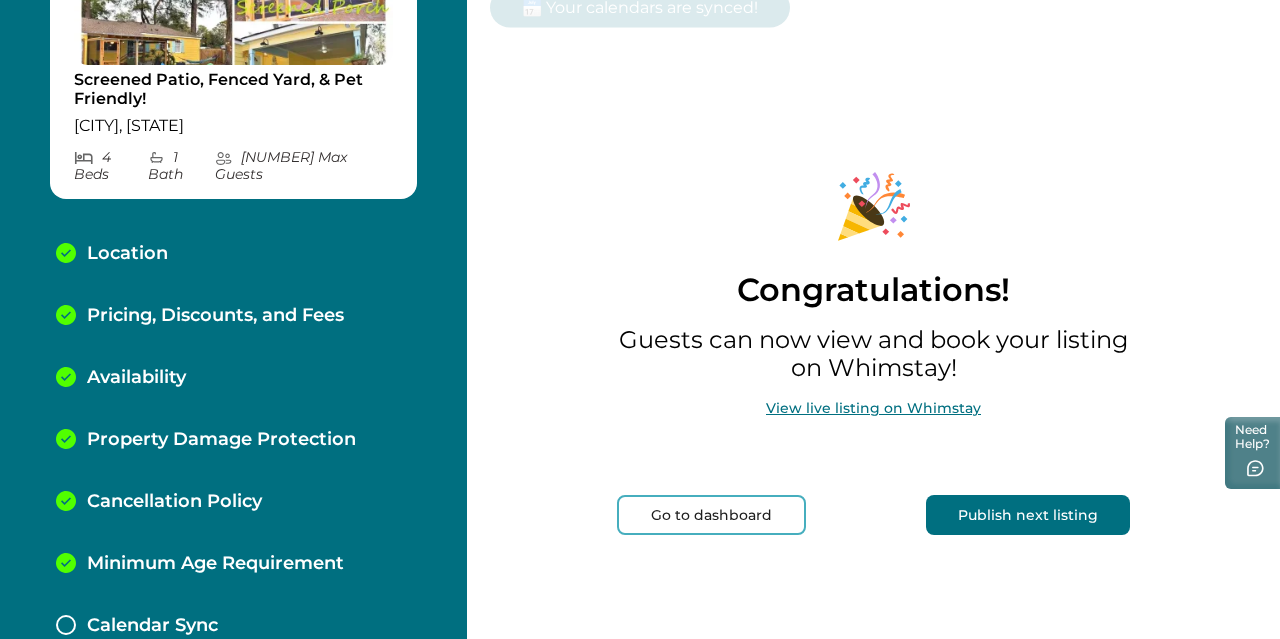 scroll, scrollTop: 62, scrollLeft: 0, axis: vertical 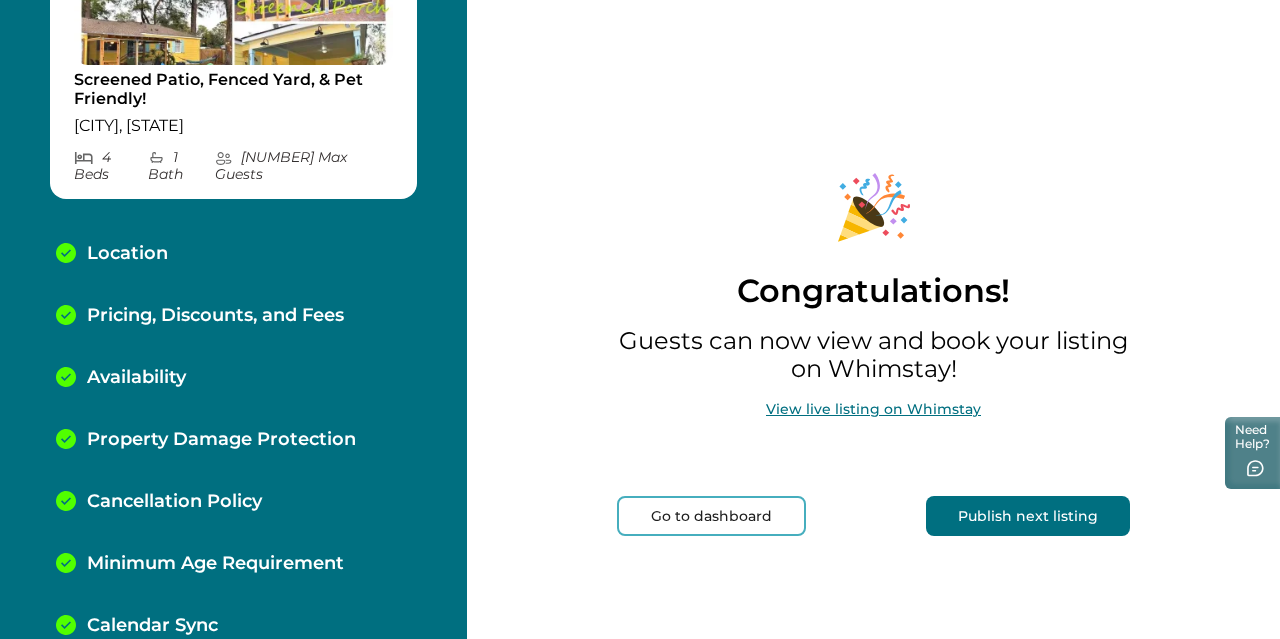 click on "Go to dashboard" at bounding box center (711, 516) 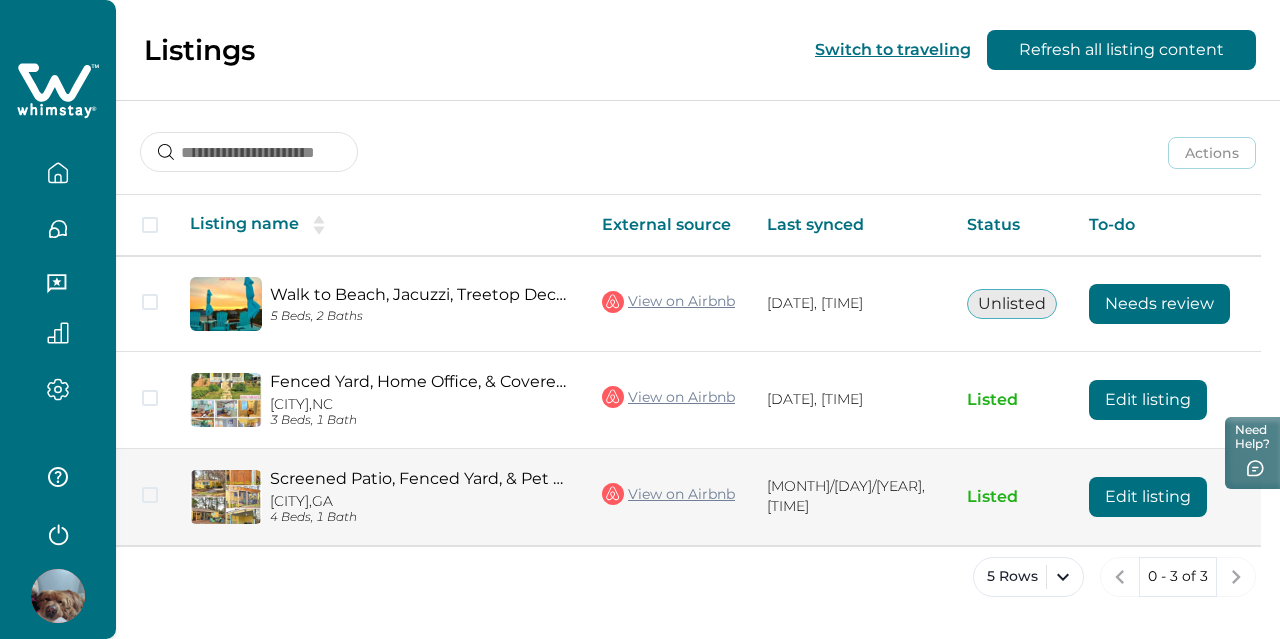 click on "Screened Patio, Fenced Yard, & Pet Friendly! Savannah,  GA 4 Beds, 1 Bath" at bounding box center [416, 497] 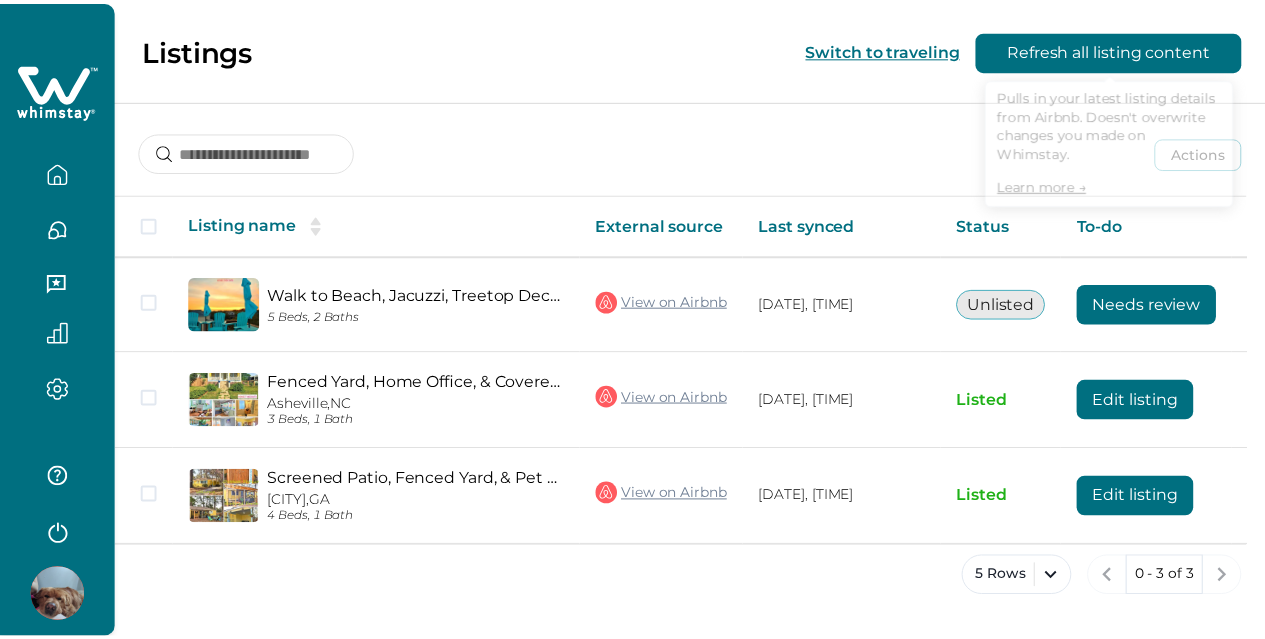 scroll, scrollTop: 0, scrollLeft: 0, axis: both 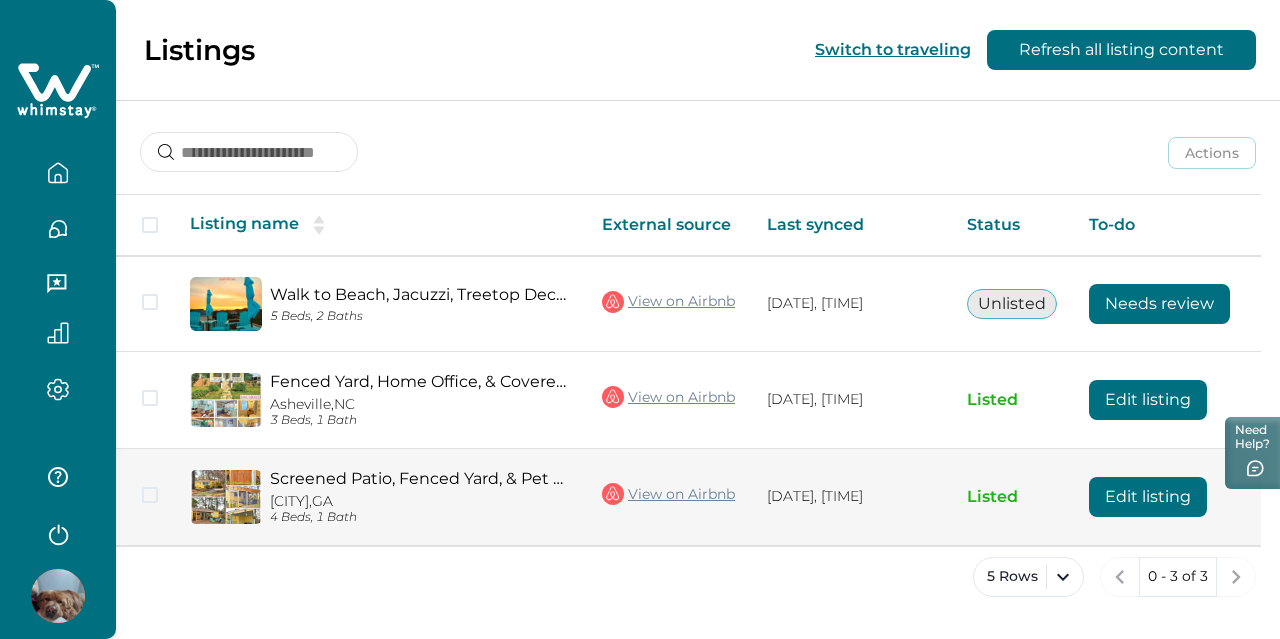 click on "Edit listing" at bounding box center (1148, 497) 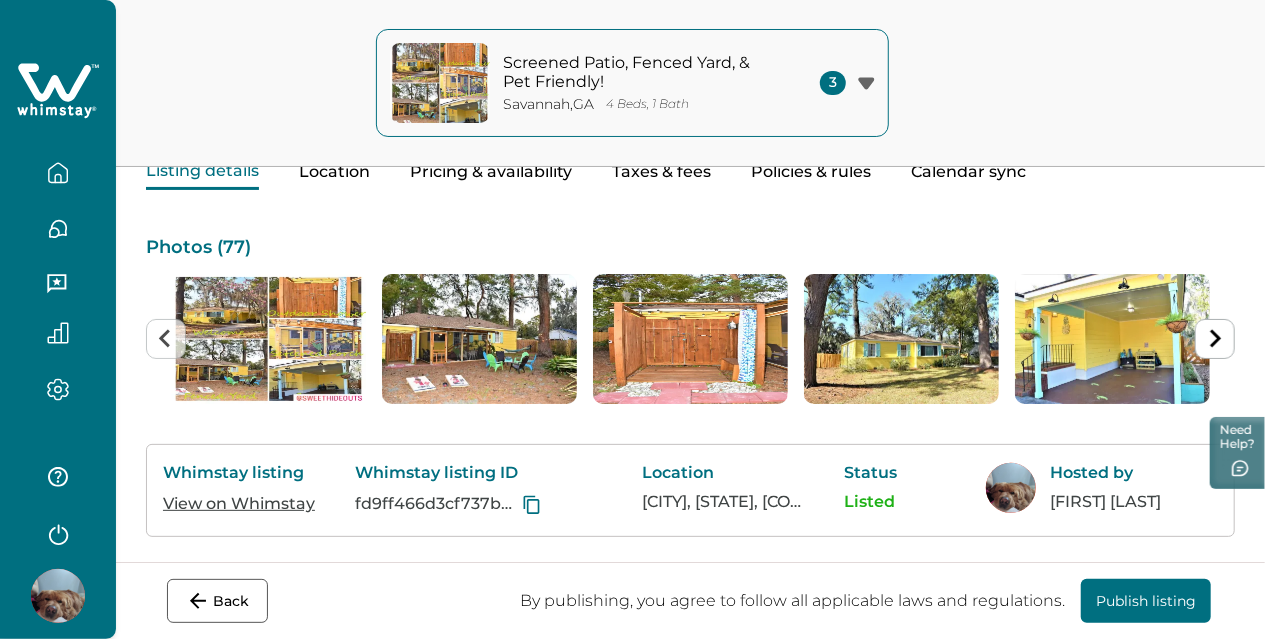 scroll, scrollTop: 0, scrollLeft: 0, axis: both 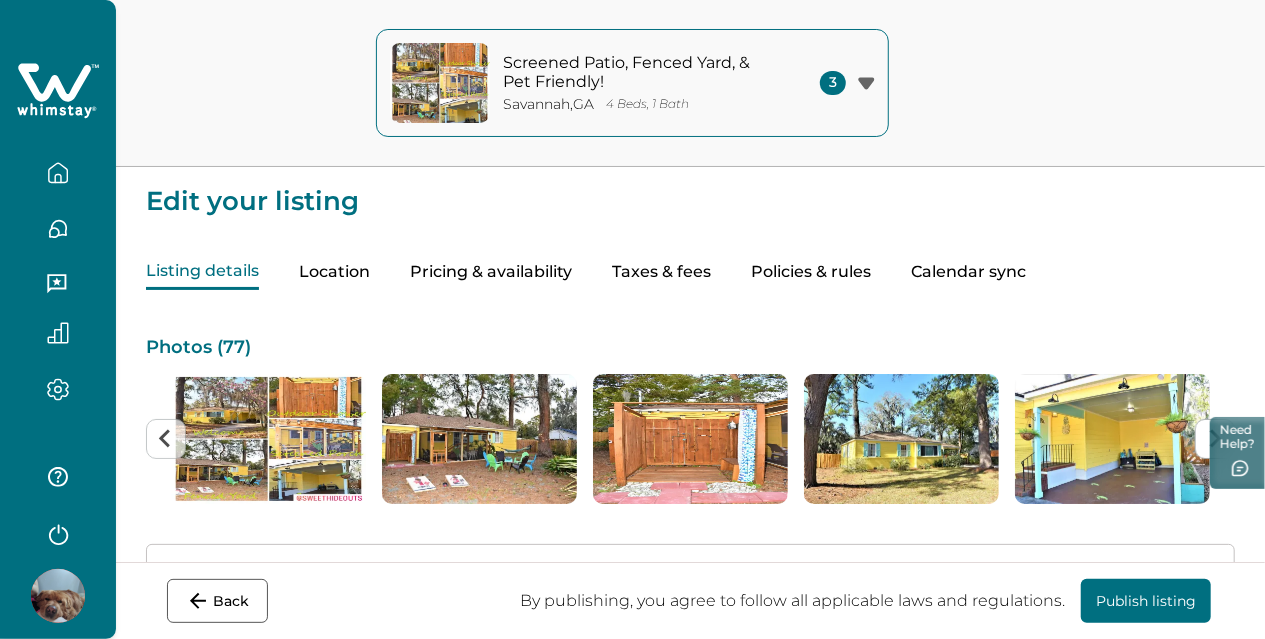click on "Location" at bounding box center [334, 272] 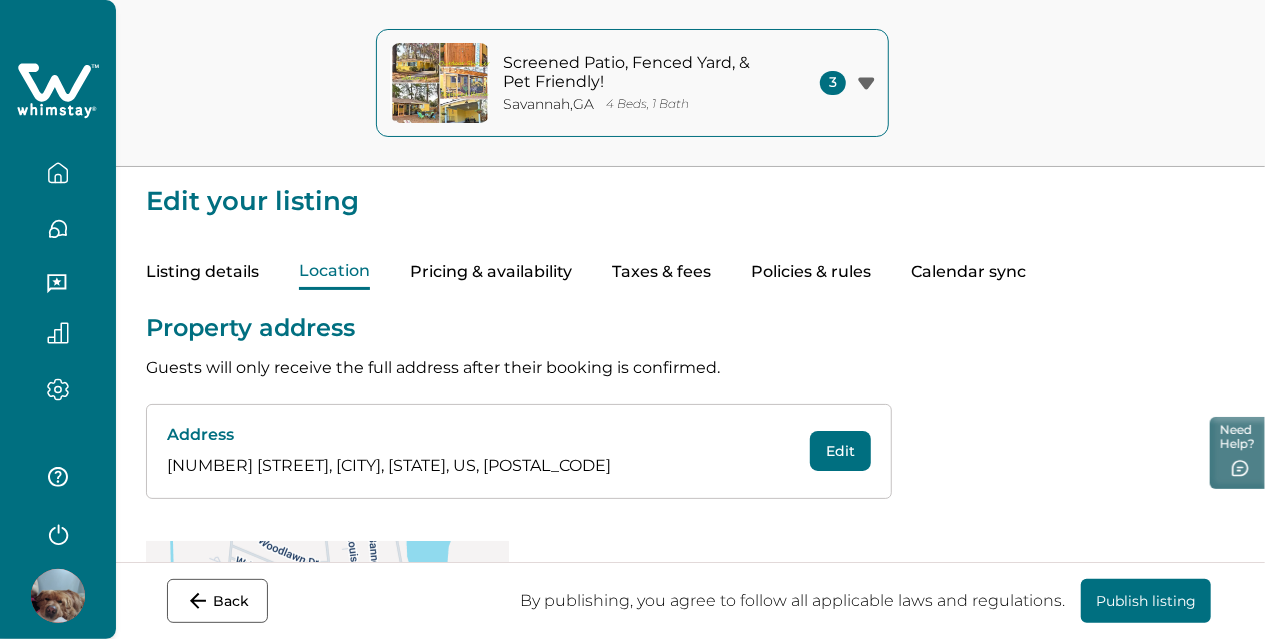 click on "Listing details Location Pricing & availability Taxes & fees Policies & rules Calendar sync" at bounding box center (690, 252) 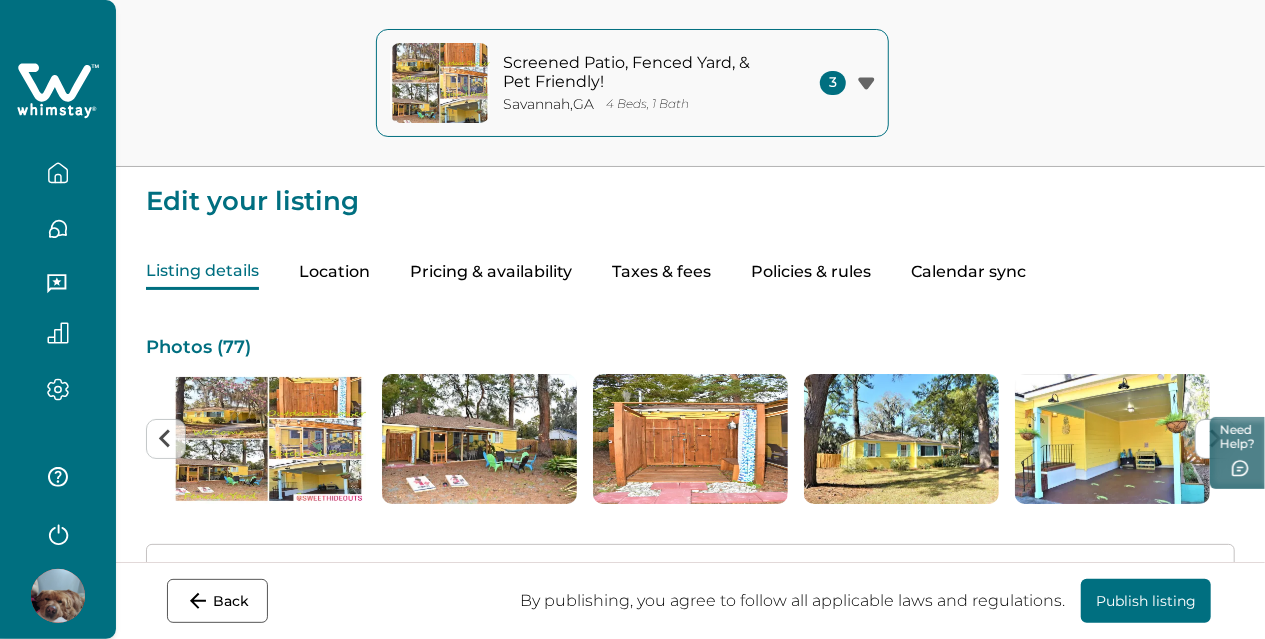 click on "Location" at bounding box center (334, 272) 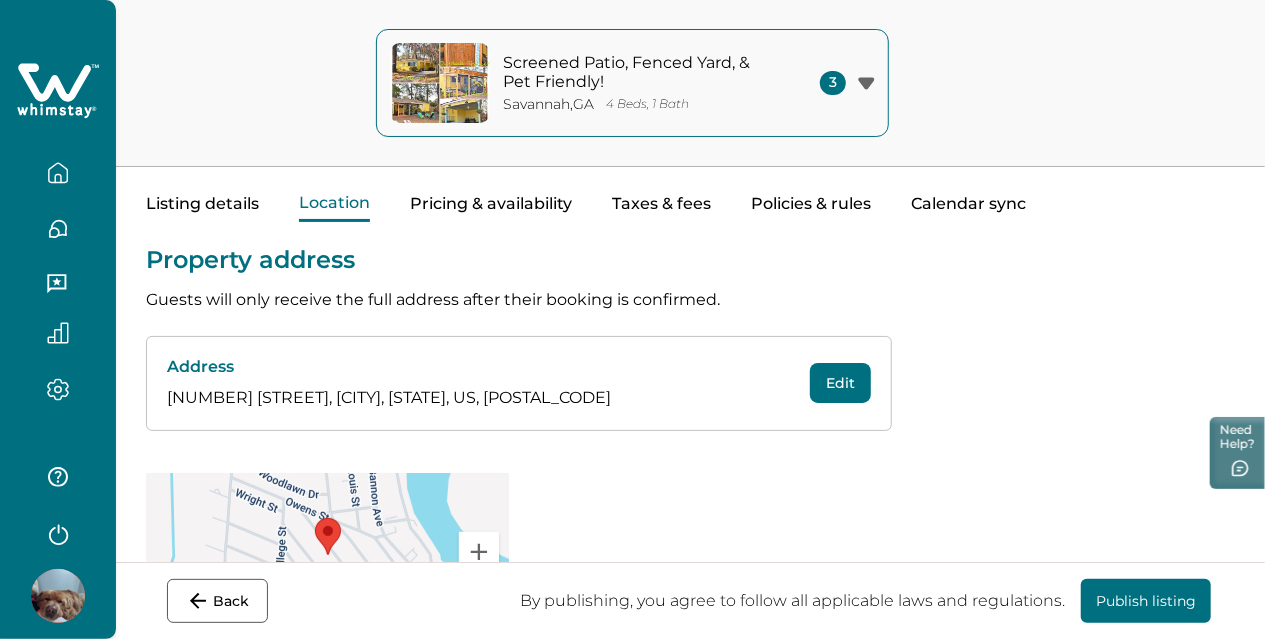 scroll, scrollTop: 0, scrollLeft: 0, axis: both 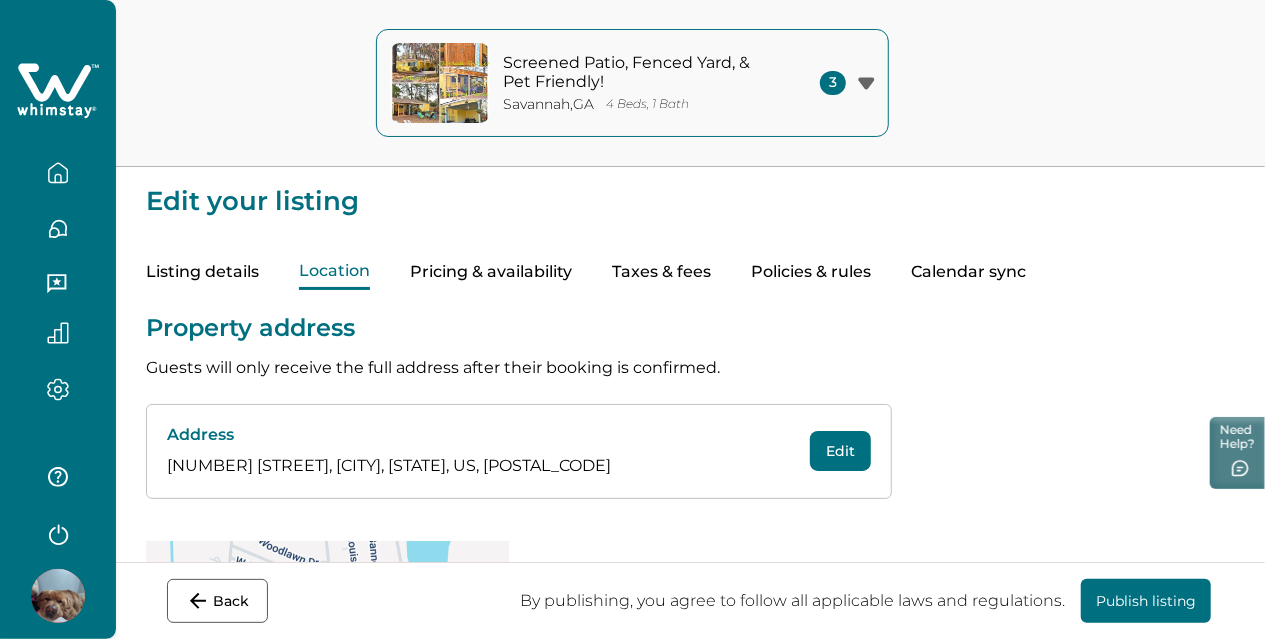 click on "Pricing & availability" at bounding box center [491, 272] 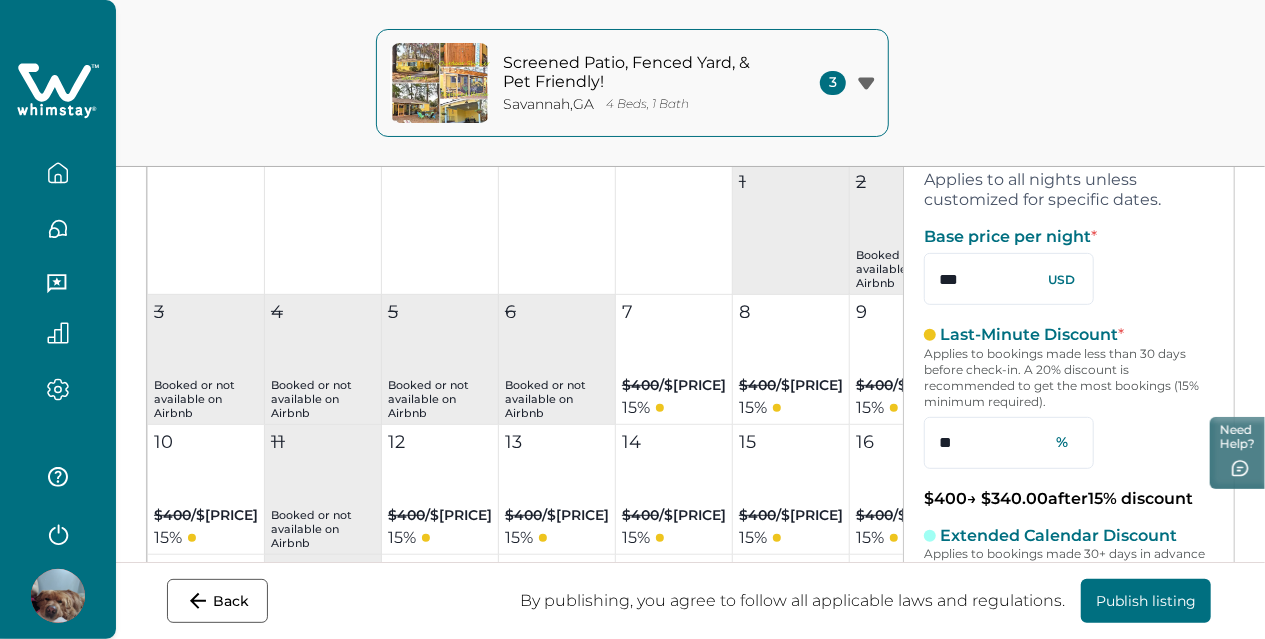 scroll, scrollTop: 300, scrollLeft: 0, axis: vertical 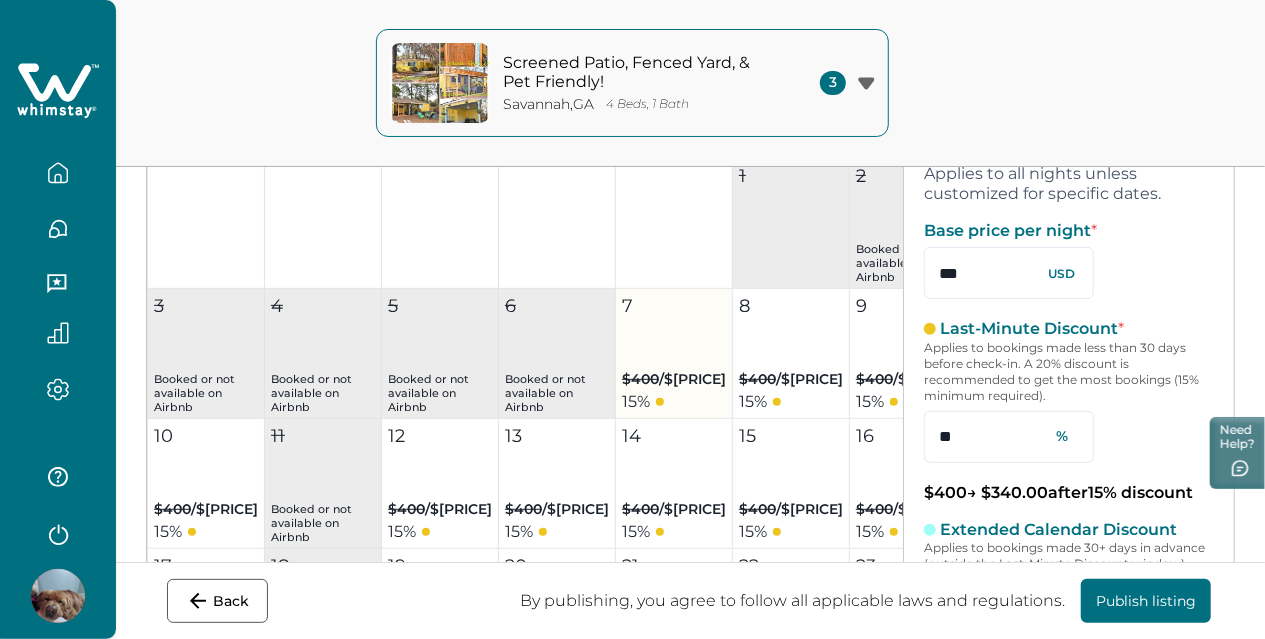click on "$400  /  $340" at bounding box center [674, 379] 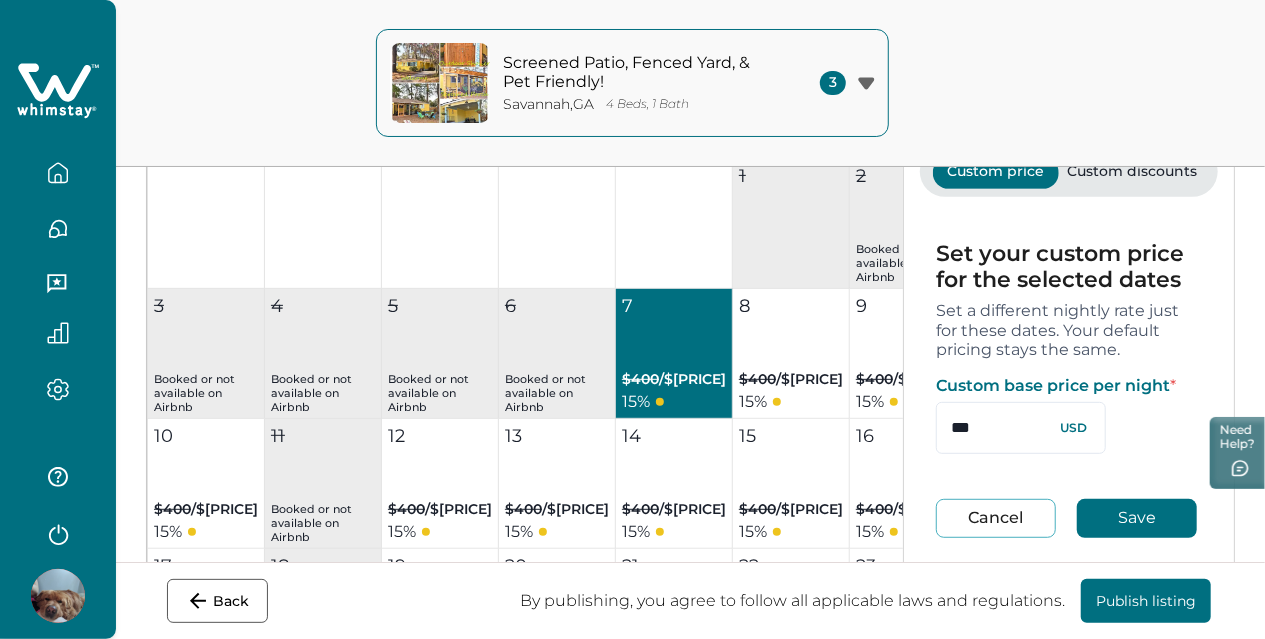 scroll, scrollTop: 100, scrollLeft: 0, axis: vertical 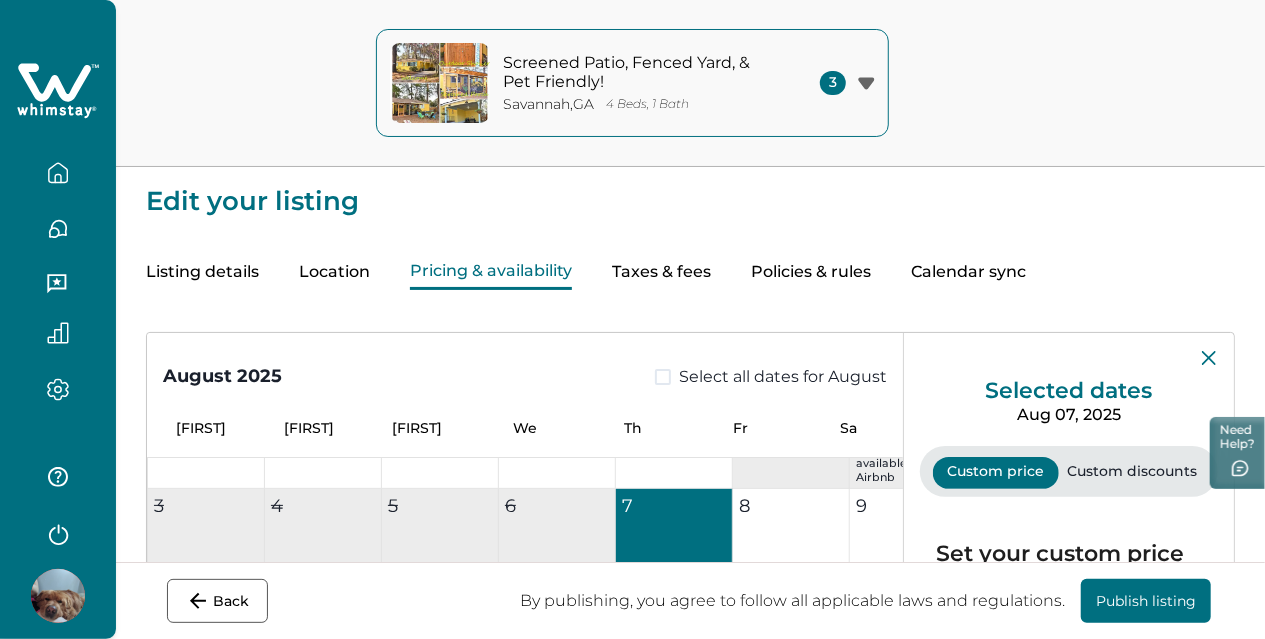 click on "Selected dates [MONTH] [DAY], [YEAR] Custom price Custom discounts Set your custom price for the selected dates Set a different nightly rate just for these dates. Your default pricing stays the same. Custom base price per night * *** USD Cancel Save Set your custom discount for the selected dates Set a different discount just for these dates. Your default discounts stay the same. Last-Minute Discount * Applies to bookings made less than [NUMBER] days before check-in. A [PERCENTAGE]% discount is recommended to get the most bookings ([PERCENTAGE]% minimum required). ** % Cancel Save" at bounding box center [1069, 607] 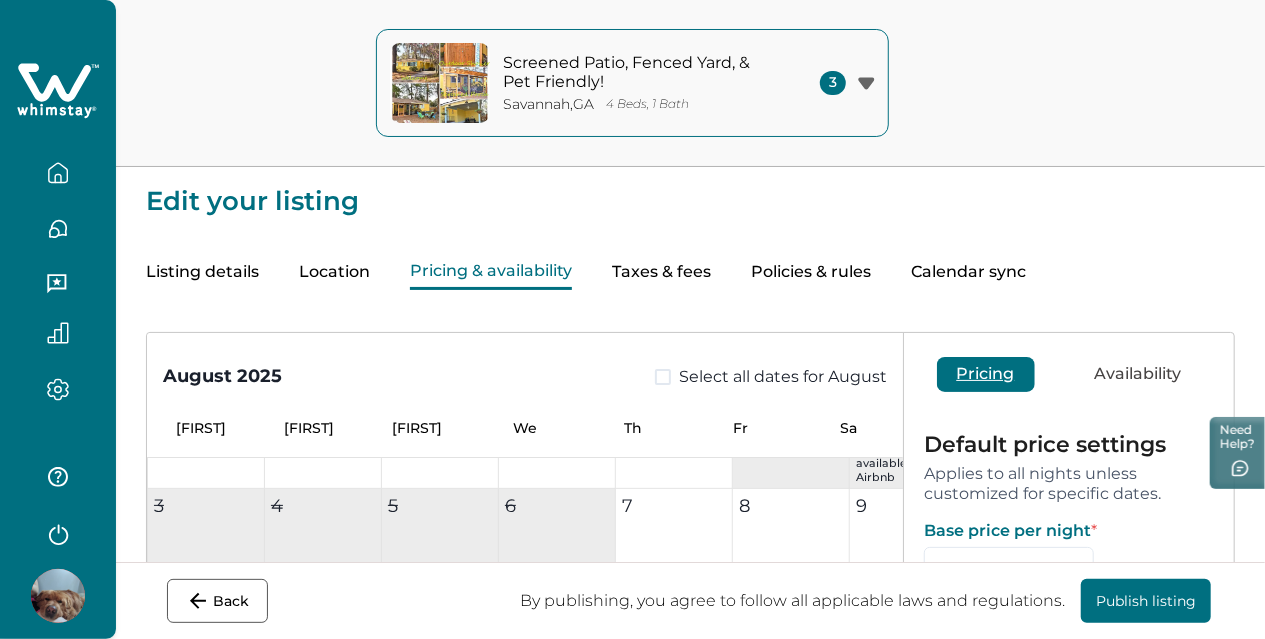 click 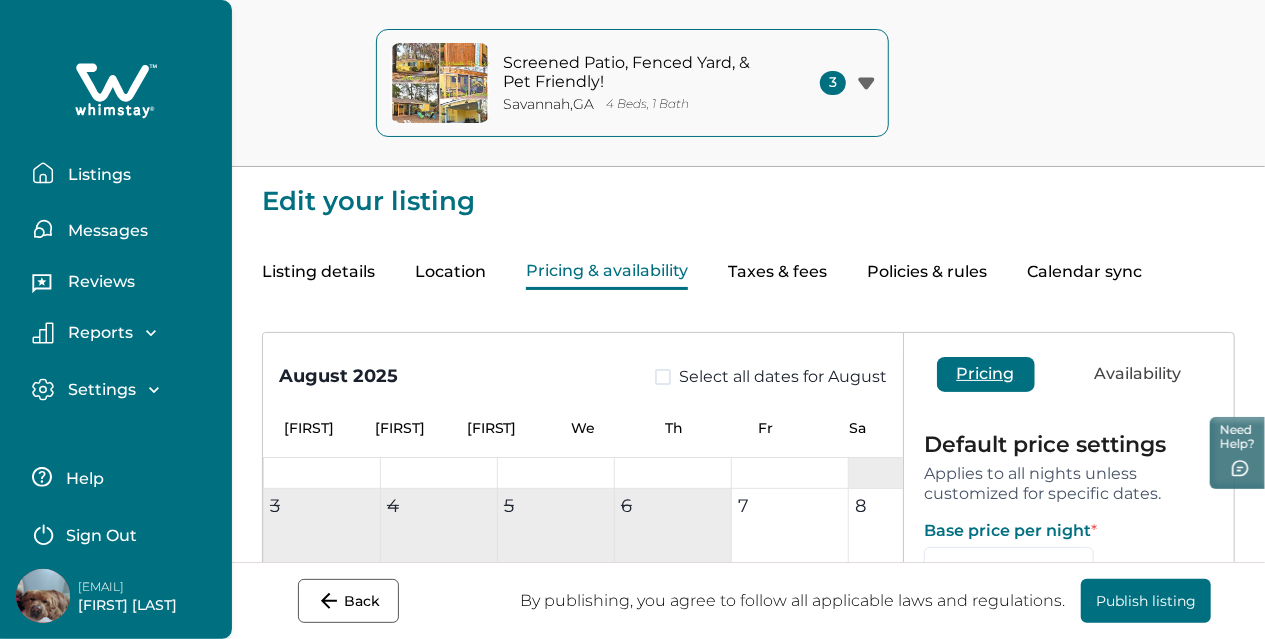 click on "Listings" at bounding box center (96, 175) 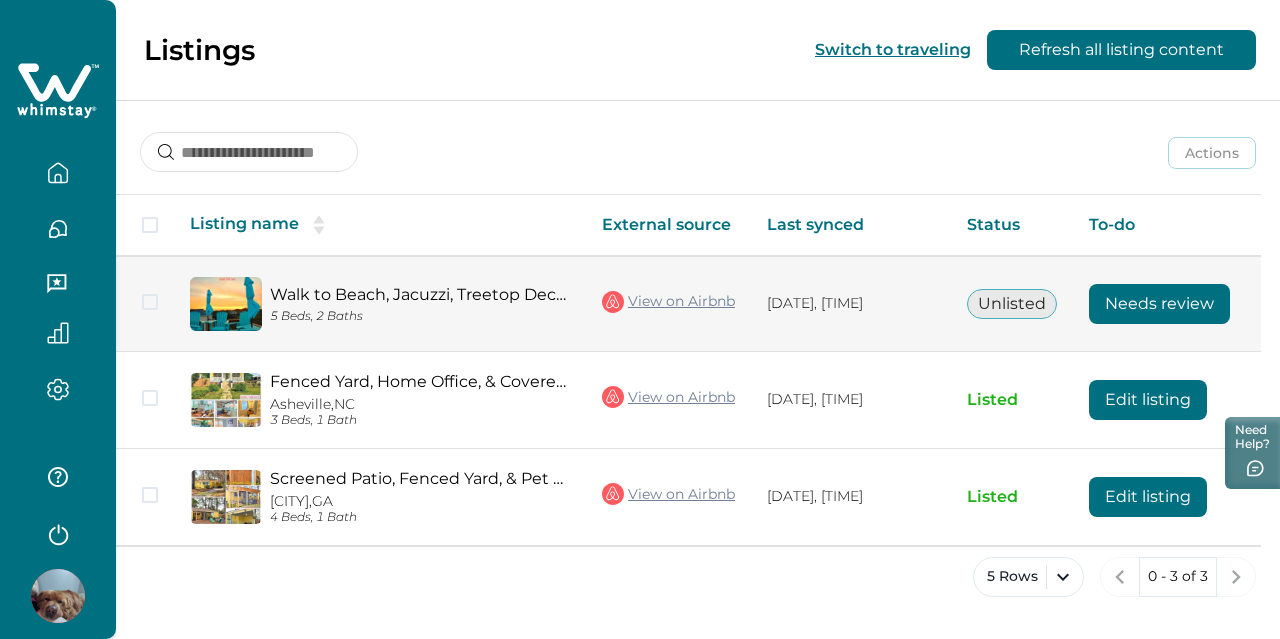 click on "Needs review" at bounding box center [1159, 304] 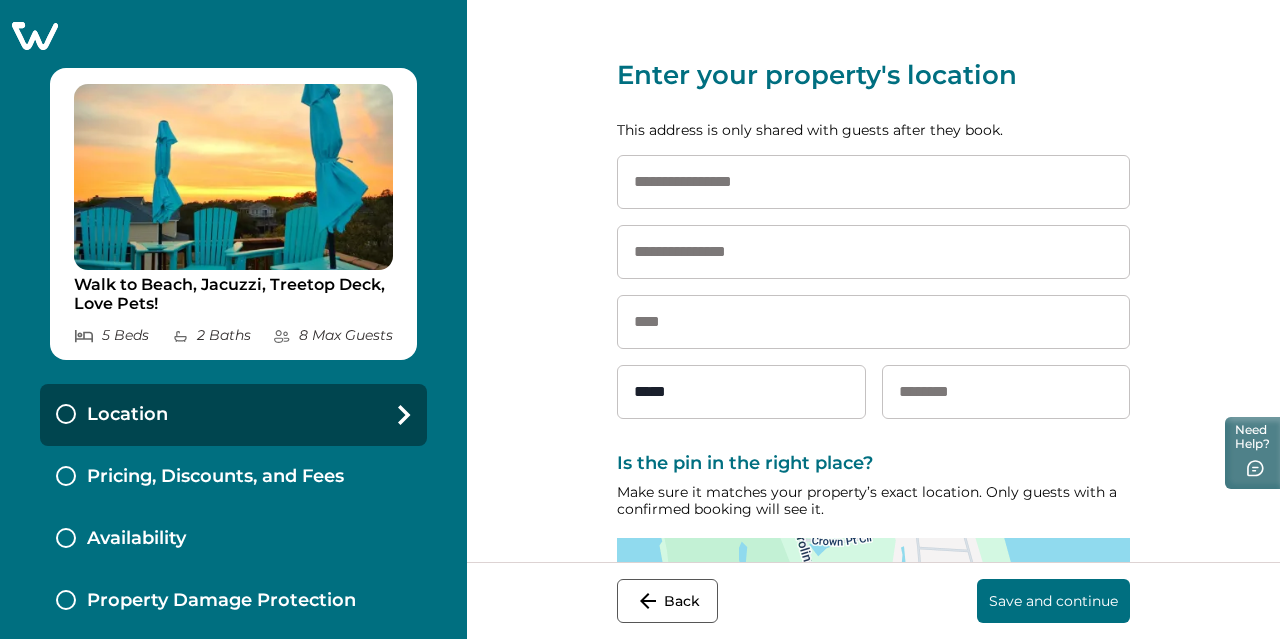 click at bounding box center (873, 182) 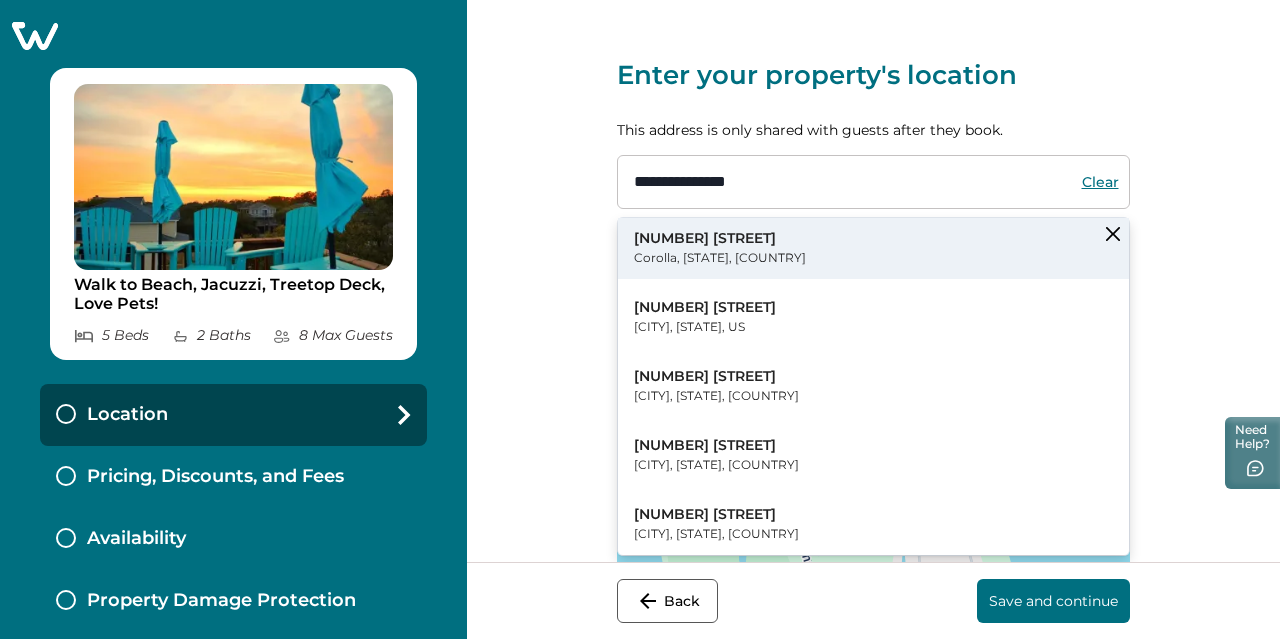 type on "**********" 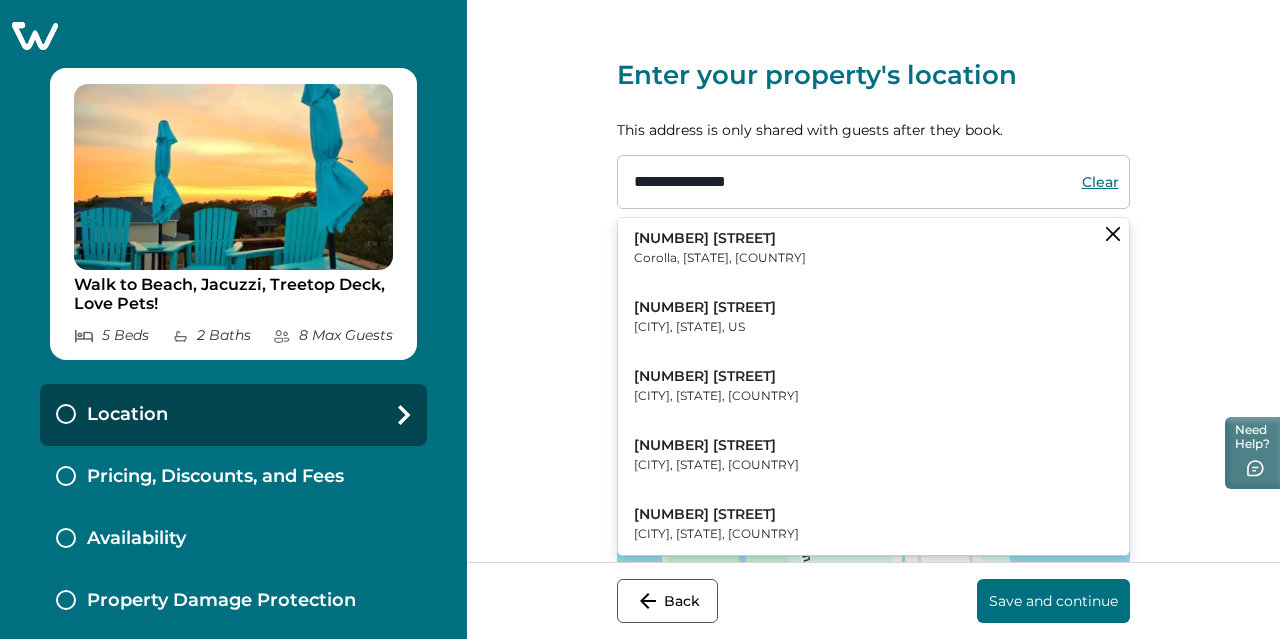 click on "[NUMBER] [STREET] [CITY], [STATE], [COUNTRY]" at bounding box center (873, 248) 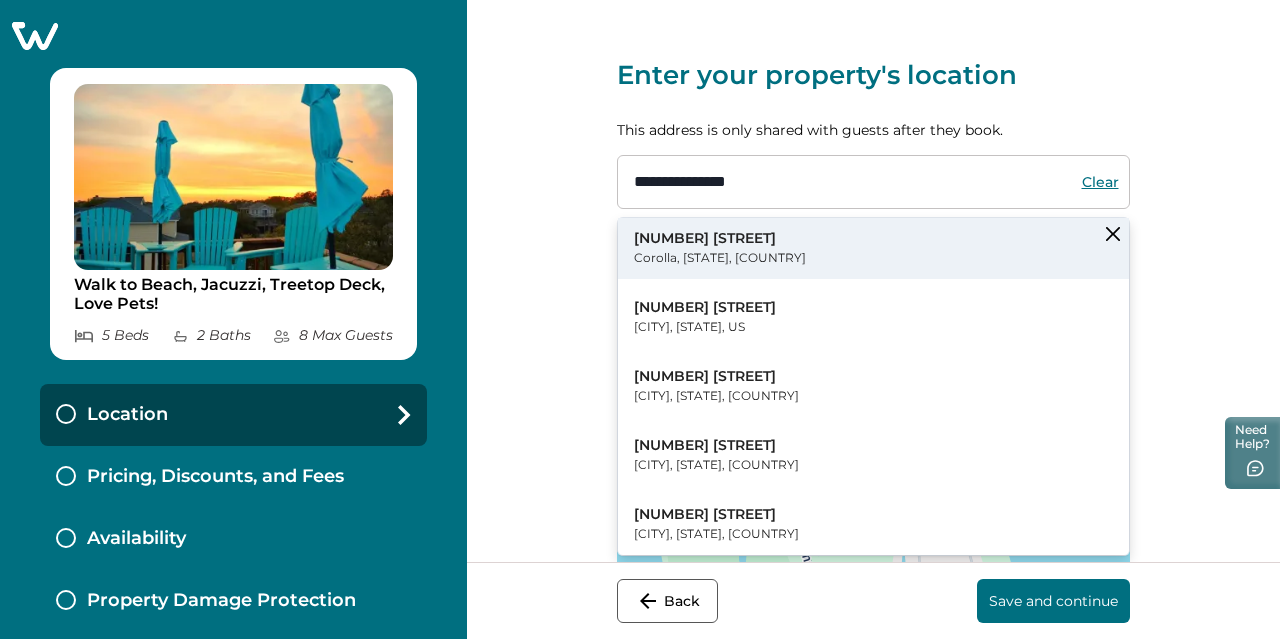 type on "*******" 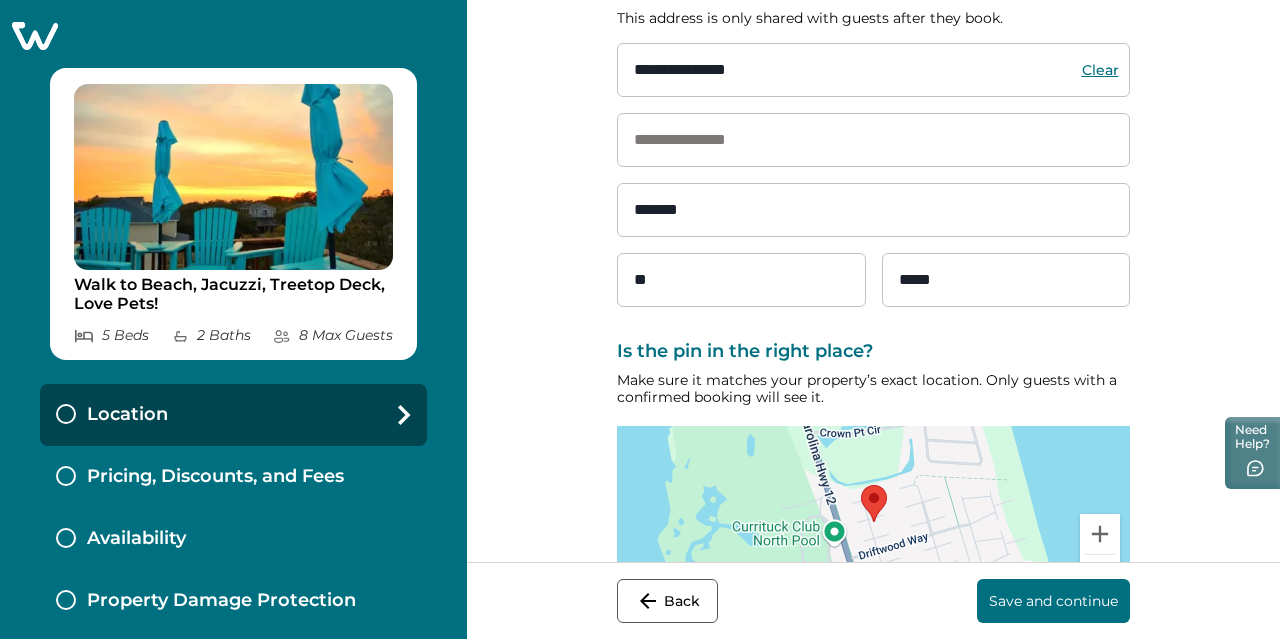 scroll, scrollTop: 196, scrollLeft: 0, axis: vertical 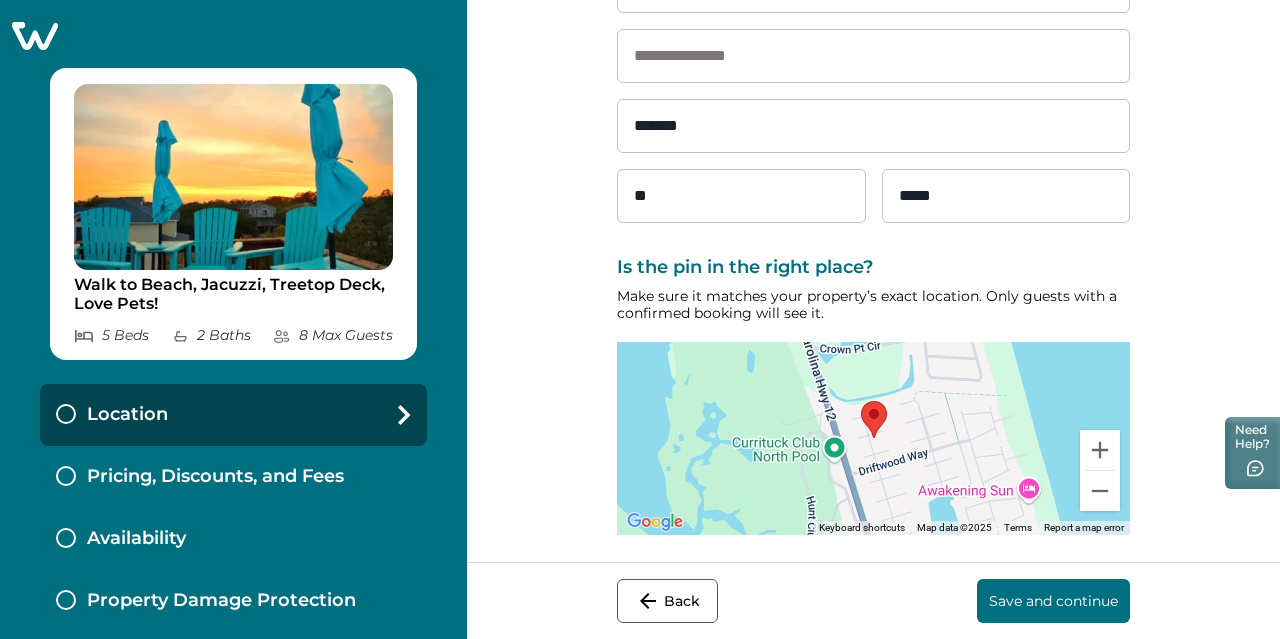 click on "Save and continue" at bounding box center [1053, 601] 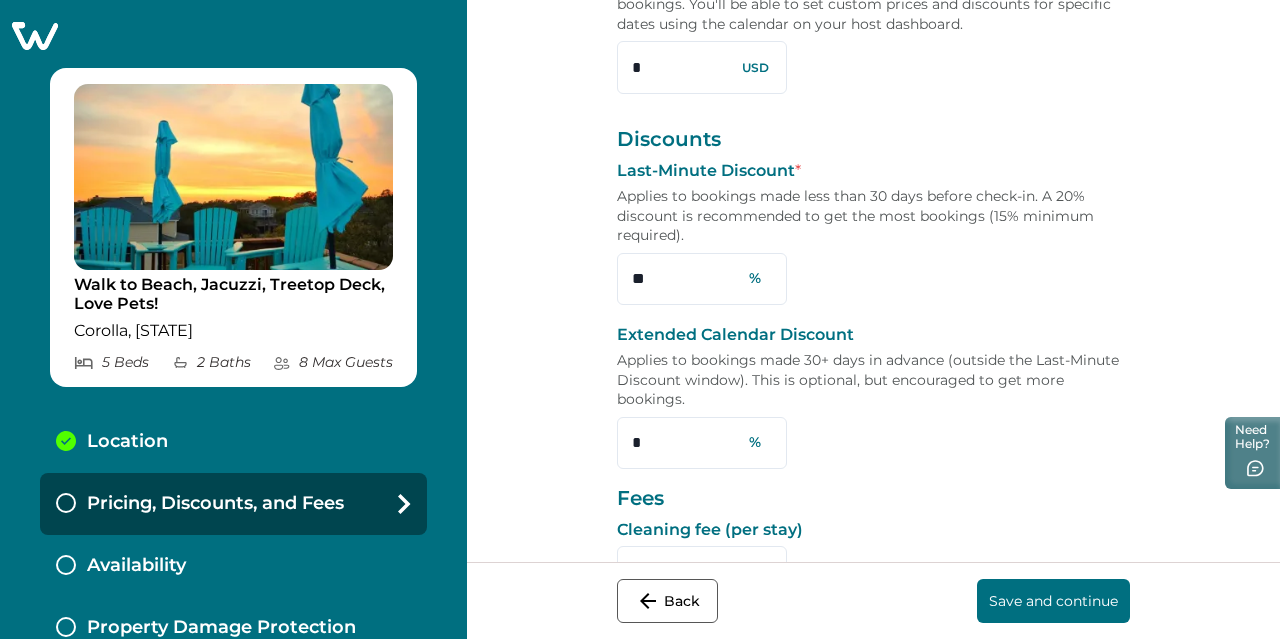 drag, startPoint x: 670, startPoint y: 277, endPoint x: 578, endPoint y: 265, distance: 92.779305 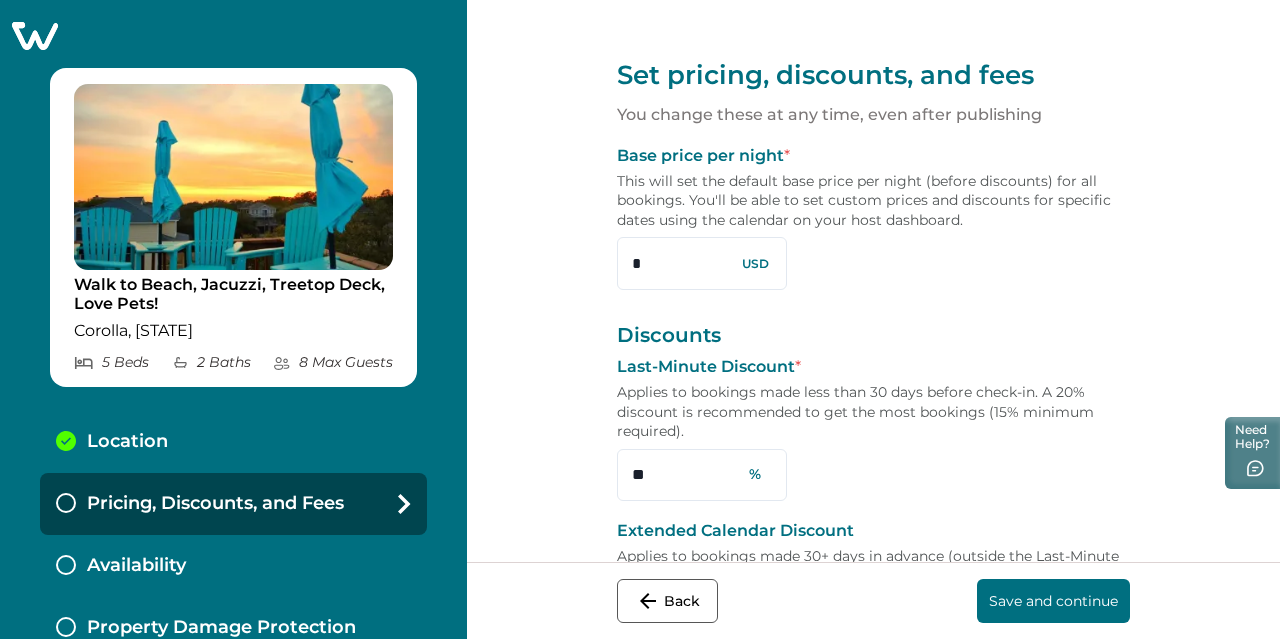 drag, startPoint x: 604, startPoint y: 259, endPoint x: 560, endPoint y: 259, distance: 44 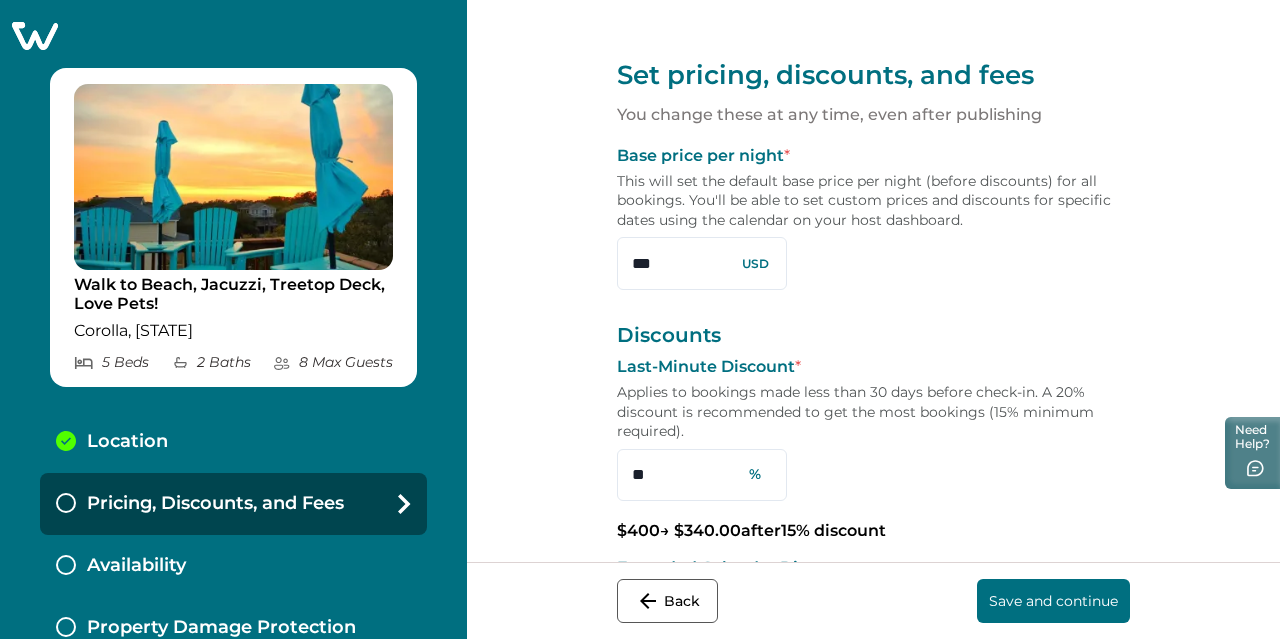 click on "Set pricing, discounts, and fees You change these at any time, even after publishing Base price per night * This will set the default base price per night (before discounts) for all bookings. You'll be able
to set custom prices and discounts for specific dates using the calendar on your host dashboard. *** USD Discounts Last-Minute Discount * Applies to bookings made less than 30 days before check-in. A 20% discount is recommended to get the most bookings (15% minimum required). ** % $ 400  → $ 340.00  after  15 % discount Extended Calendar Discount Applies to bookings made 30+ days in advance (outside the Last-Minute Discount window). This is optional, but encouraged to get more bookings. * % Fees Cleaning fee (per stay) * USD Pet fee Maximum number of pets allowed: 1 Fee per stay Fee per night * per stay Additional guest fee Charged per night for each guest after your set limit. * per night For each guest after 1 Other fees Use this to include any additional fees not listed above. Fee per stay *" at bounding box center [873, 788] 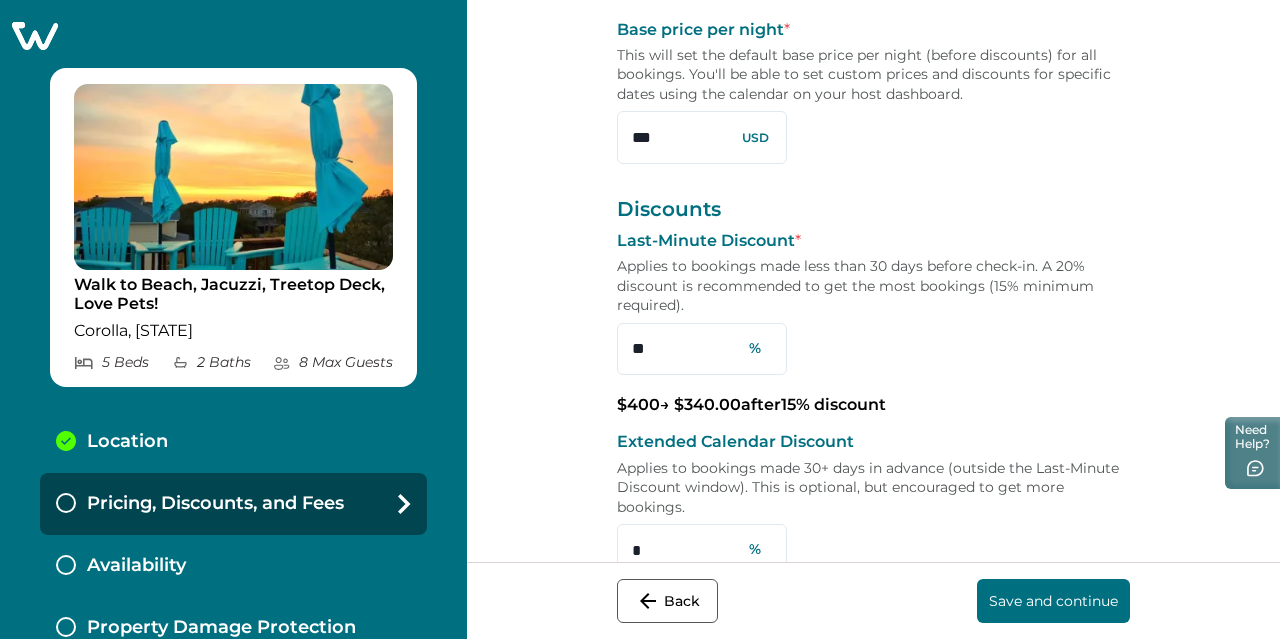 scroll, scrollTop: 0, scrollLeft: 0, axis: both 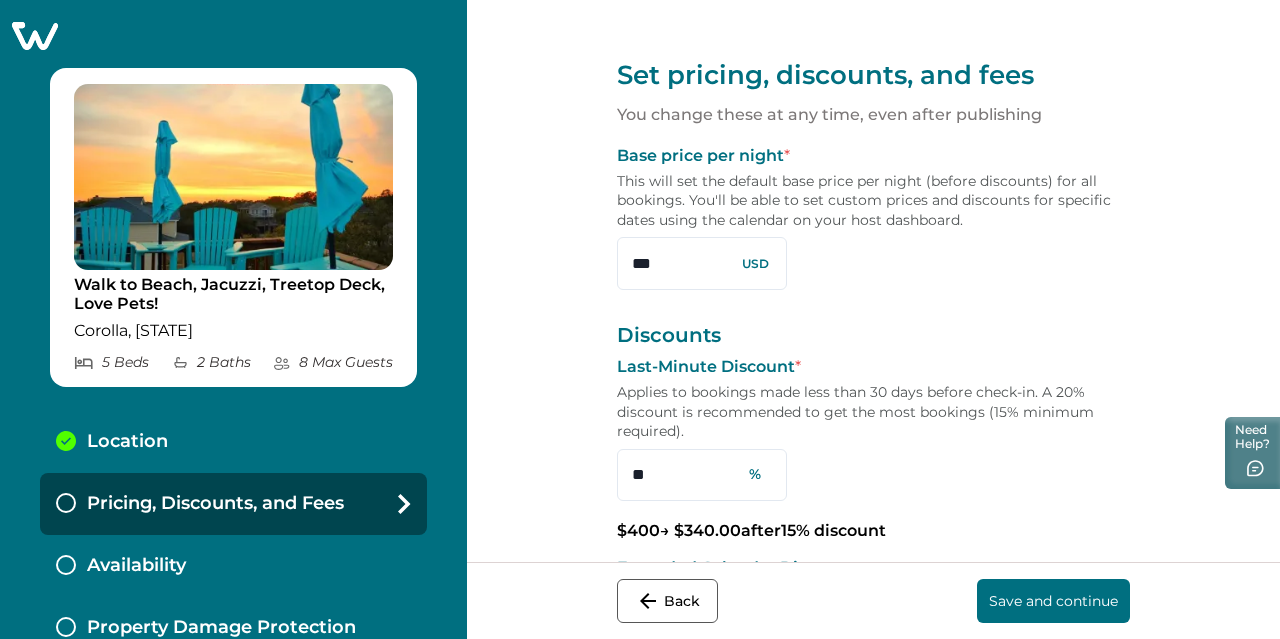drag, startPoint x: 576, startPoint y: 276, endPoint x: 518, endPoint y: 278, distance: 58.034473 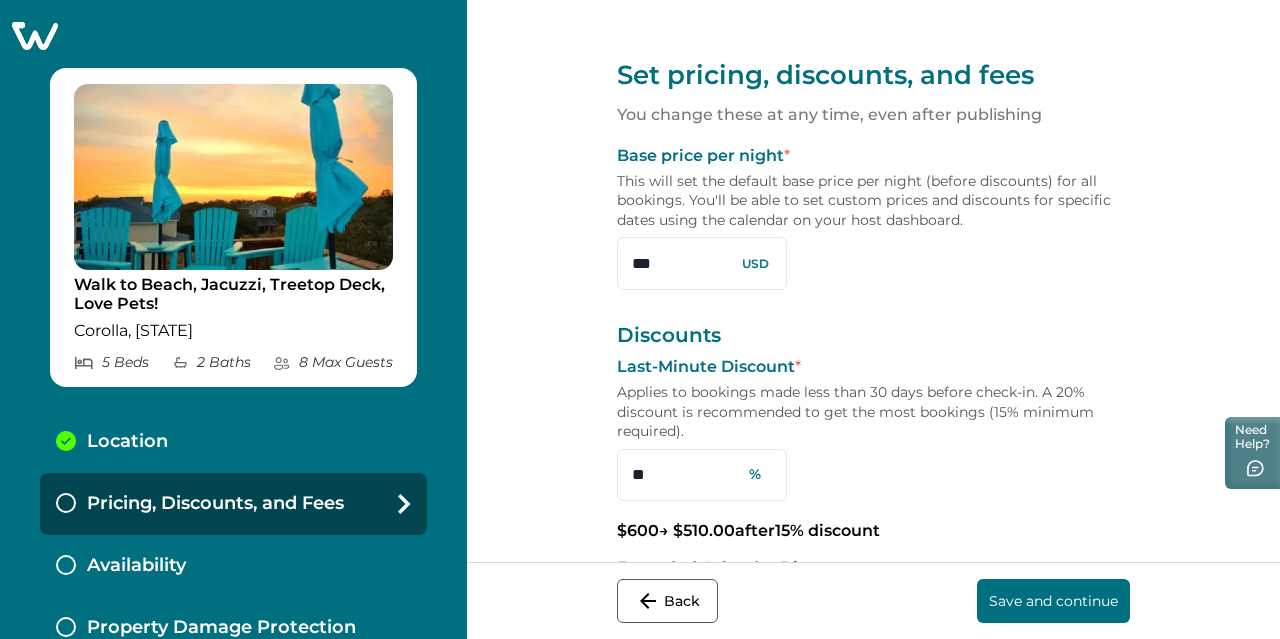 type on "***" 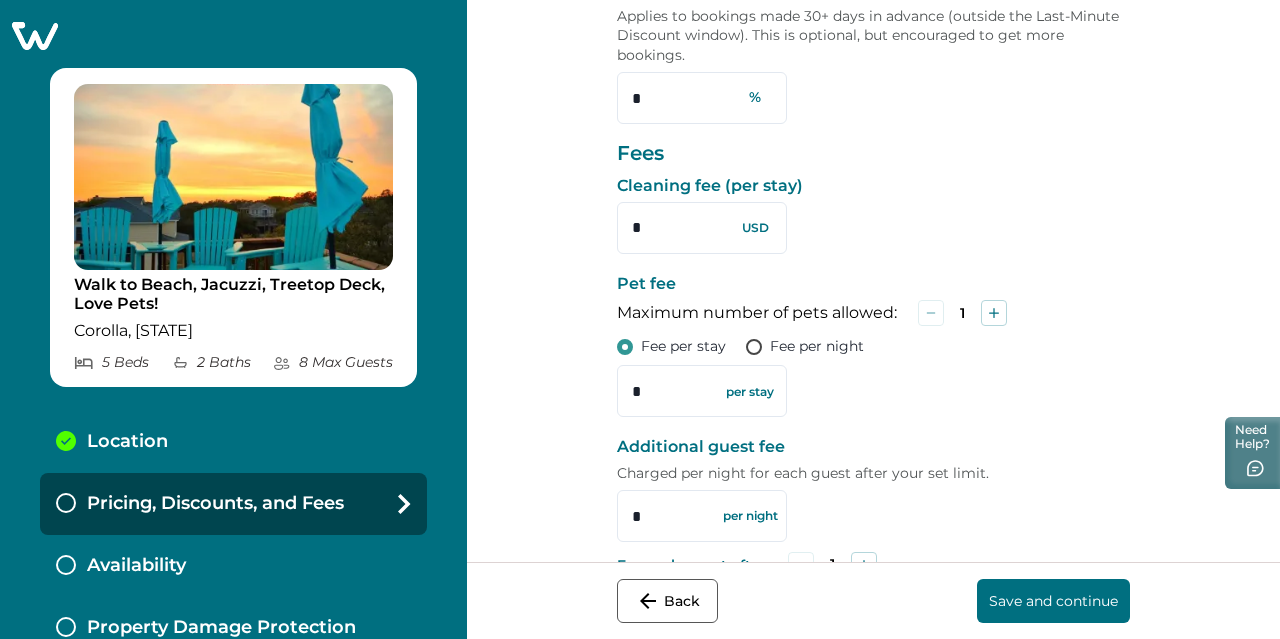 scroll, scrollTop: 700, scrollLeft: 0, axis: vertical 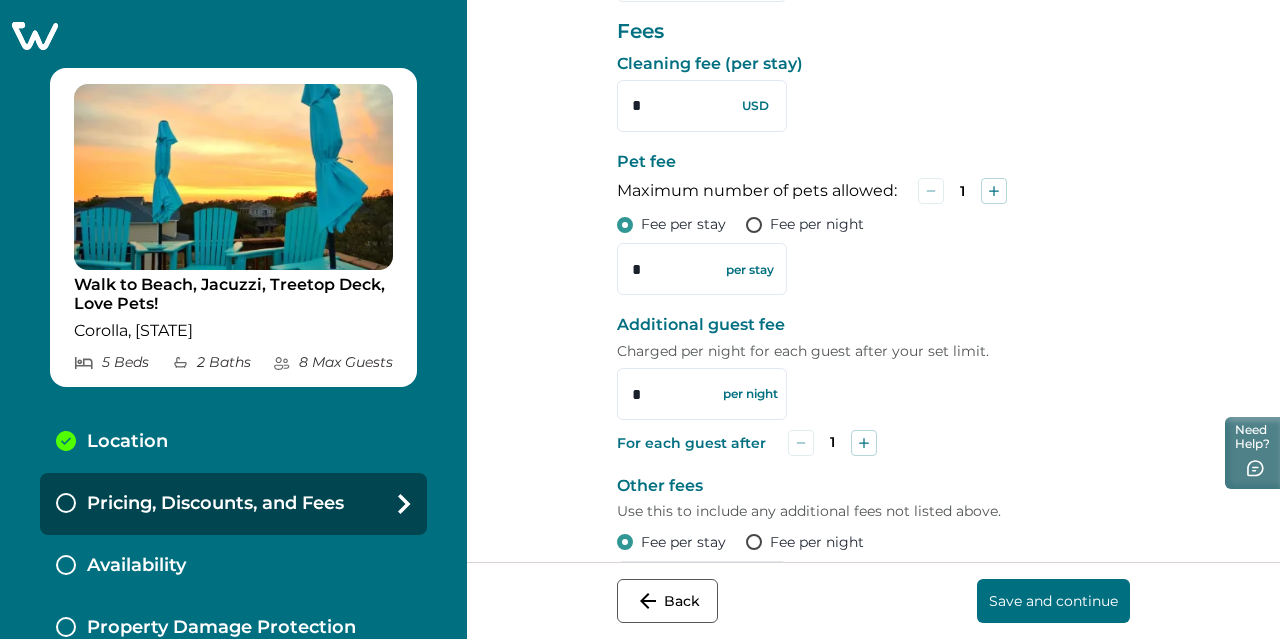 click at bounding box center [754, 225] 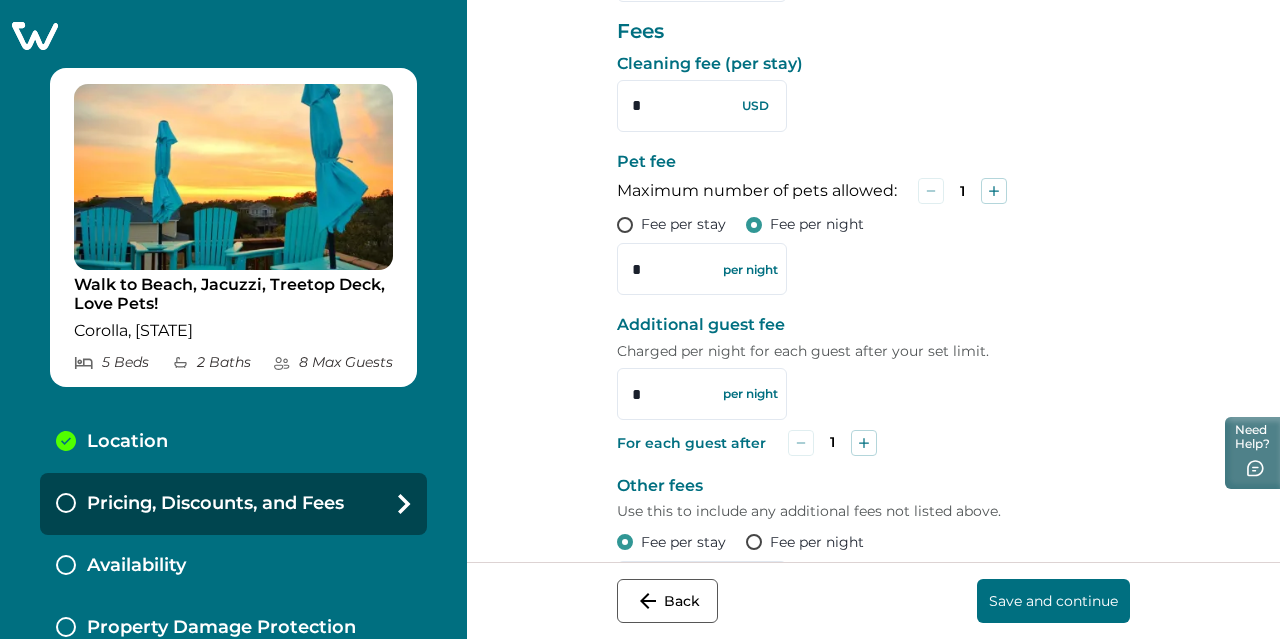 drag, startPoint x: 672, startPoint y: 270, endPoint x: 594, endPoint y: 274, distance: 78.10249 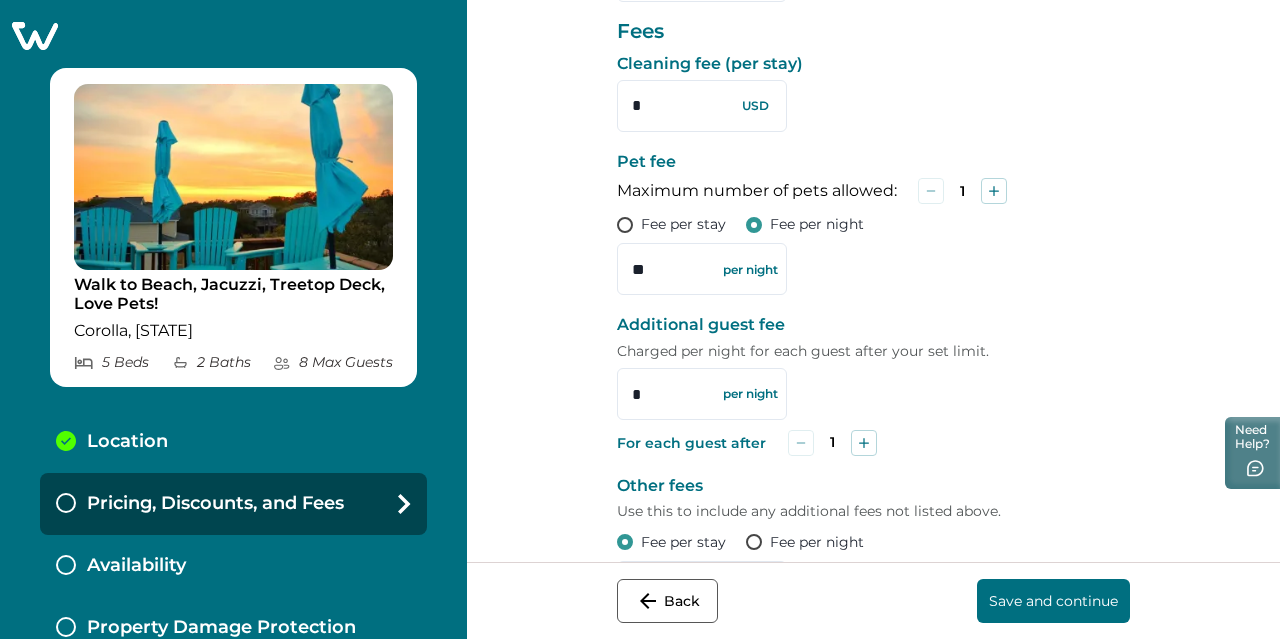 type on "**" 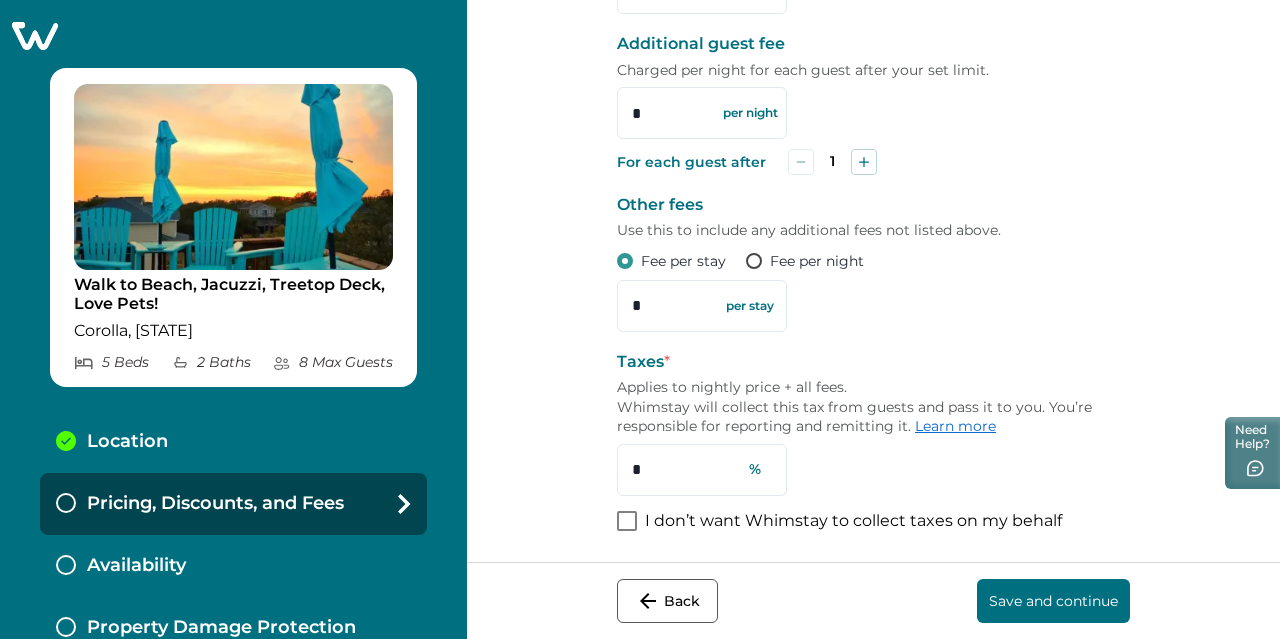 scroll, scrollTop: 781, scrollLeft: 0, axis: vertical 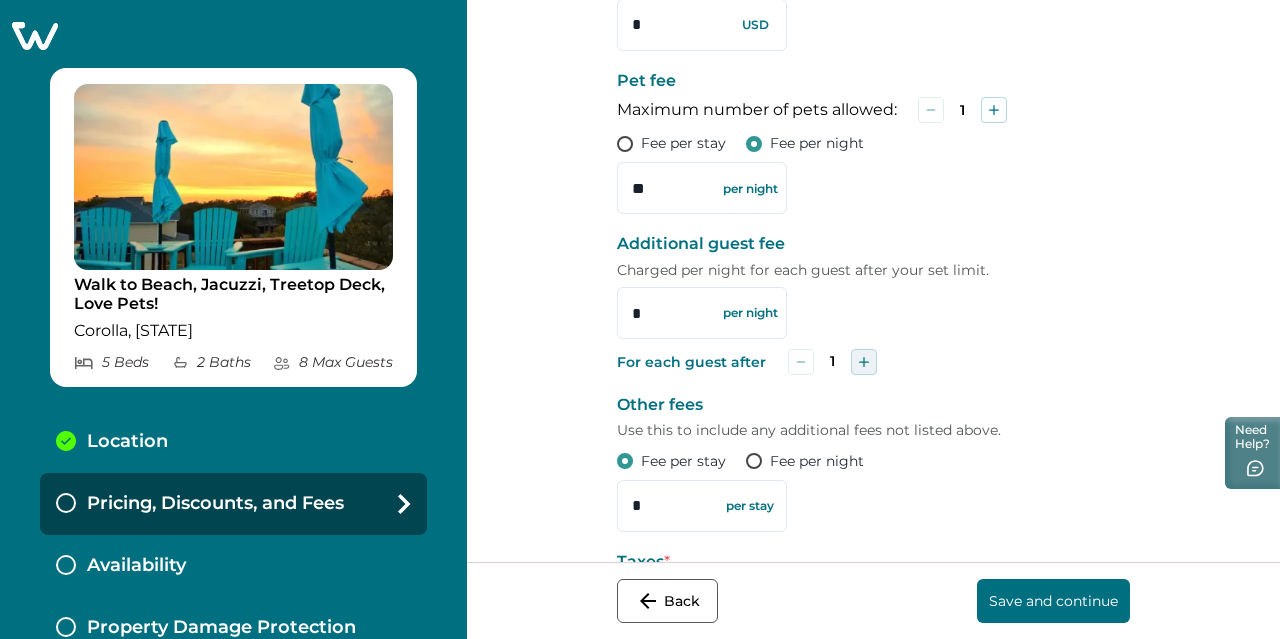 click 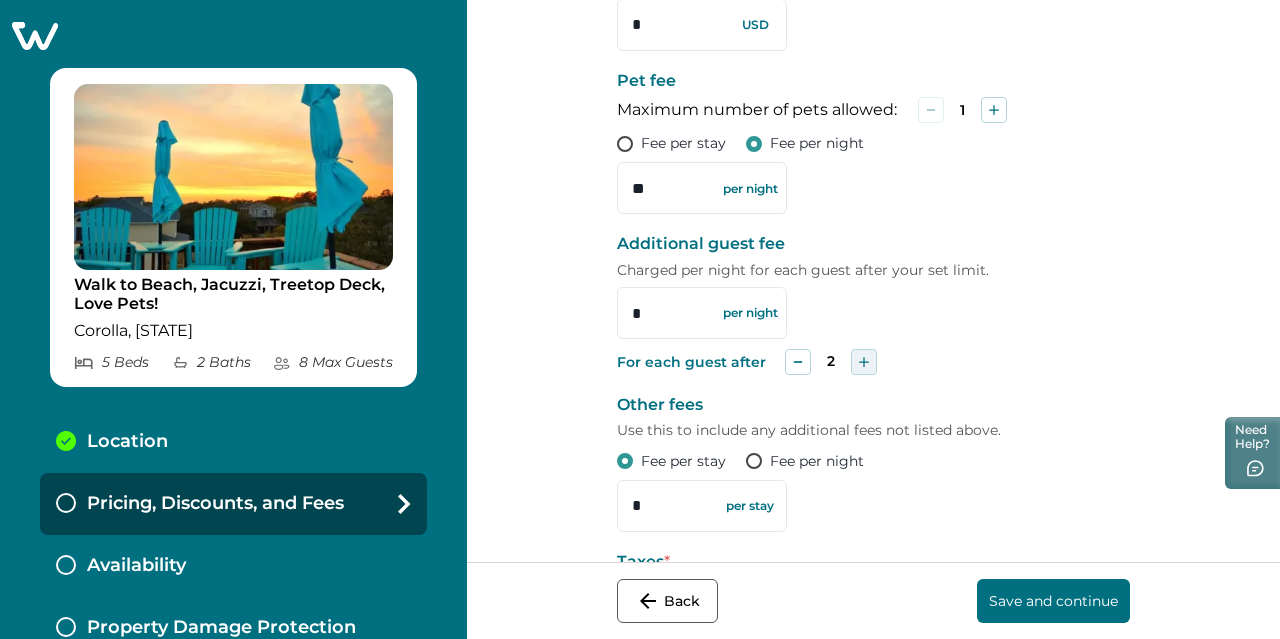 click 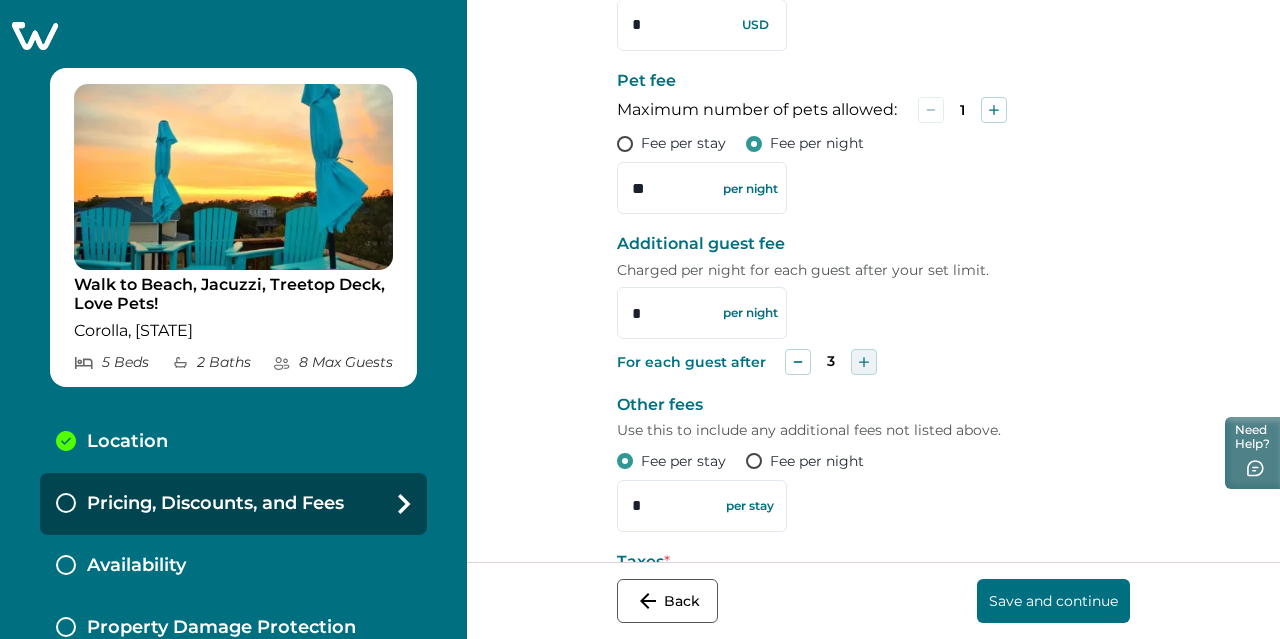 click 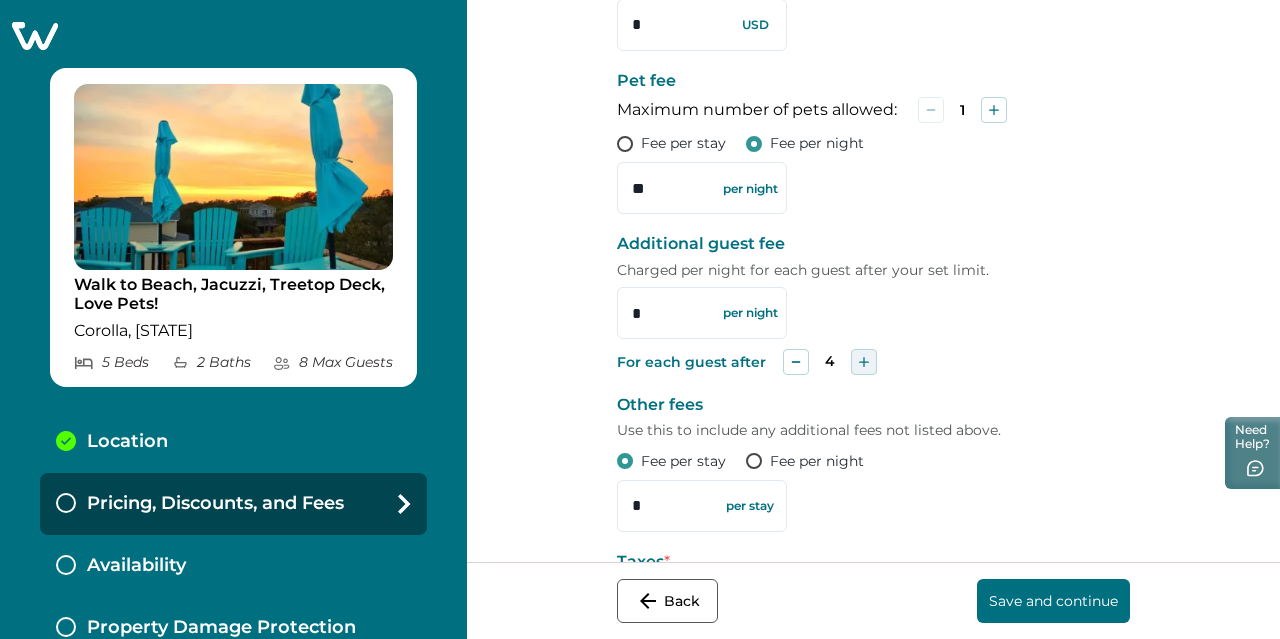 click 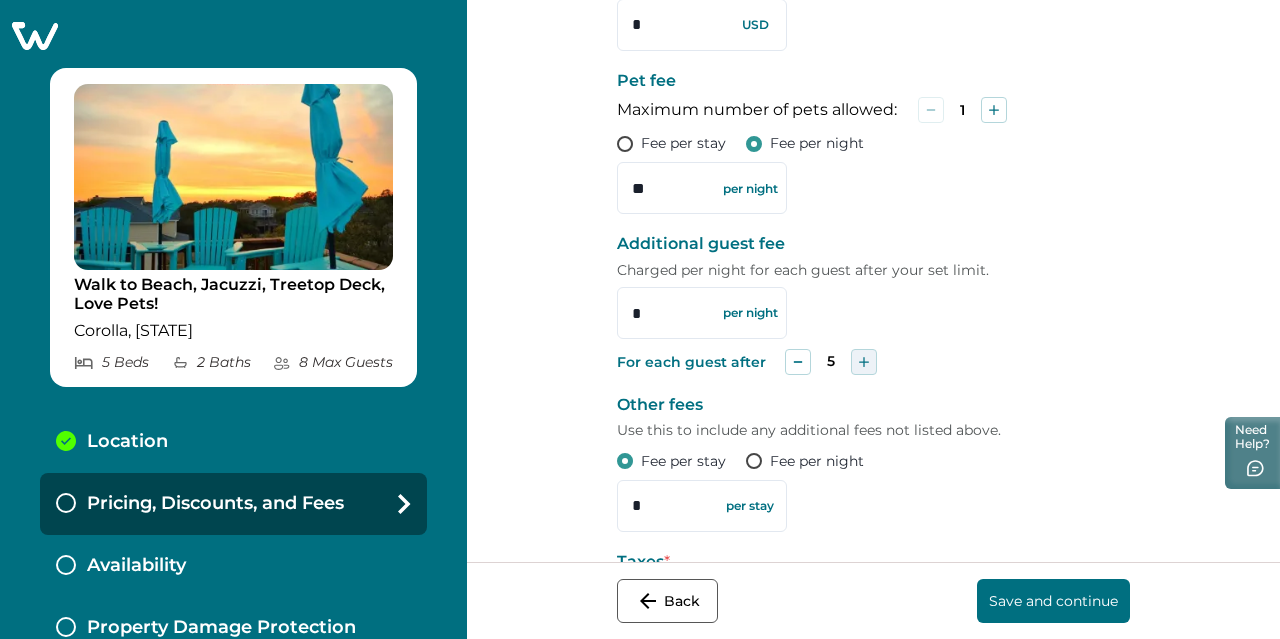 click 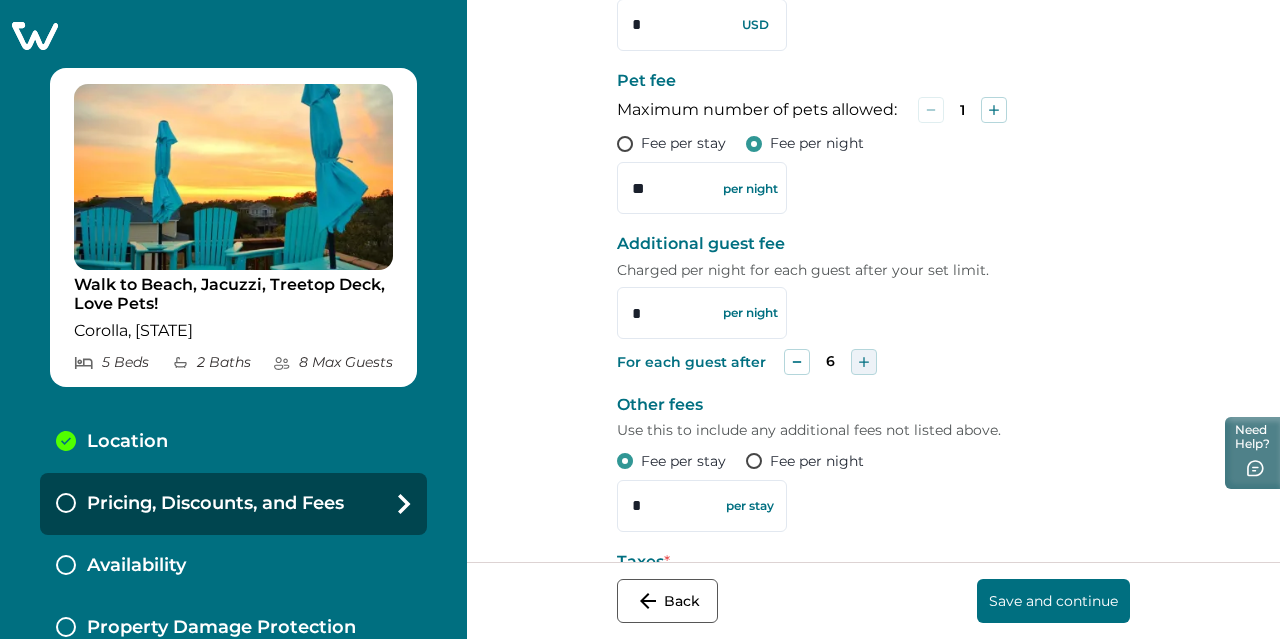 click 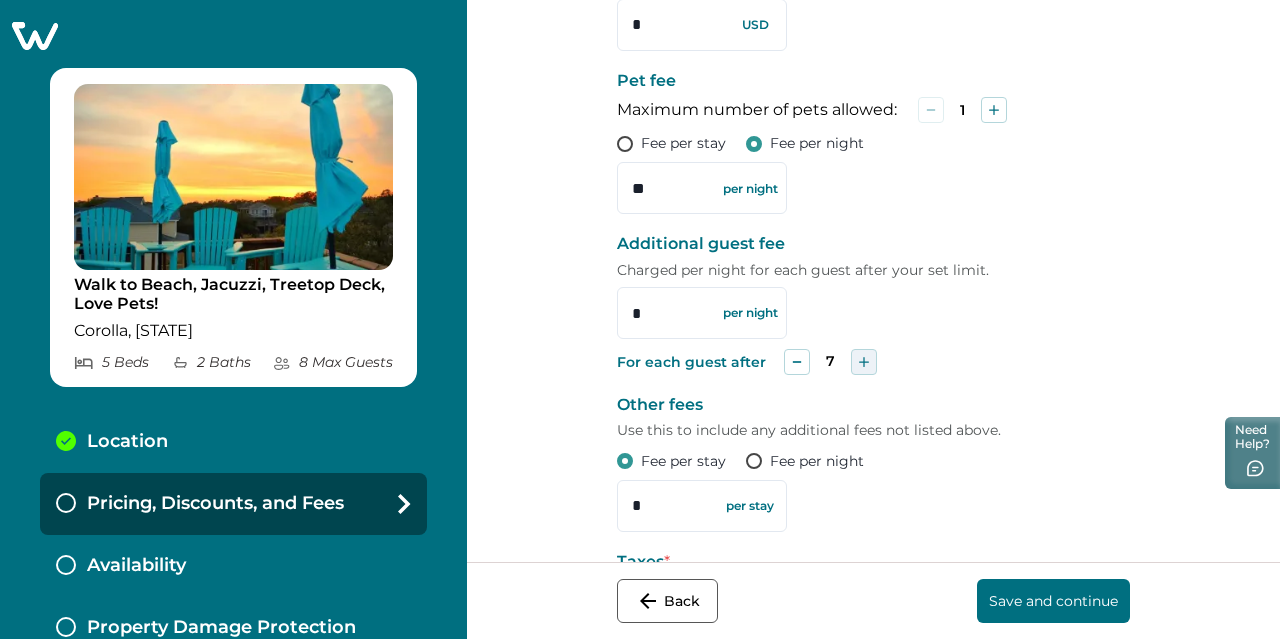 click 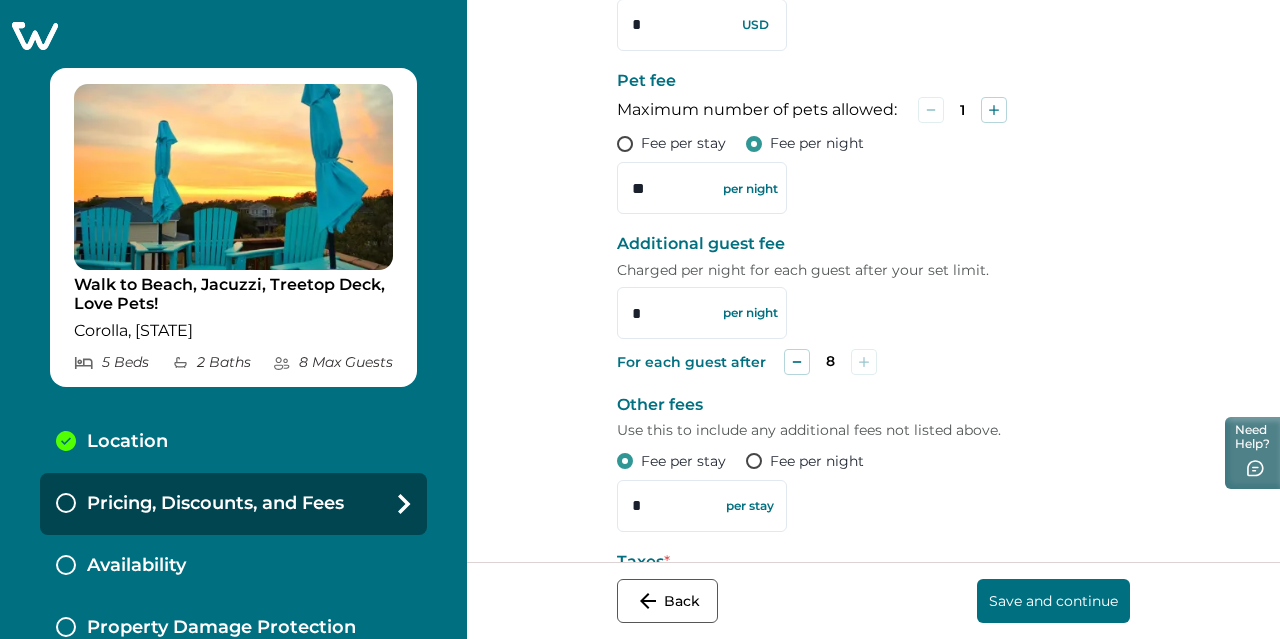 drag, startPoint x: 640, startPoint y: 312, endPoint x: 596, endPoint y: 322, distance: 45.122055 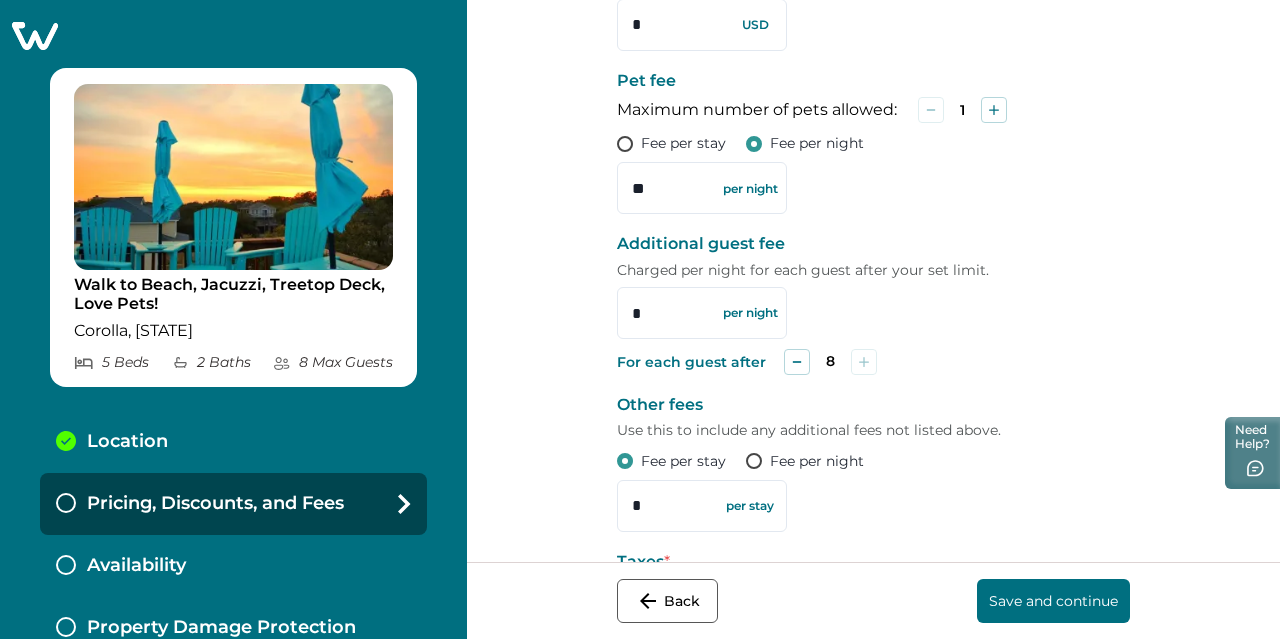click on "Set pricing, discounts, and fees You change these at any time, even after publishing Base price per night * This will set the default base price per night (before discounts) for all bookings. You'll be able
to set custom prices and discounts for specific dates using the calendar on your host dashboard. *** USD Discounts Last-Minute Discount * Applies to bookings made less than 30 days before check-in. A 20% discount is recommended to get the most bookings (15% minimum required). ** % $ 600  → $ 510.00  after  15 % discount Extended Calendar Discount Applies to bookings made 30+ days in advance (outside the Last-Minute Discount window). This is optional, but encouraged to get more bookings. * % Fees Cleaning fee (per stay) * USD Pet fee Maximum number of pets allowed: 1 Fee per stay Fee per night ** per night Additional guest fee Charged per night for each guest after your set limit. * per night For each guest after 8 Other fees Use this to include any additional fees not listed above. Fee per stay" at bounding box center [873, 281] 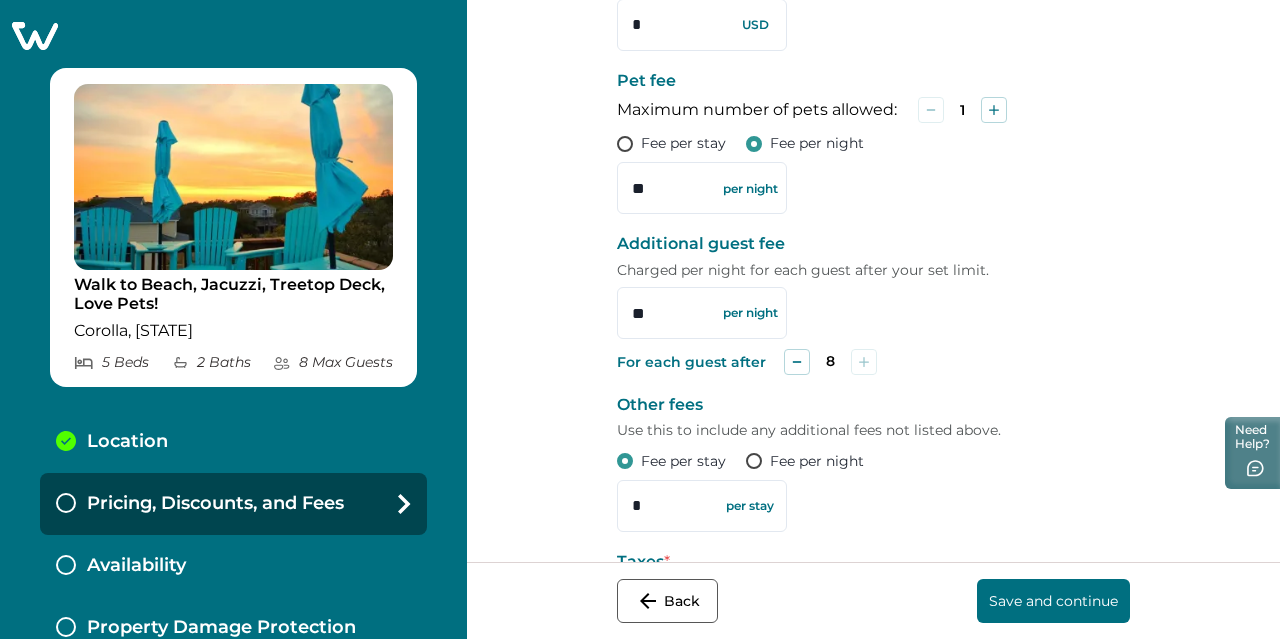 type on "**" 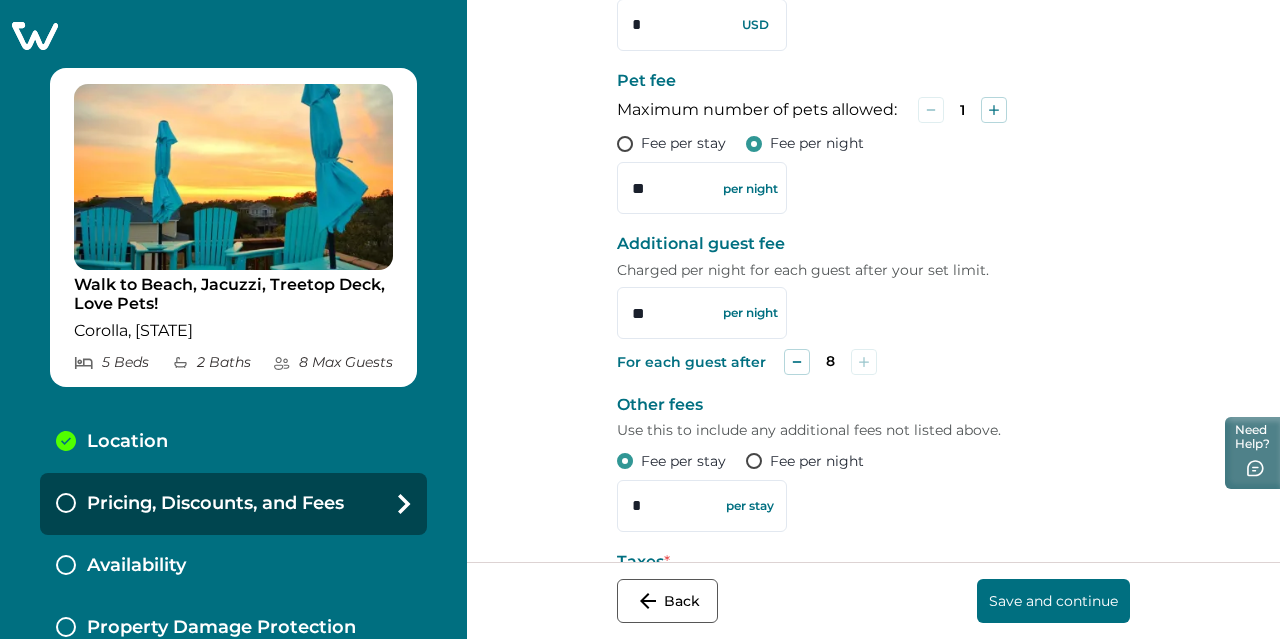 click on "Additional guest fee Charged per night for each guest after your set limit. ** per night" at bounding box center (873, 286) 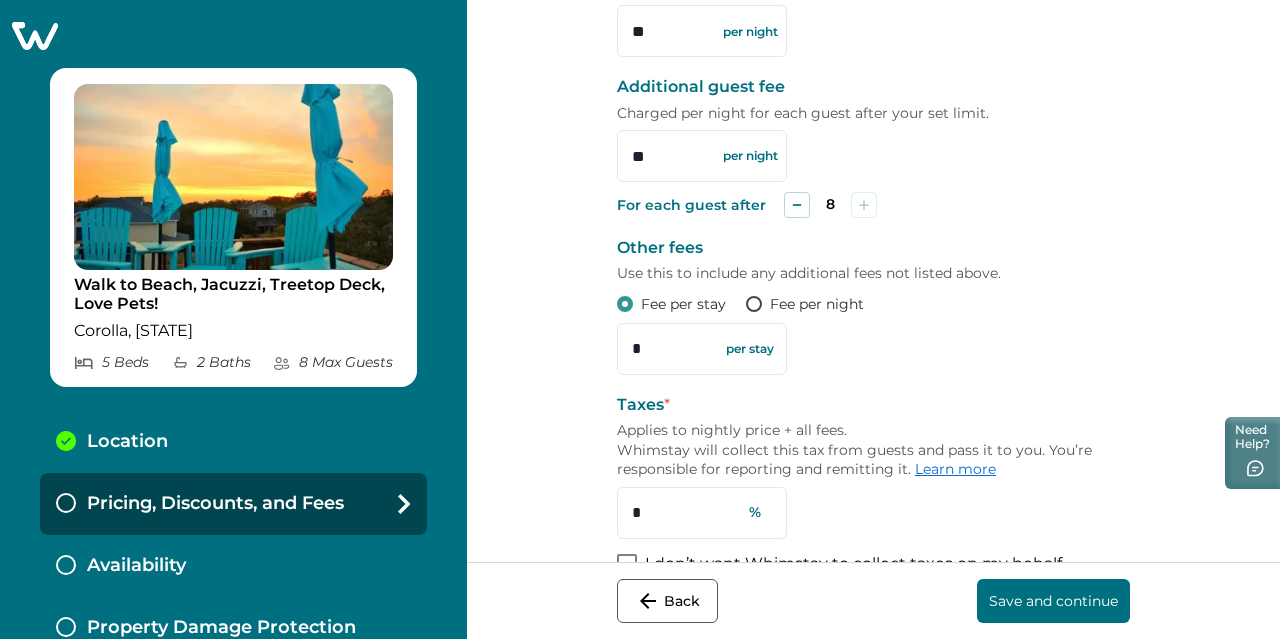 scroll, scrollTop: 981, scrollLeft: 0, axis: vertical 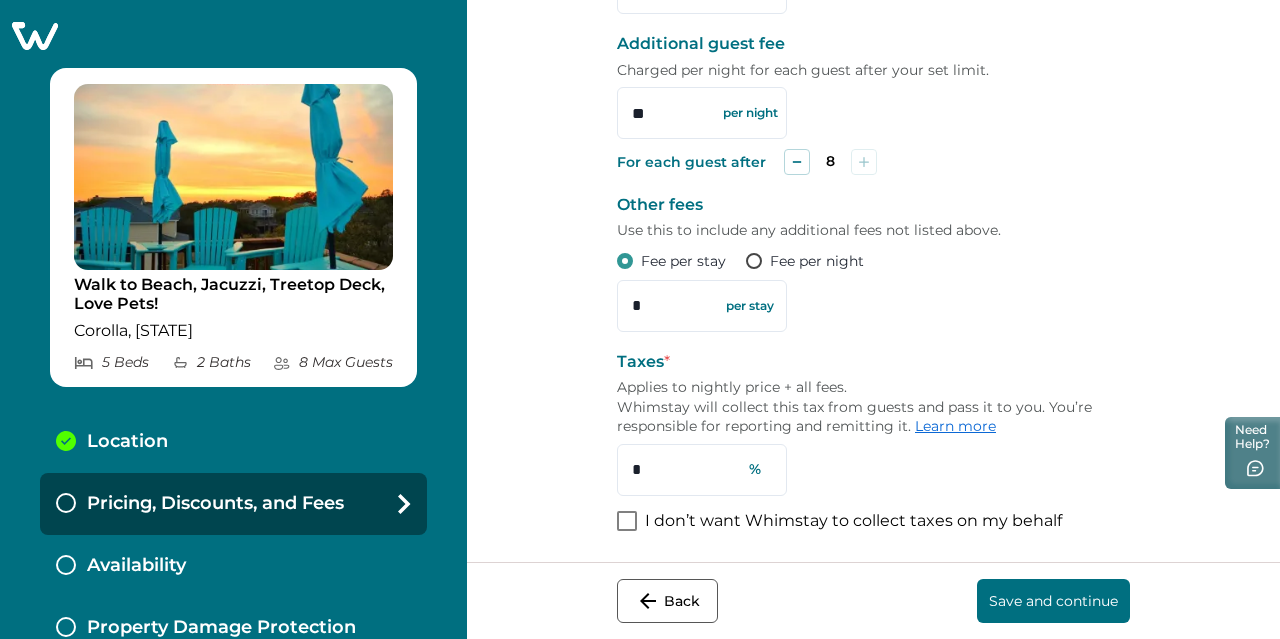 drag, startPoint x: 673, startPoint y: 478, endPoint x: 564, endPoint y: 482, distance: 109.07337 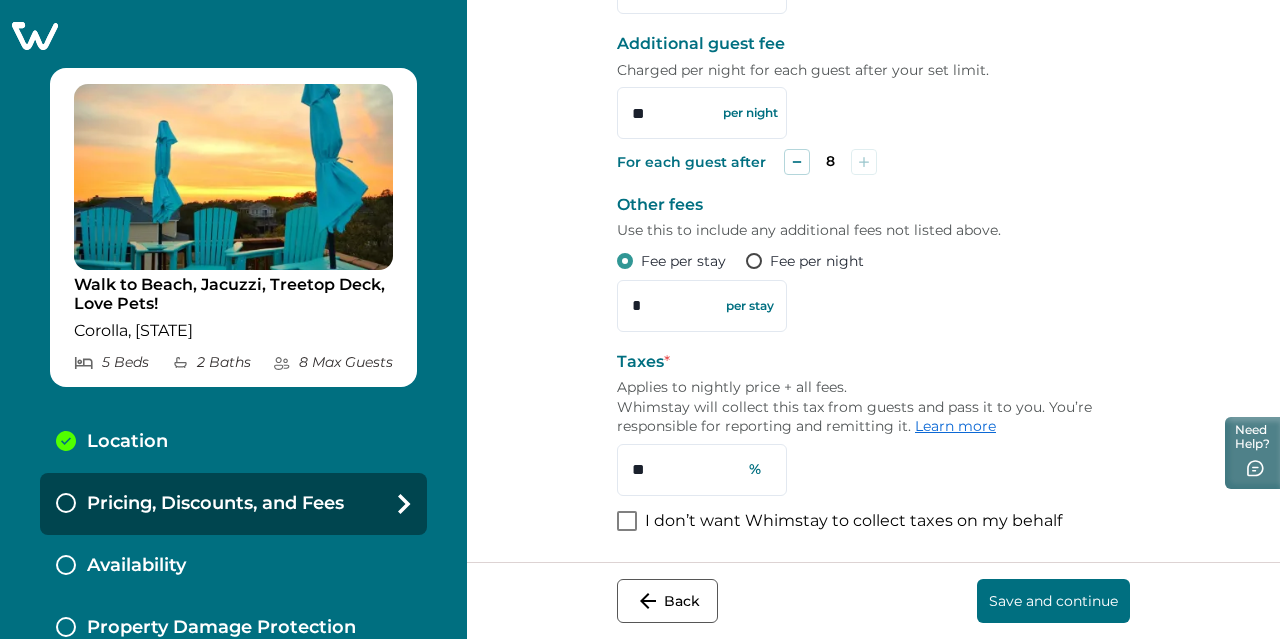 type on "**" 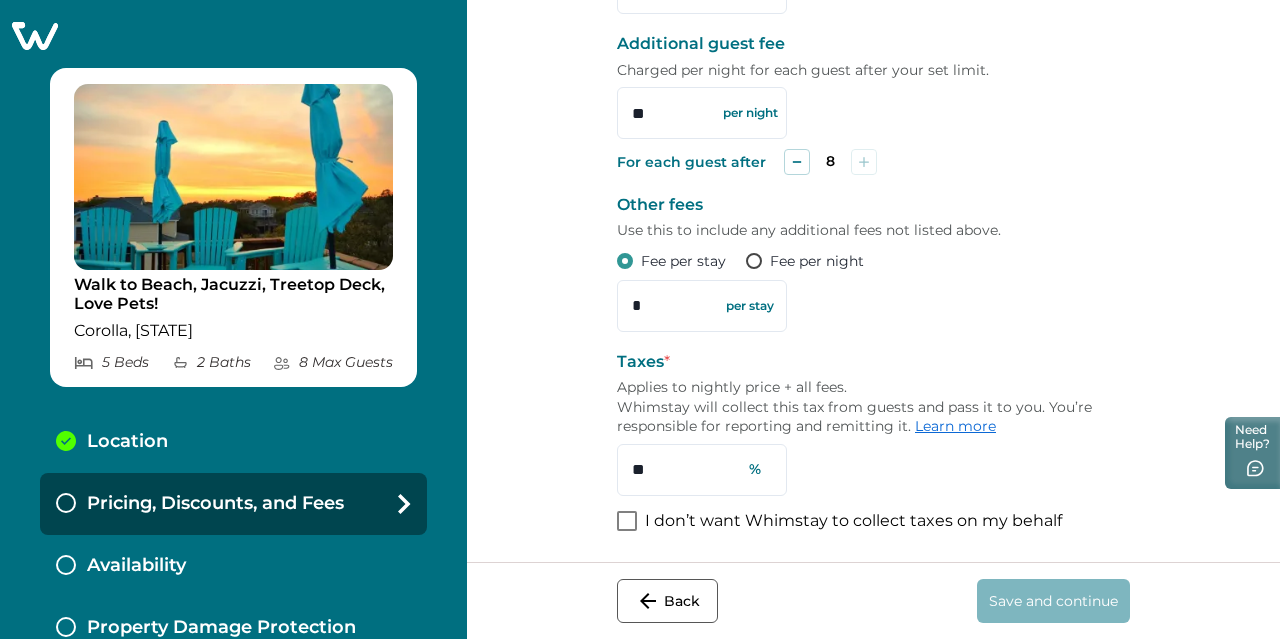 scroll, scrollTop: 0, scrollLeft: 0, axis: both 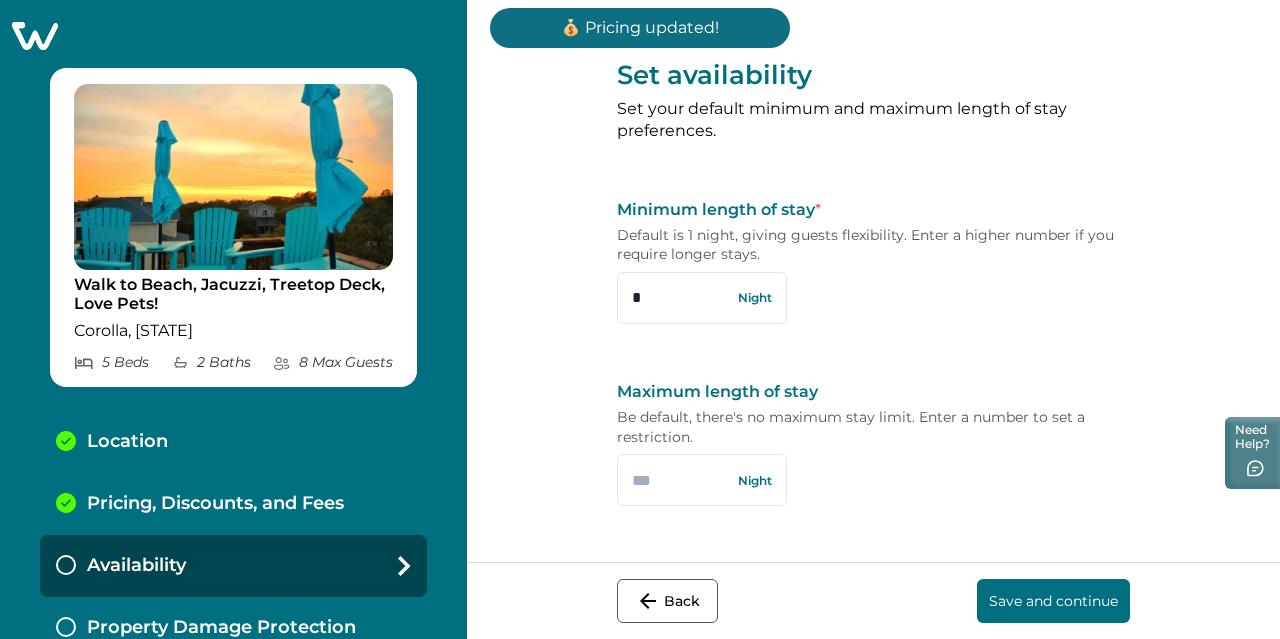 drag, startPoint x: 602, startPoint y: 299, endPoint x: 582, endPoint y: 297, distance: 20.09975 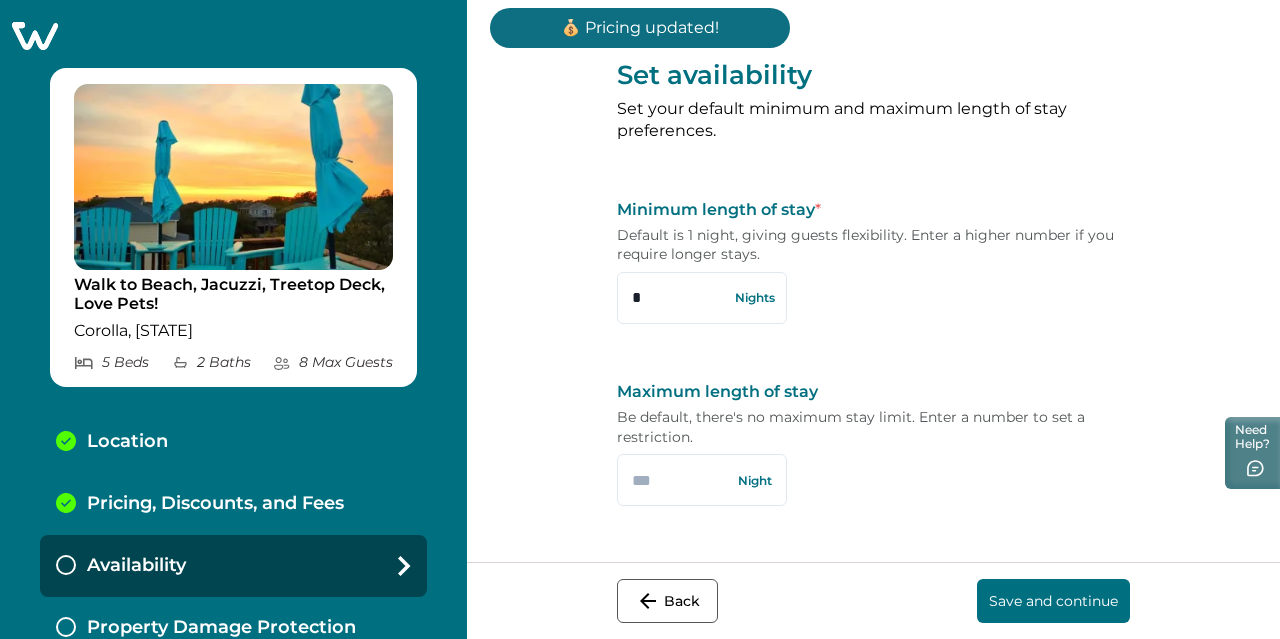 type on "*" 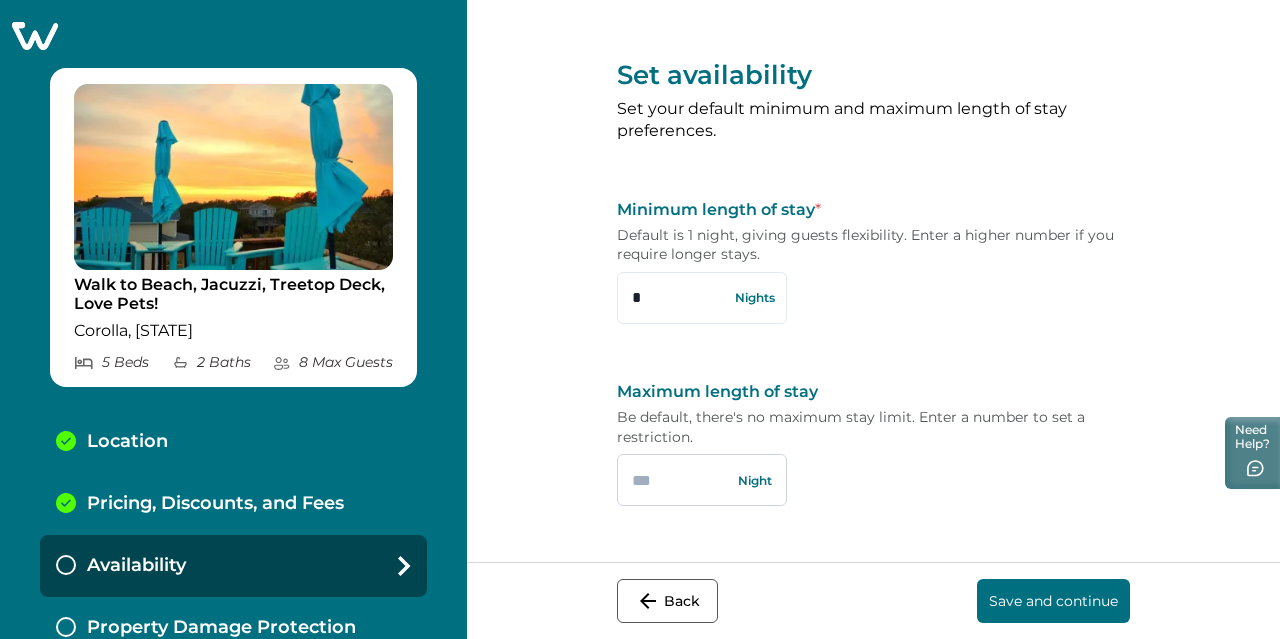 click at bounding box center [702, 480] 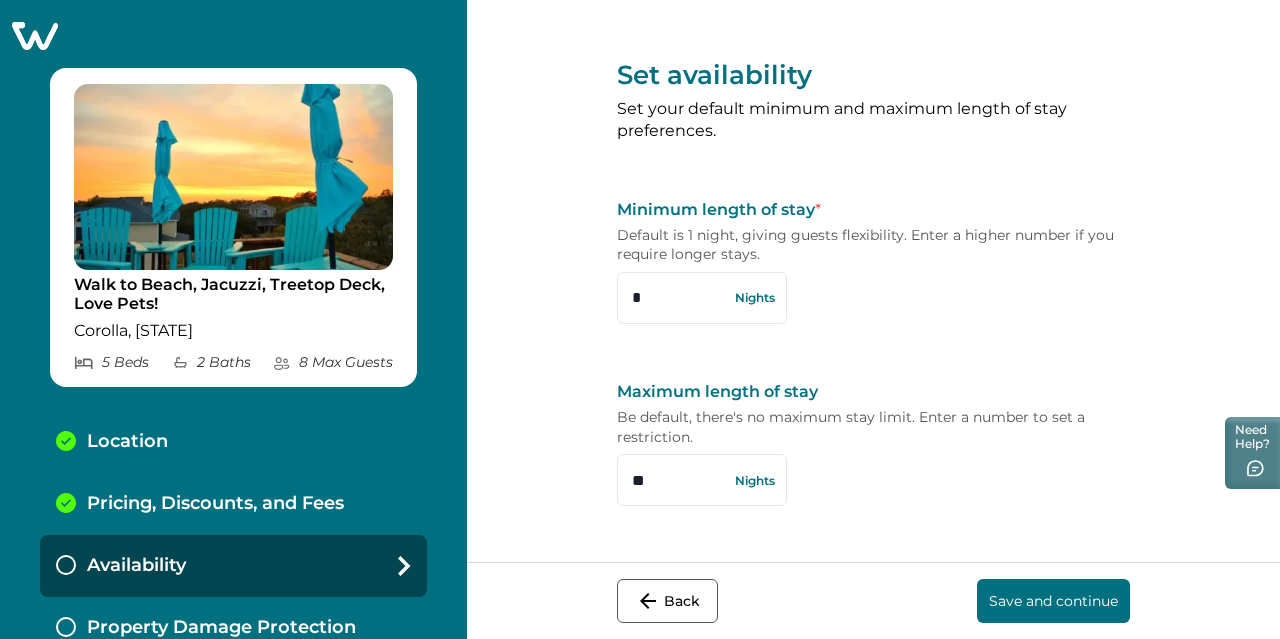 drag, startPoint x: 652, startPoint y: 488, endPoint x: 550, endPoint y: 487, distance: 102.0049 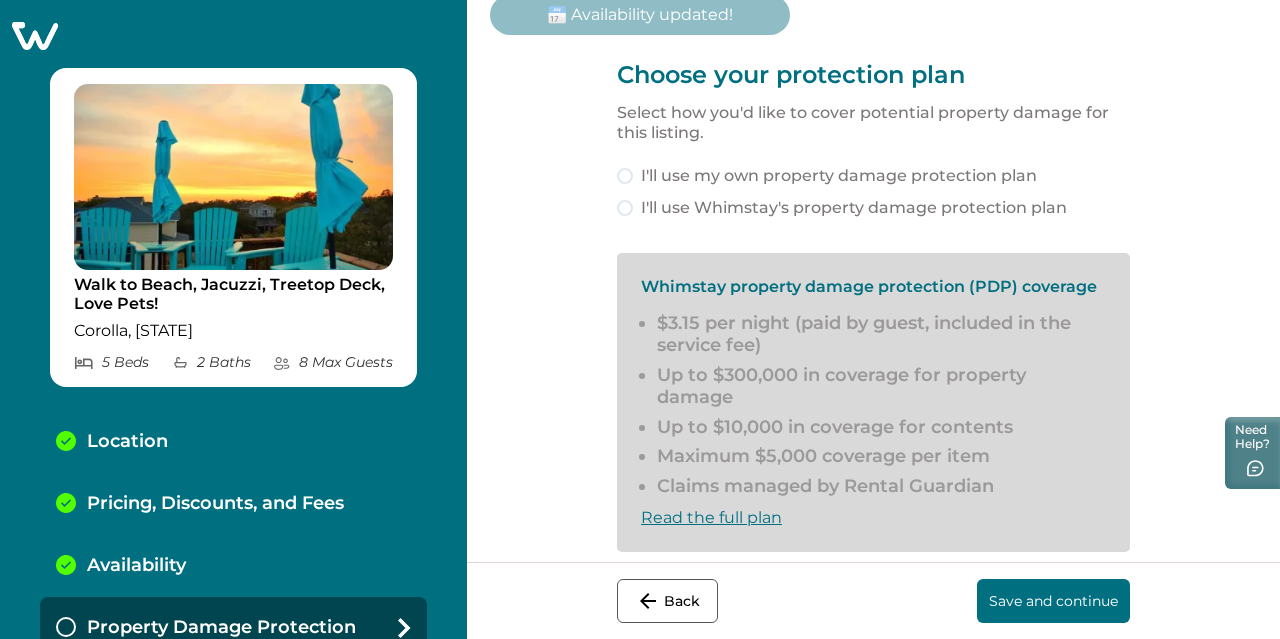 scroll, scrollTop: 19, scrollLeft: 0, axis: vertical 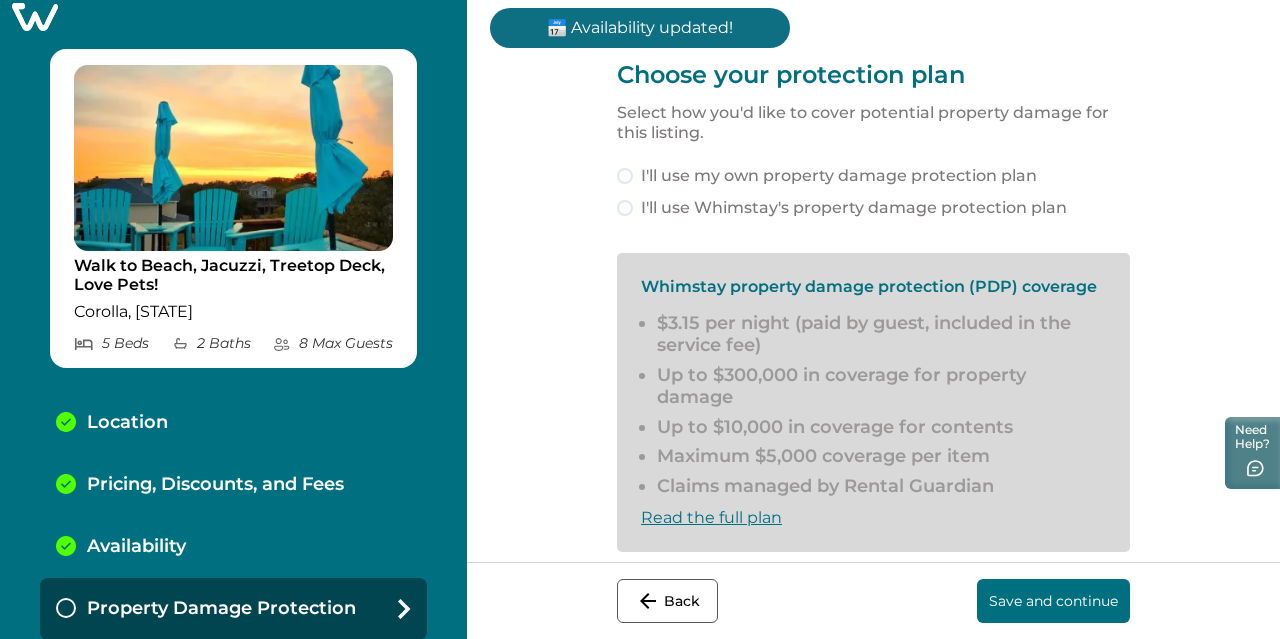 click at bounding box center [625, 208] 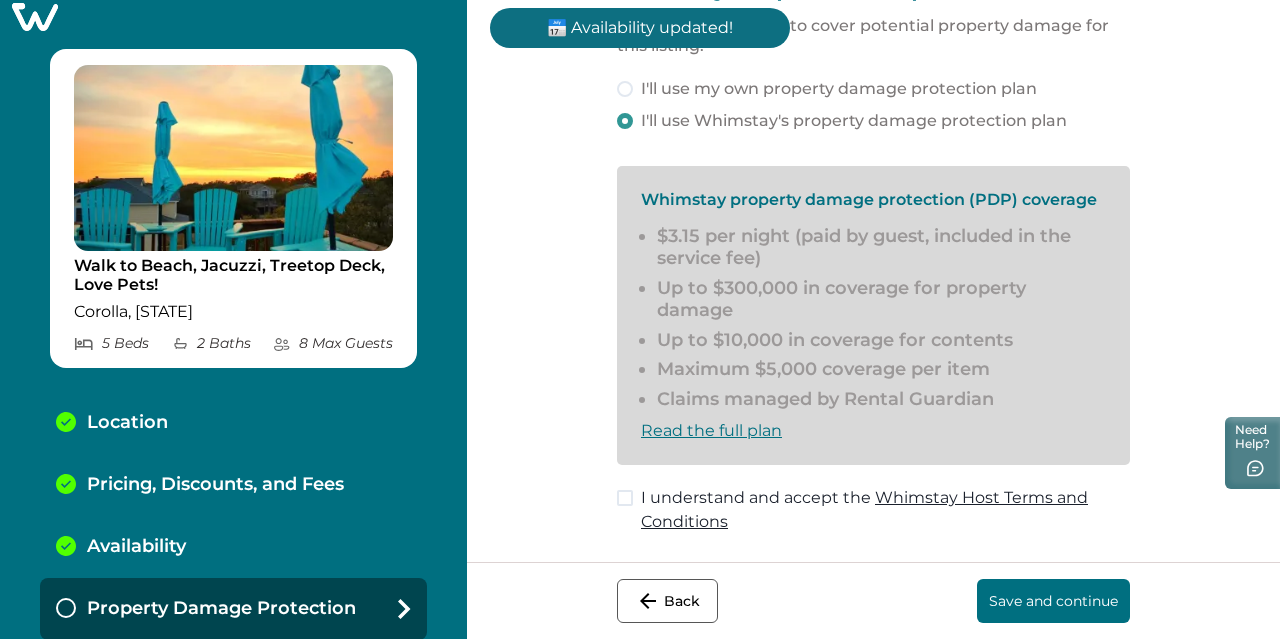 scroll, scrollTop: 105, scrollLeft: 0, axis: vertical 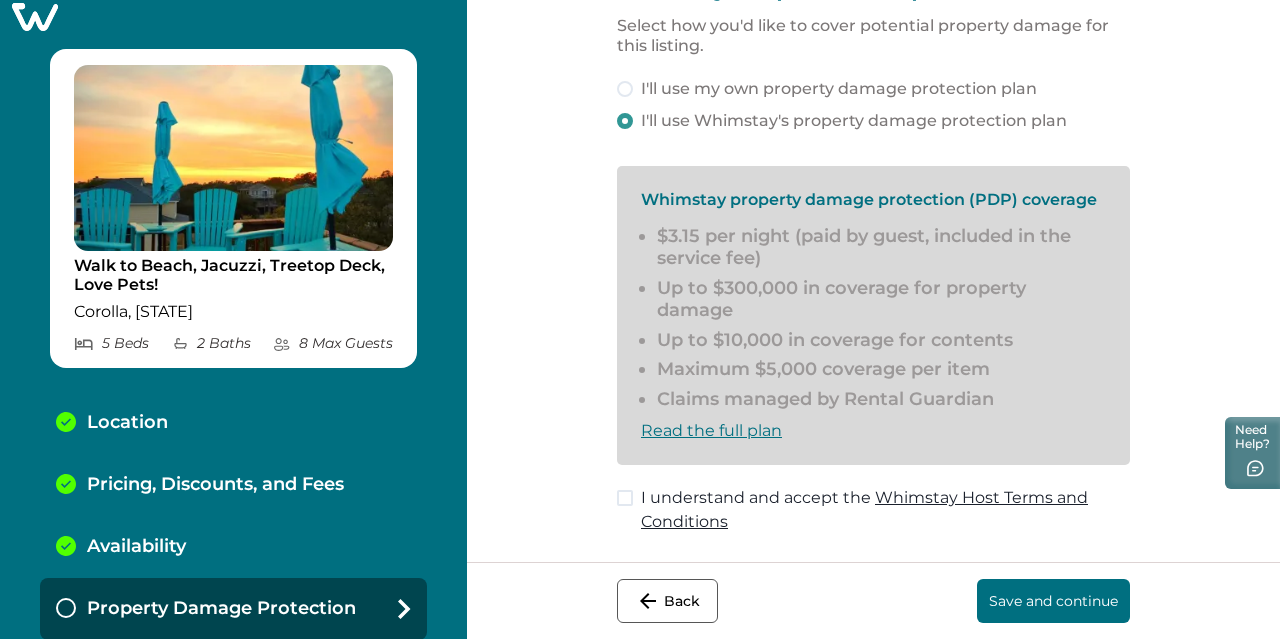 click at bounding box center (625, 498) 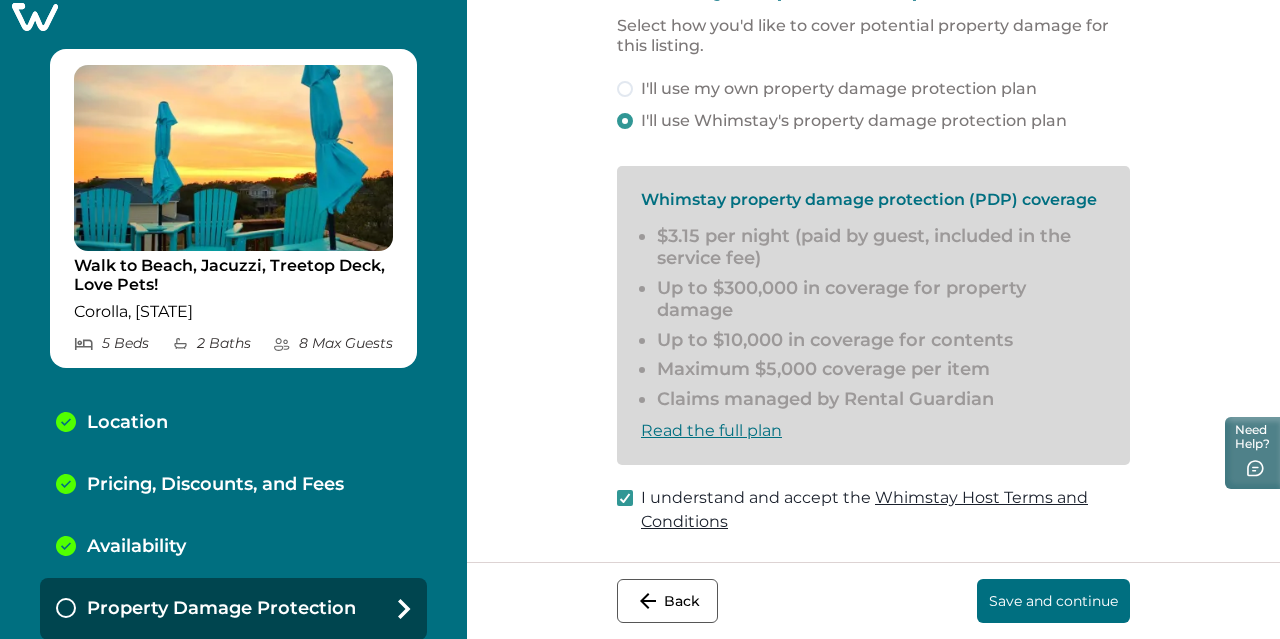 click on "Save and continue" at bounding box center (1053, 601) 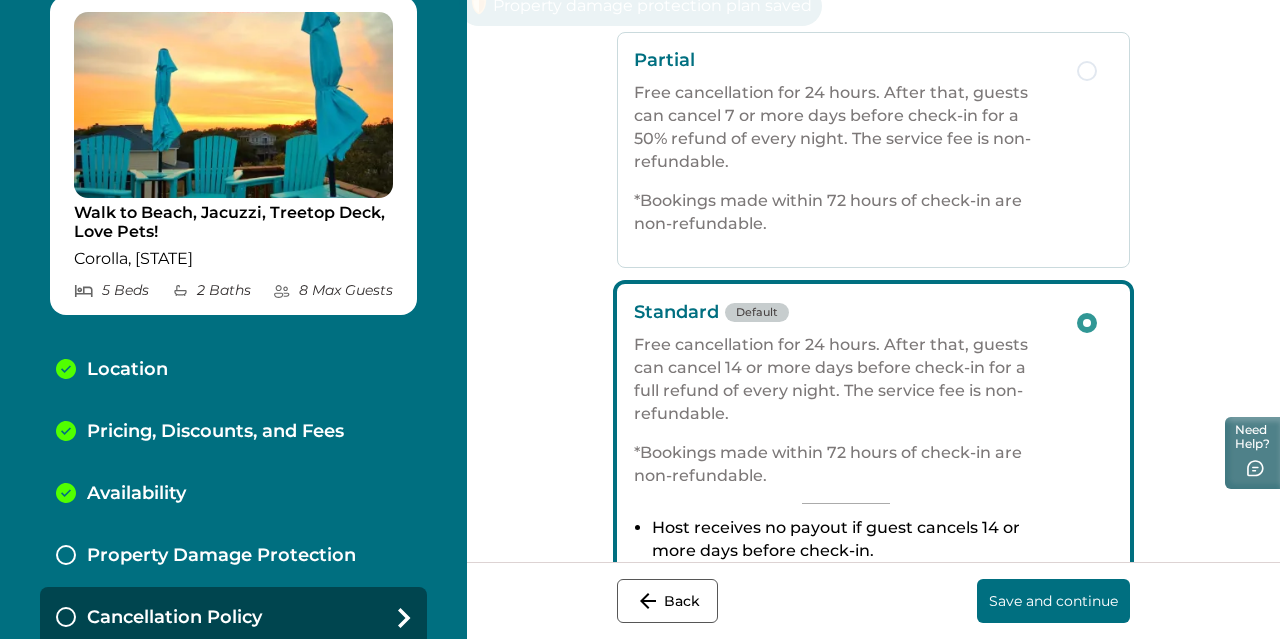 scroll, scrollTop: 81, scrollLeft: 0, axis: vertical 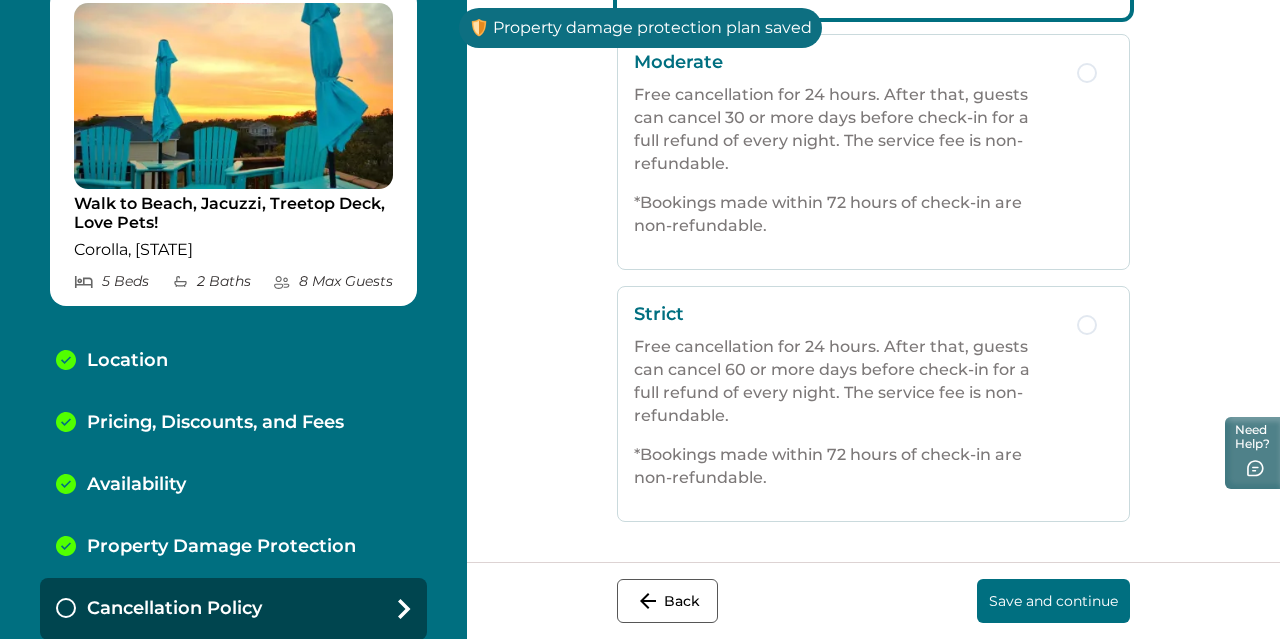 click at bounding box center [1087, 325] 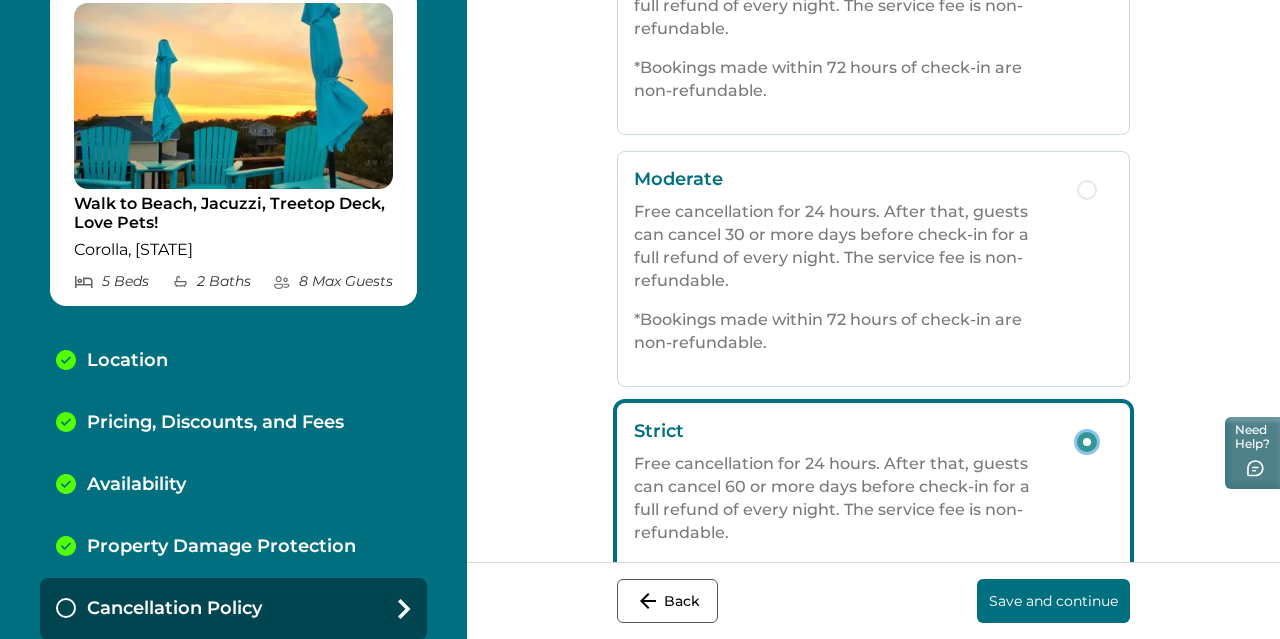 scroll, scrollTop: 712, scrollLeft: 0, axis: vertical 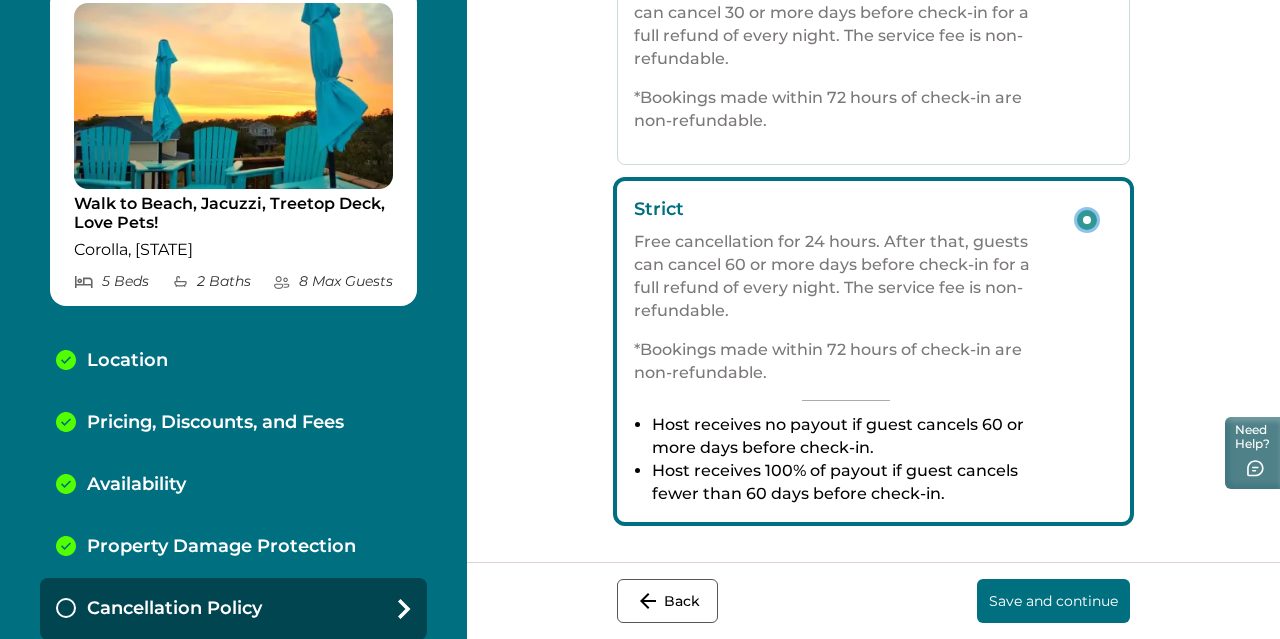 click on "Save and continue" at bounding box center [1053, 601] 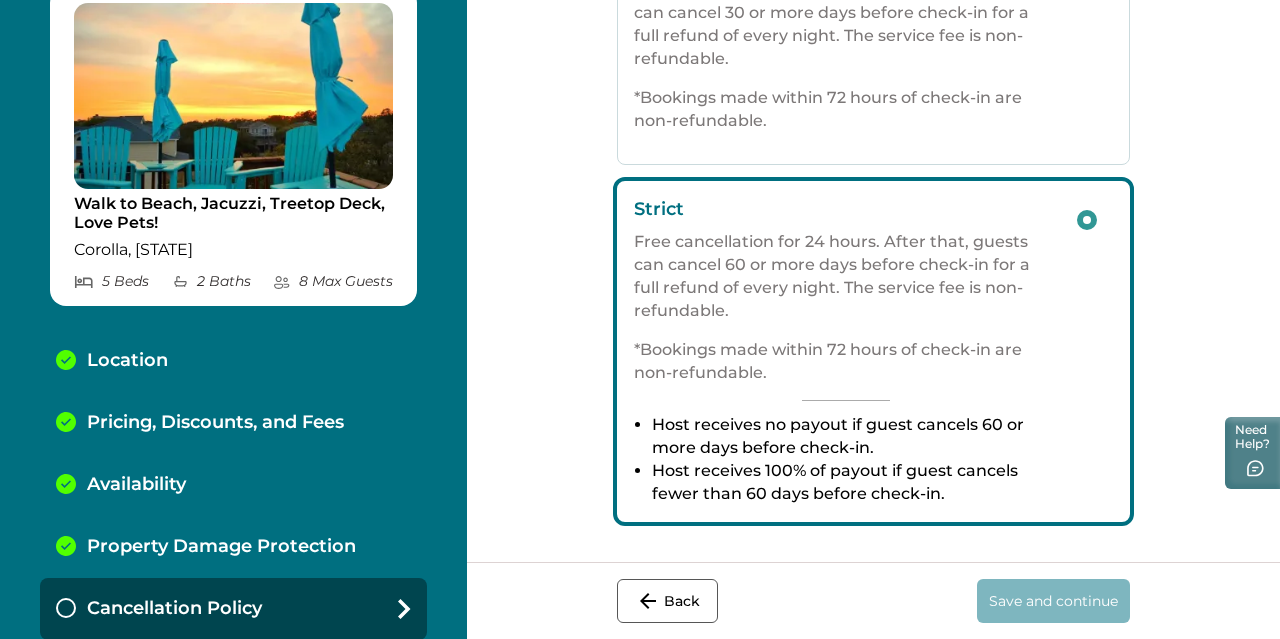 scroll, scrollTop: 0, scrollLeft: 0, axis: both 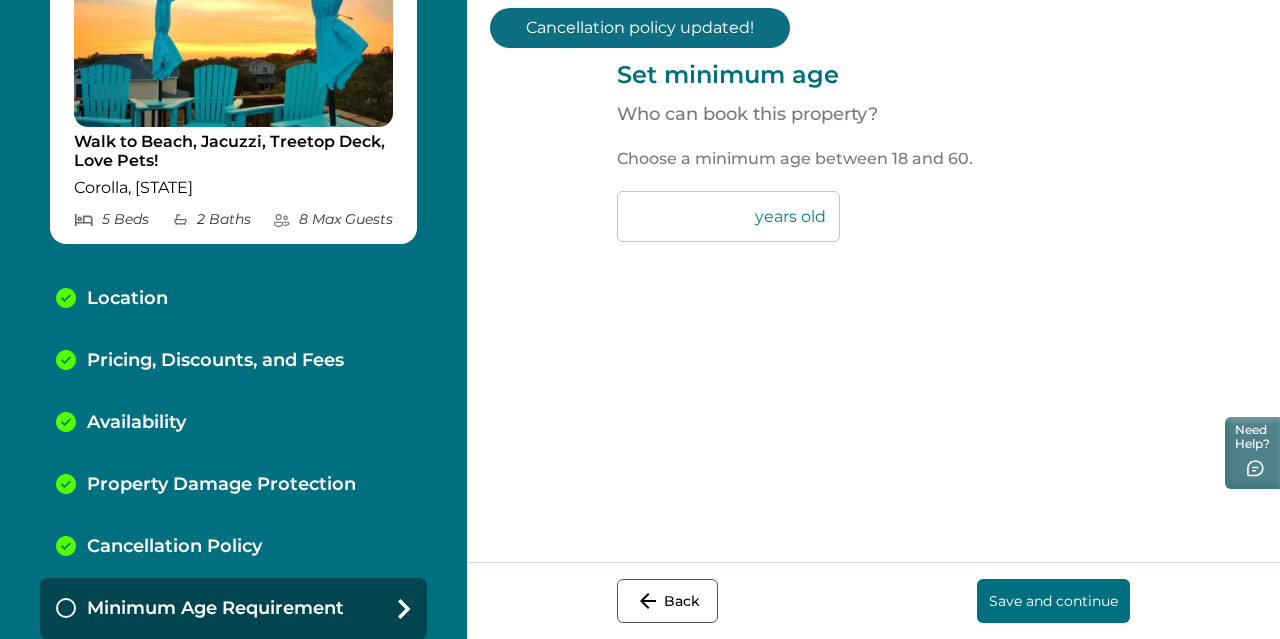 drag, startPoint x: 678, startPoint y: 213, endPoint x: 580, endPoint y: 213, distance: 98 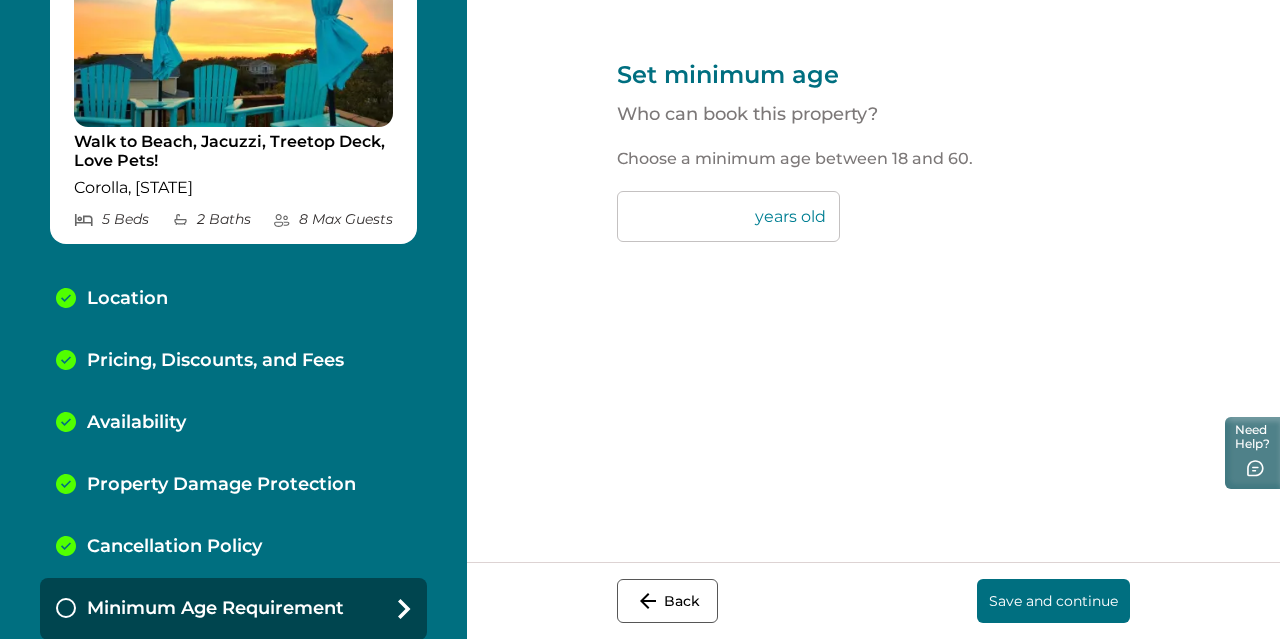 click on "Save and continue" at bounding box center (1053, 601) 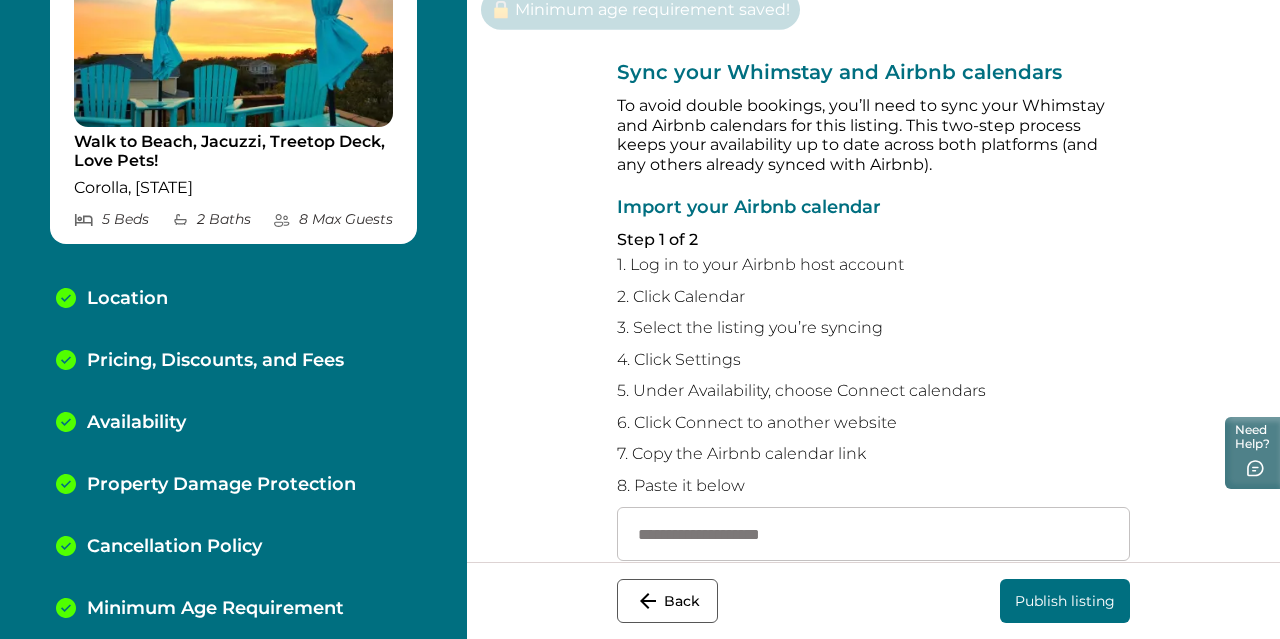 scroll, scrollTop: 205, scrollLeft: 0, axis: vertical 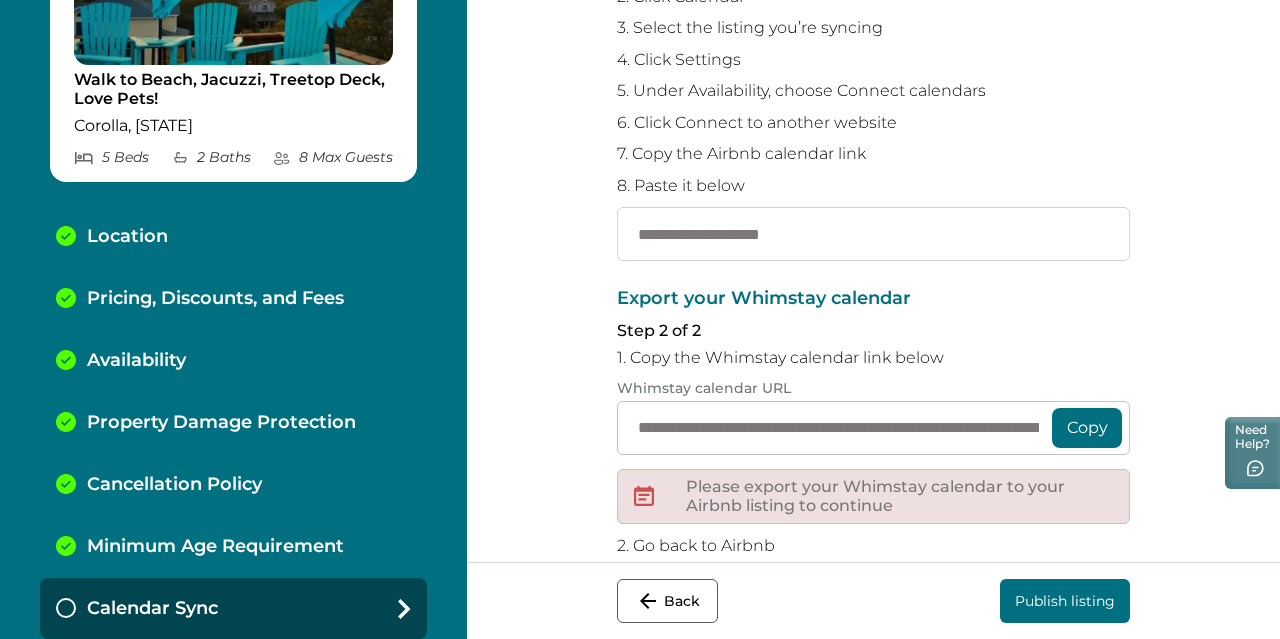click at bounding box center (873, 234) 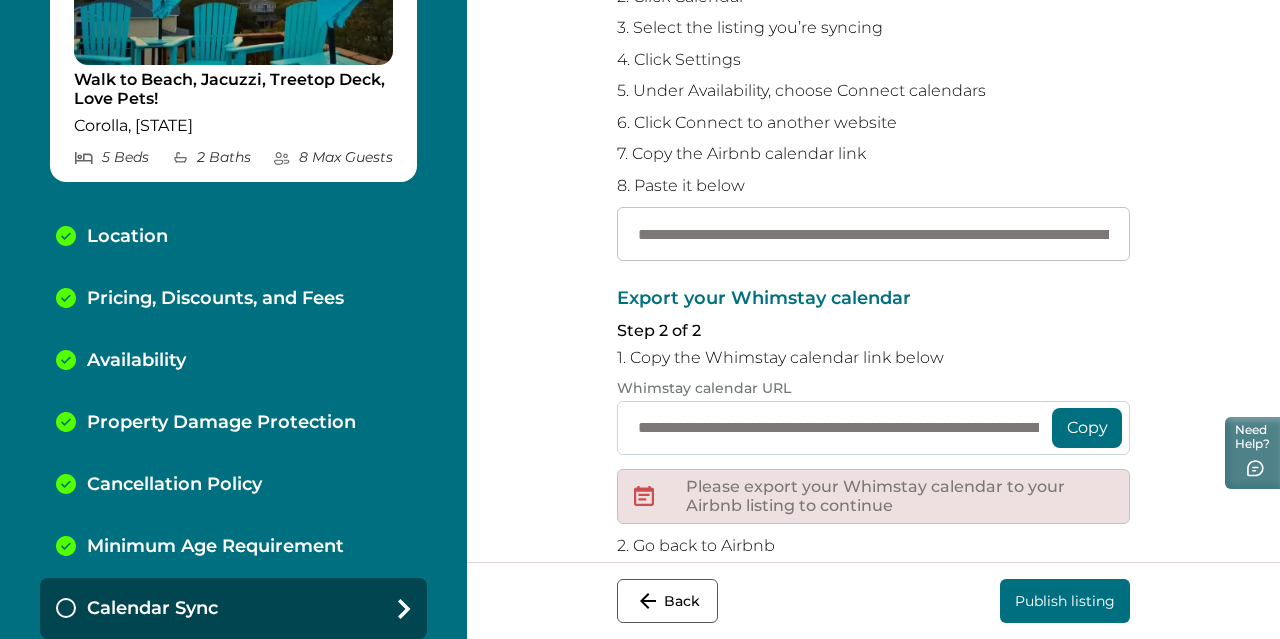 scroll, scrollTop: 0, scrollLeft: 364, axis: horizontal 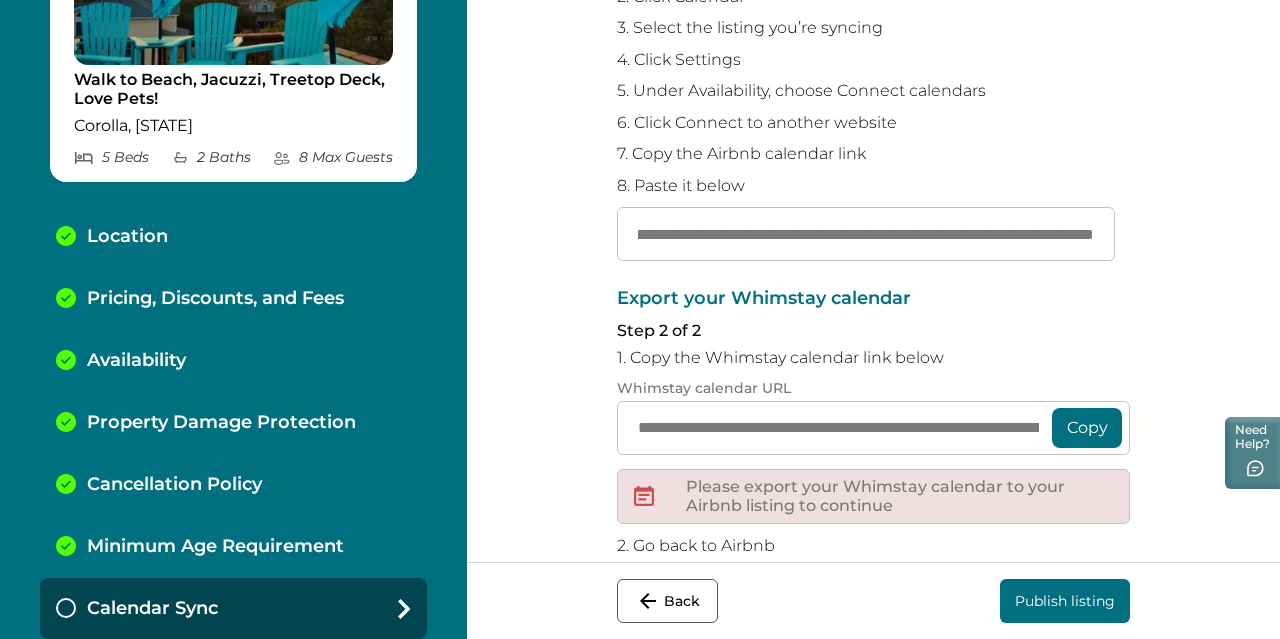 type on "**********" 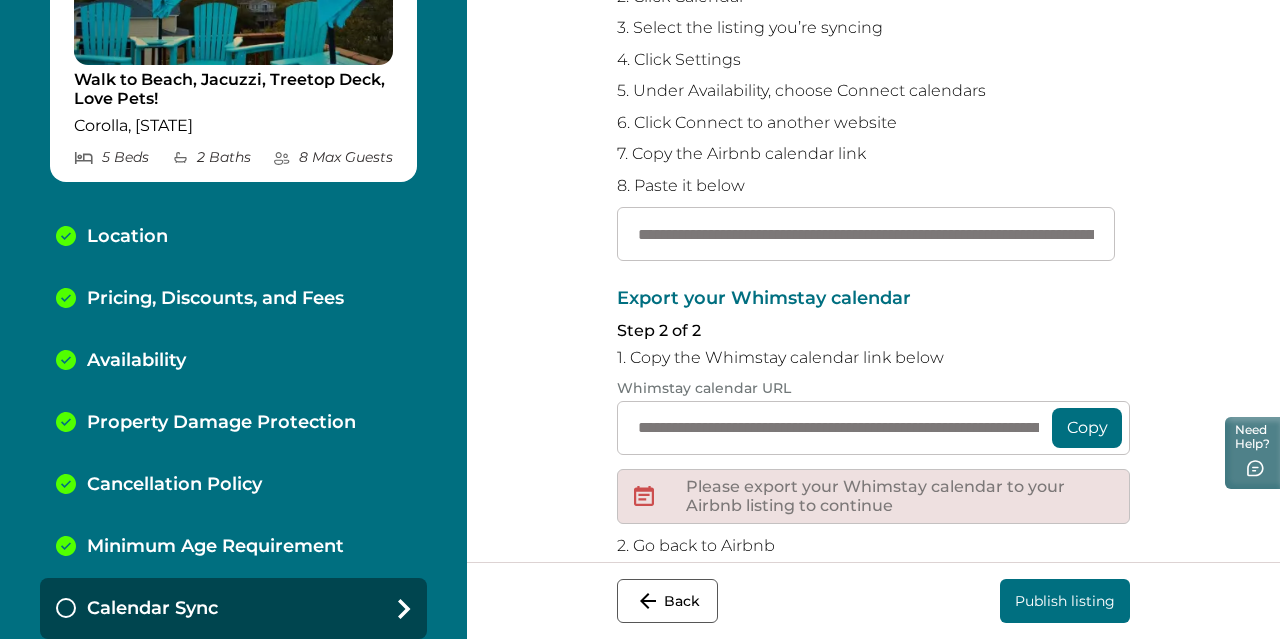click on "Copy" at bounding box center [1087, 428] 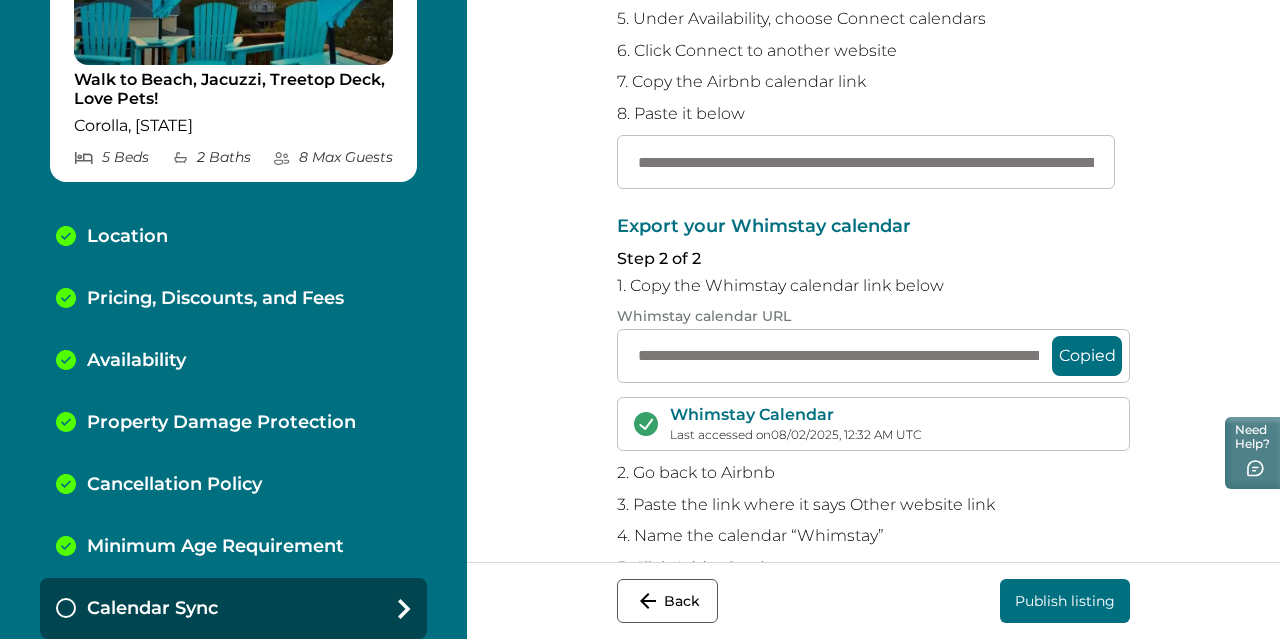 scroll, scrollTop: 457, scrollLeft: 0, axis: vertical 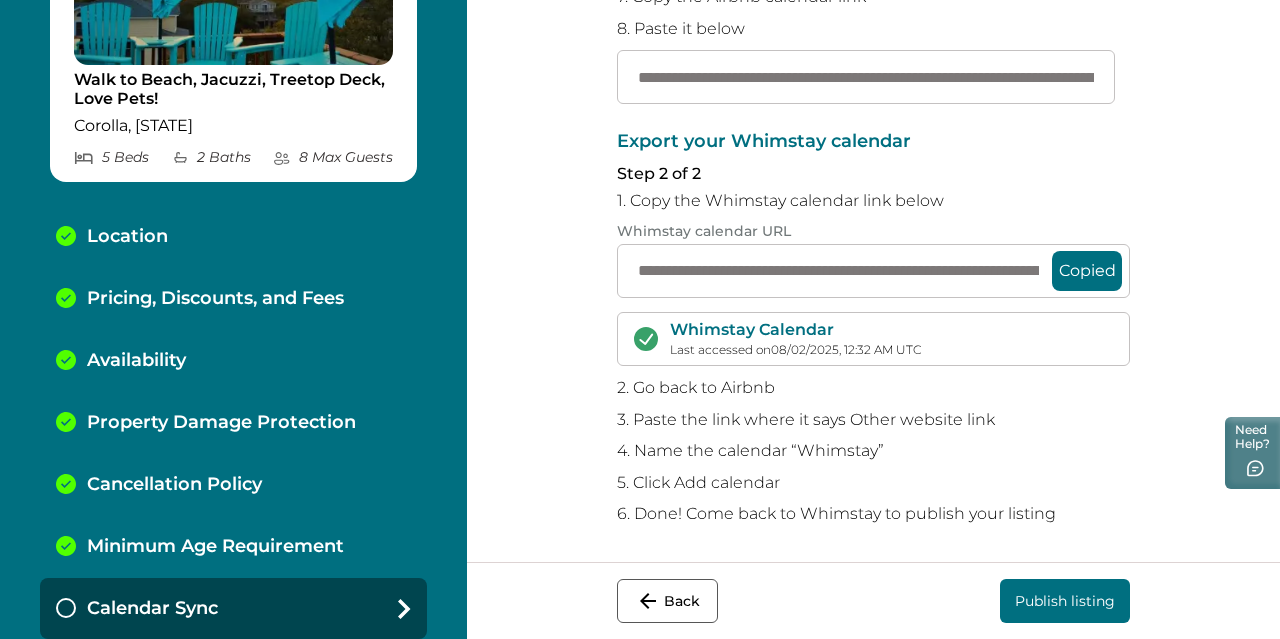 click on "Publish listing" at bounding box center (1065, 601) 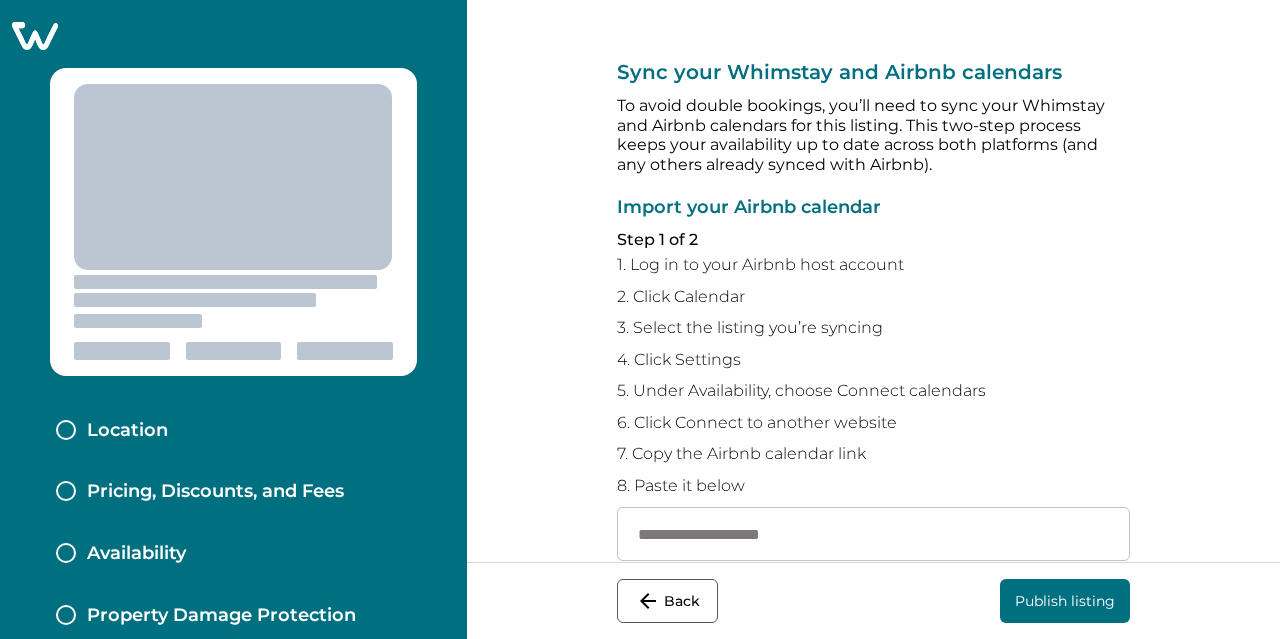 scroll, scrollTop: 0, scrollLeft: 0, axis: both 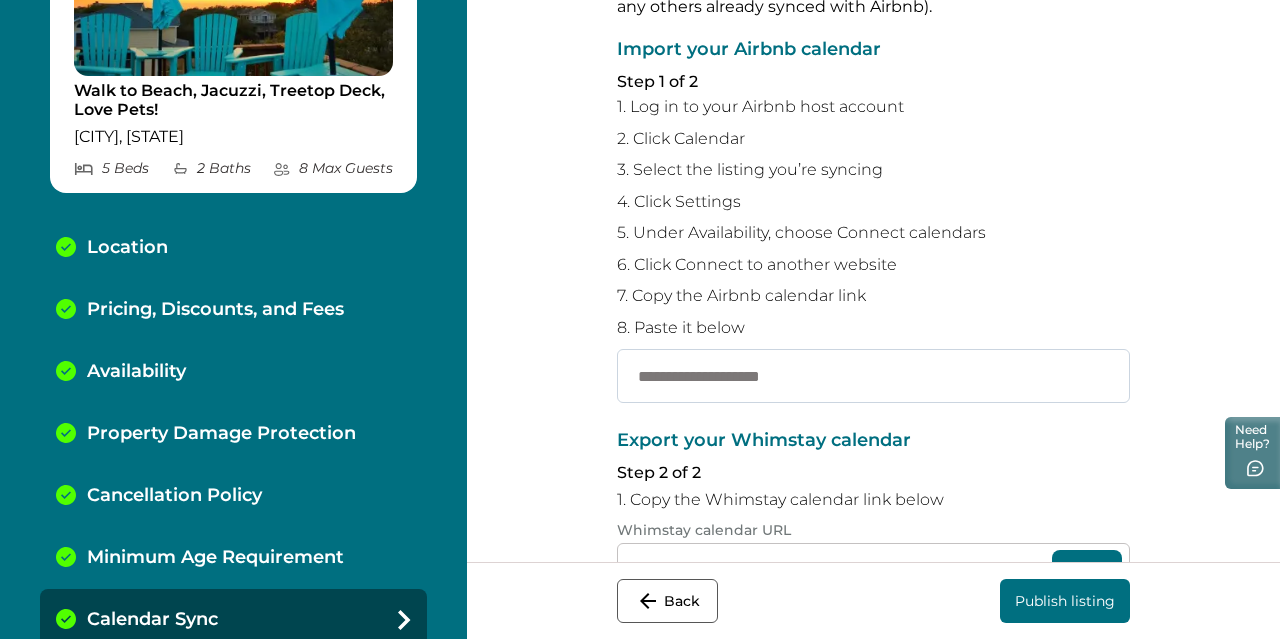click at bounding box center [873, 376] 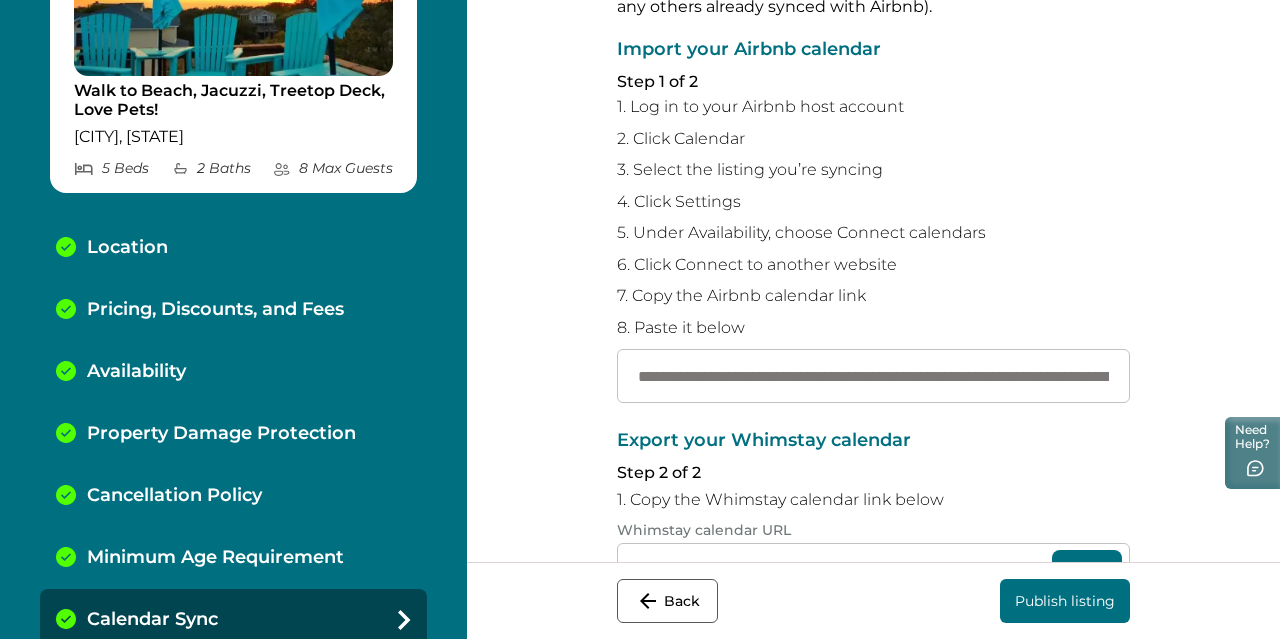 scroll, scrollTop: 0, scrollLeft: 364, axis: horizontal 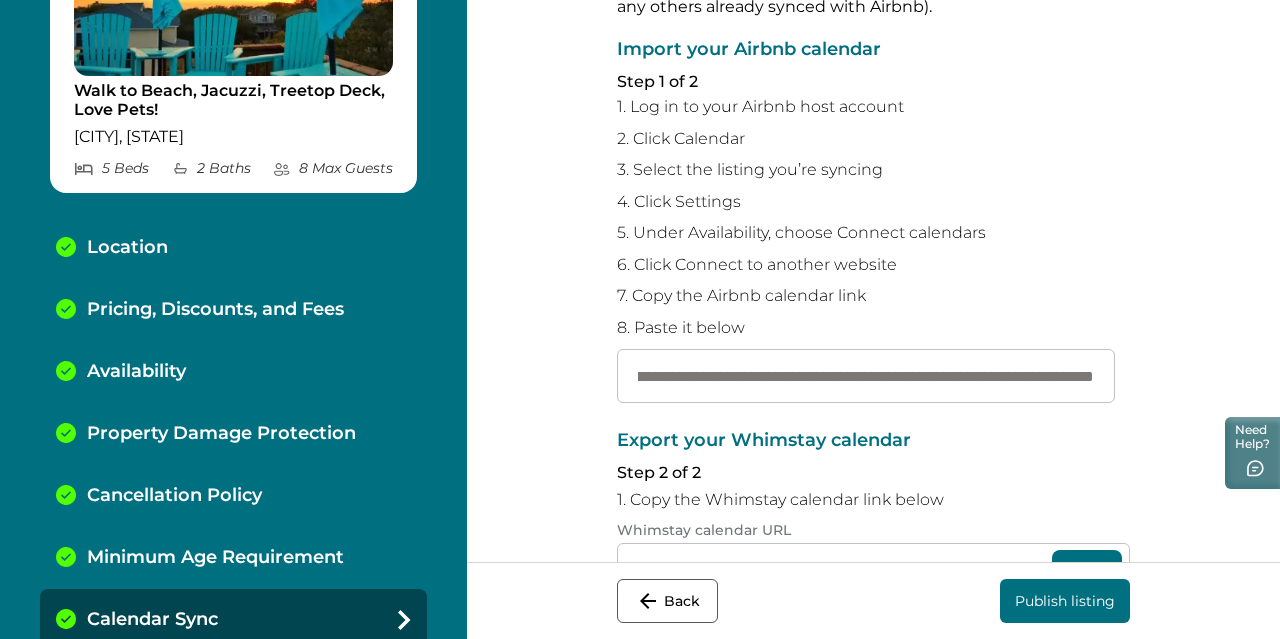 type on "**********" 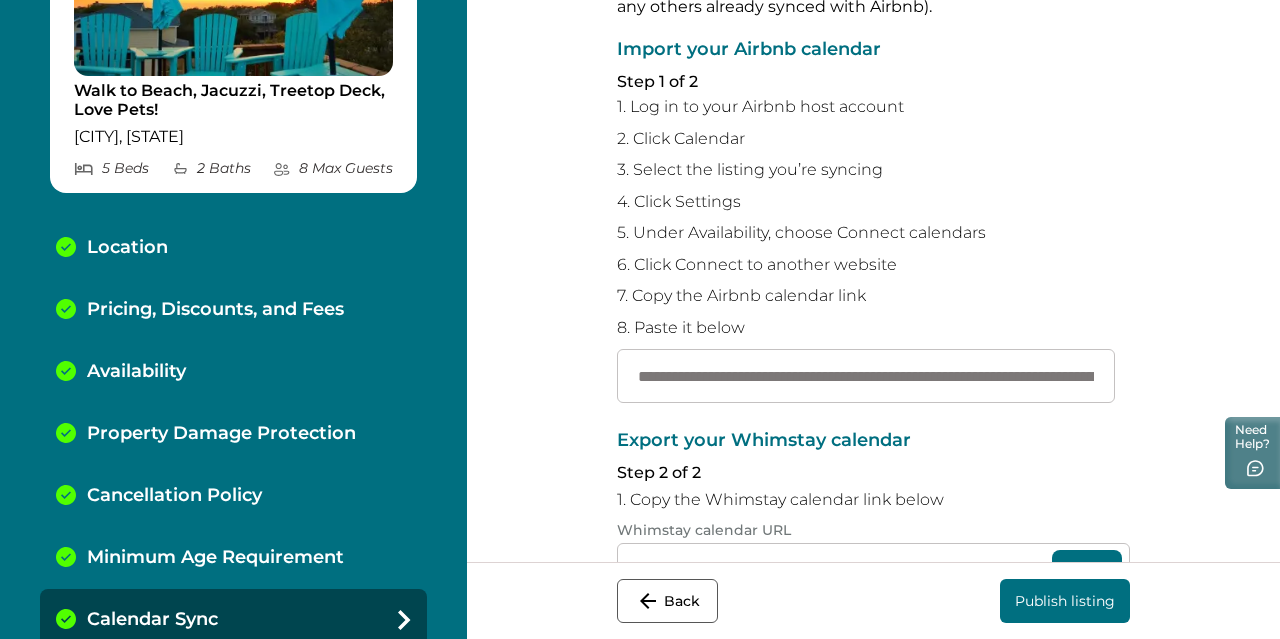 click on "**********" at bounding box center [873, 281] 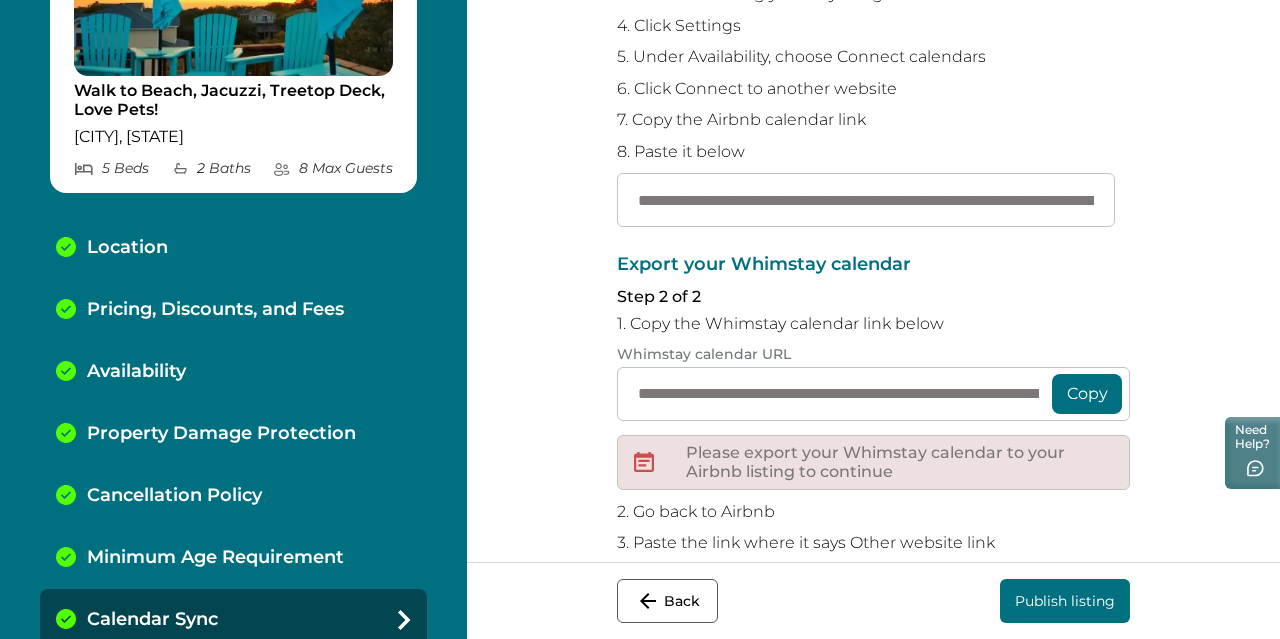 scroll, scrollTop: 458, scrollLeft: 0, axis: vertical 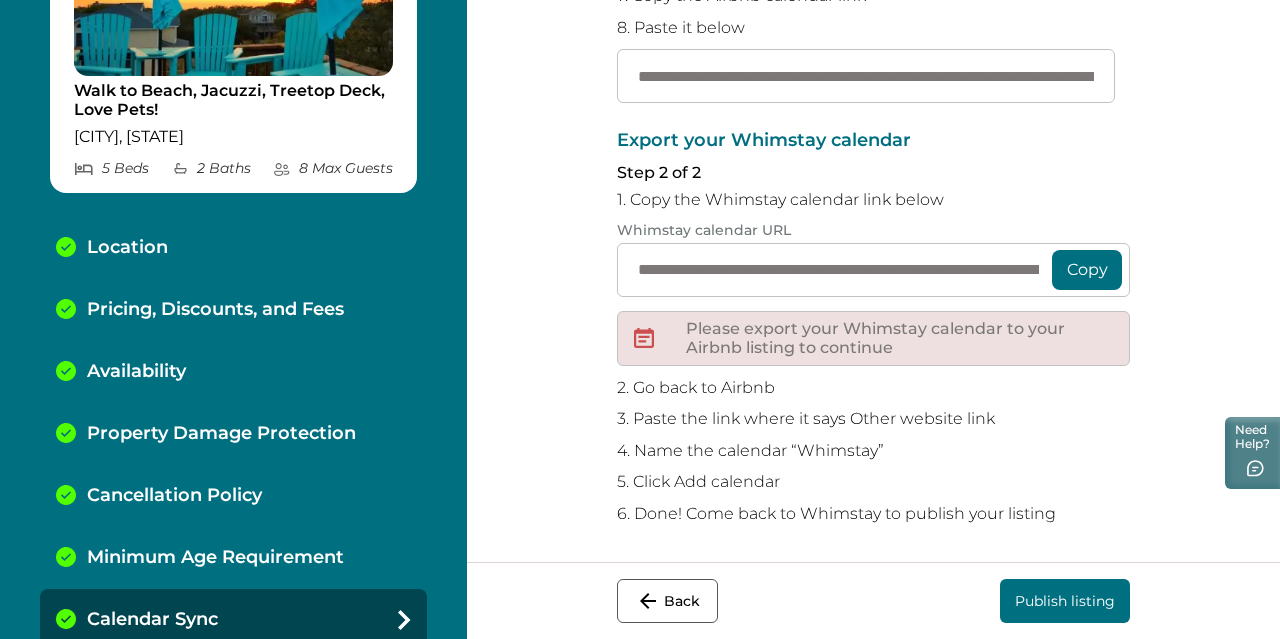 click on "Publish listing" at bounding box center [1065, 601] 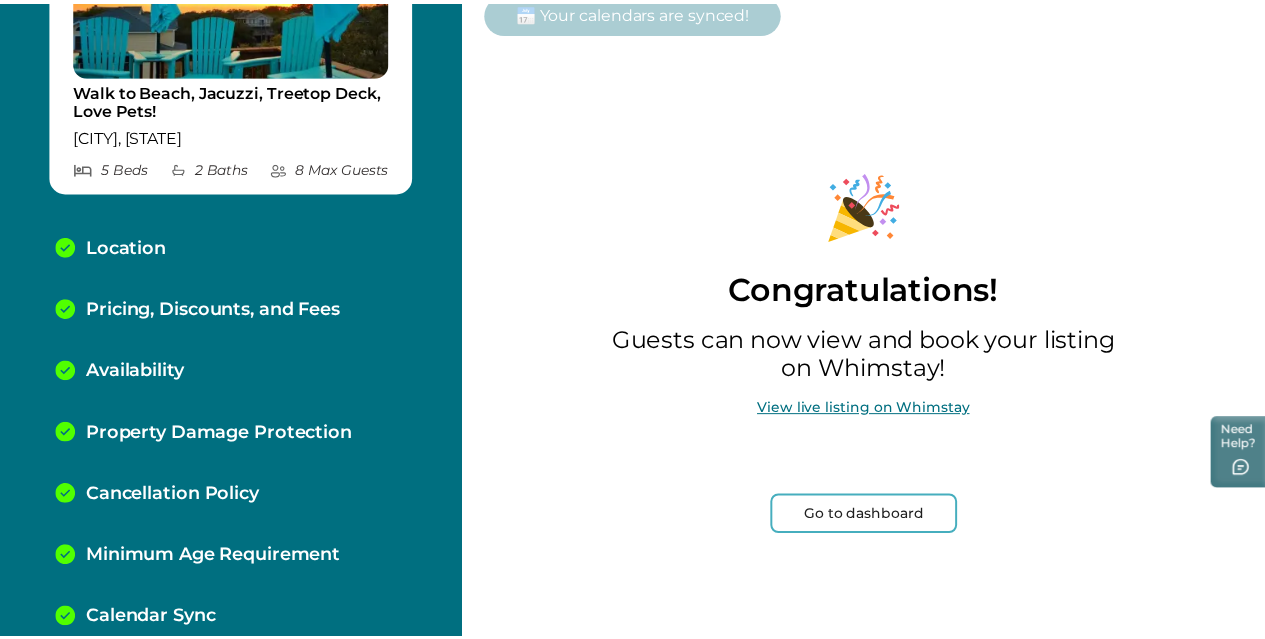 scroll, scrollTop: 62, scrollLeft: 0, axis: vertical 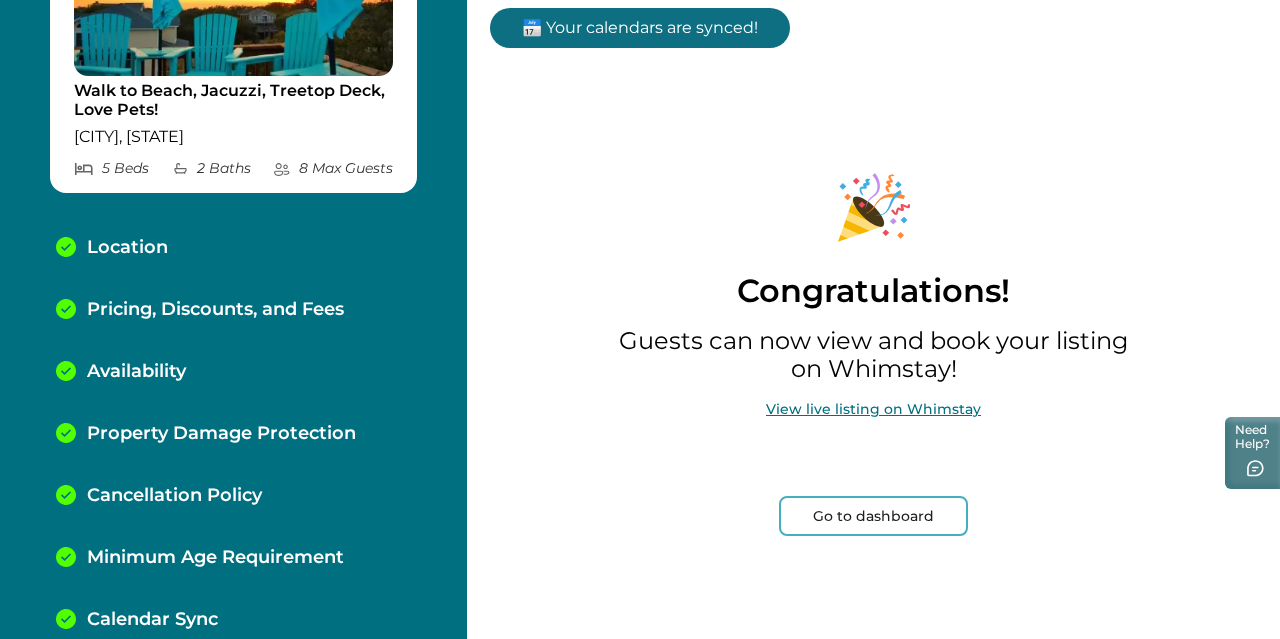 click on "Go to dashboard" at bounding box center (873, 516) 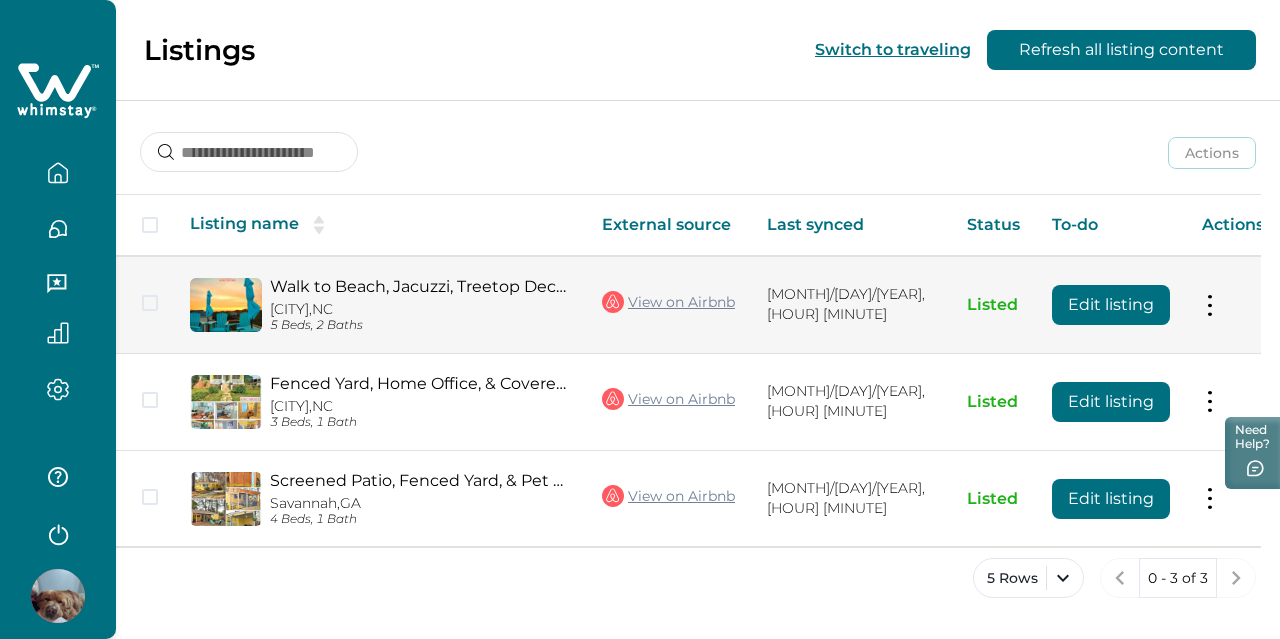 click at bounding box center (1210, 304) 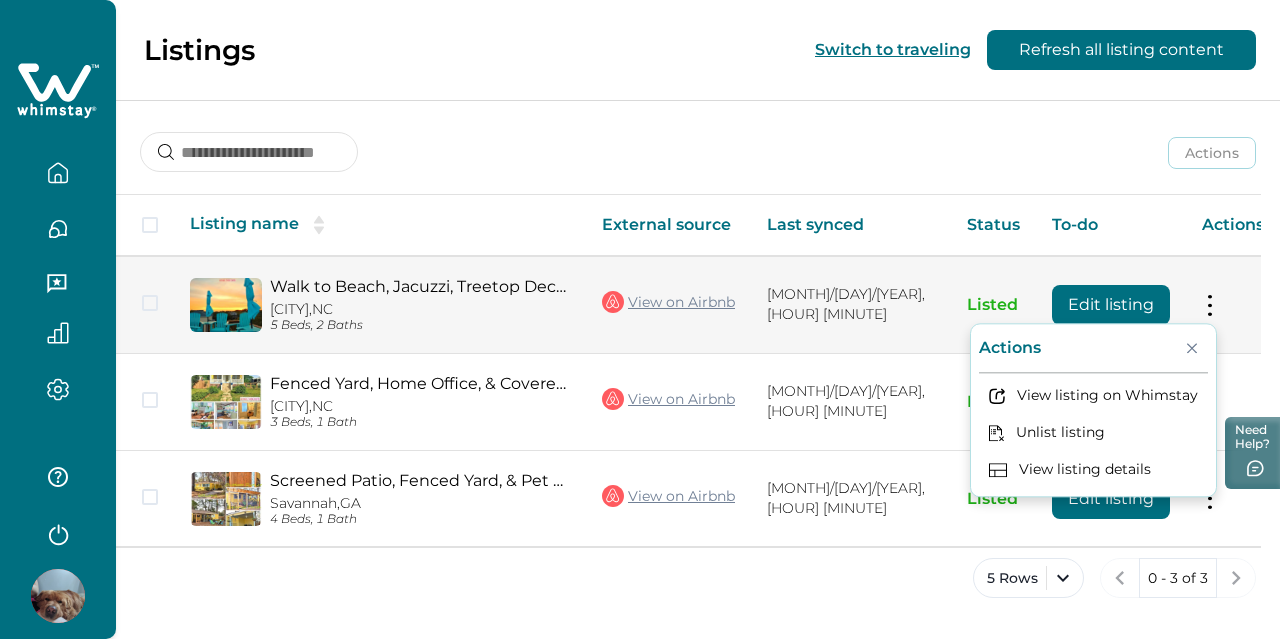 click on "5 Beds, 2 Baths" at bounding box center [420, 325] 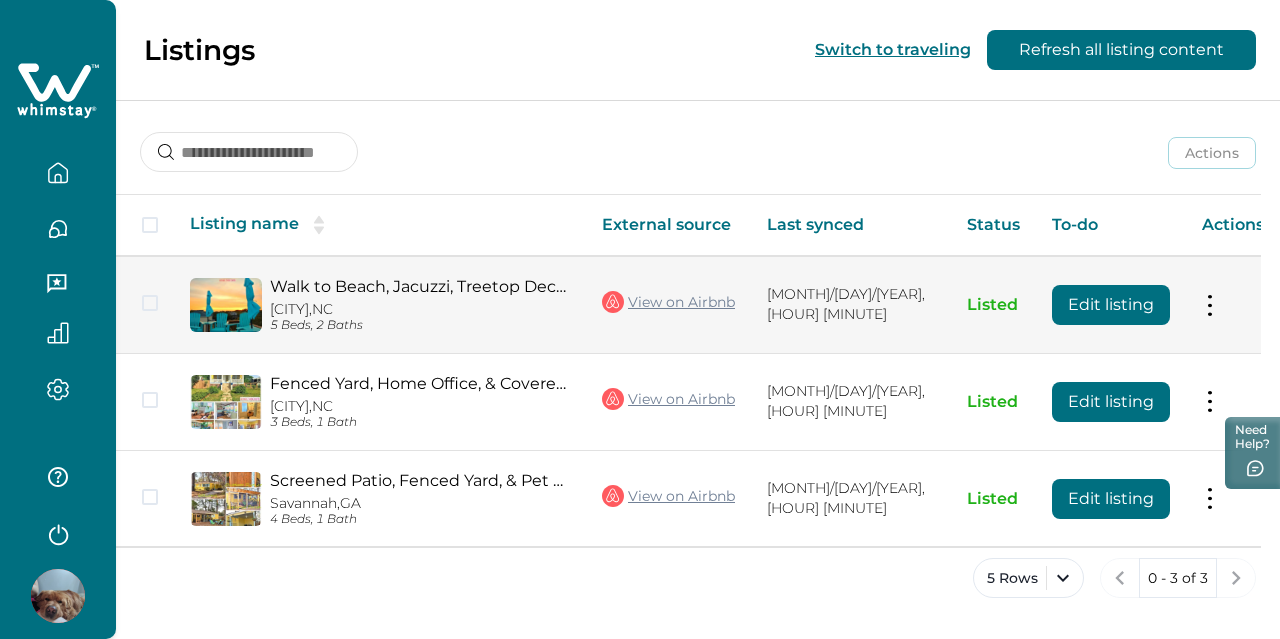 click on "[CITY], [STATE]" at bounding box center (420, 309) 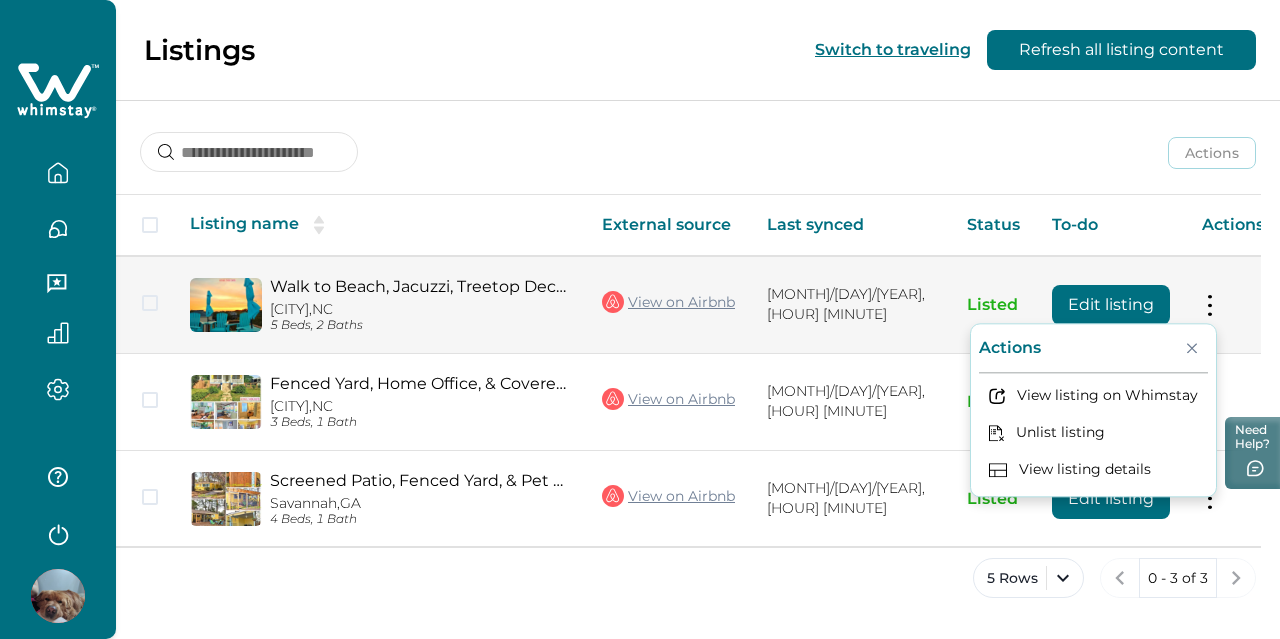 click on "Edit listing" at bounding box center [1111, 305] 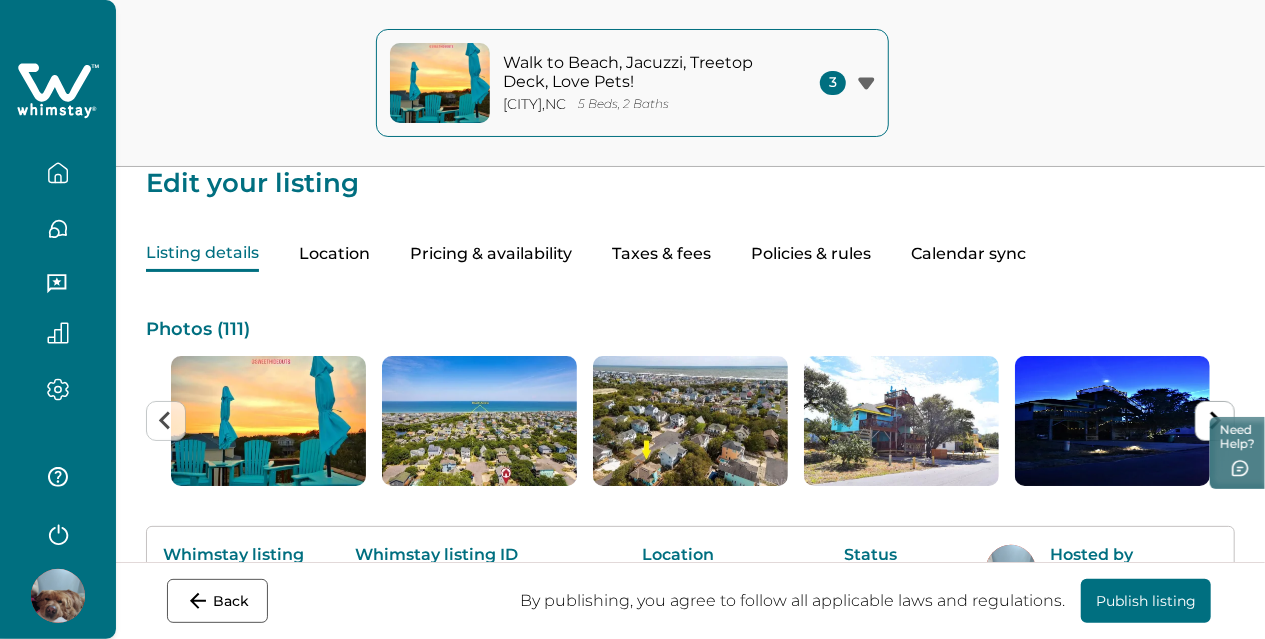 scroll, scrollTop: 0, scrollLeft: 0, axis: both 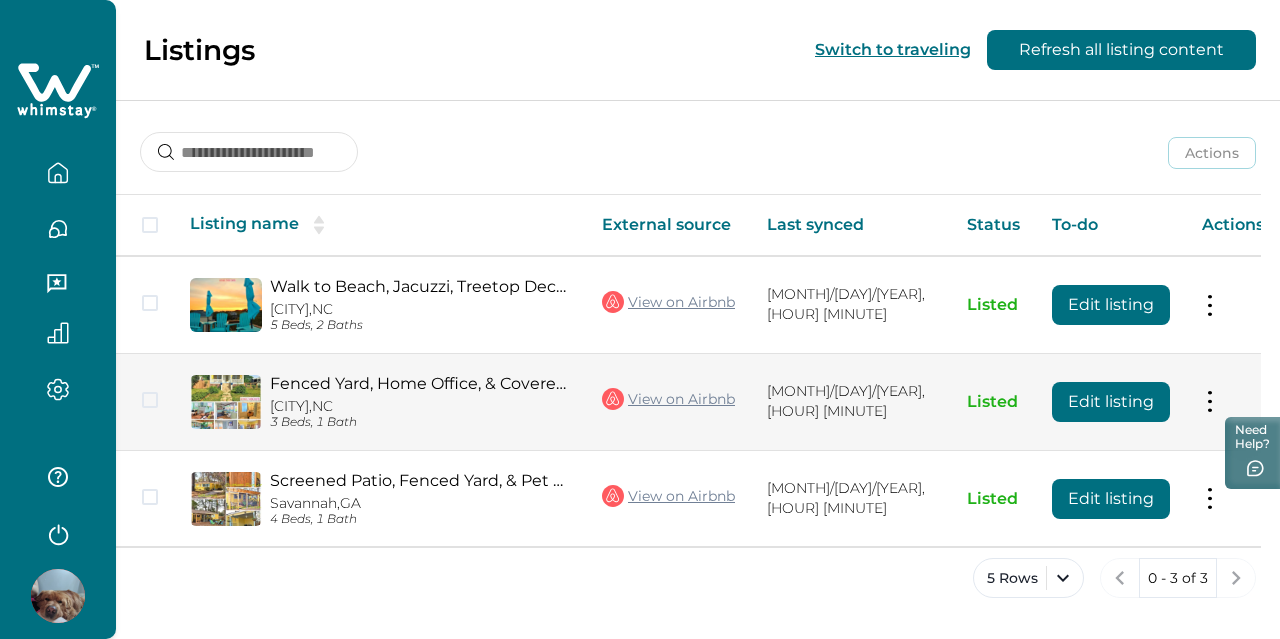 click on "Edit listing" at bounding box center [1111, 402] 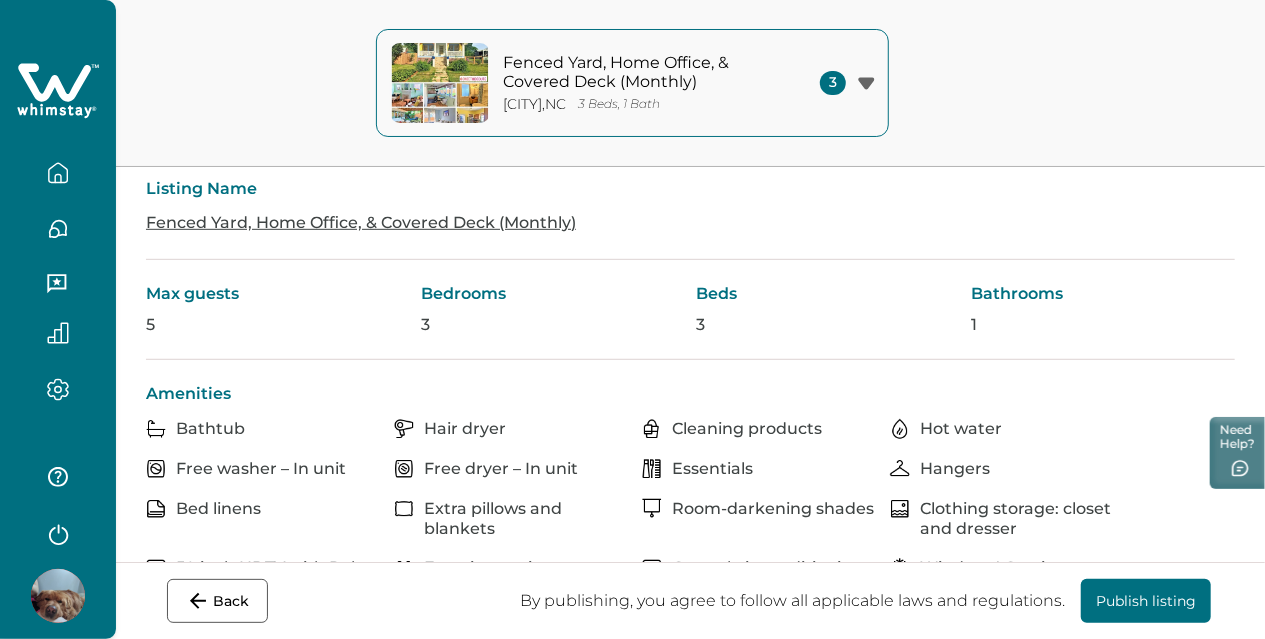 scroll, scrollTop: 500, scrollLeft: 0, axis: vertical 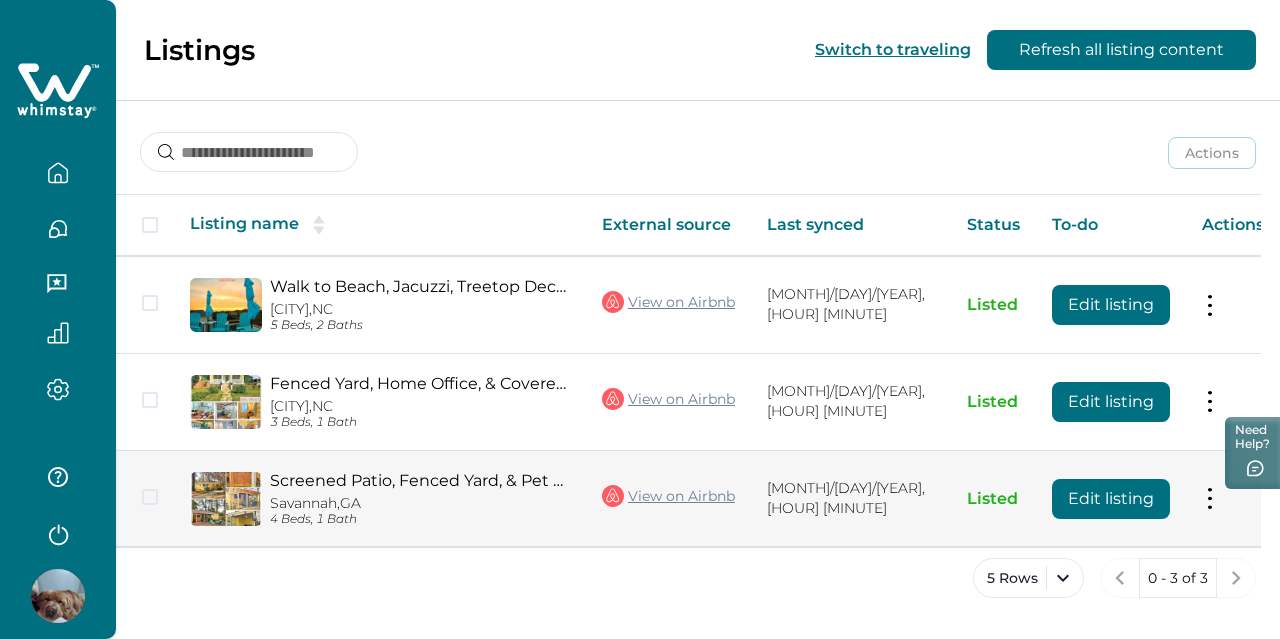 click on "Actions View listing on Whimstay Unlist listing View listing details" at bounding box center (1233, 498) 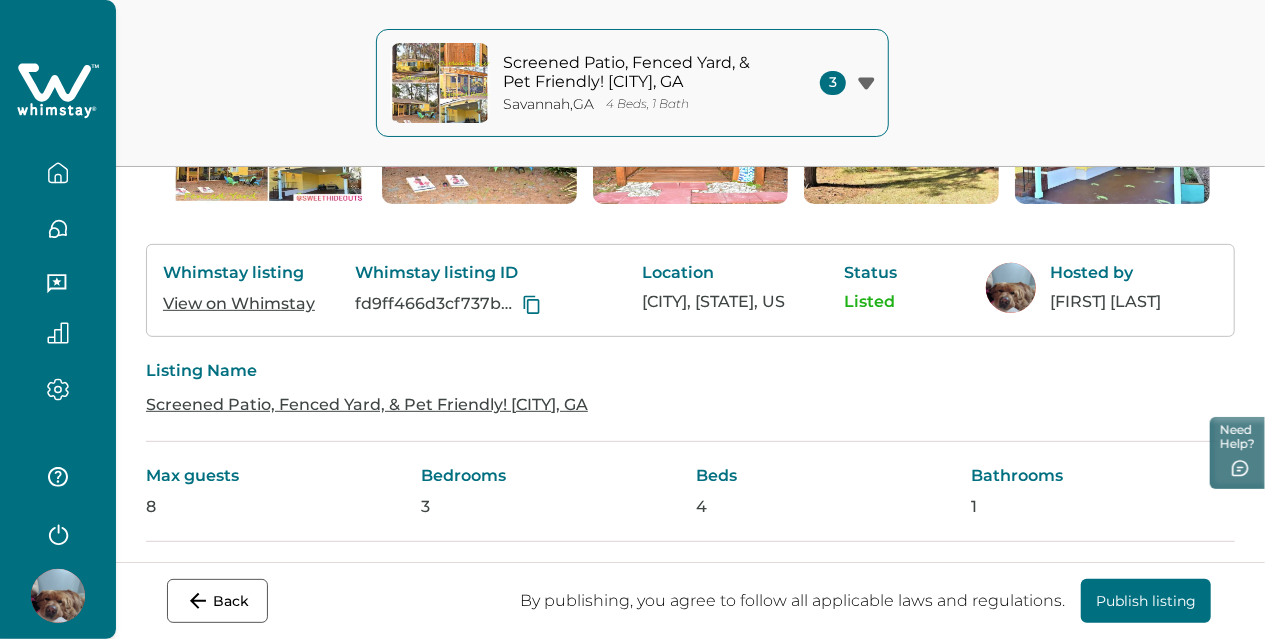 scroll, scrollTop: 0, scrollLeft: 0, axis: both 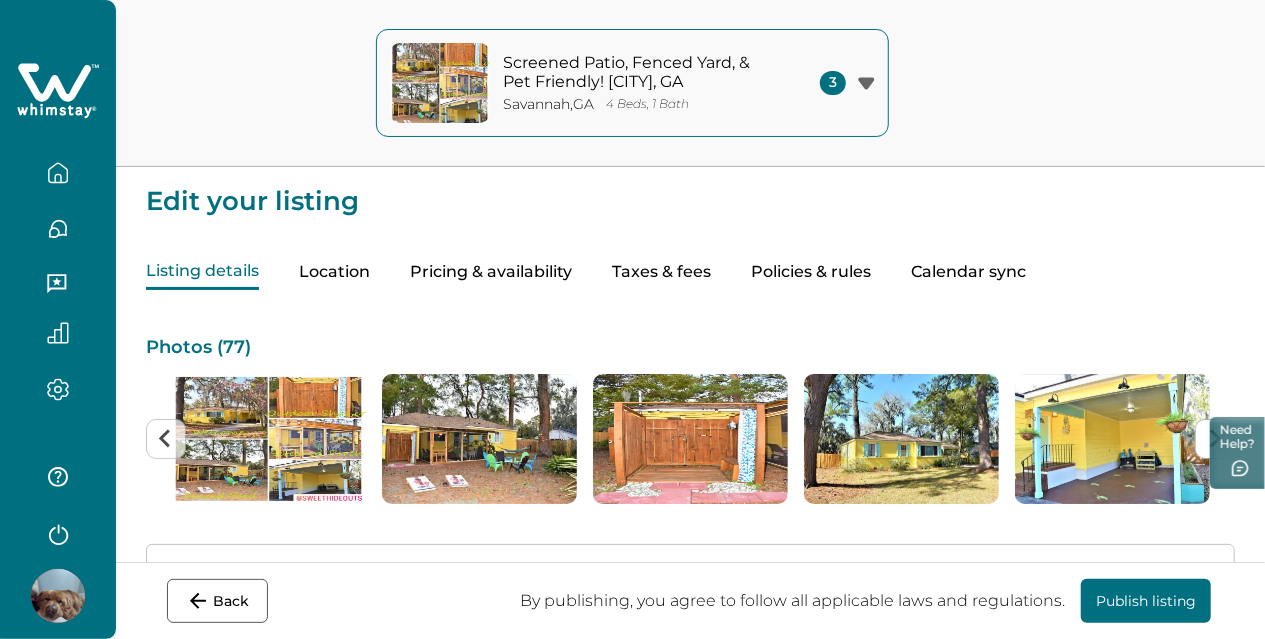 click on "Pricing & availability" at bounding box center [491, 272] 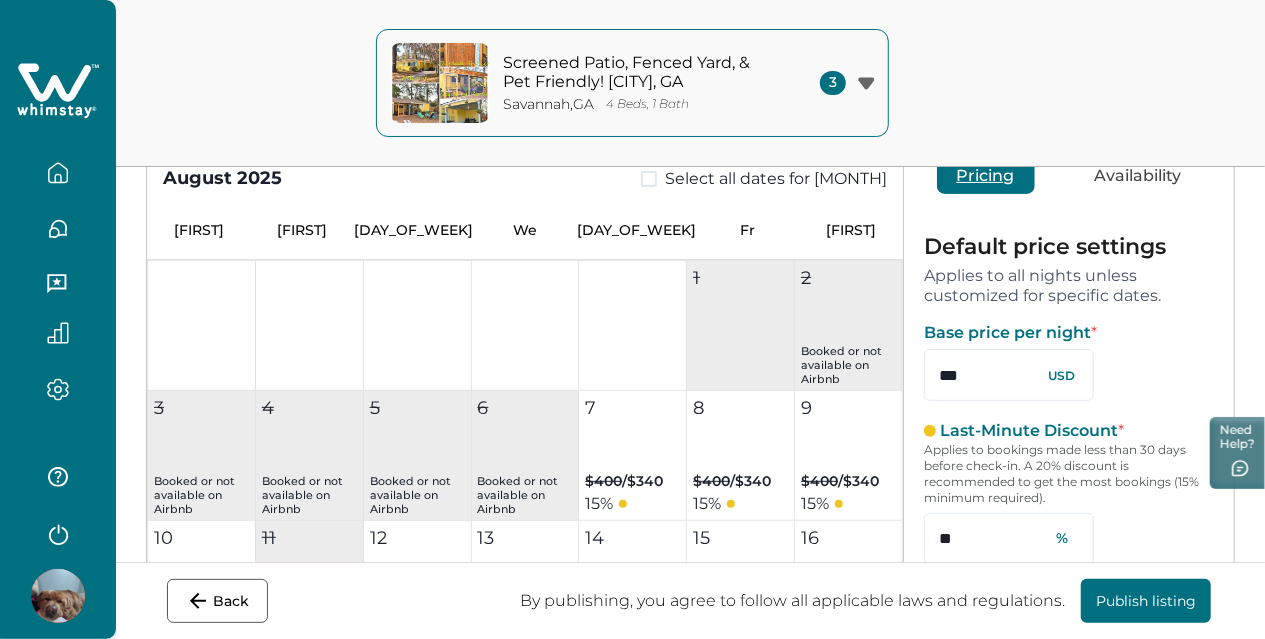 scroll, scrollTop: 200, scrollLeft: 0, axis: vertical 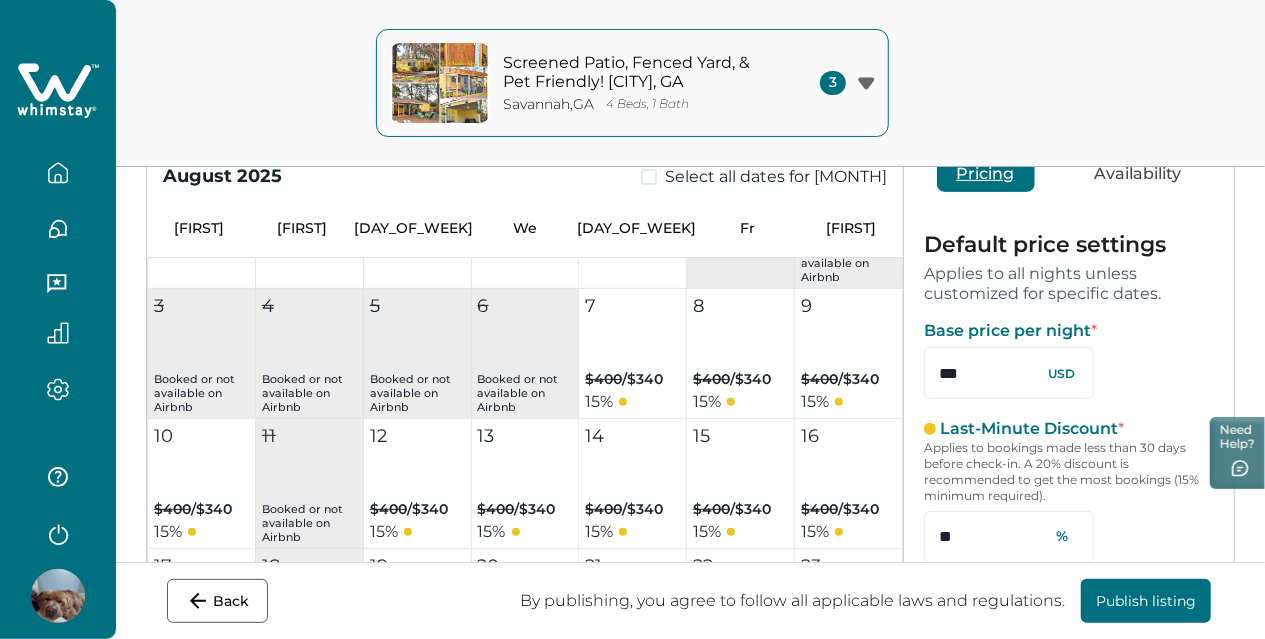 click on "3" at bounding box center (847, 83) 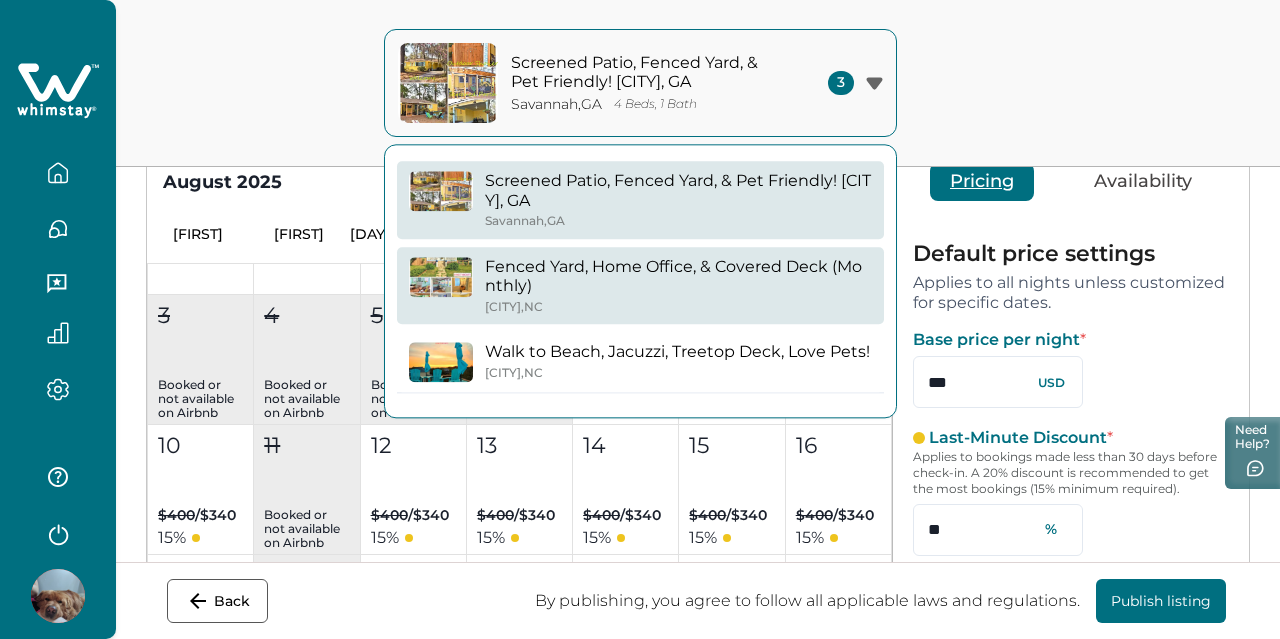 click on "Walk to Beach, Jacuzzi, Treetop Deck, Love Pets!" at bounding box center [677, 353] 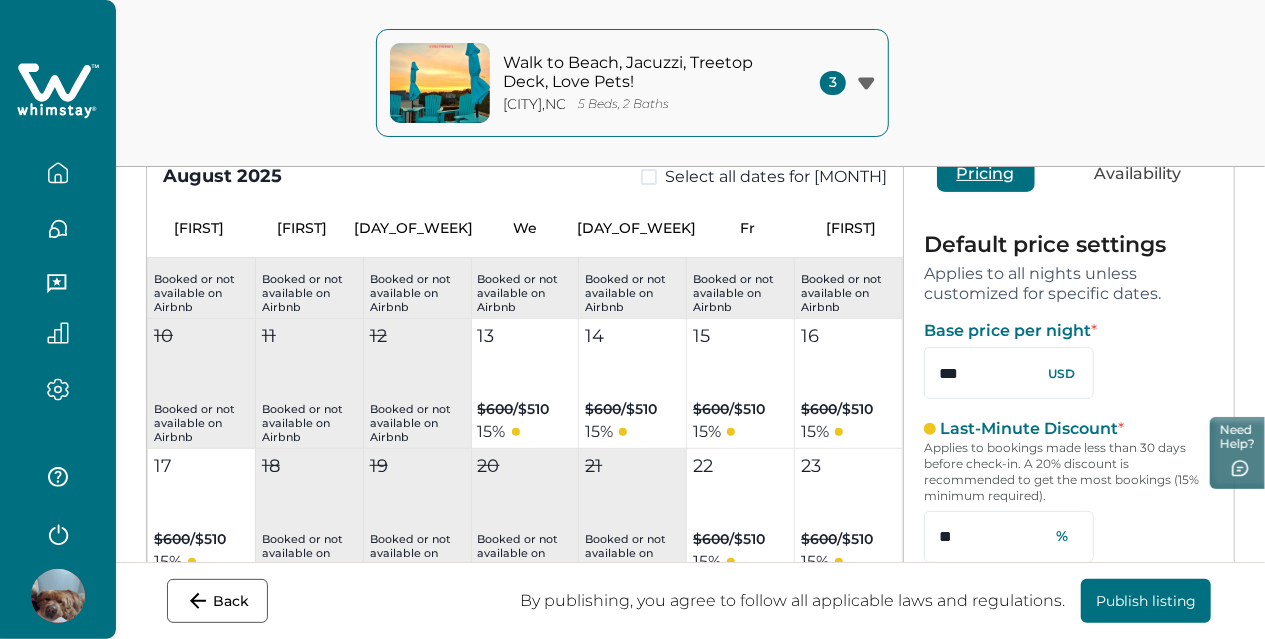 scroll, scrollTop: 300, scrollLeft: 0, axis: vertical 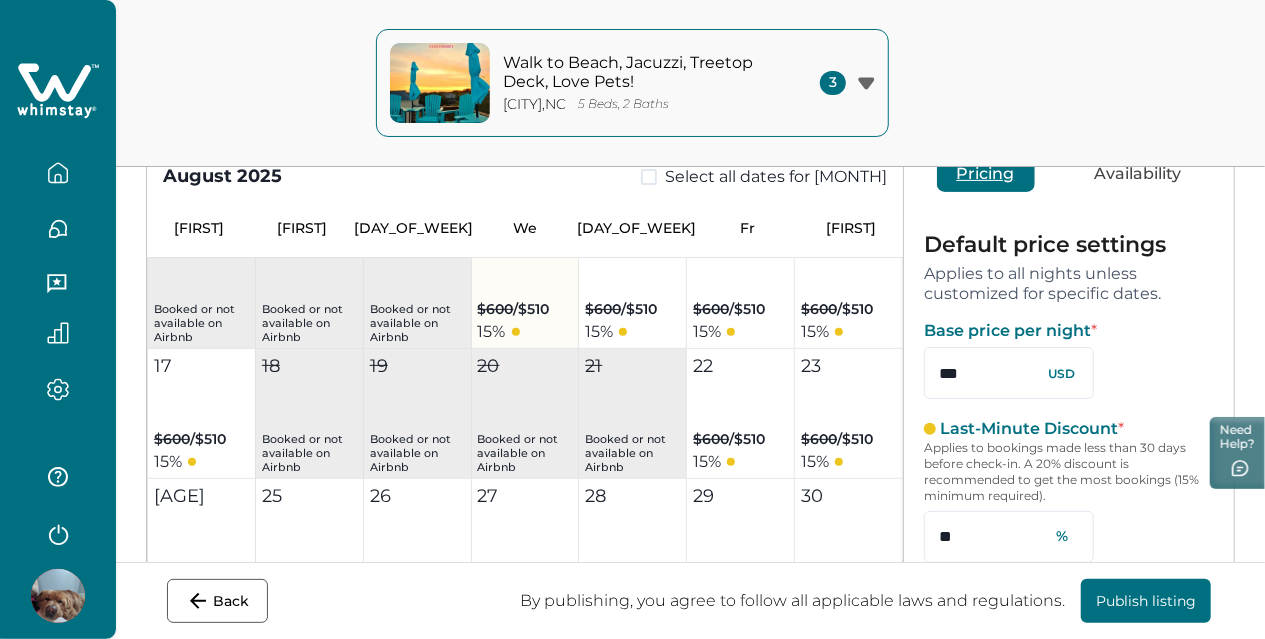 click on "$600" at bounding box center [496, 309] 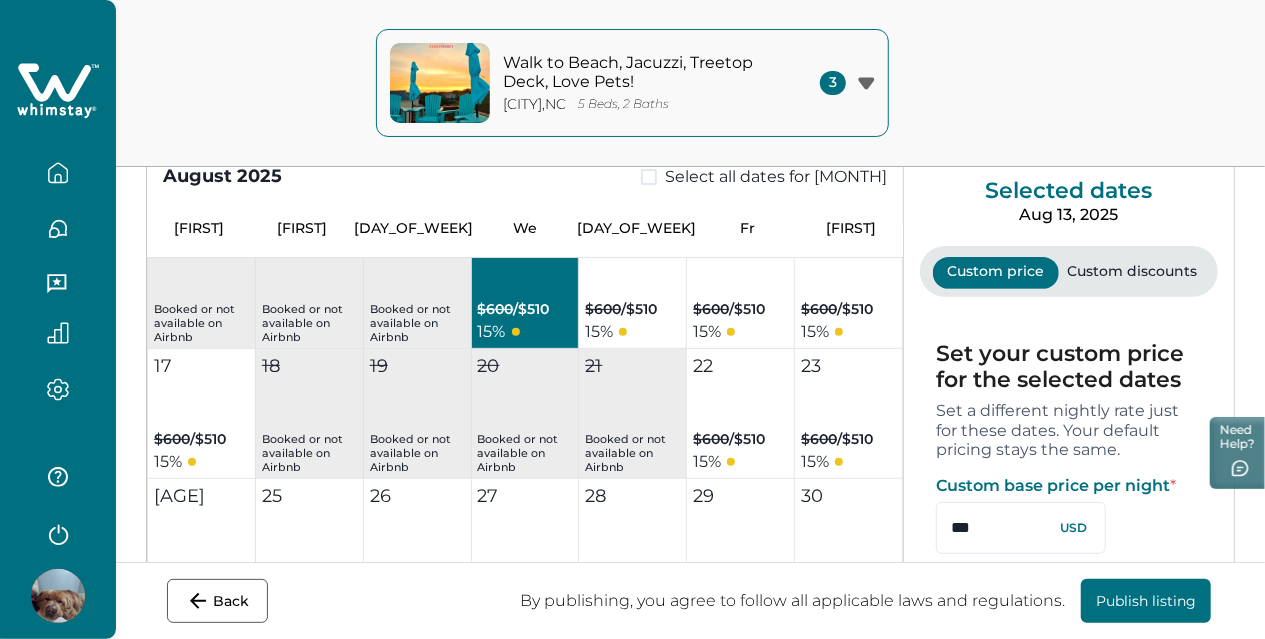 scroll, scrollTop: 400, scrollLeft: 0, axis: vertical 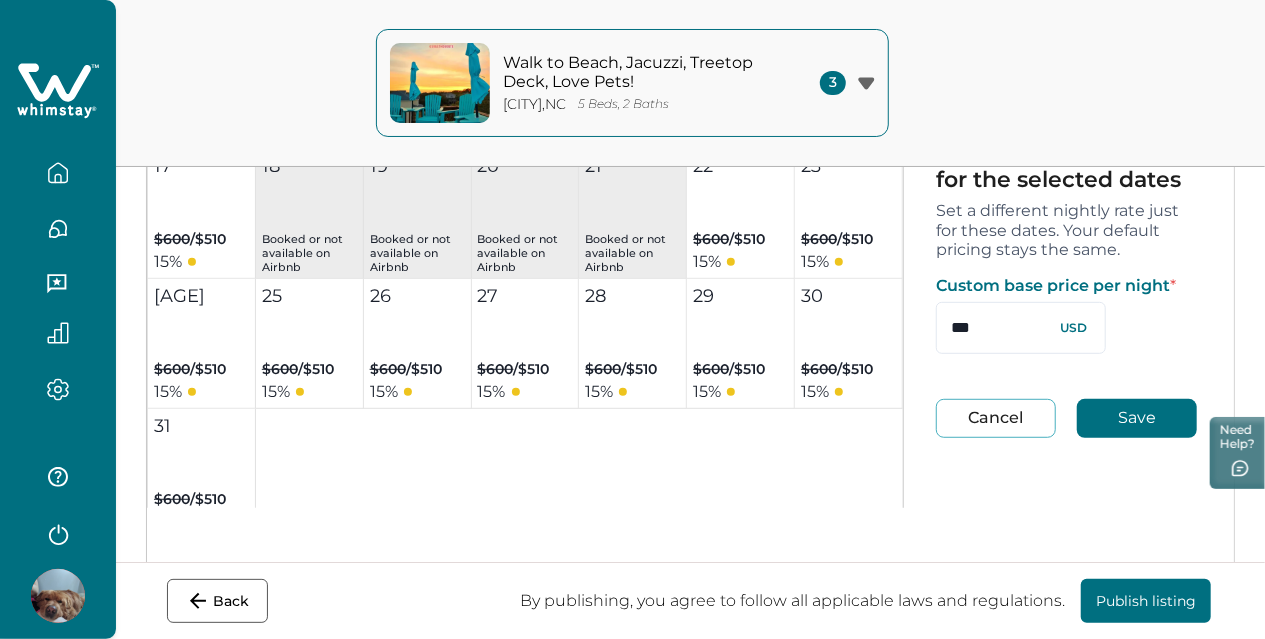 drag, startPoint x: 958, startPoint y: 337, endPoint x: 900, endPoint y: 331, distance: 58.30952 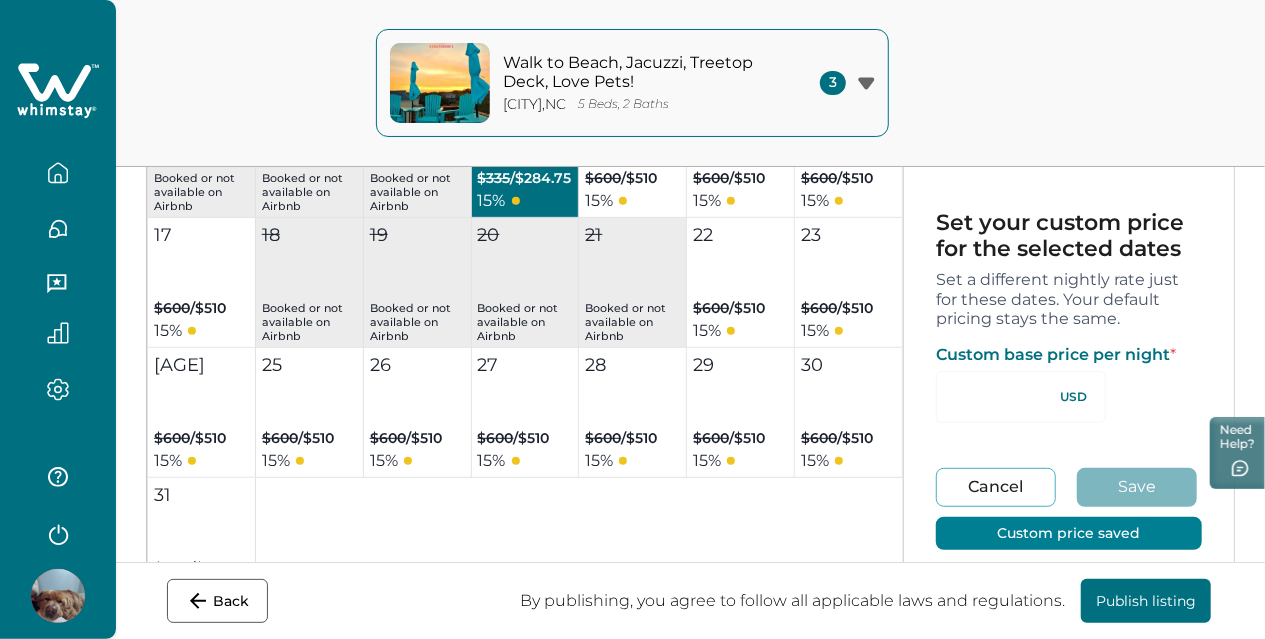type on "*" 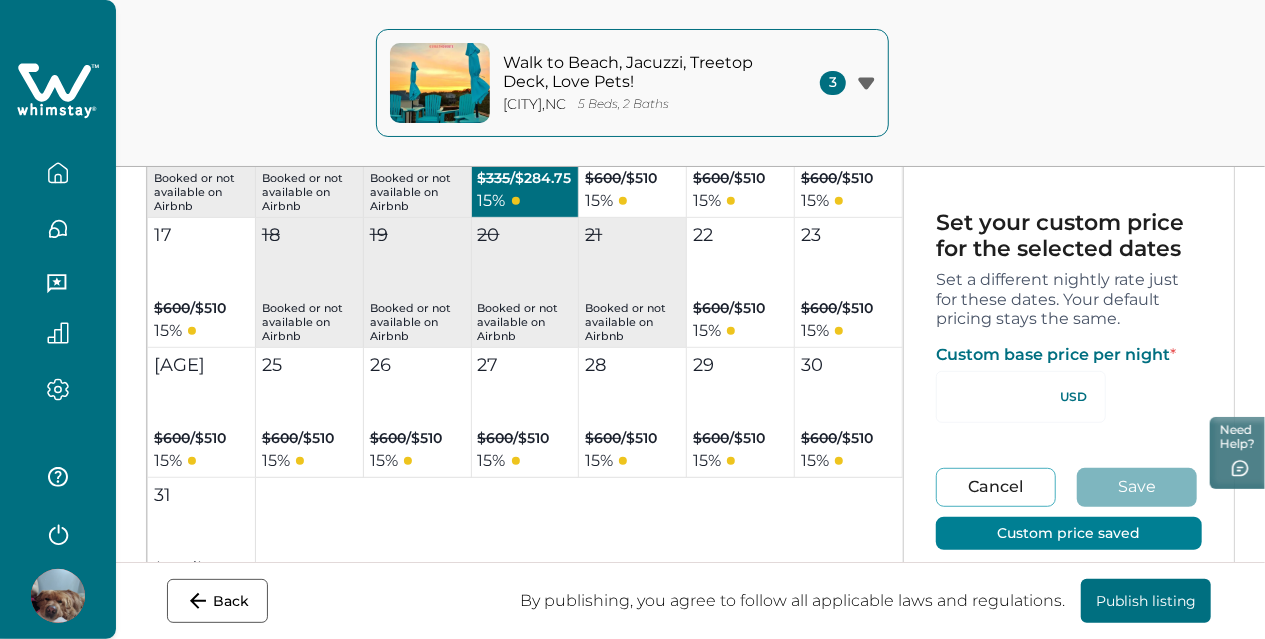 scroll, scrollTop: 300, scrollLeft: 0, axis: vertical 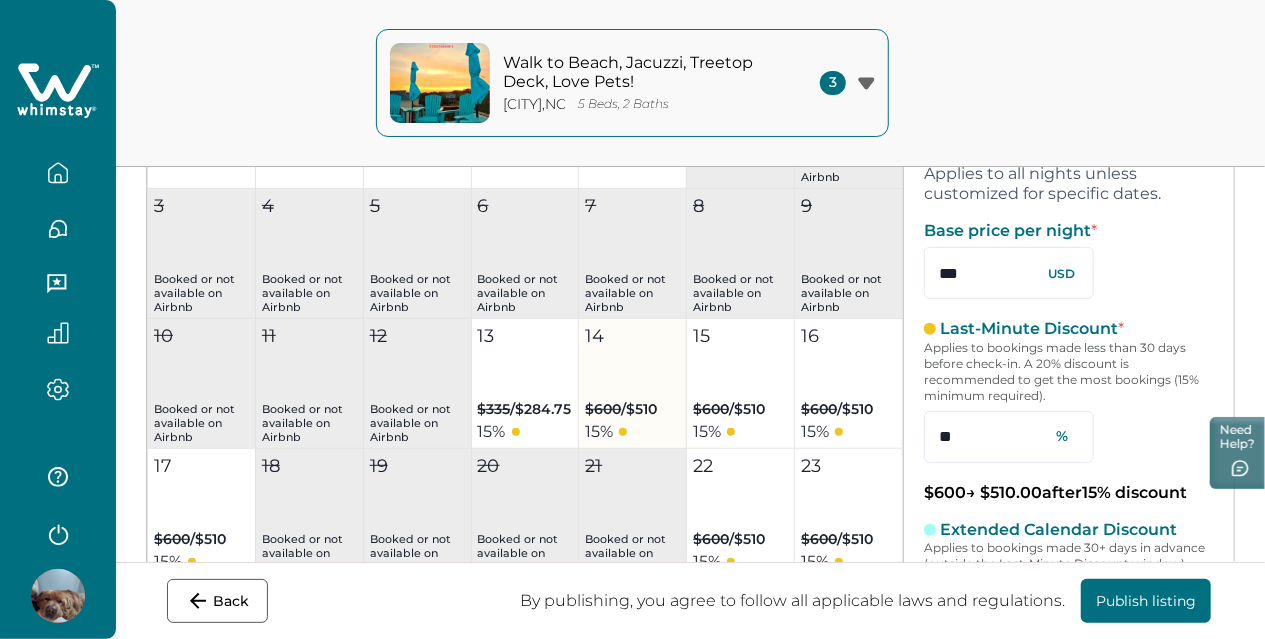 click on "14 $600  /  $510 15 %" at bounding box center (633, 384) 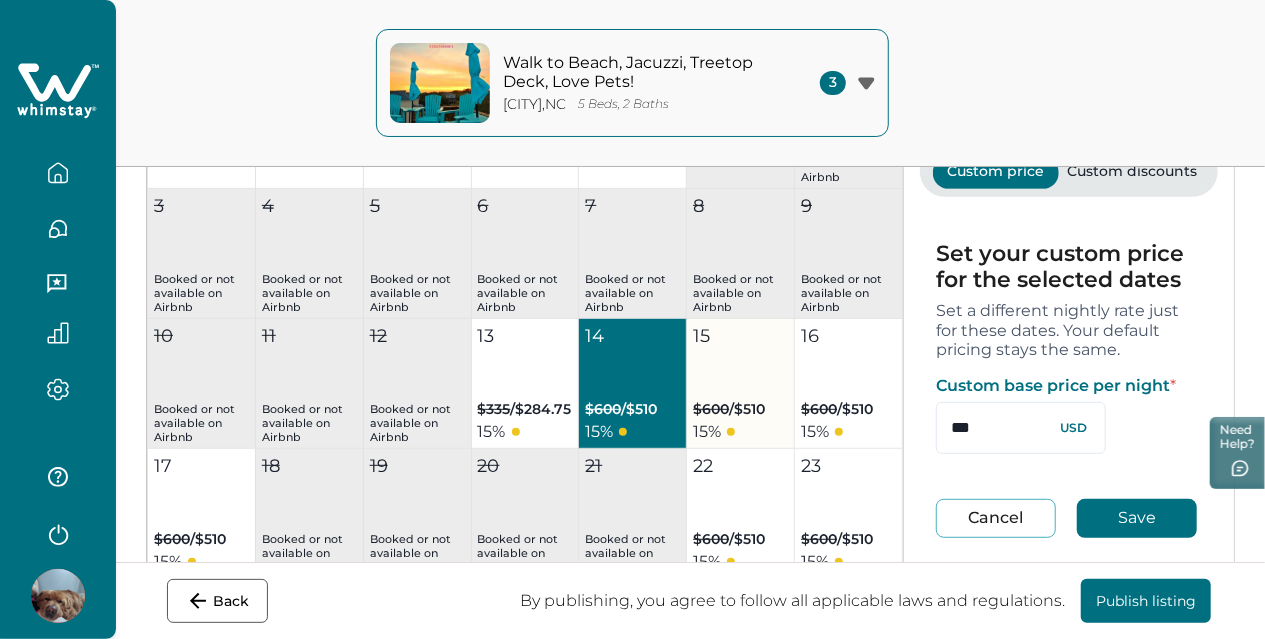 click on "15 $600  /  $510 15 %" at bounding box center (741, 384) 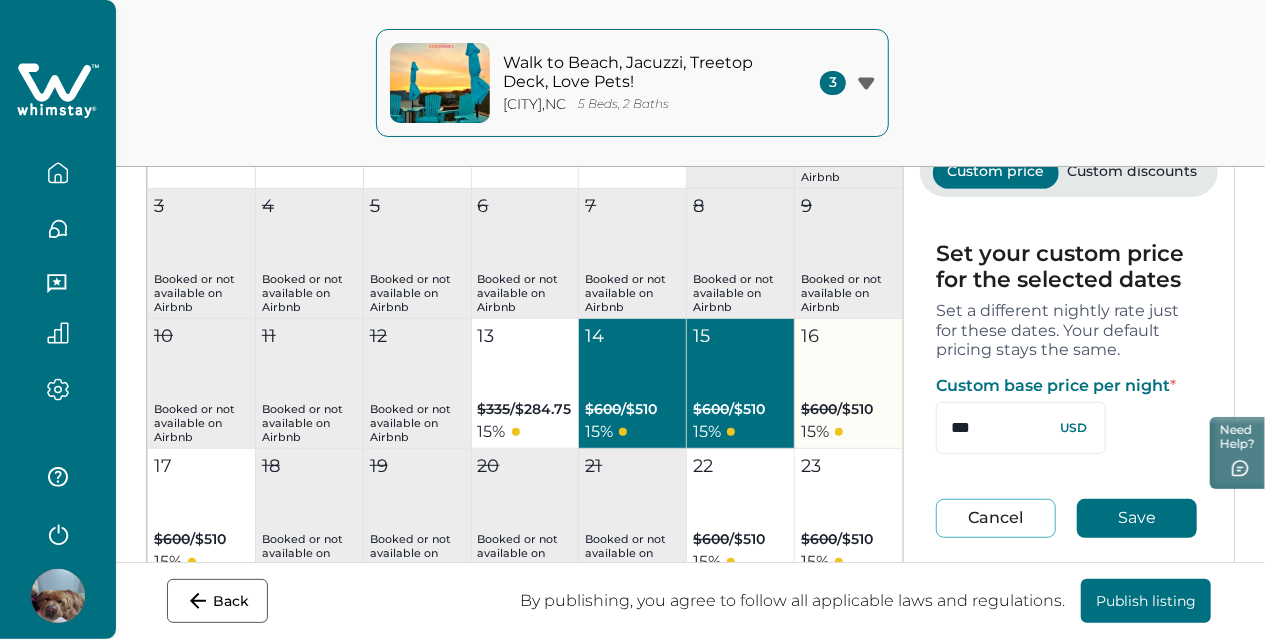 click on "16 $600  /  $510 15 %" at bounding box center (849, 384) 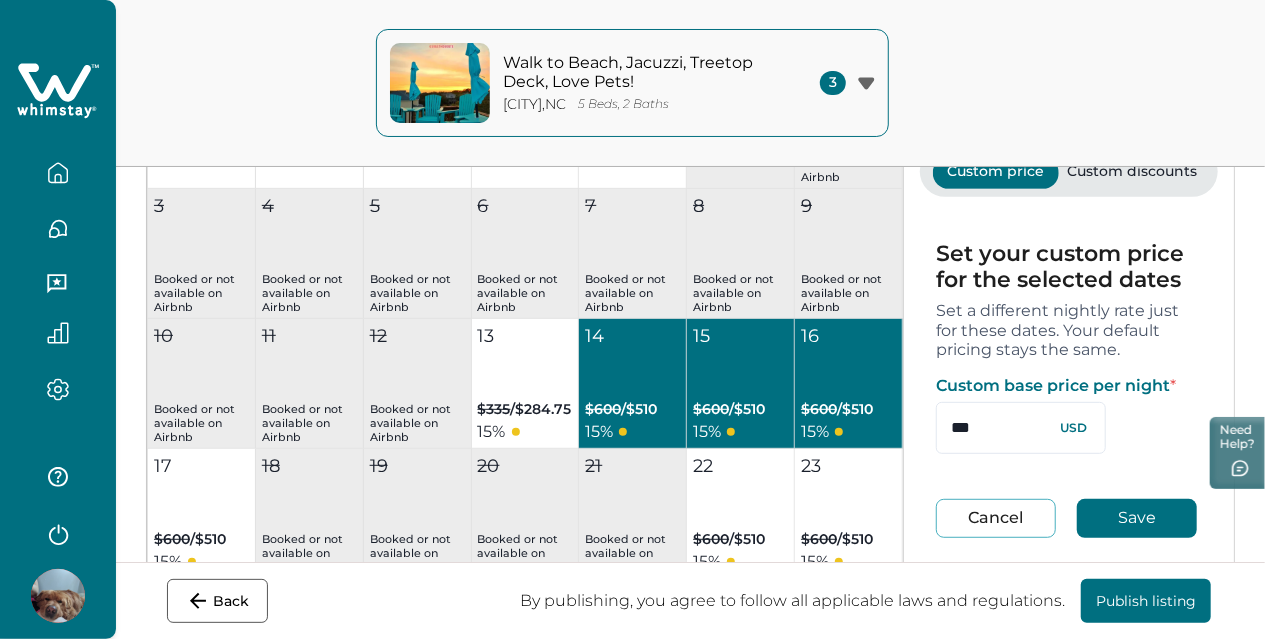 click on "Custom discounts" at bounding box center [1132, 173] 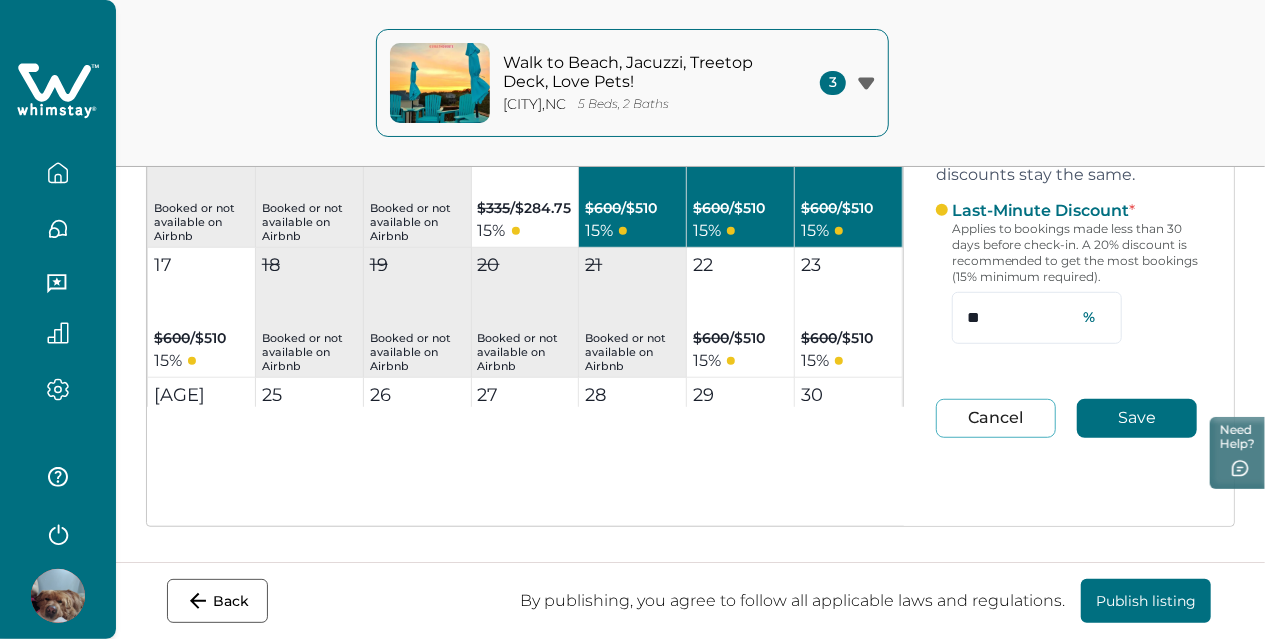 scroll, scrollTop: 101, scrollLeft: 0, axis: vertical 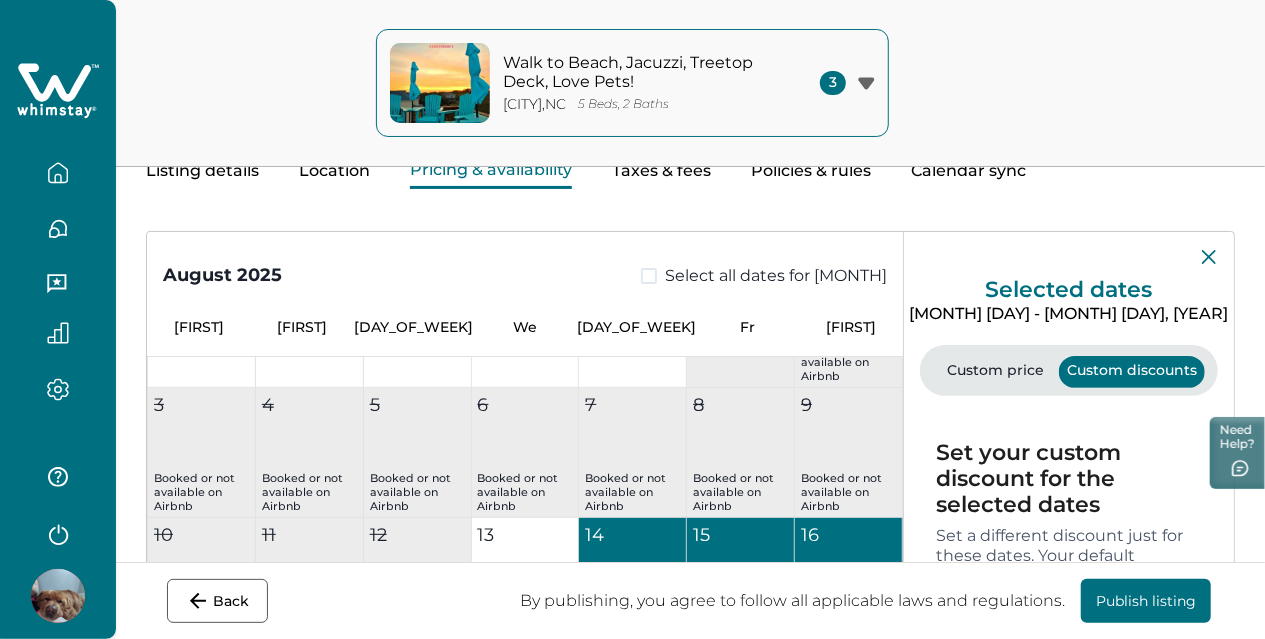 click on "Custom price" at bounding box center (996, 372) 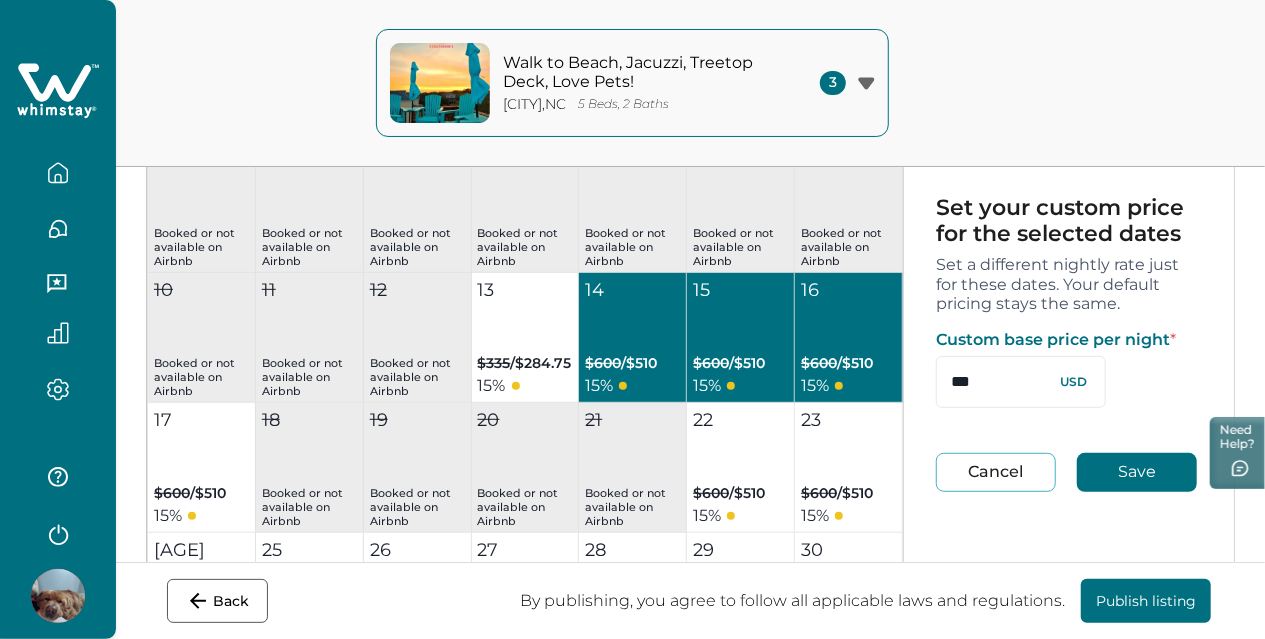 scroll, scrollTop: 401, scrollLeft: 0, axis: vertical 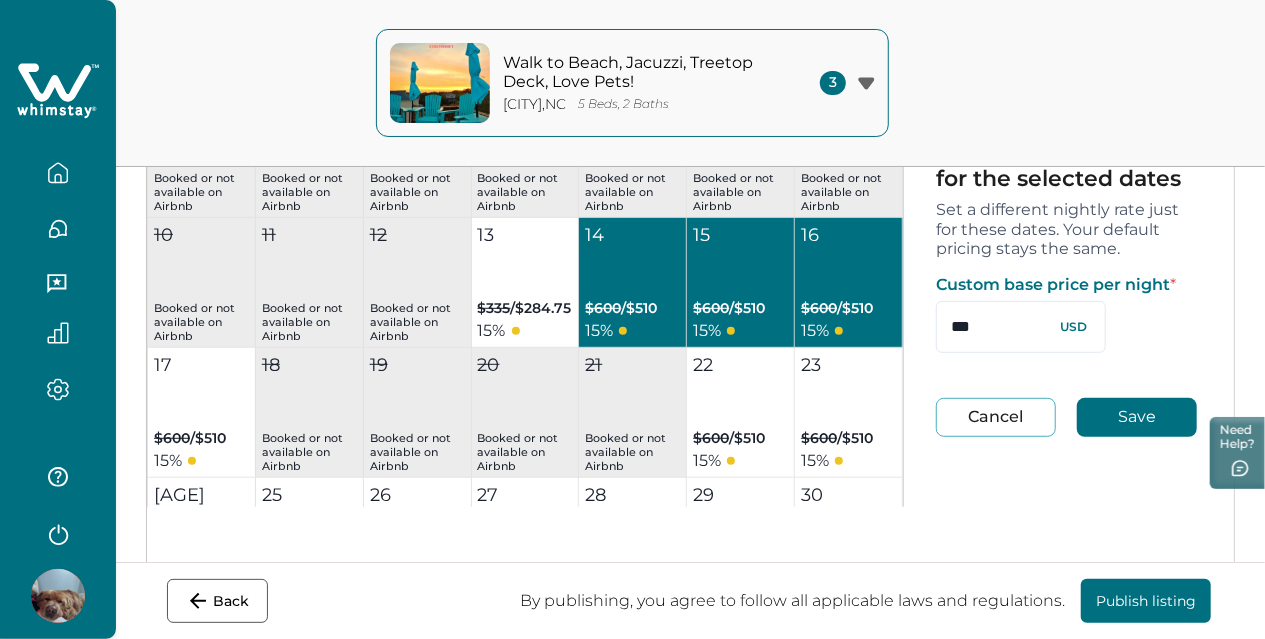 drag, startPoint x: 978, startPoint y: 332, endPoint x: 862, endPoint y: 321, distance: 116.520386 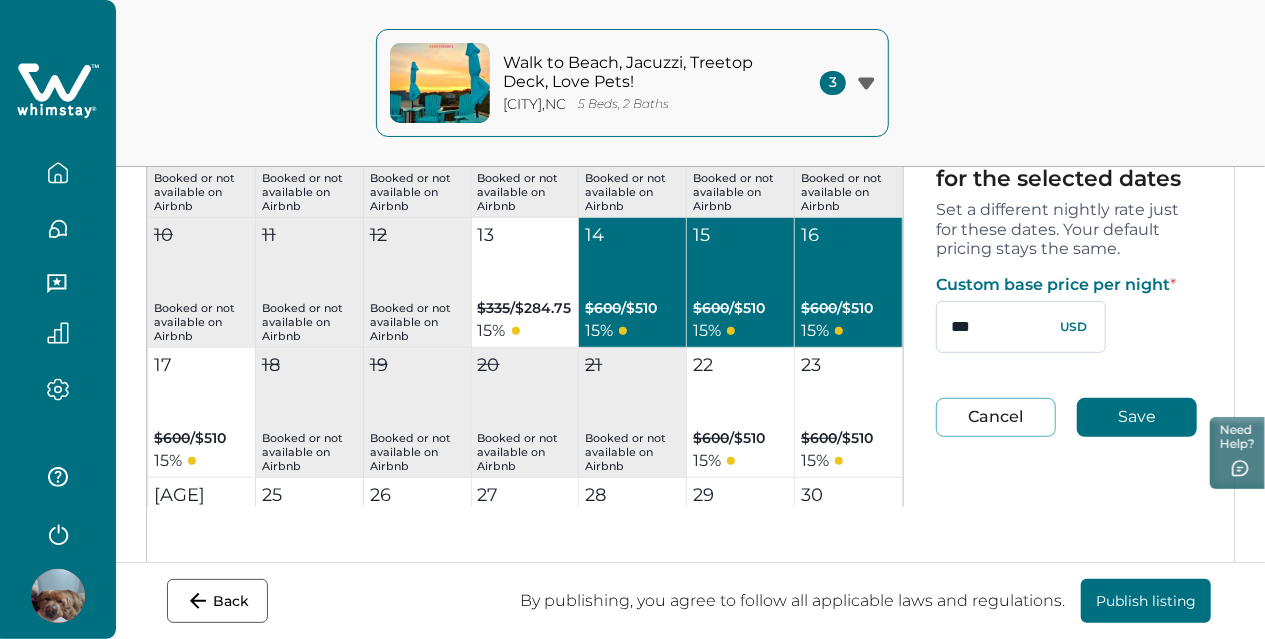 drag, startPoint x: 953, startPoint y: 328, endPoint x: 916, endPoint y: 332, distance: 37.215588 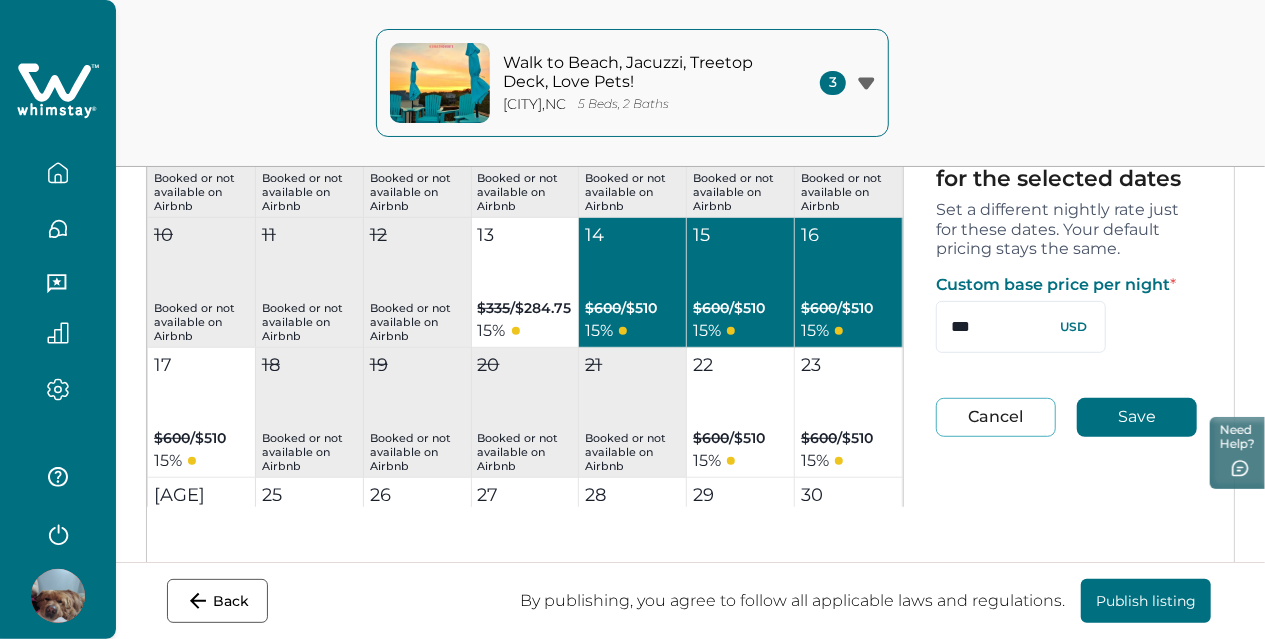type on "***" 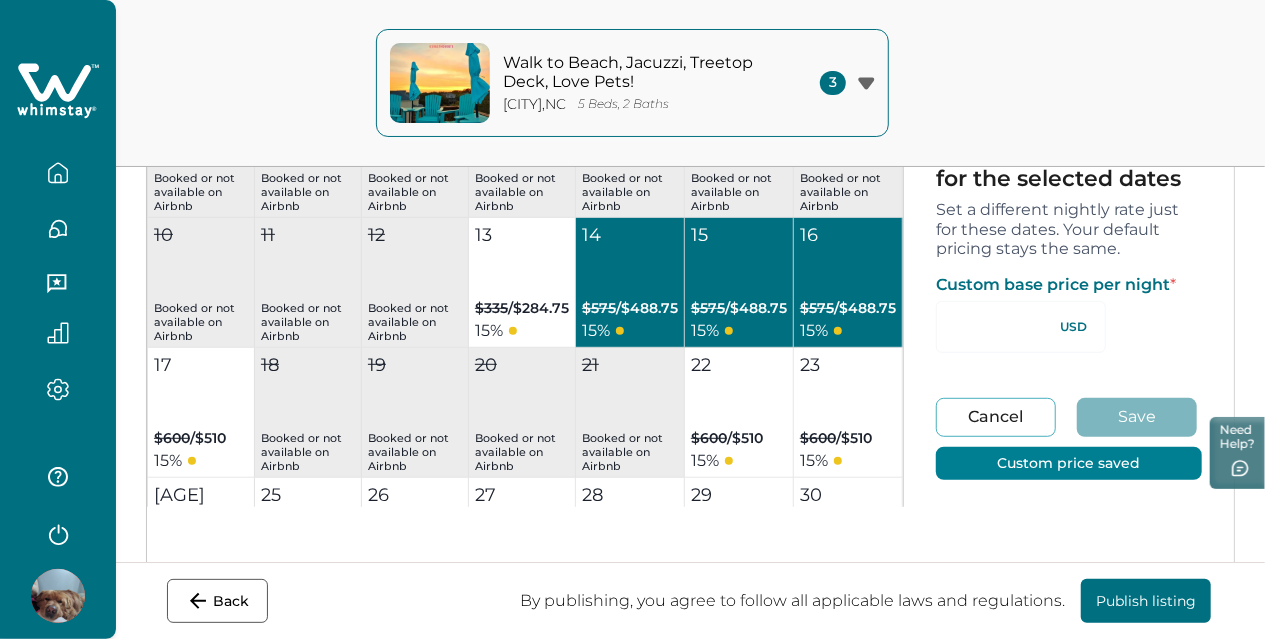 type on "*" 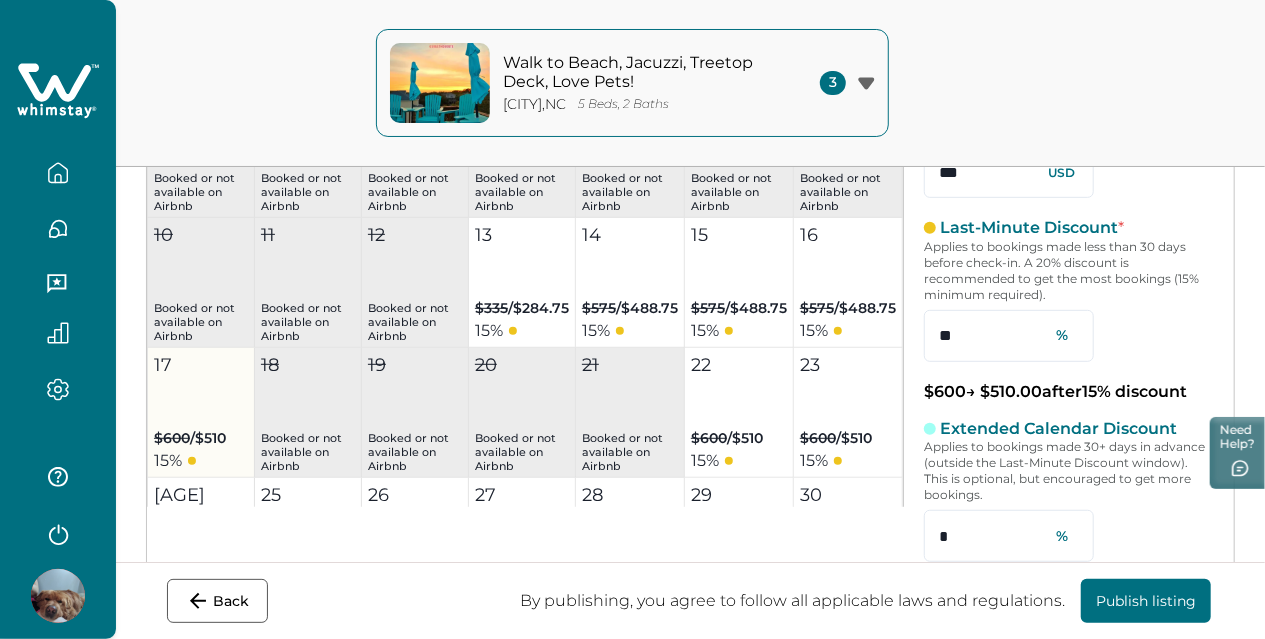 click on "17 $600  /  $510 15 %" at bounding box center (201, 413) 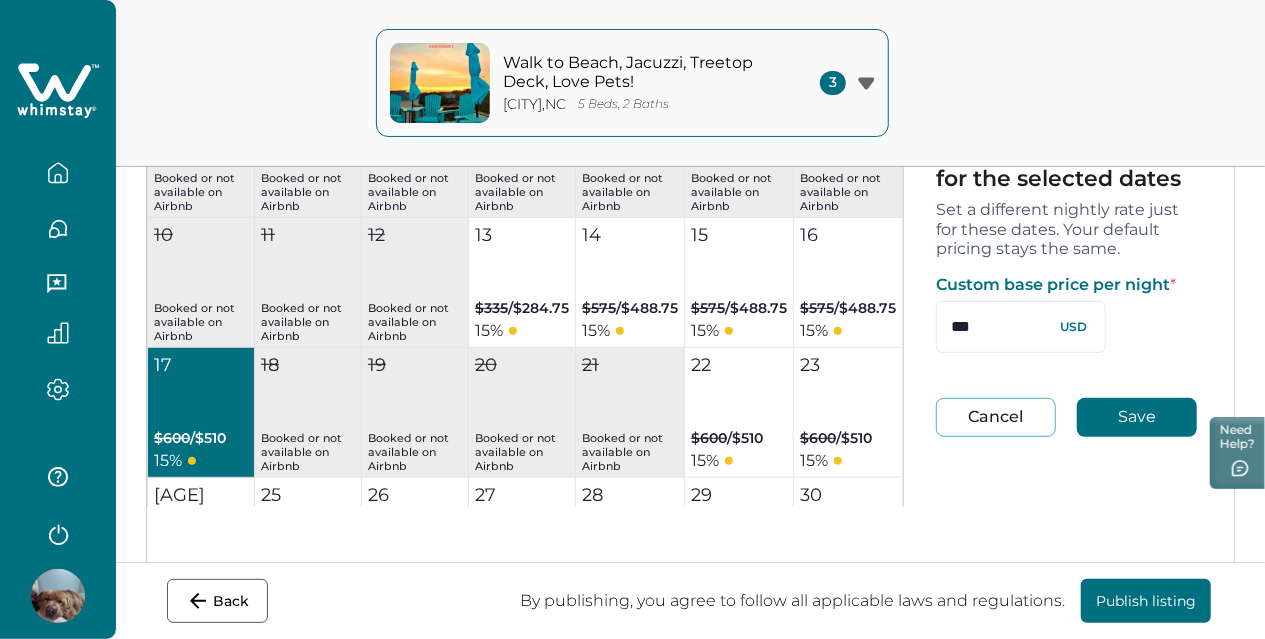 drag, startPoint x: 973, startPoint y: 335, endPoint x: 880, endPoint y: 325, distance: 93.53609 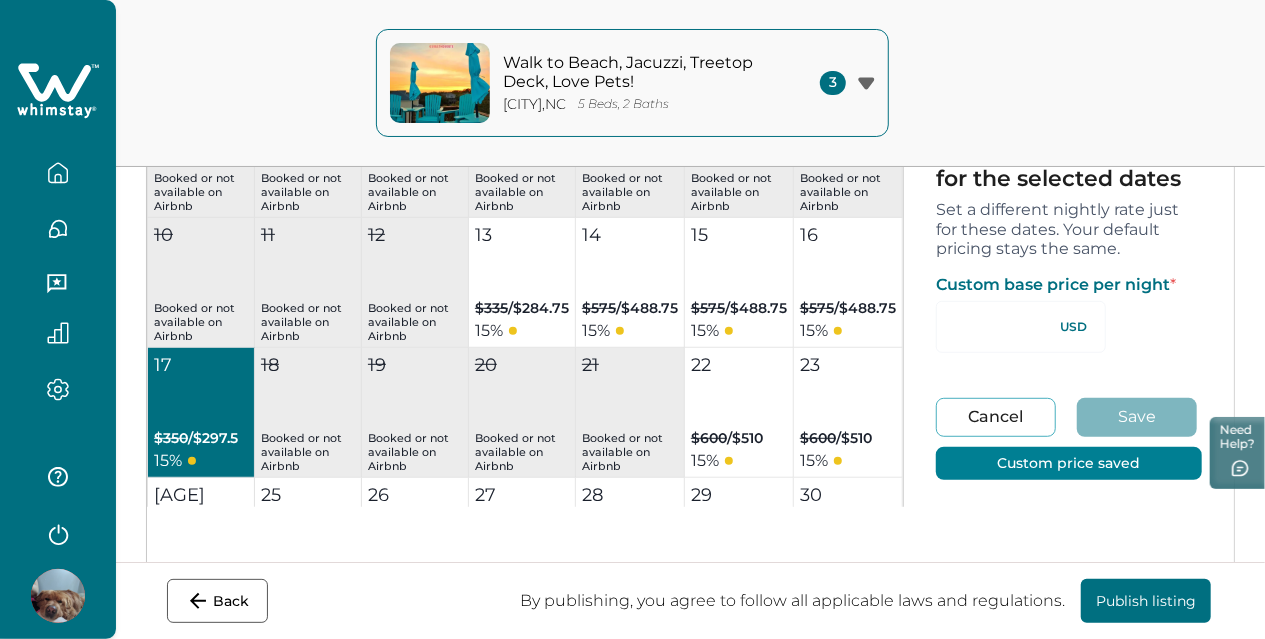 type on "*" 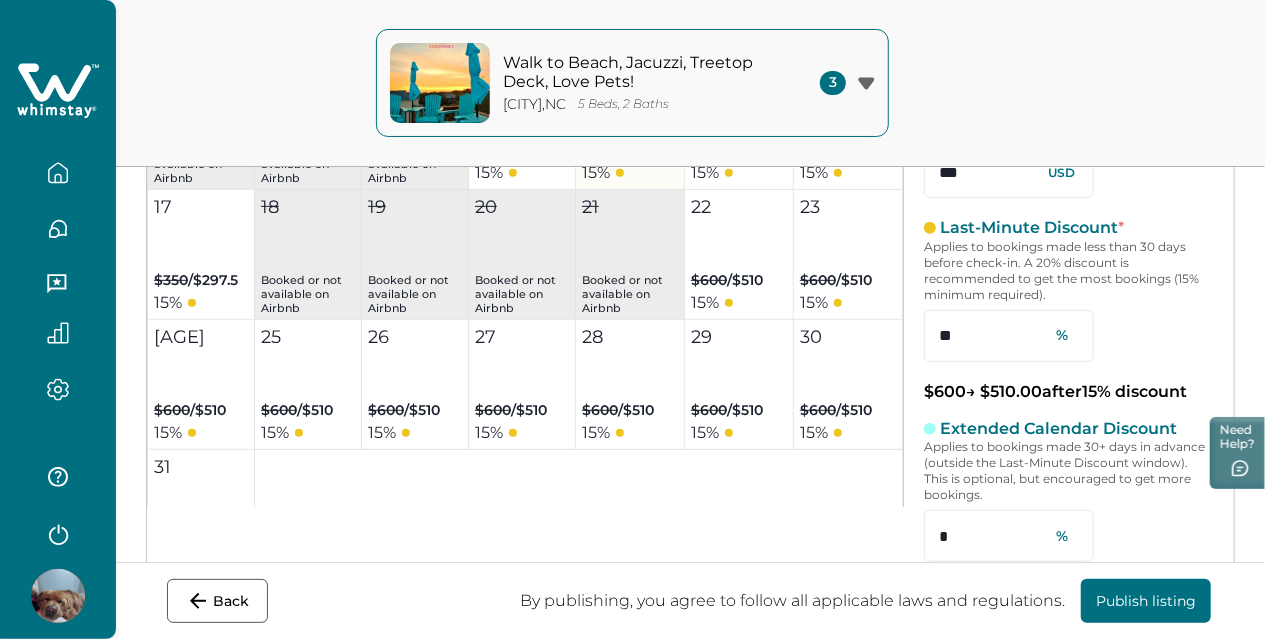 scroll, scrollTop: 300, scrollLeft: 0, axis: vertical 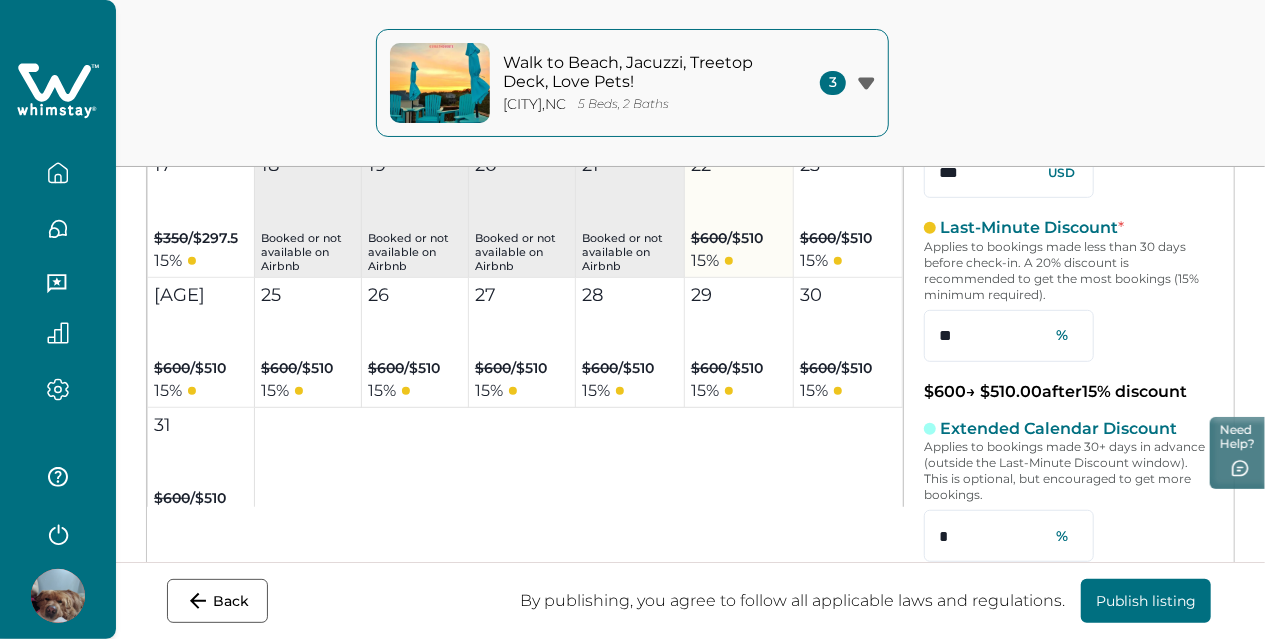 click on "22 $600  /  $510 15 %" at bounding box center (739, 213) 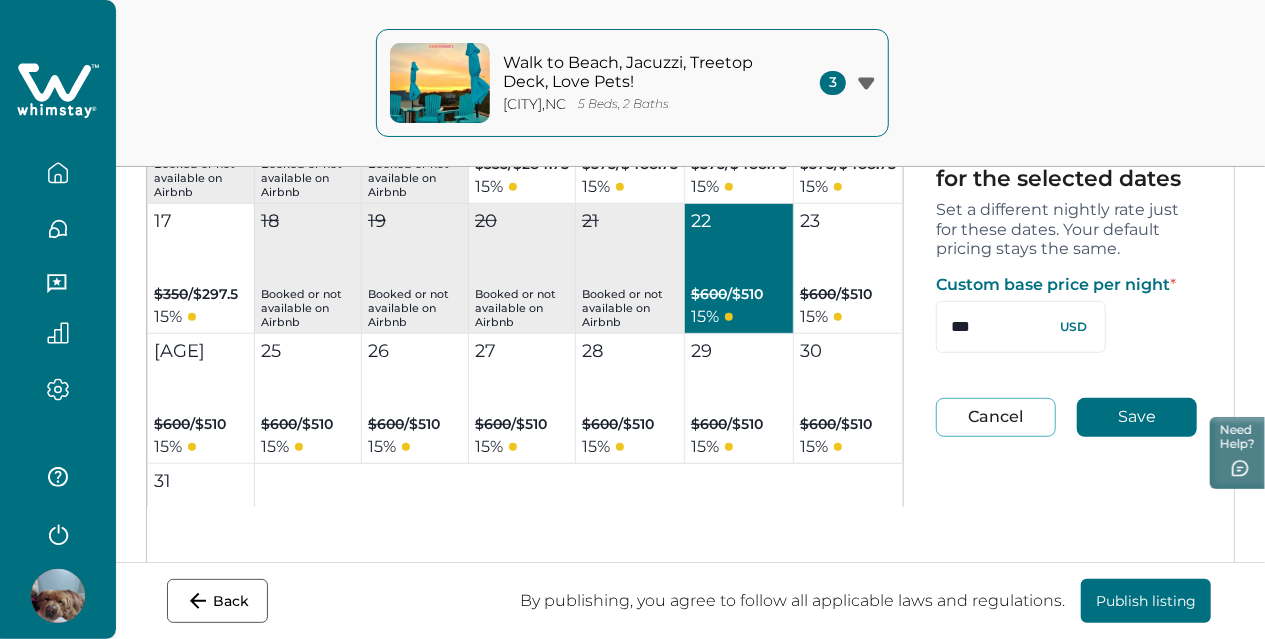 scroll, scrollTop: 200, scrollLeft: 0, axis: vertical 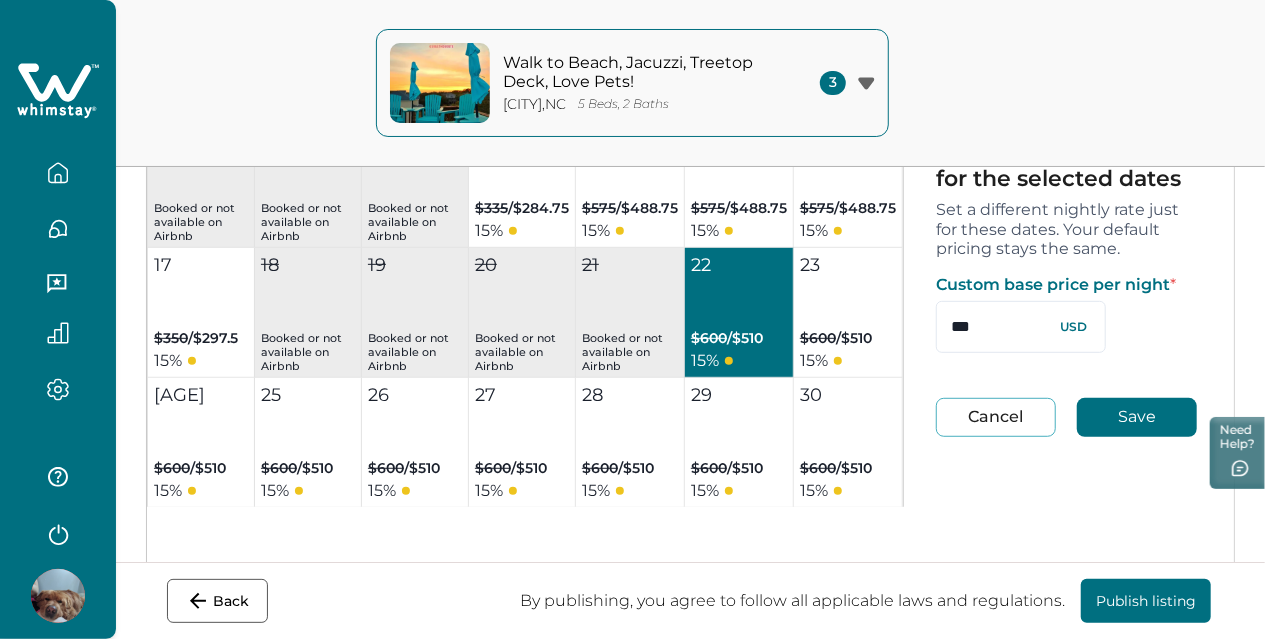 drag, startPoint x: 959, startPoint y: 332, endPoint x: 866, endPoint y: 336, distance: 93.08598 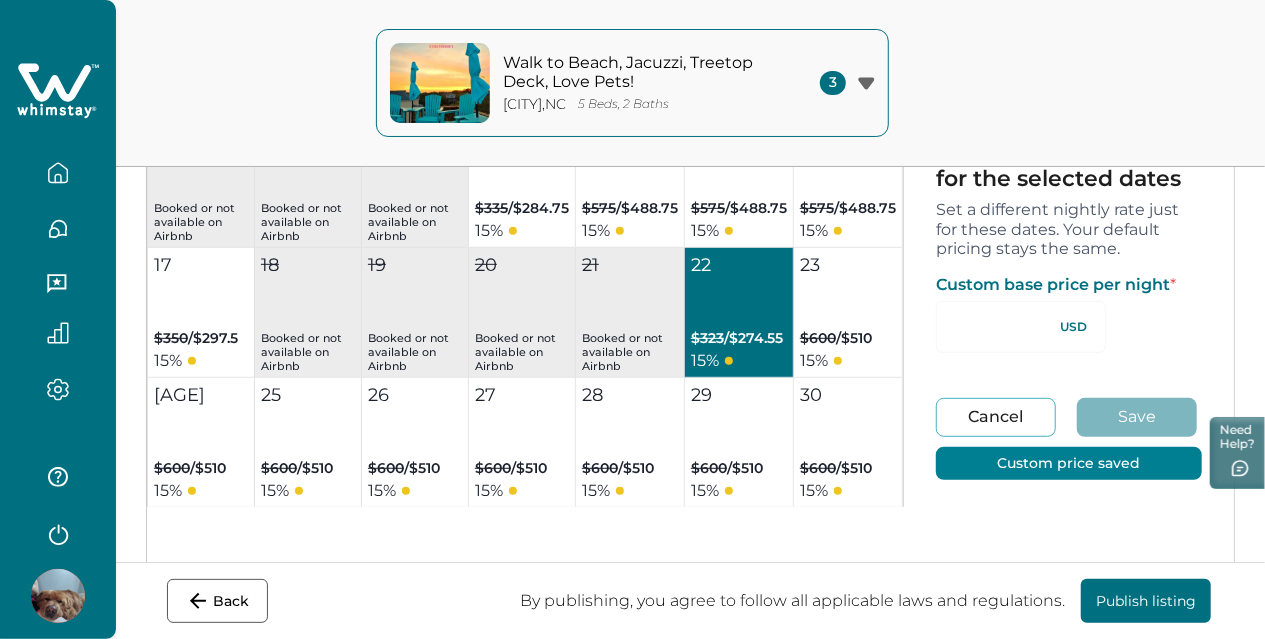type on "*" 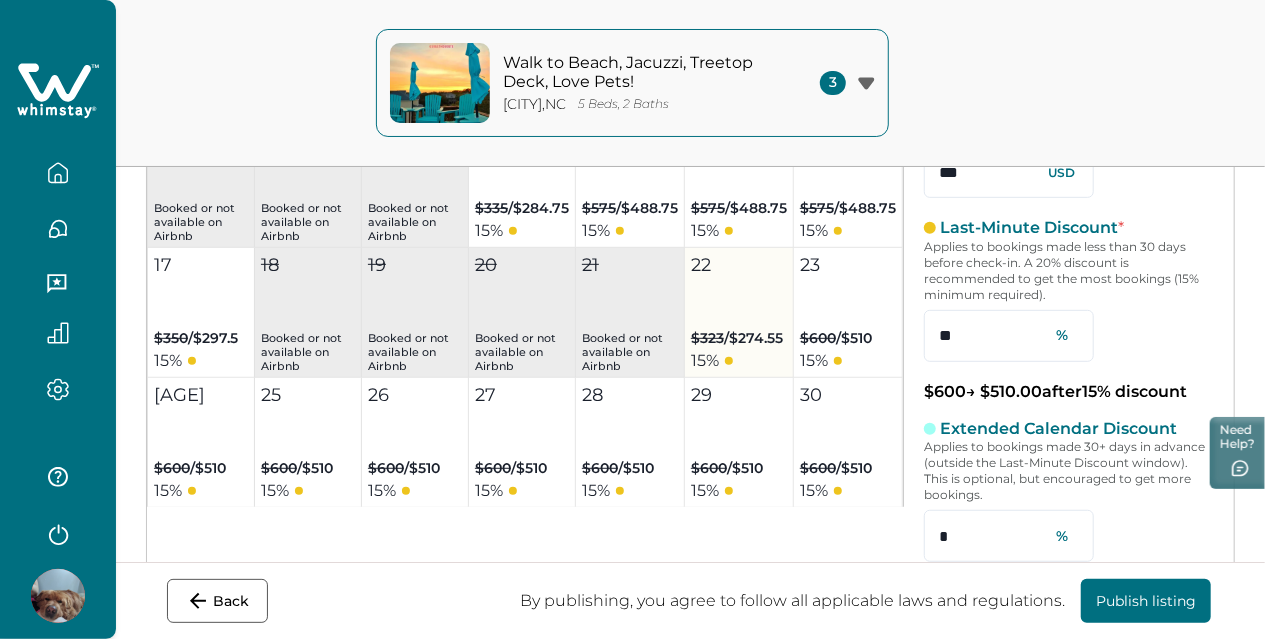 click on "22 $323  /  $274.55 15 %" at bounding box center [739, 313] 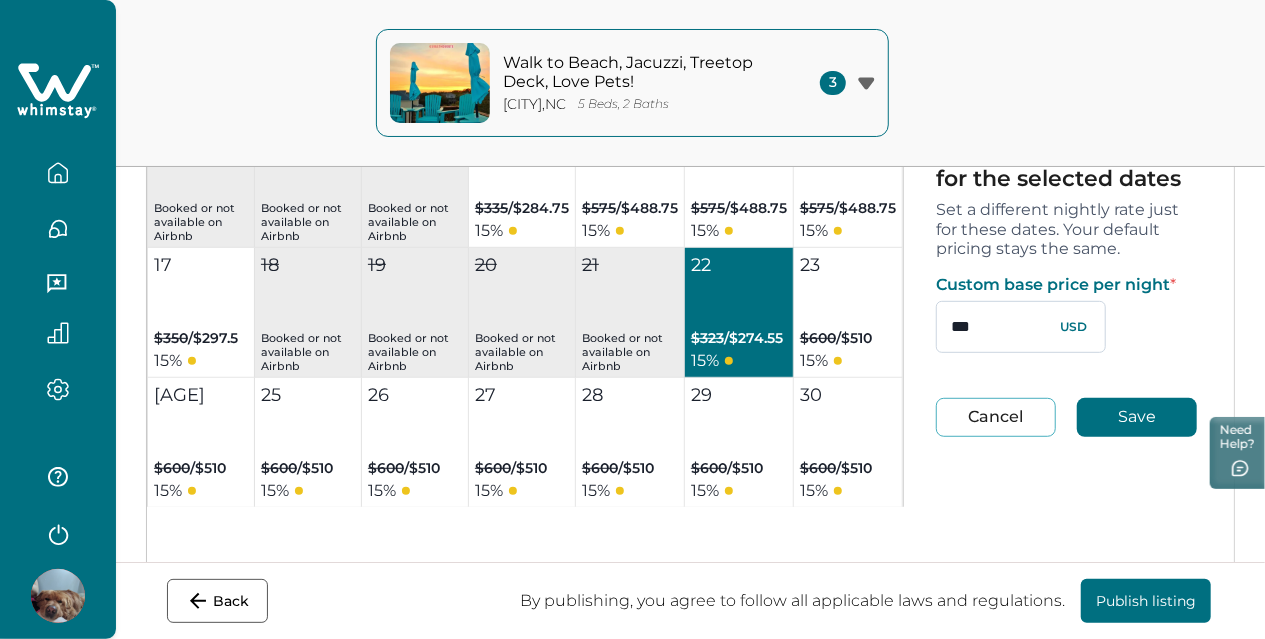 click on "***" at bounding box center [1021, 327] 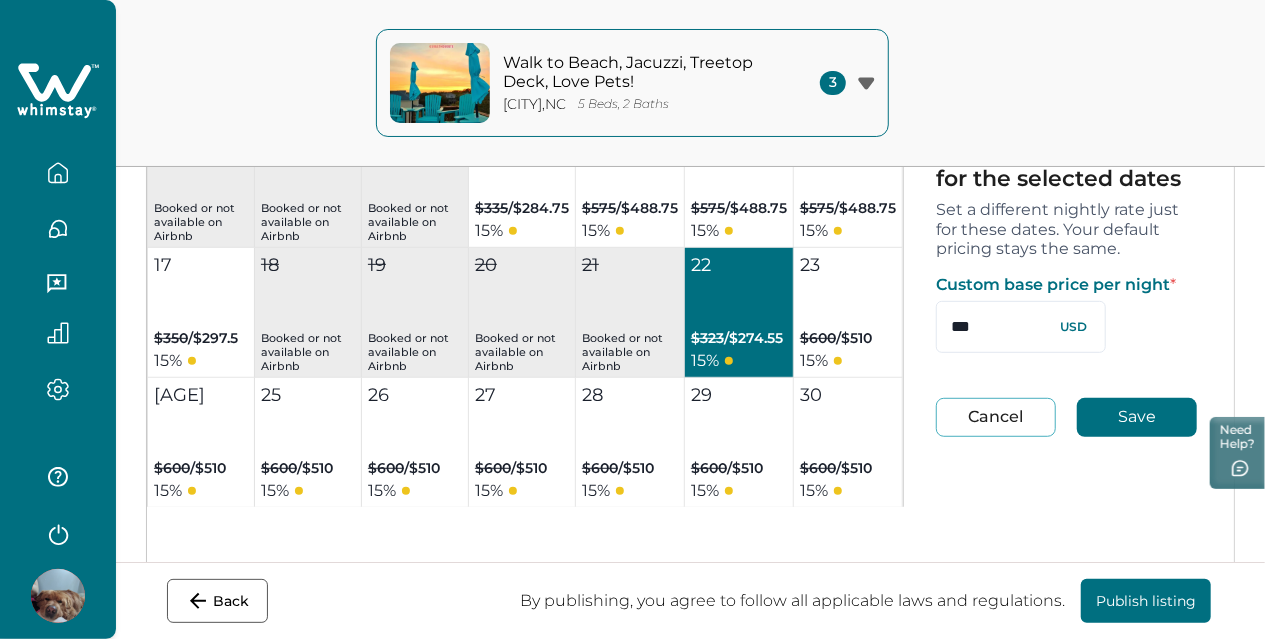 type on "***" 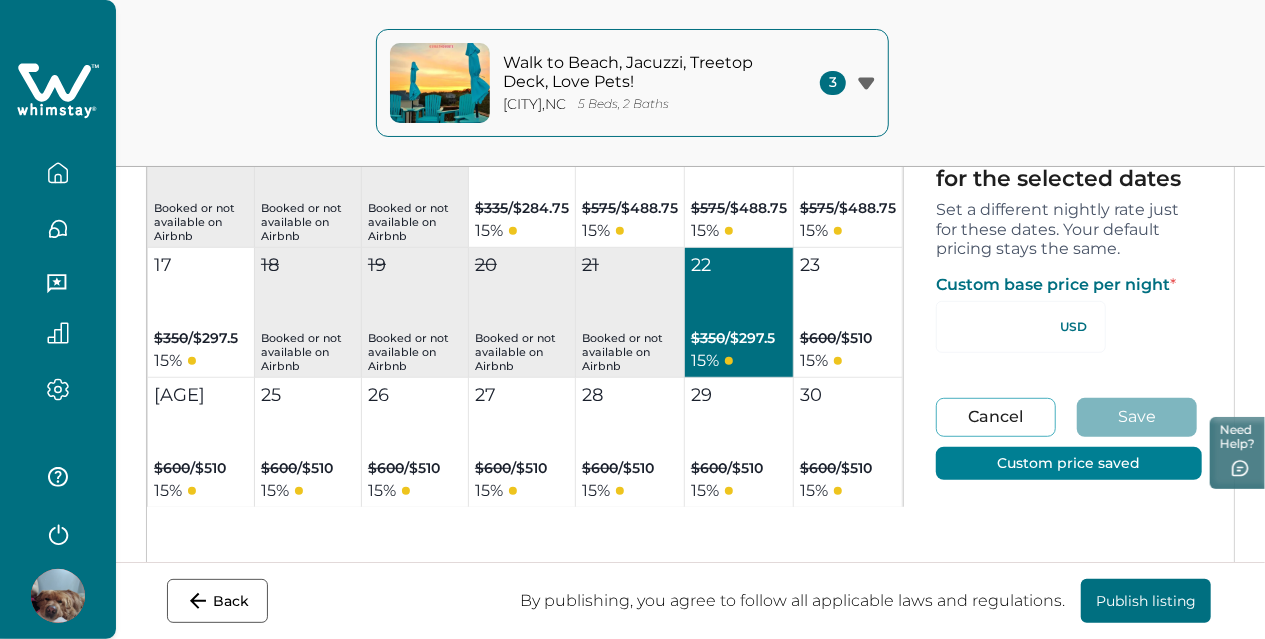 type on "*" 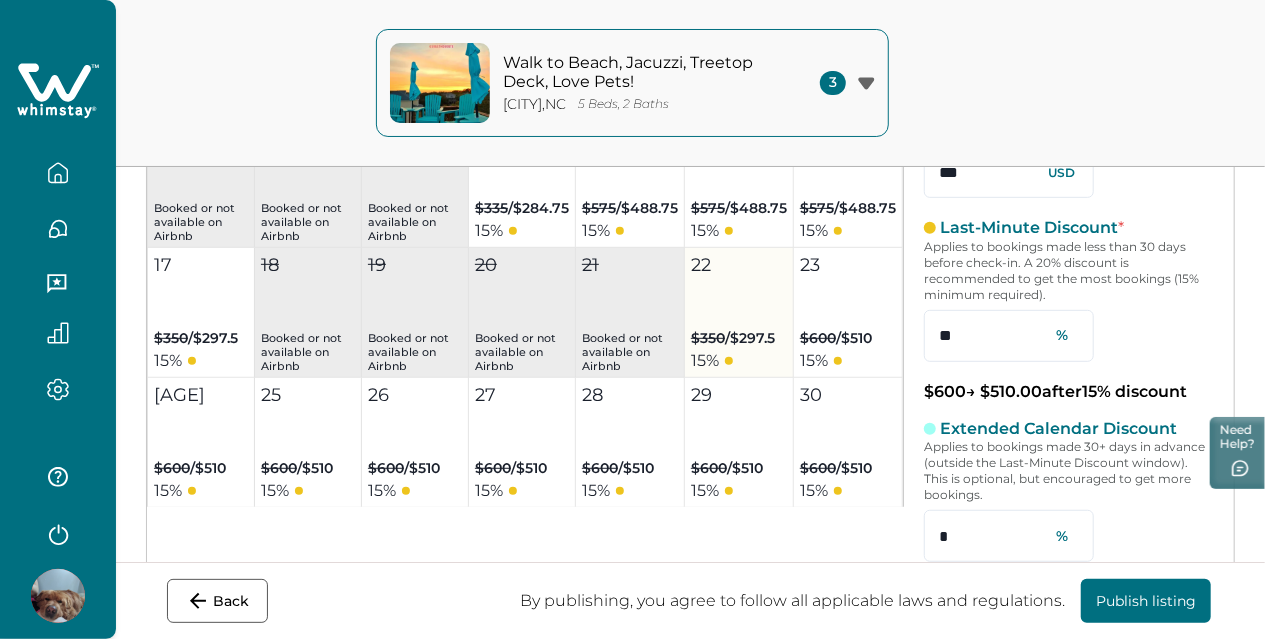 click on "22 $350  /  $297.5 15 %" at bounding box center [739, 313] 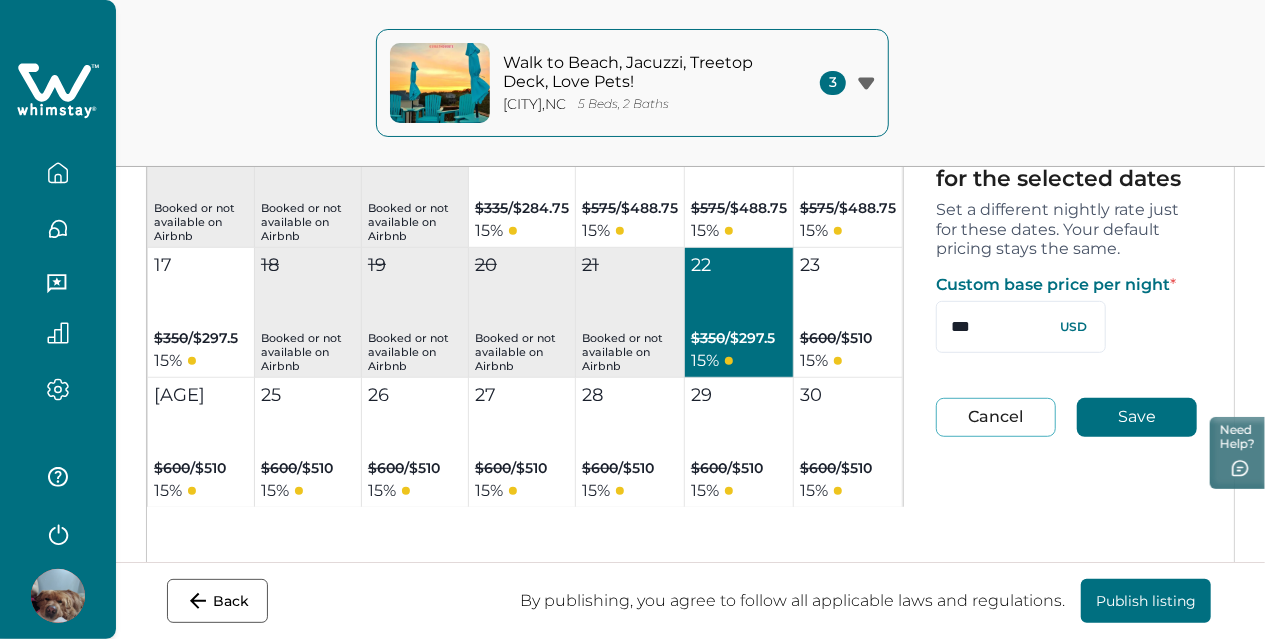 click on "22 $350  /  $297.5 15 %" at bounding box center (739, 313) 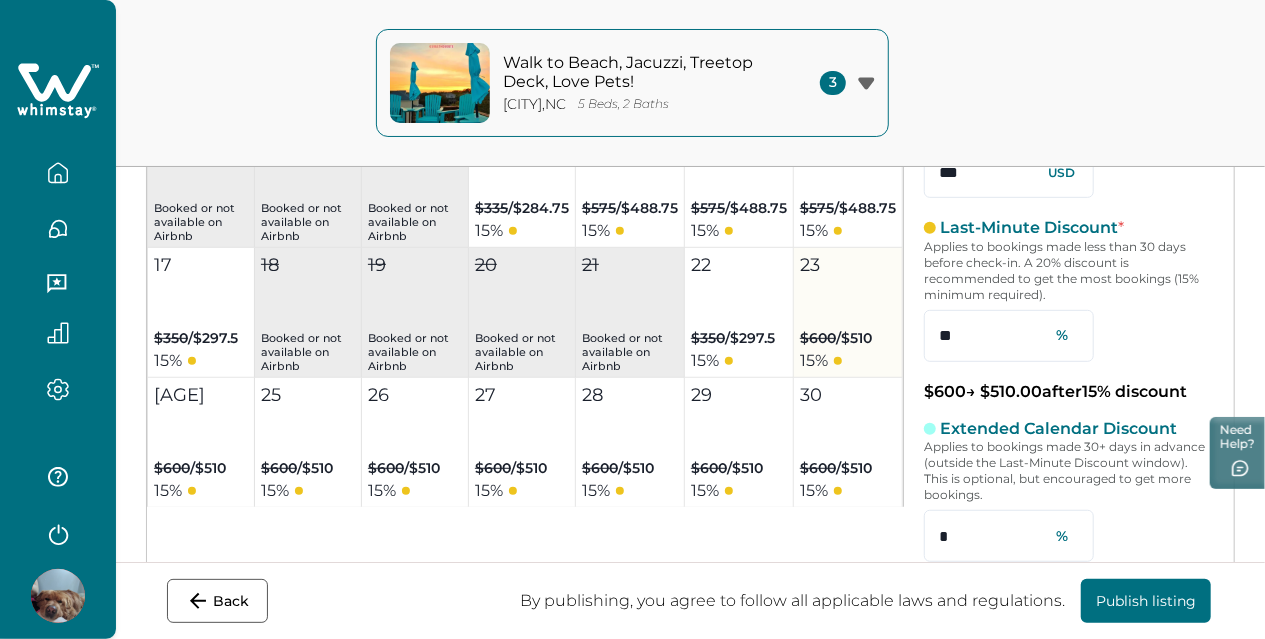 click on "$600  /  $510" at bounding box center [836, 338] 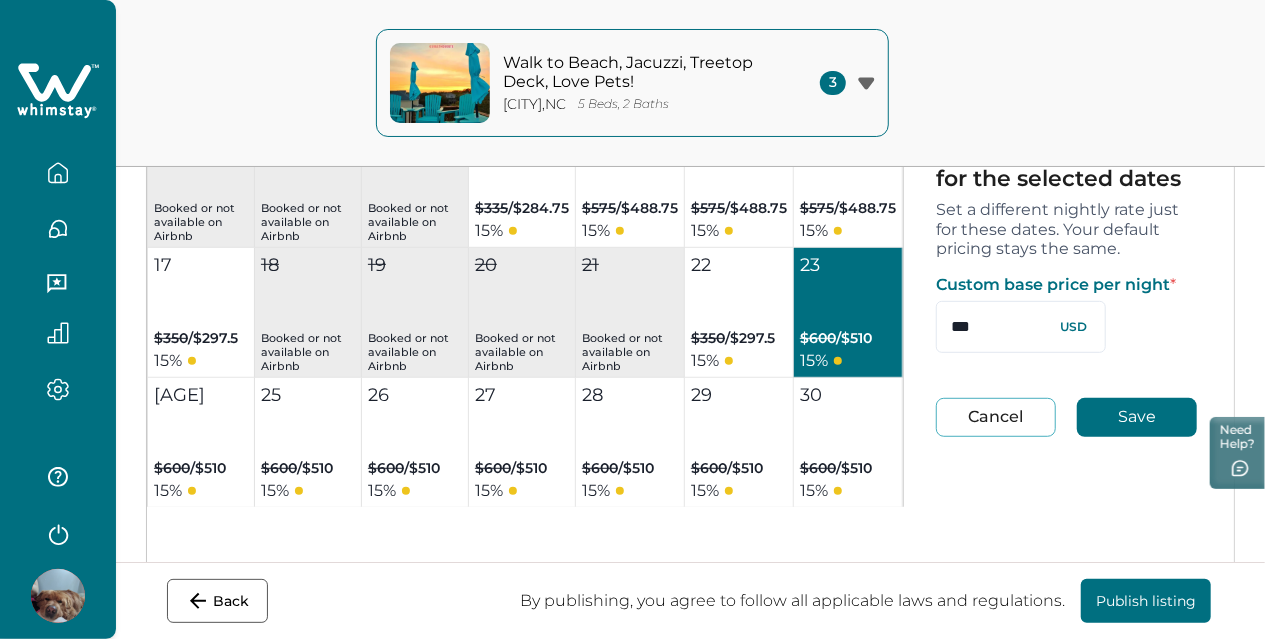 drag, startPoint x: 956, startPoint y: 337, endPoint x: 864, endPoint y: 335, distance: 92.021736 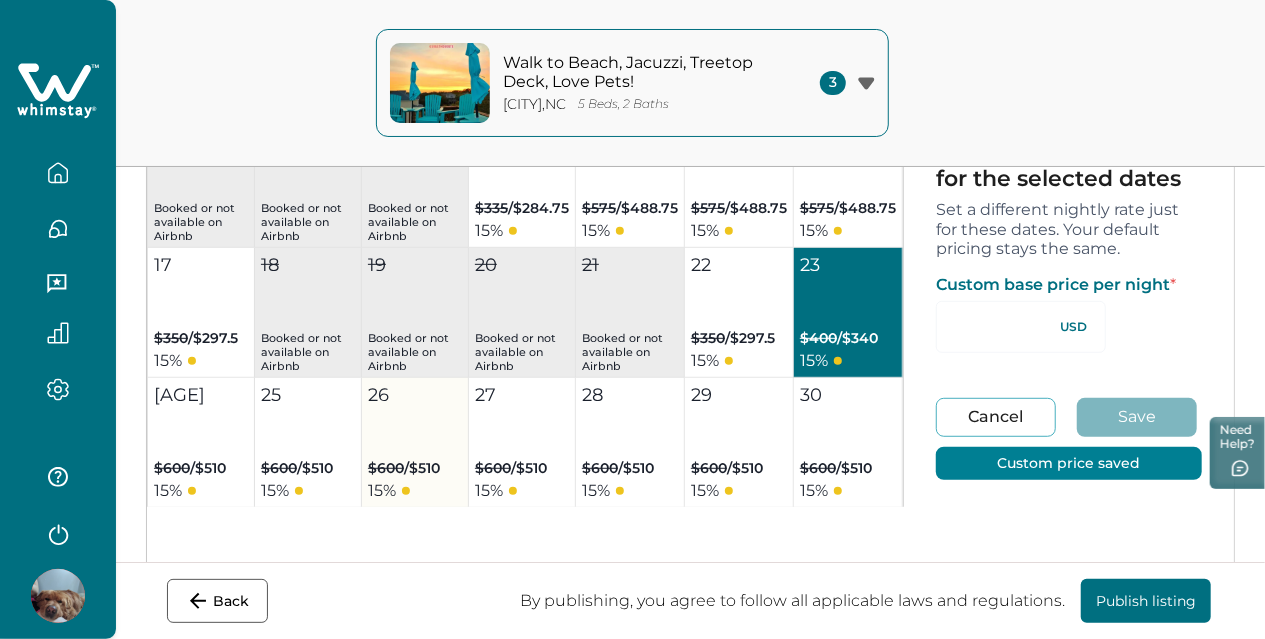 type on "*" 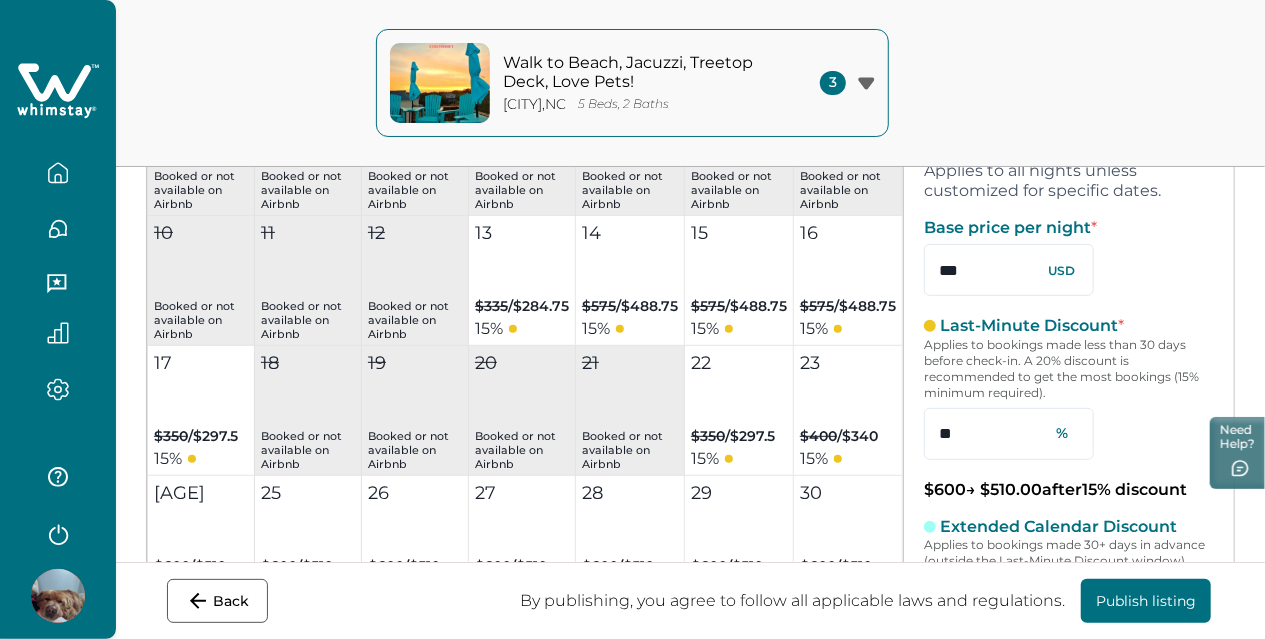 scroll, scrollTop: 401, scrollLeft: 0, axis: vertical 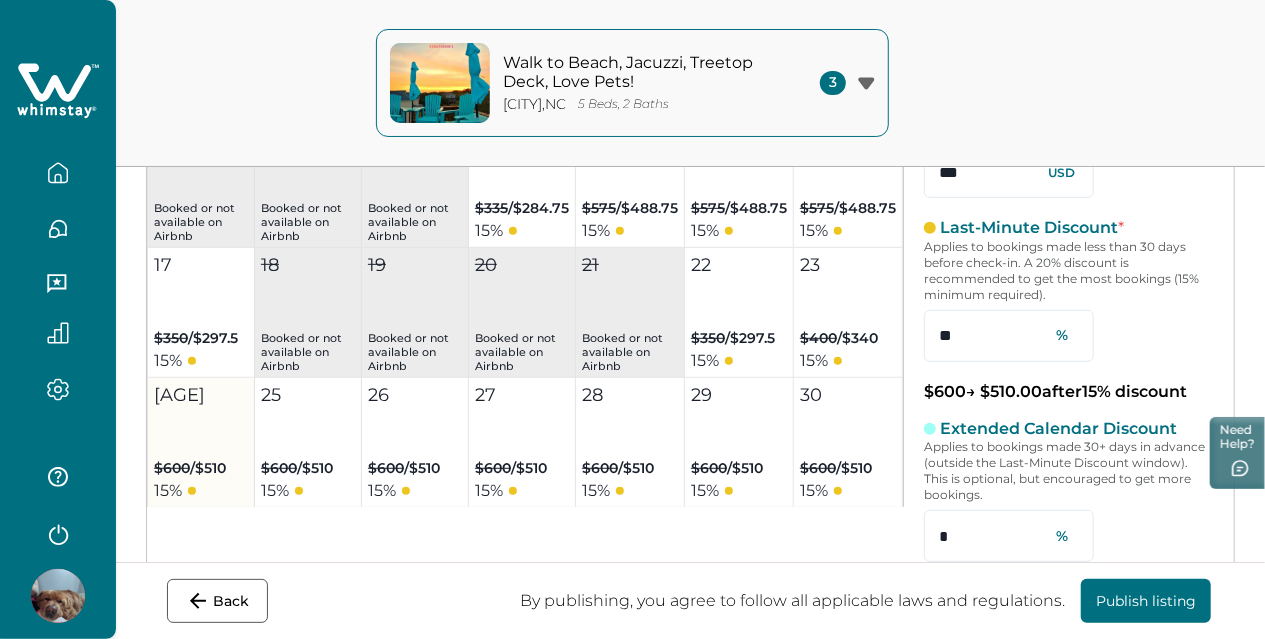 click on "24 $600  /  $510 15 %" at bounding box center (201, 443) 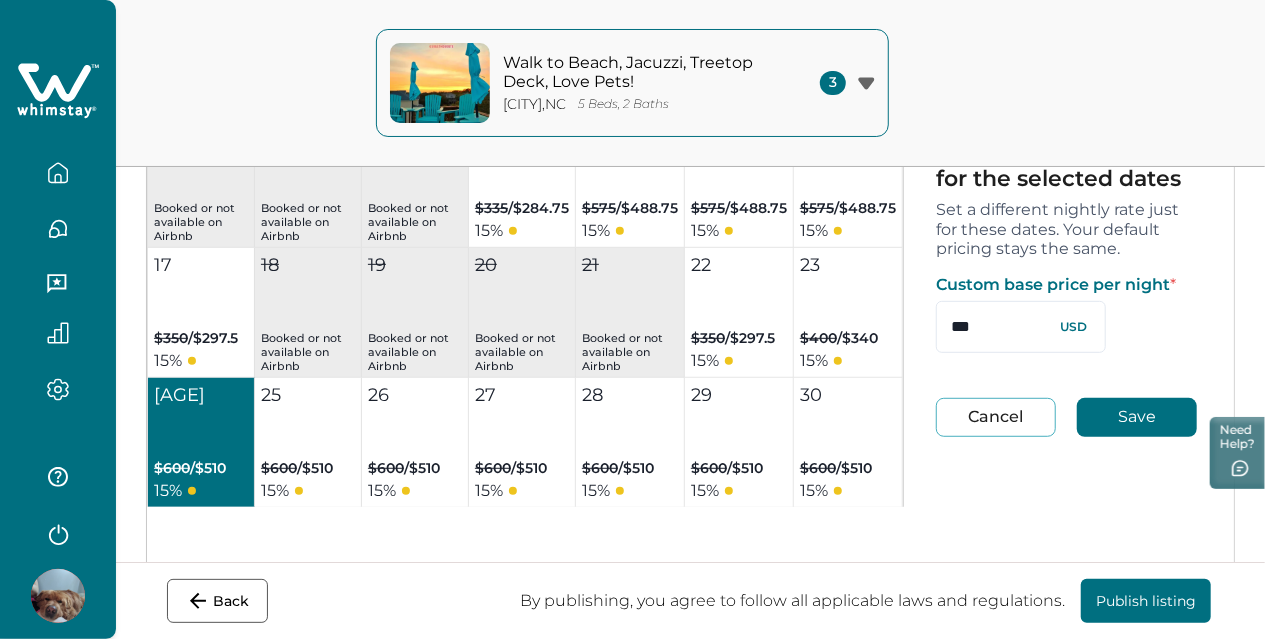 click on "Custom price Custom discounts Set your custom price for the selected dates Set a different nightly rate just for these dates. Your default pricing stays the same. Custom base price per night * *** USD Cancel Save Set your custom discount for the selected dates Set a different discount just for these dates. Your default discounts stay the same. Last-Minute Discount * Applies to bookings made less than 30 days before check-in. A 20% discount is recommended to get the most bookings (15% minimum required). ** % Cancel Save" at bounding box center [1069, 263] 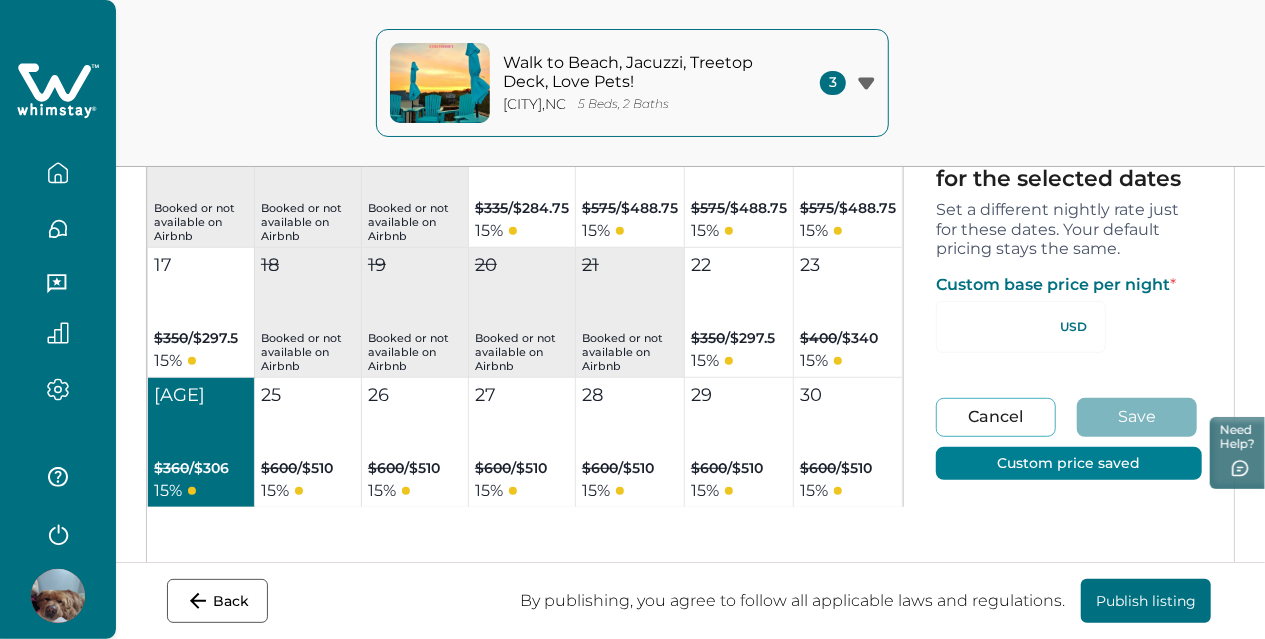 type on "*" 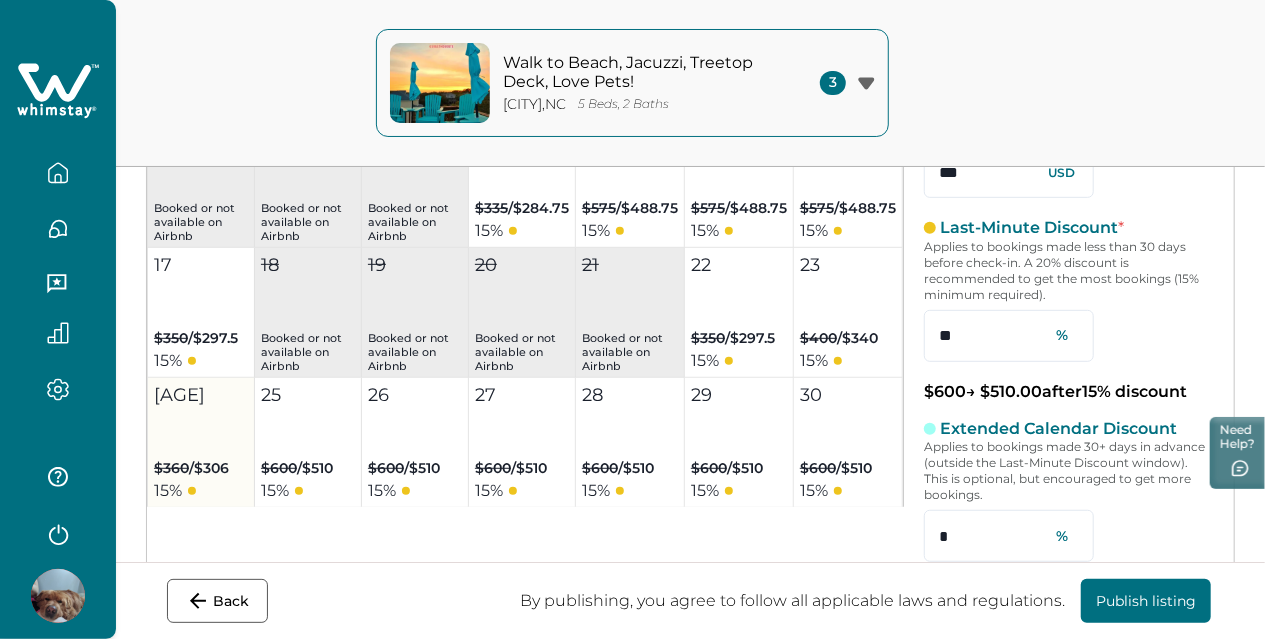 click on "$360" at bounding box center [171, 468] 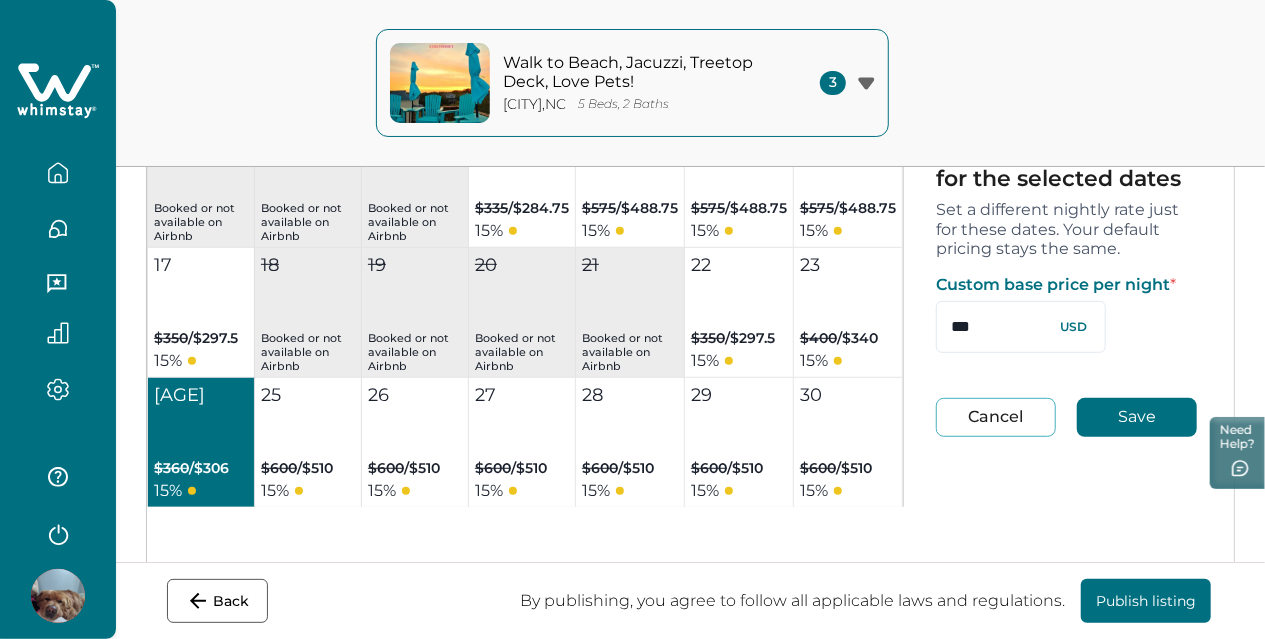 drag, startPoint x: 965, startPoint y: 335, endPoint x: 872, endPoint y: 333, distance: 93.0215 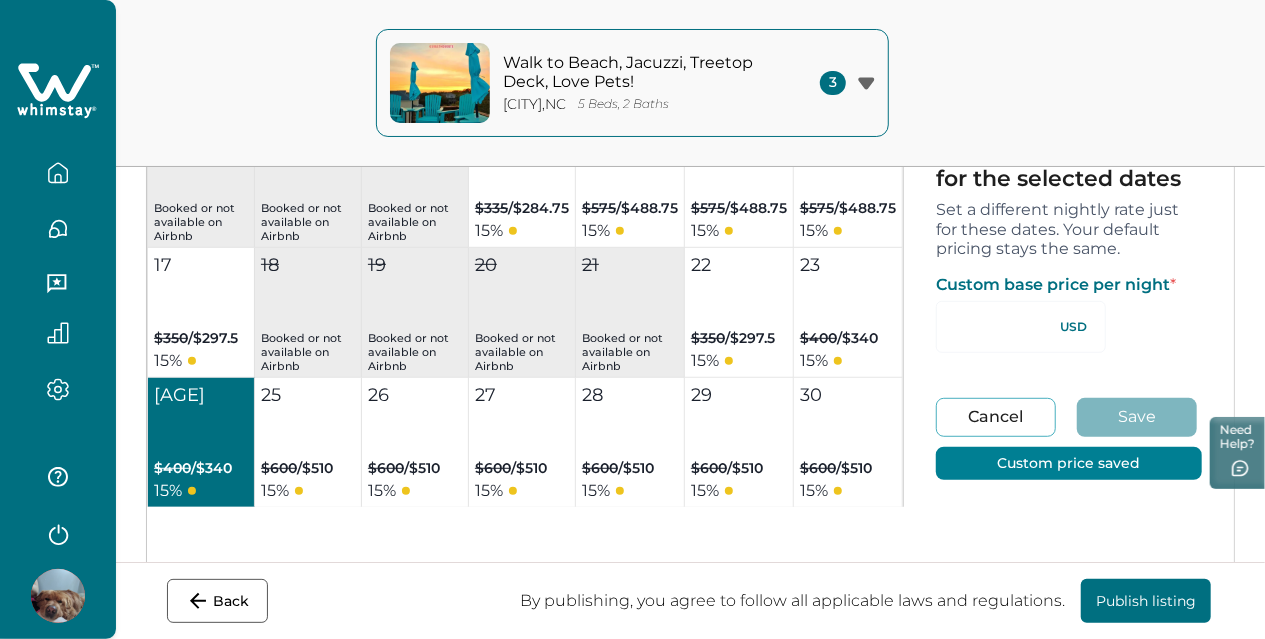 type on "*" 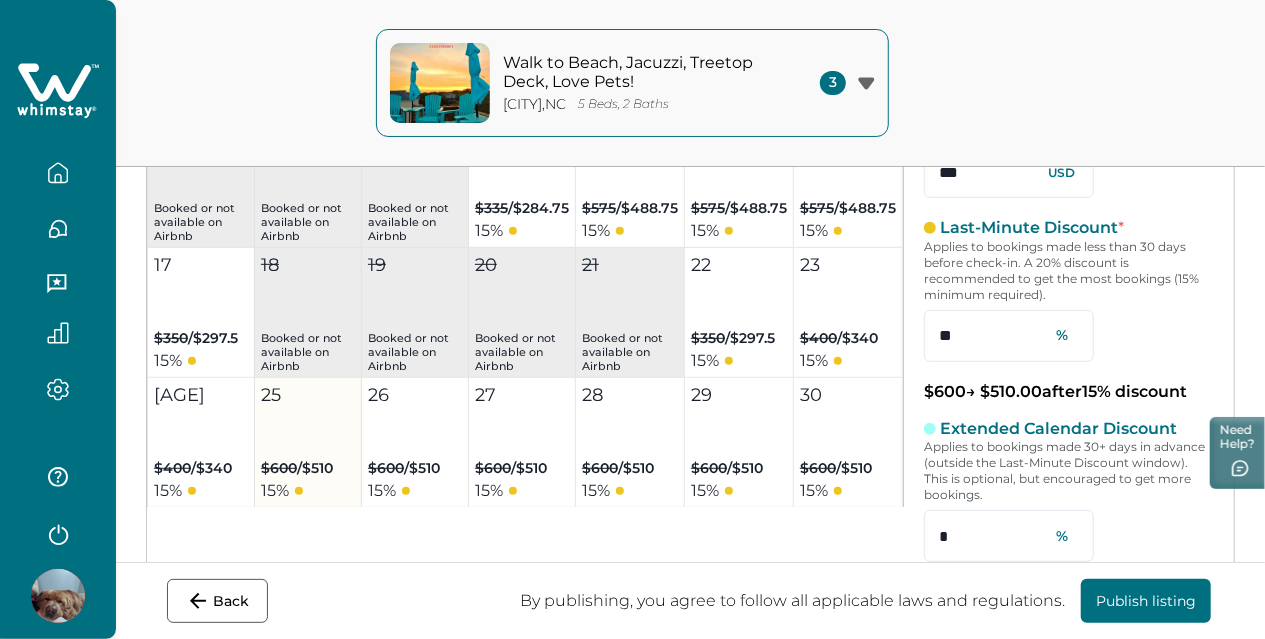 drag, startPoint x: 305, startPoint y: 456, endPoint x: 306, endPoint y: 446, distance: 10.049875 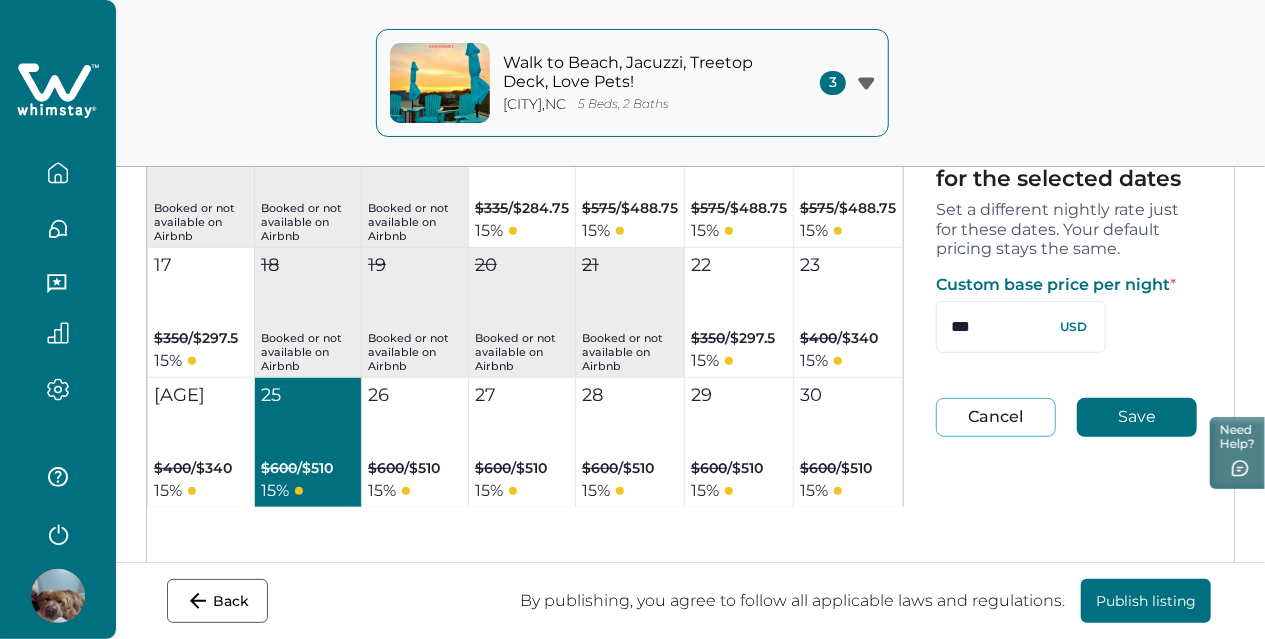 drag, startPoint x: 956, startPoint y: 339, endPoint x: 874, endPoint y: 339, distance: 82 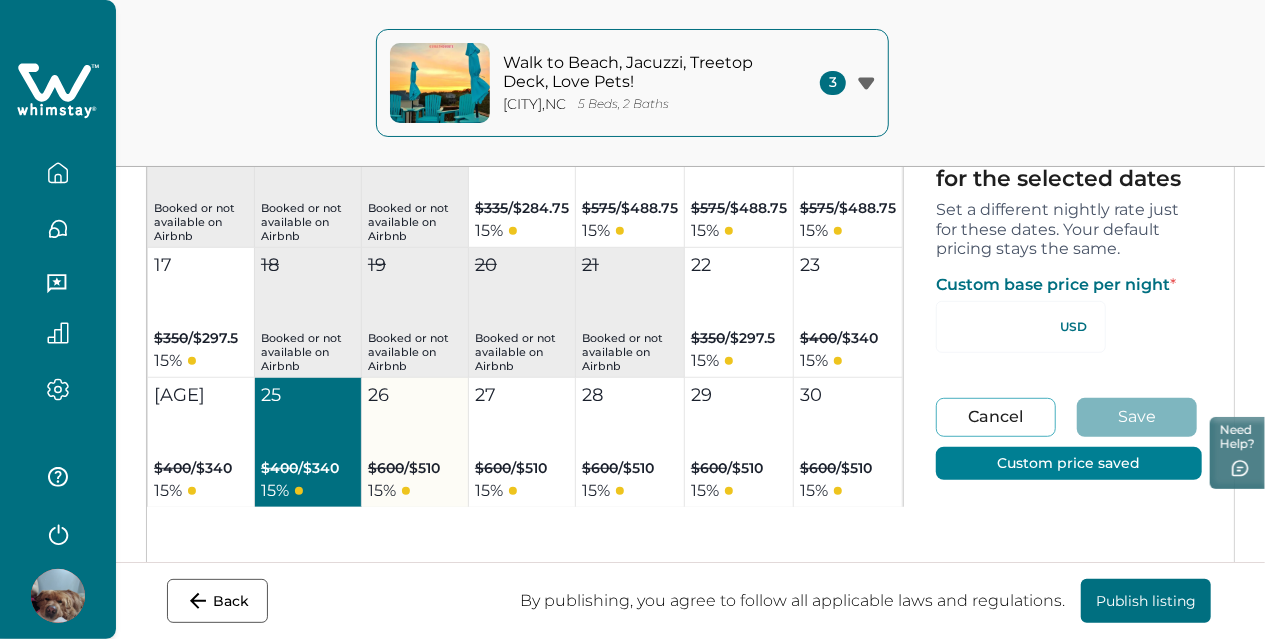 type on "*" 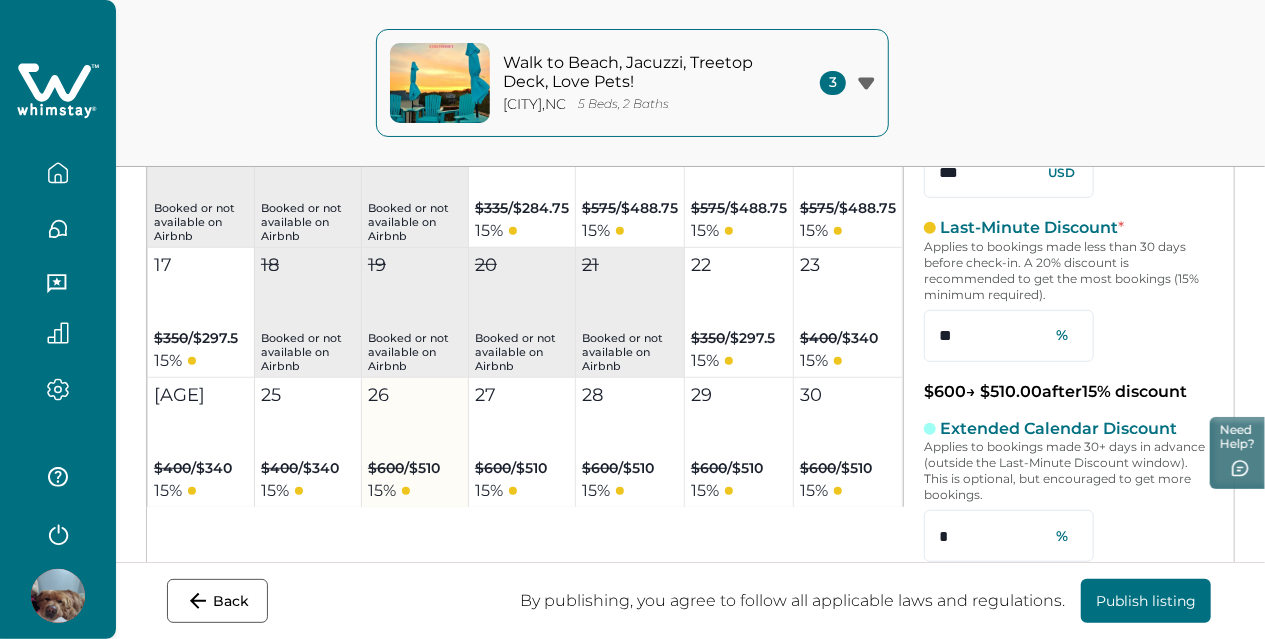 click on "[NUMBER] $[PRICE]  /  $[PRICE] [PERCENT]%" at bounding box center [415, 443] 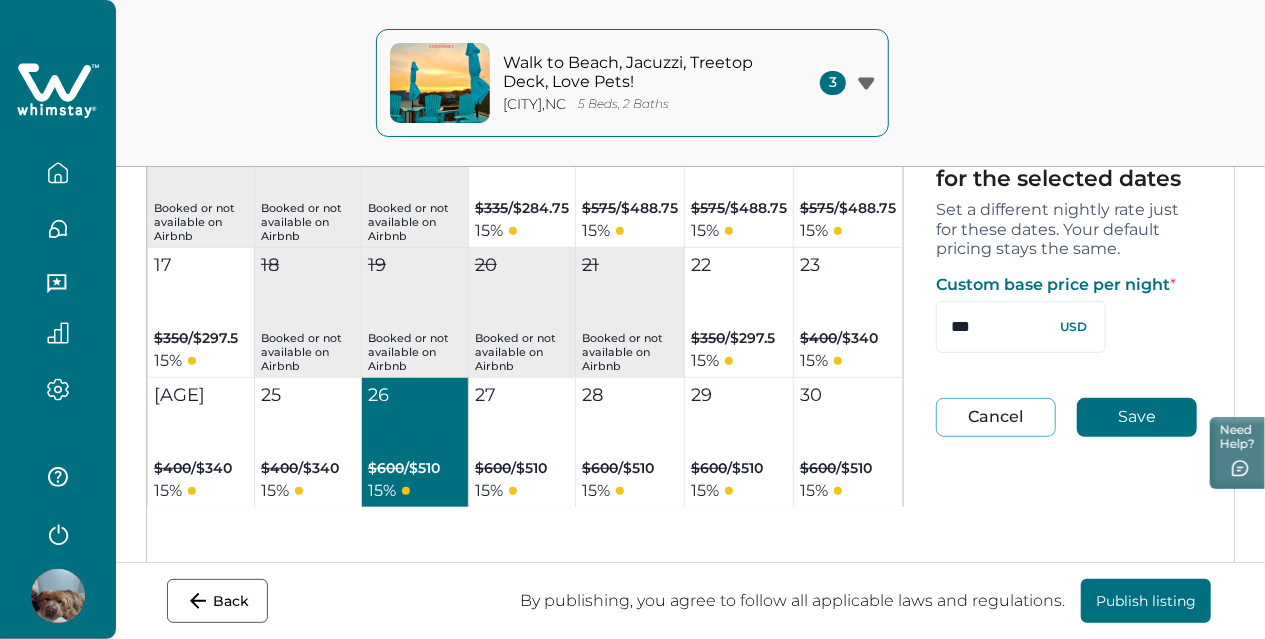 drag, startPoint x: 967, startPoint y: 323, endPoint x: 894, endPoint y: 323, distance: 73 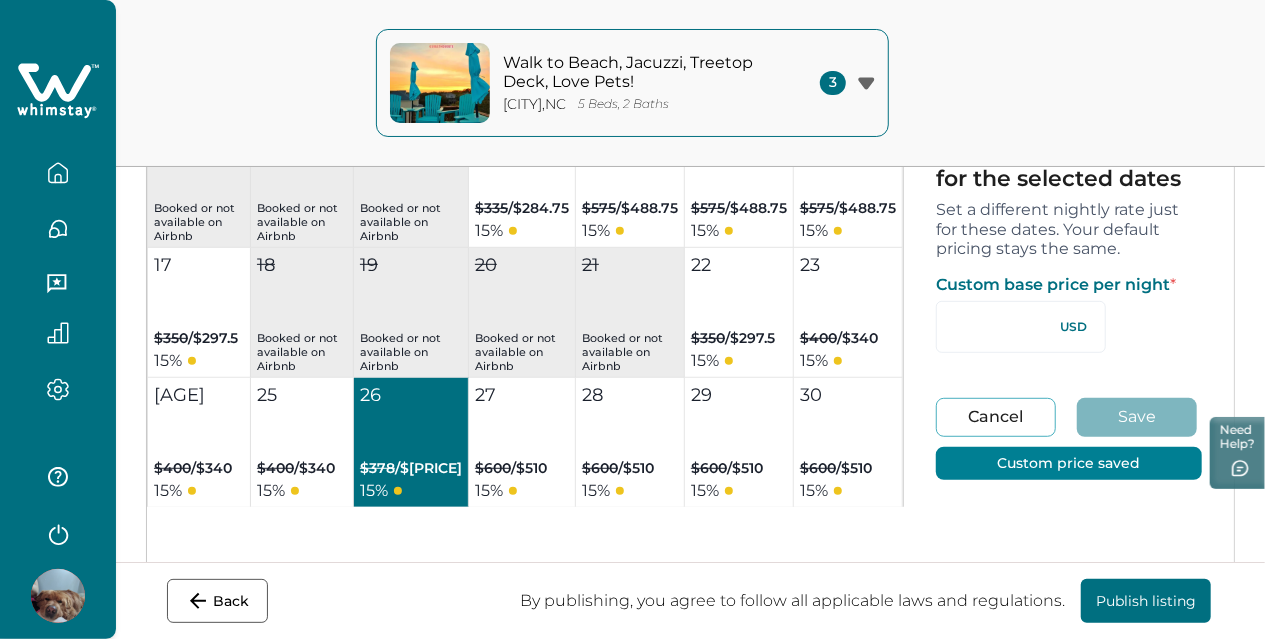 type on "*" 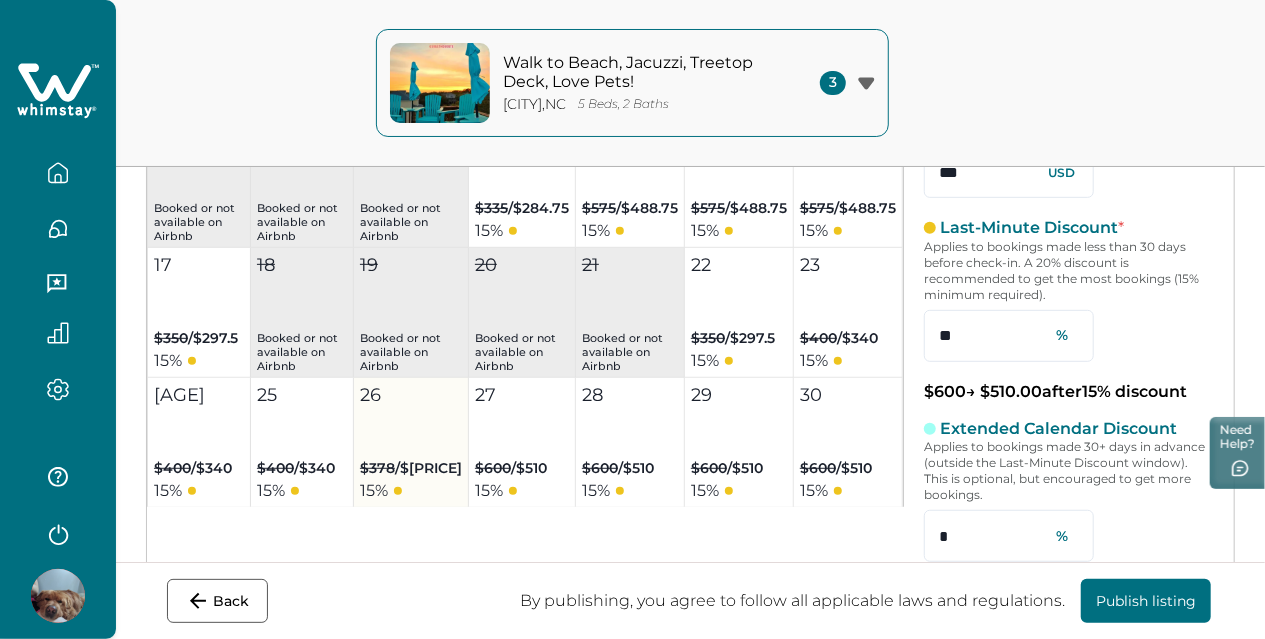 click on "$378" at bounding box center [377, 468] 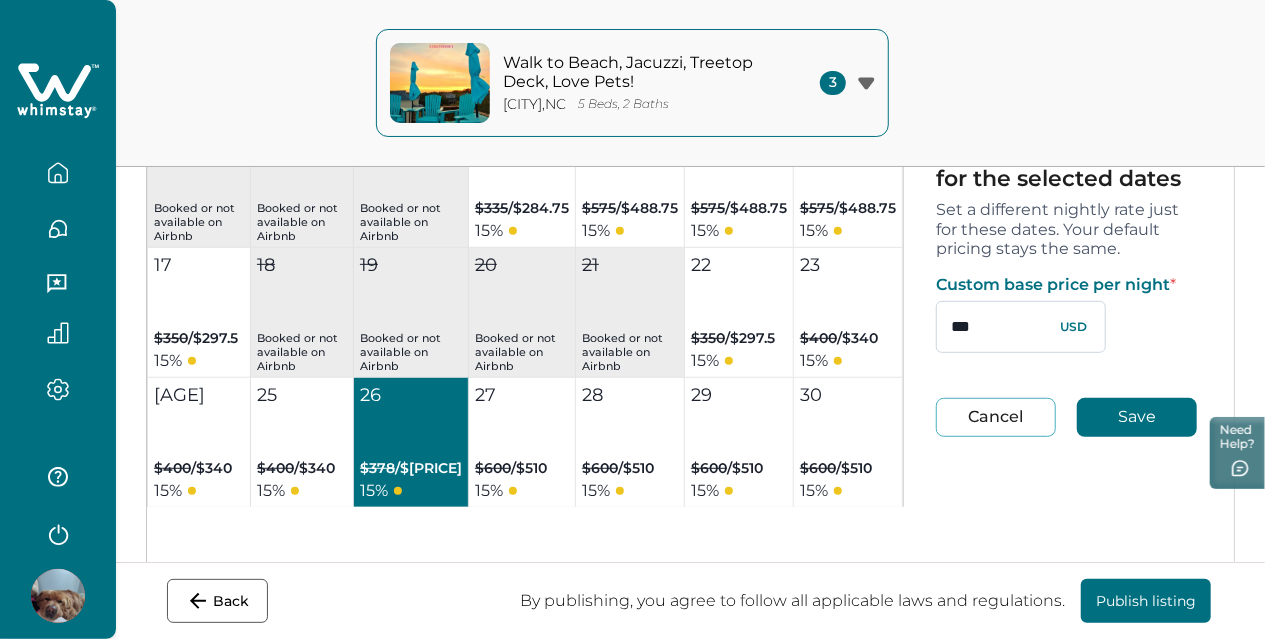 click on "***" at bounding box center [1021, 327] 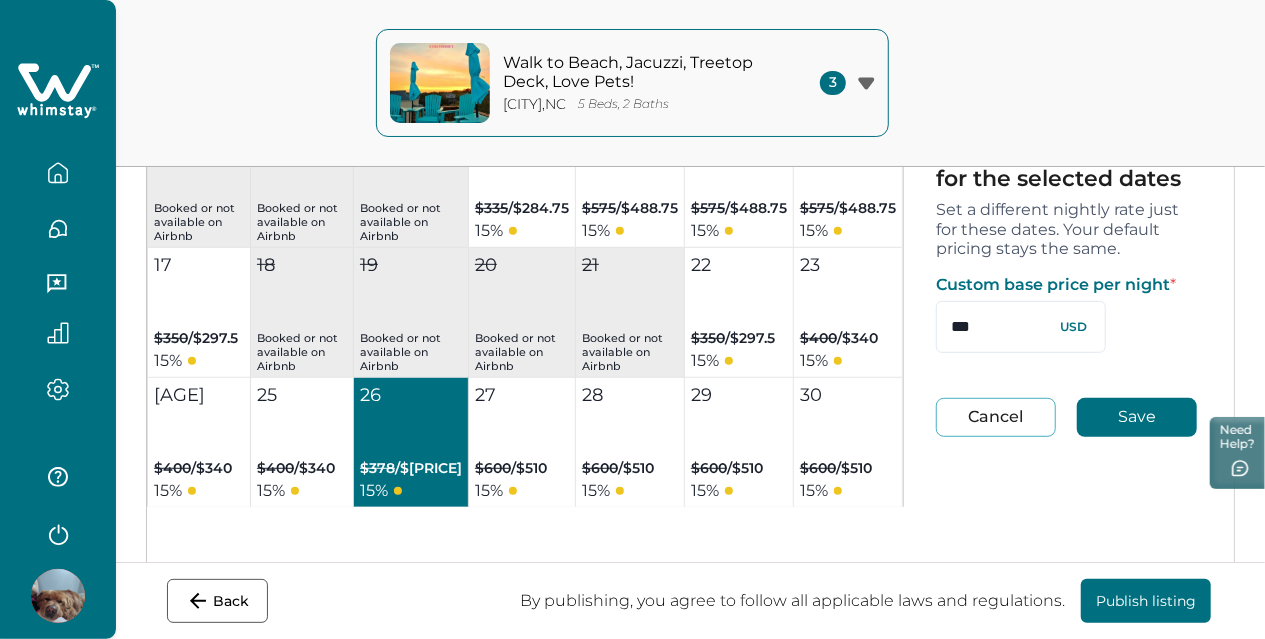 type on "***" 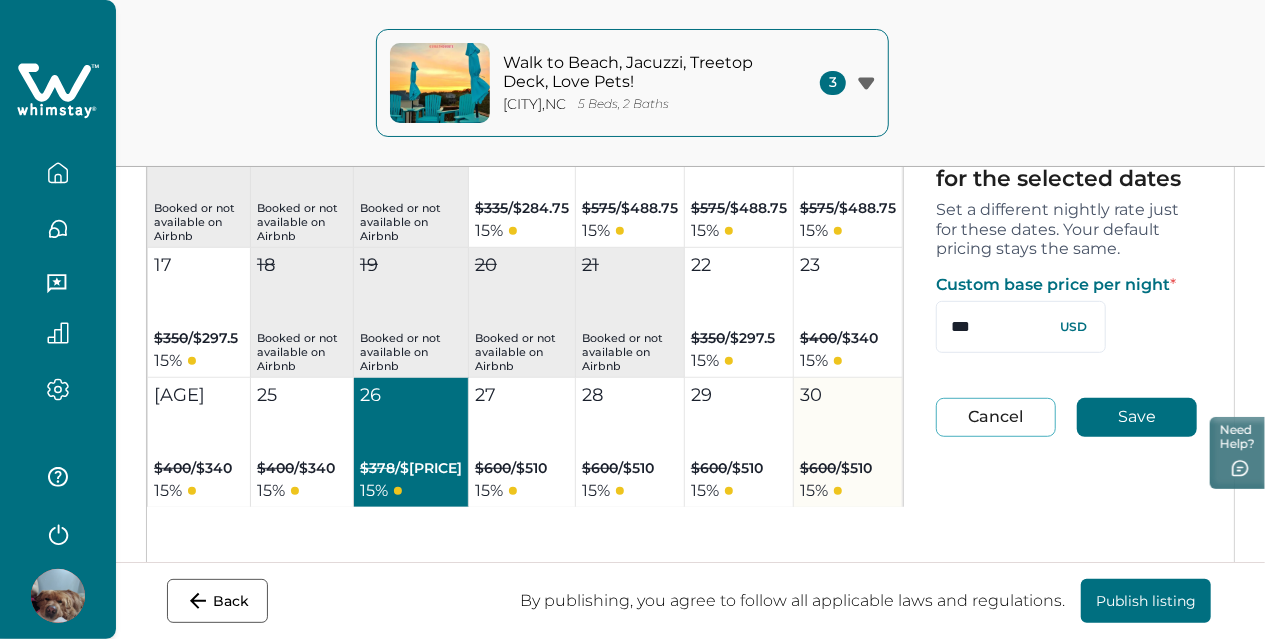 type 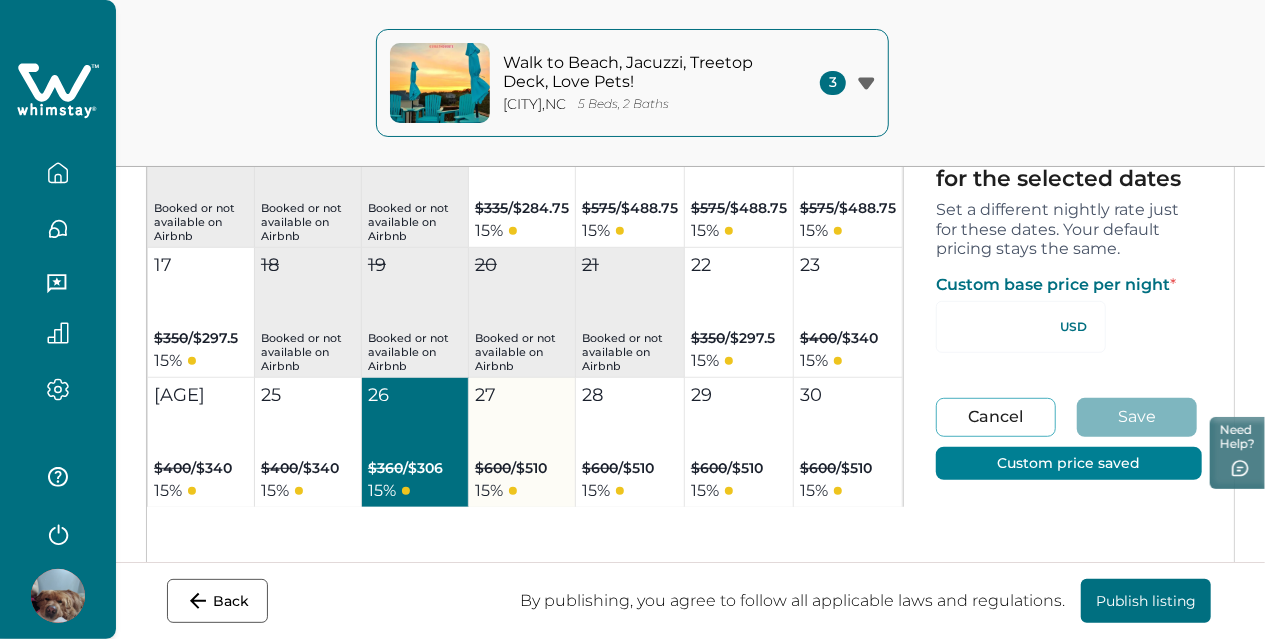 type on "*" 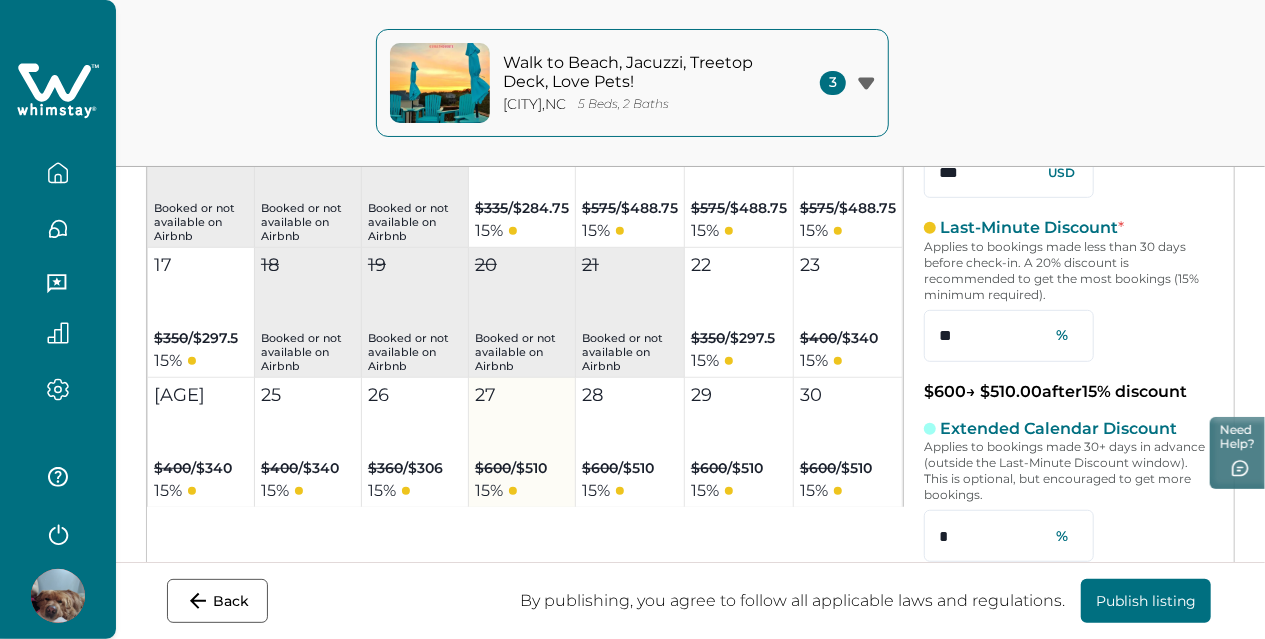 click on "27 $600  /  $510 15 %" at bounding box center [522, 443] 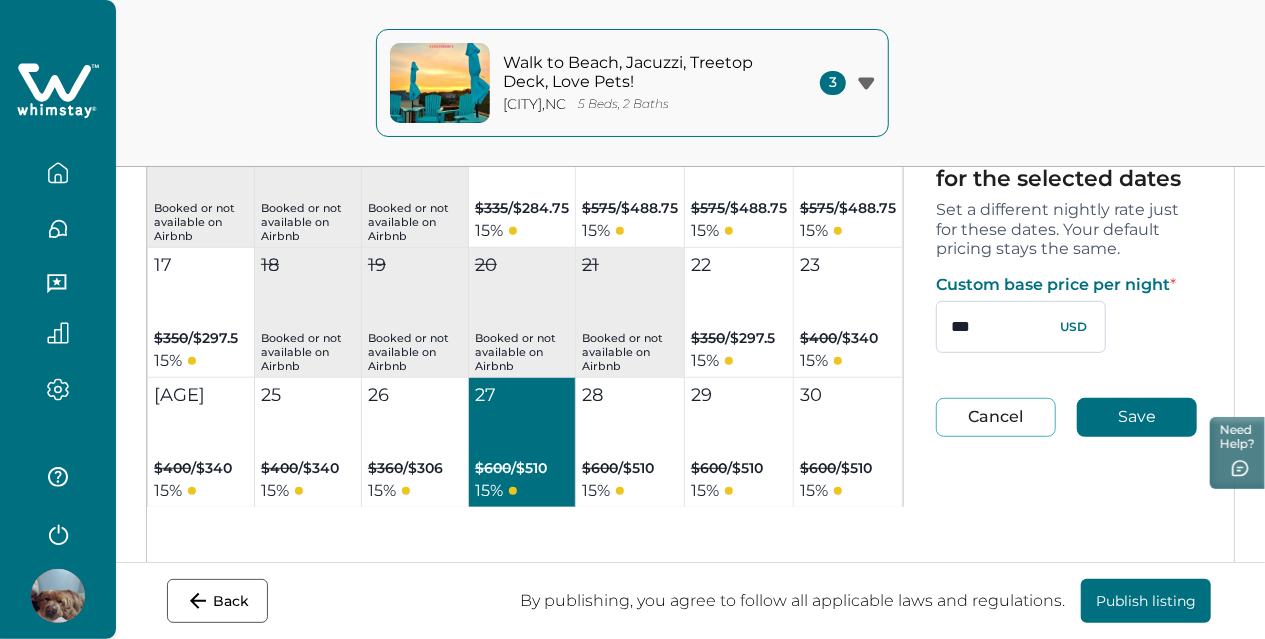 click on "***" at bounding box center (1021, 327) 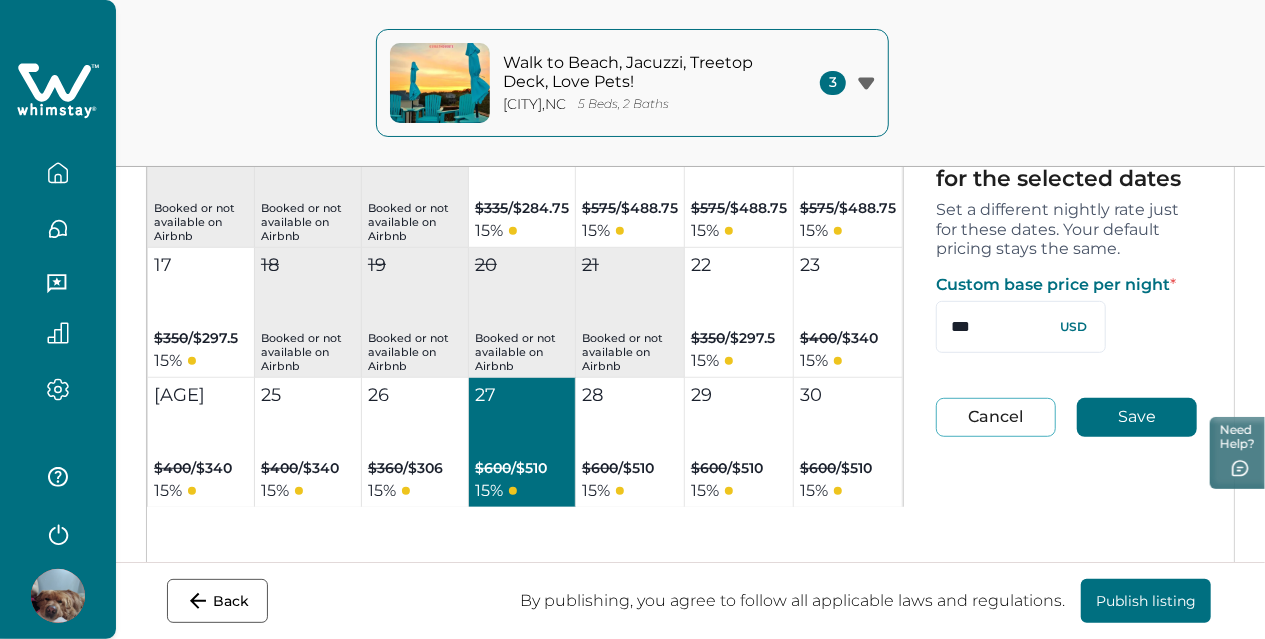 drag, startPoint x: 952, startPoint y: 329, endPoint x: 898, endPoint y: 329, distance: 54 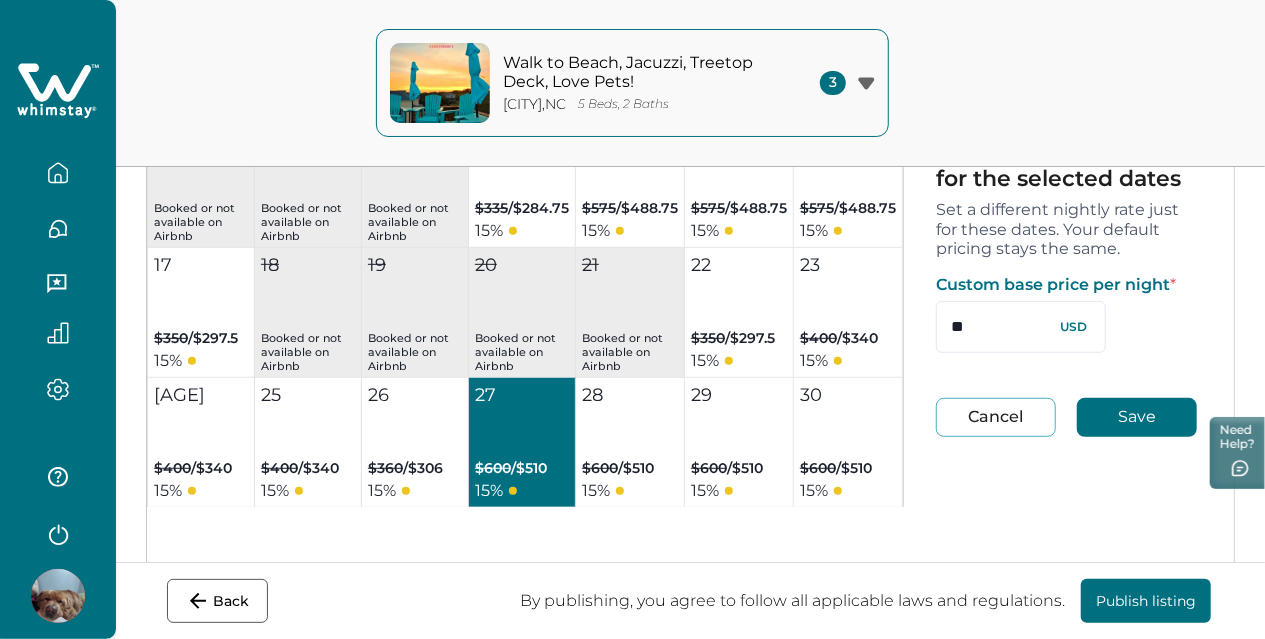 type on "*" 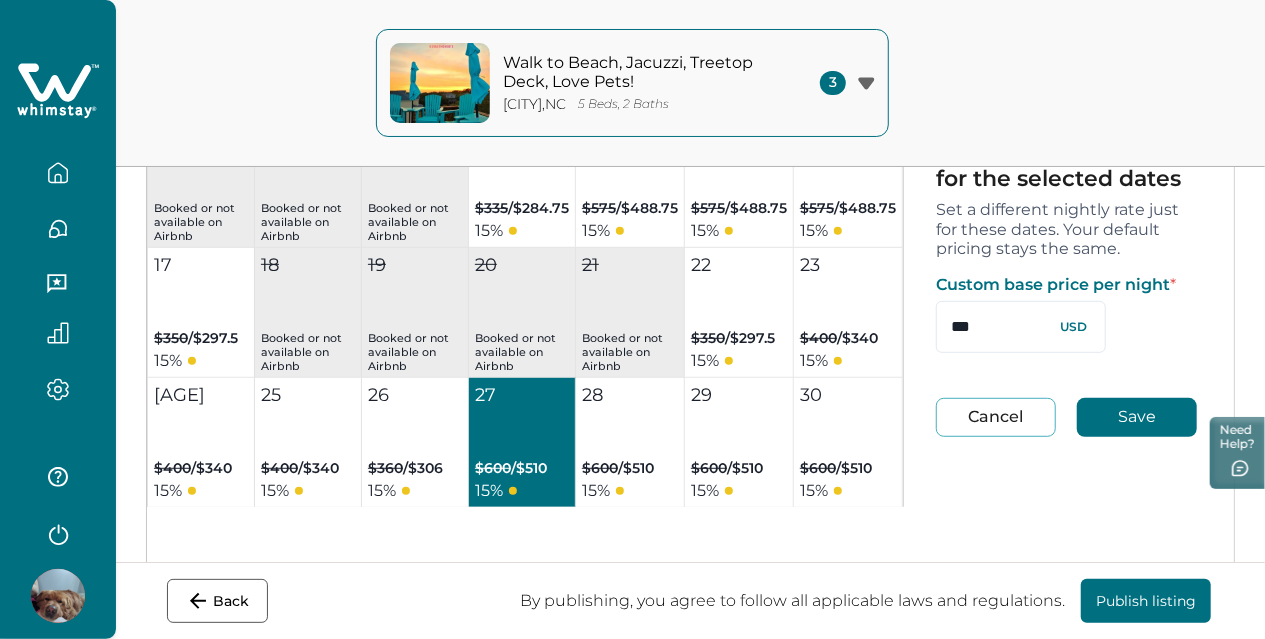 type on "***" 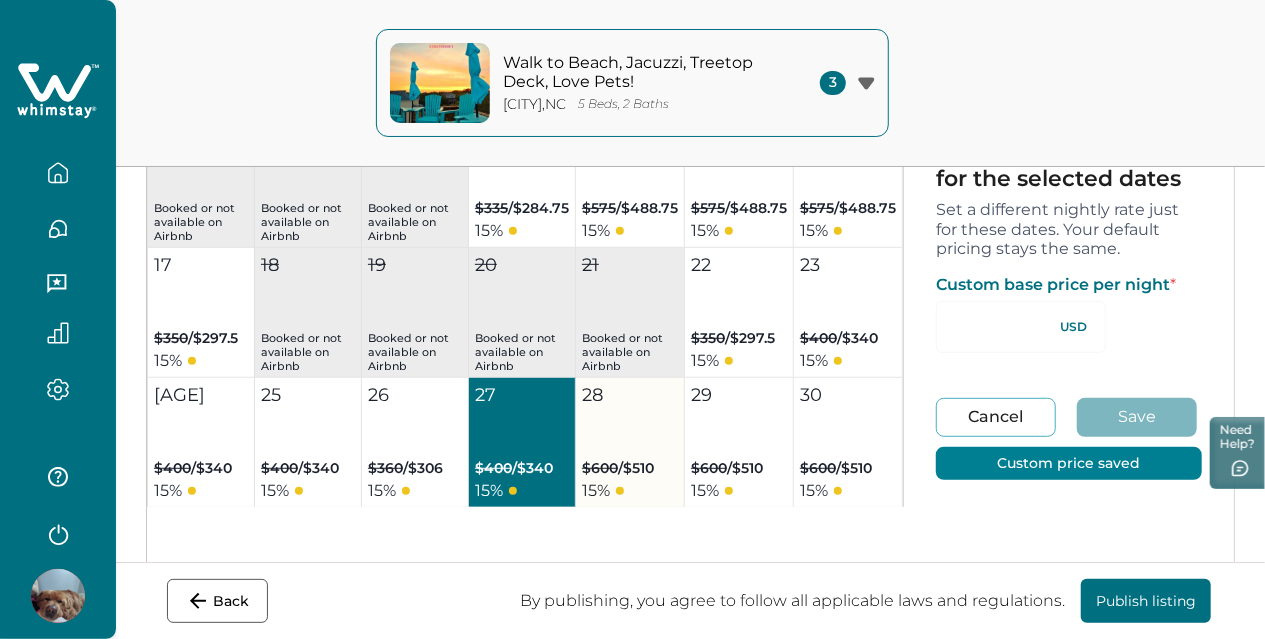 click on "15 %" at bounding box center [618, 491] 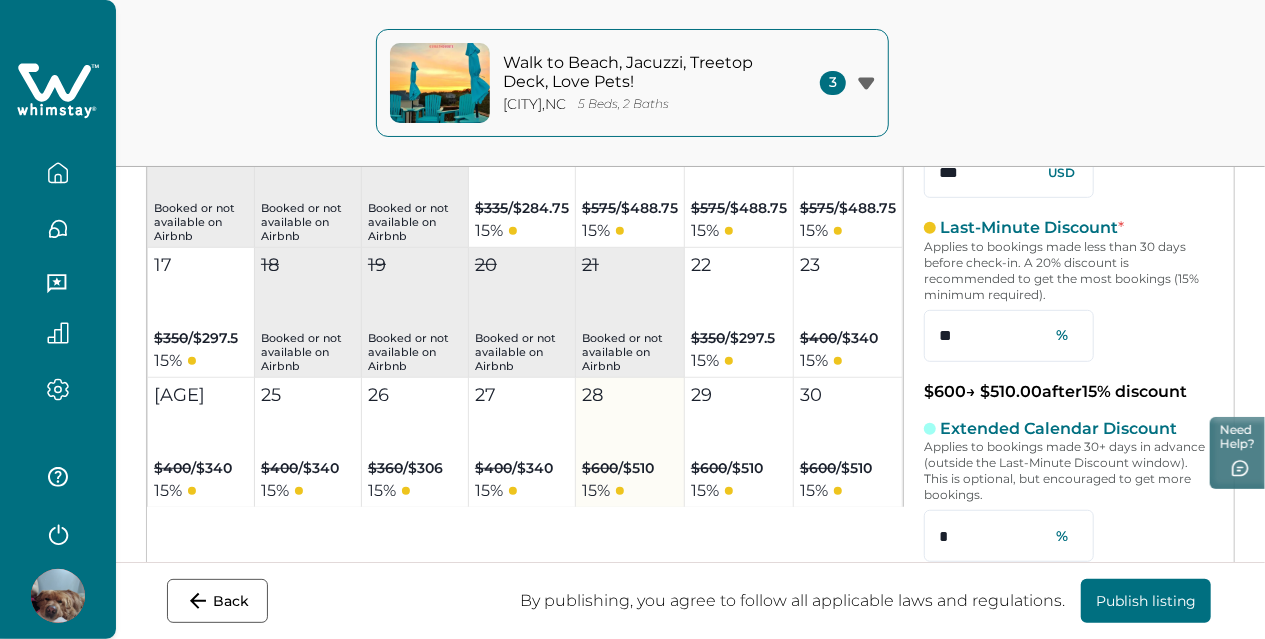 click on "28 $600 / $510 15 %" at bounding box center (630, 443) 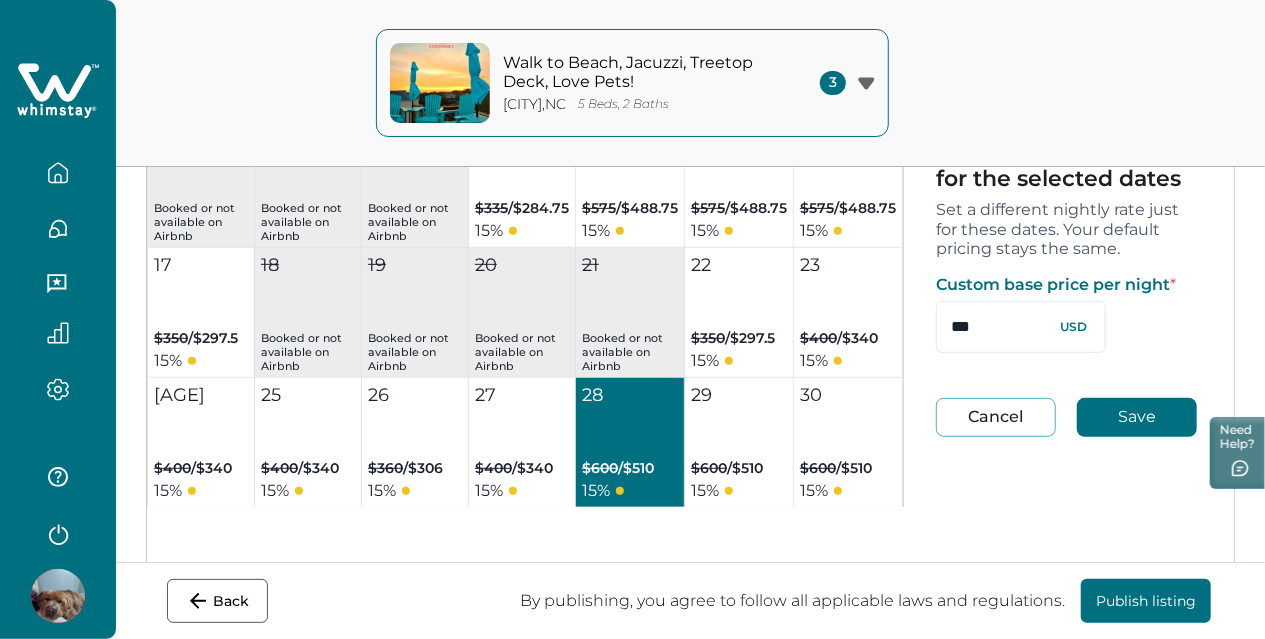 click on "28 $600 / $510 15 %" at bounding box center (630, 443) 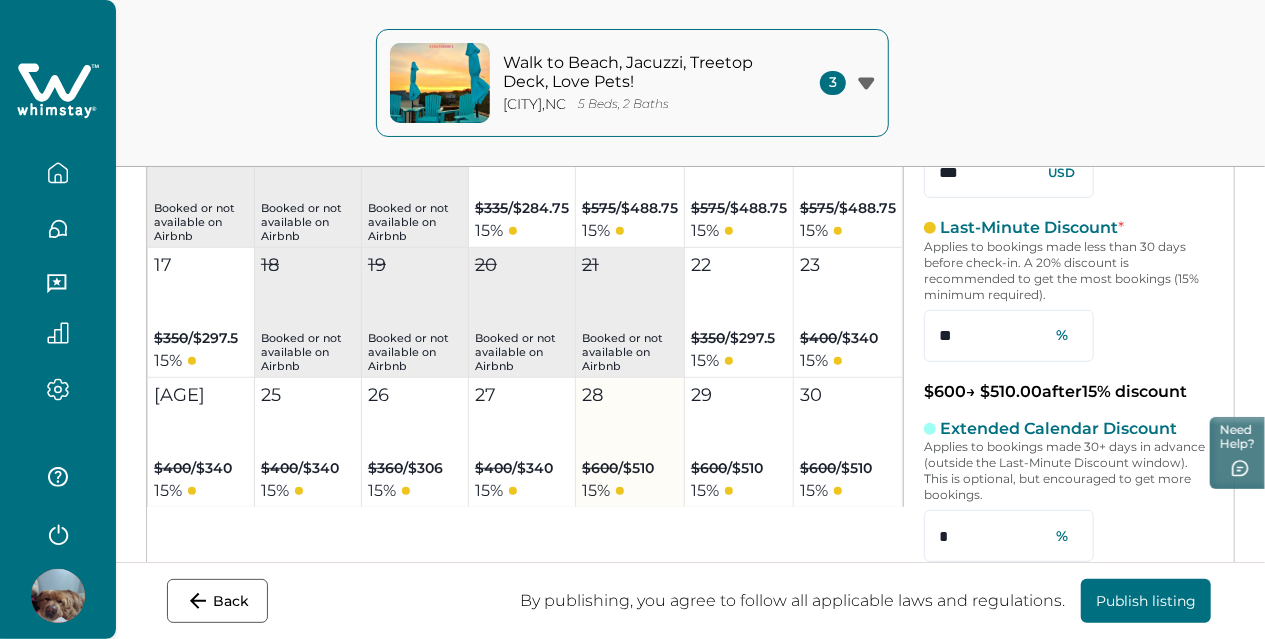 click on "28 $600 / $510 15 %" at bounding box center [630, 443] 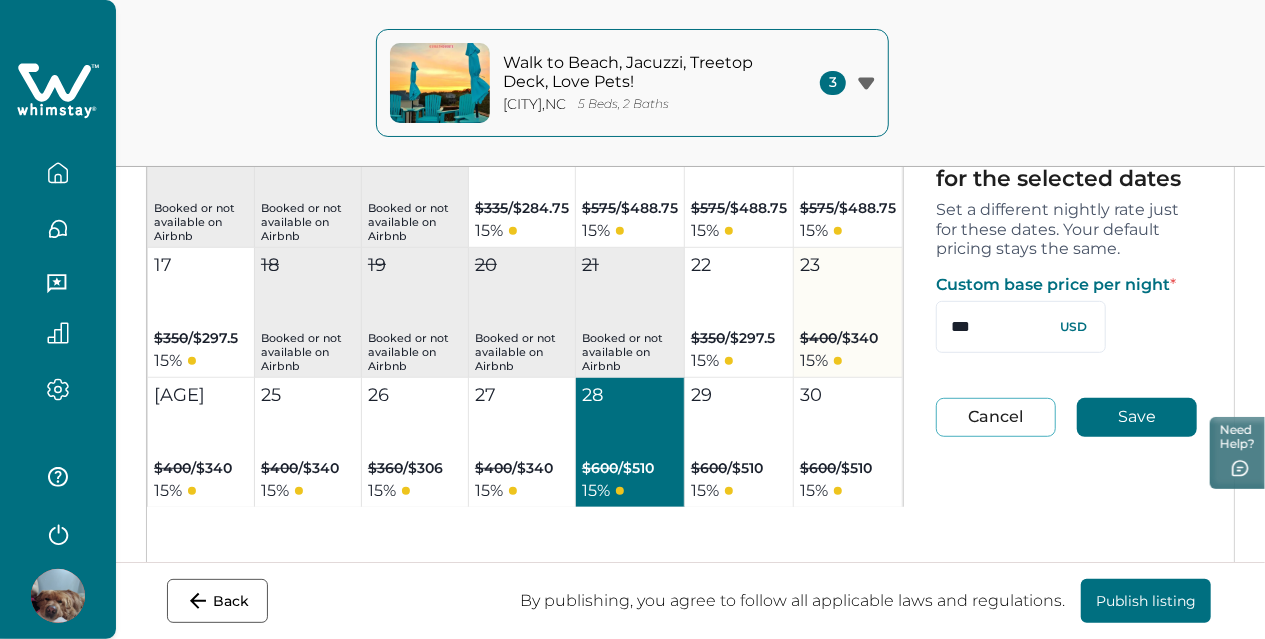 drag, startPoint x: 962, startPoint y: 333, endPoint x: 830, endPoint y: 348, distance: 132.84953 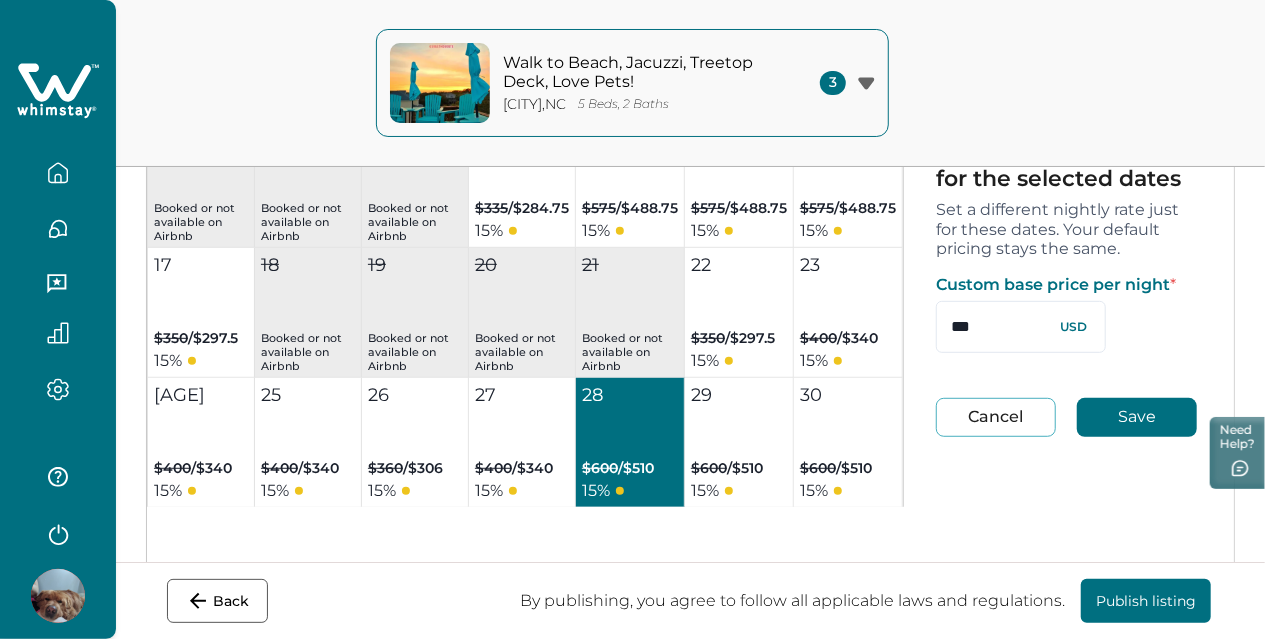 type on "***" 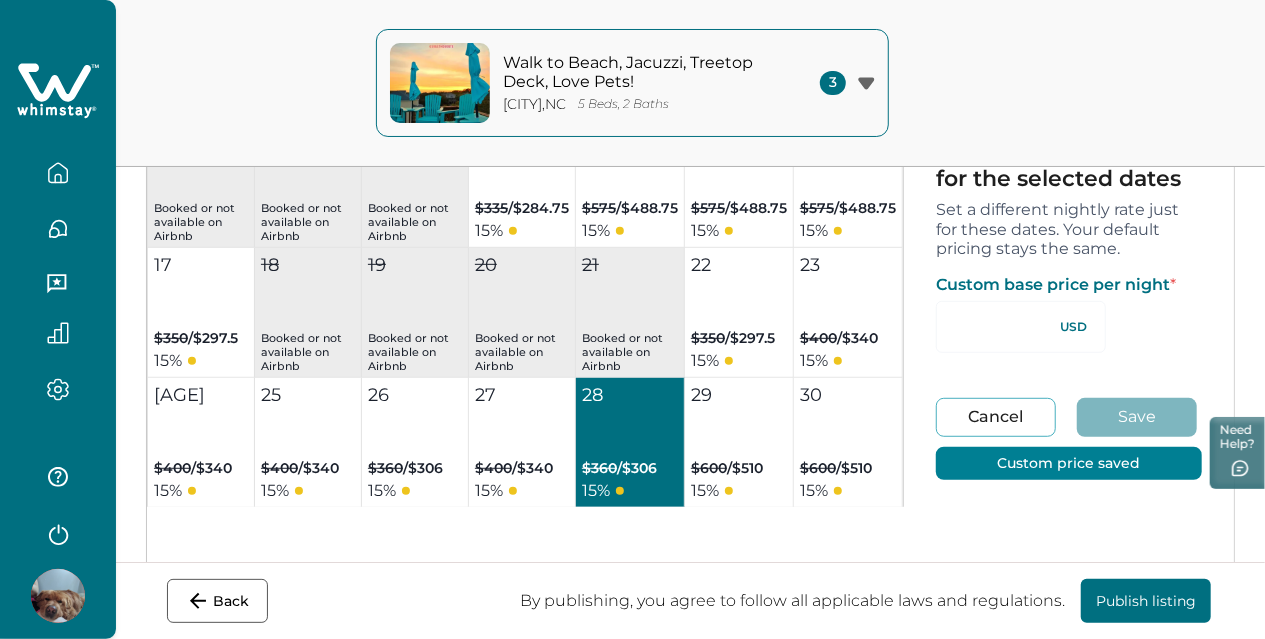 type on "*" 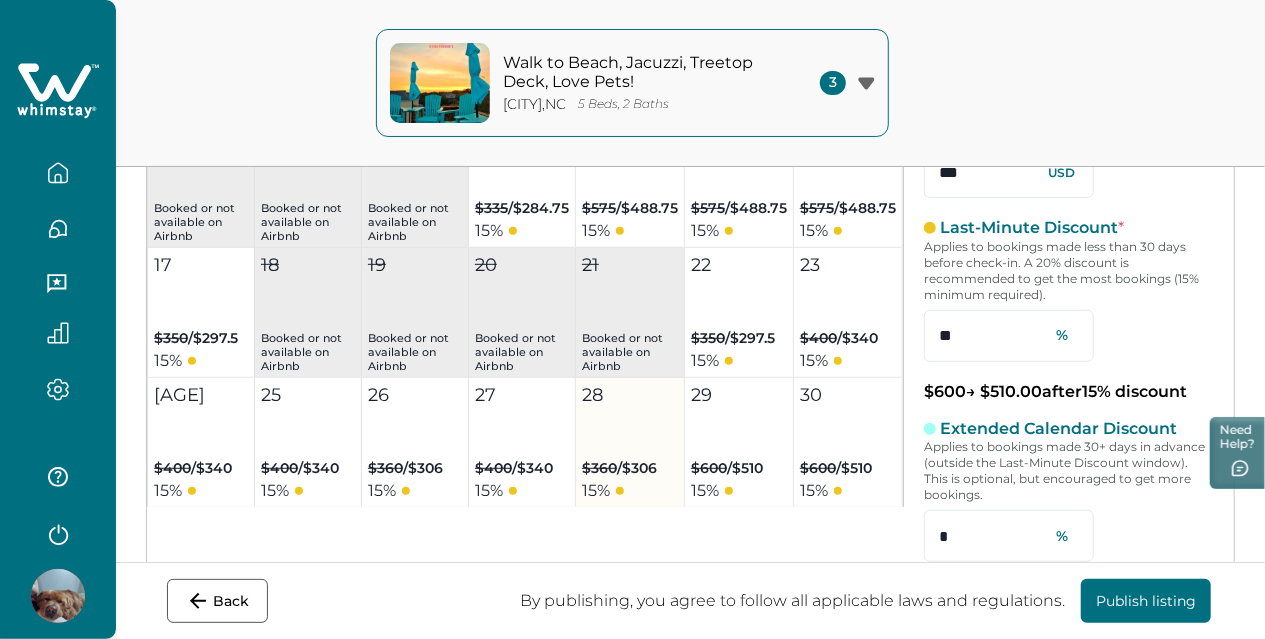 click on "$[PRICE]  /  $[PRICE]" at bounding box center [619, 468] 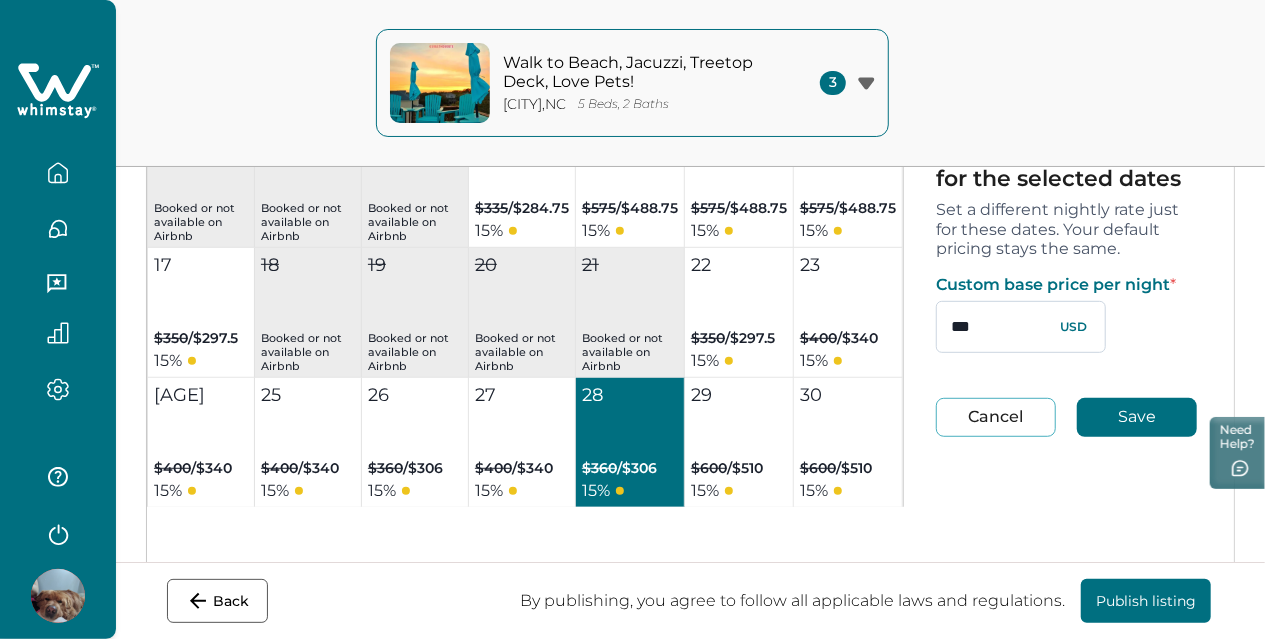 click on "***" at bounding box center [1021, 327] 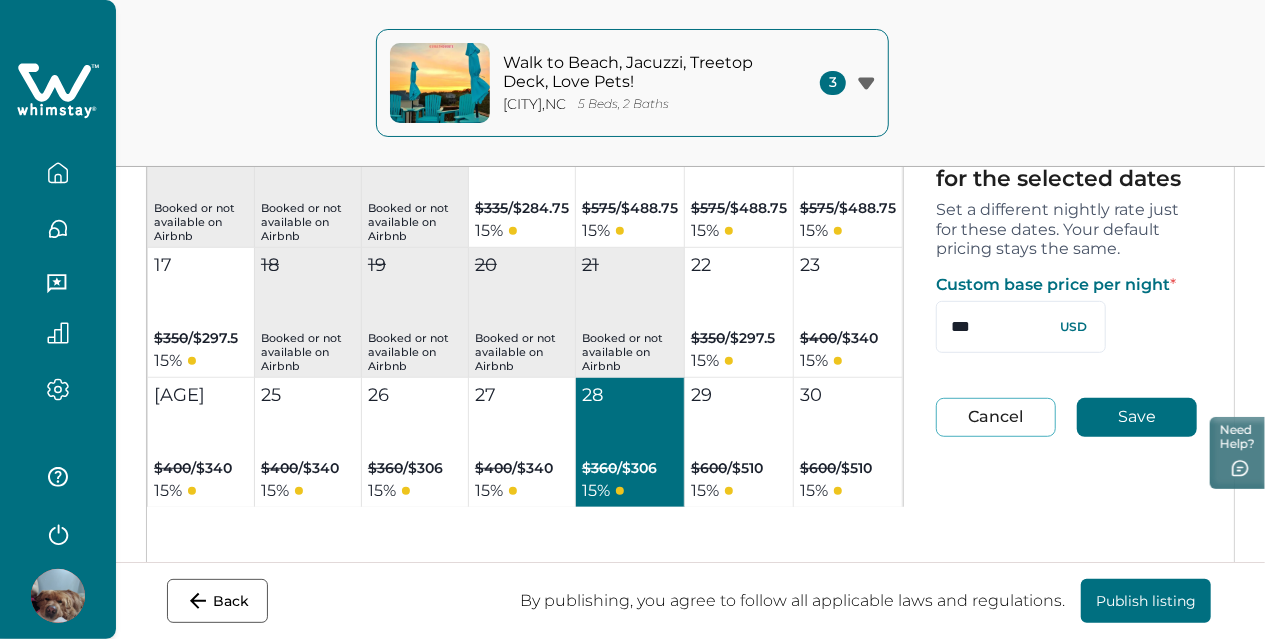 type on "***" 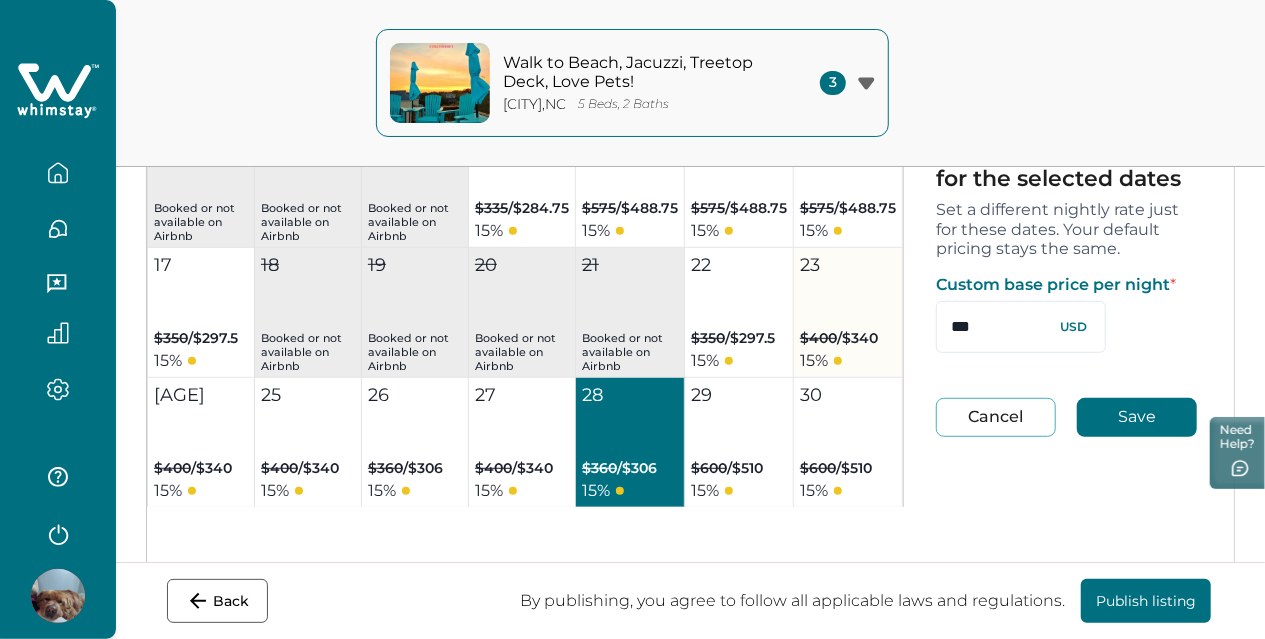 type 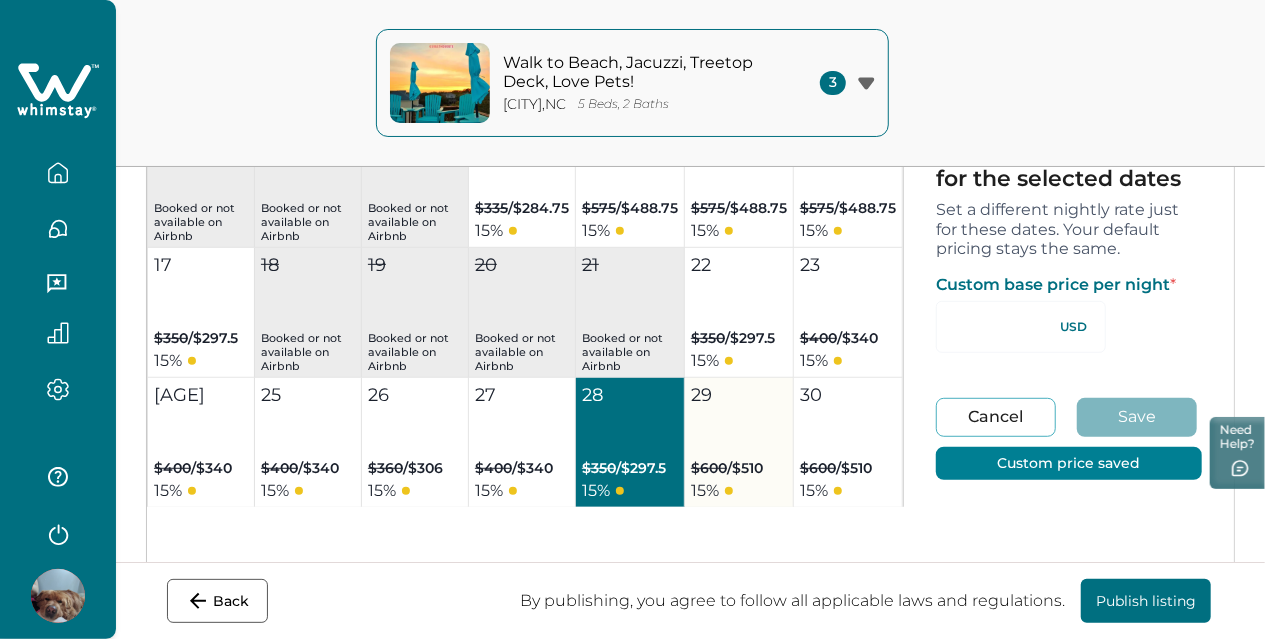 type on "*" 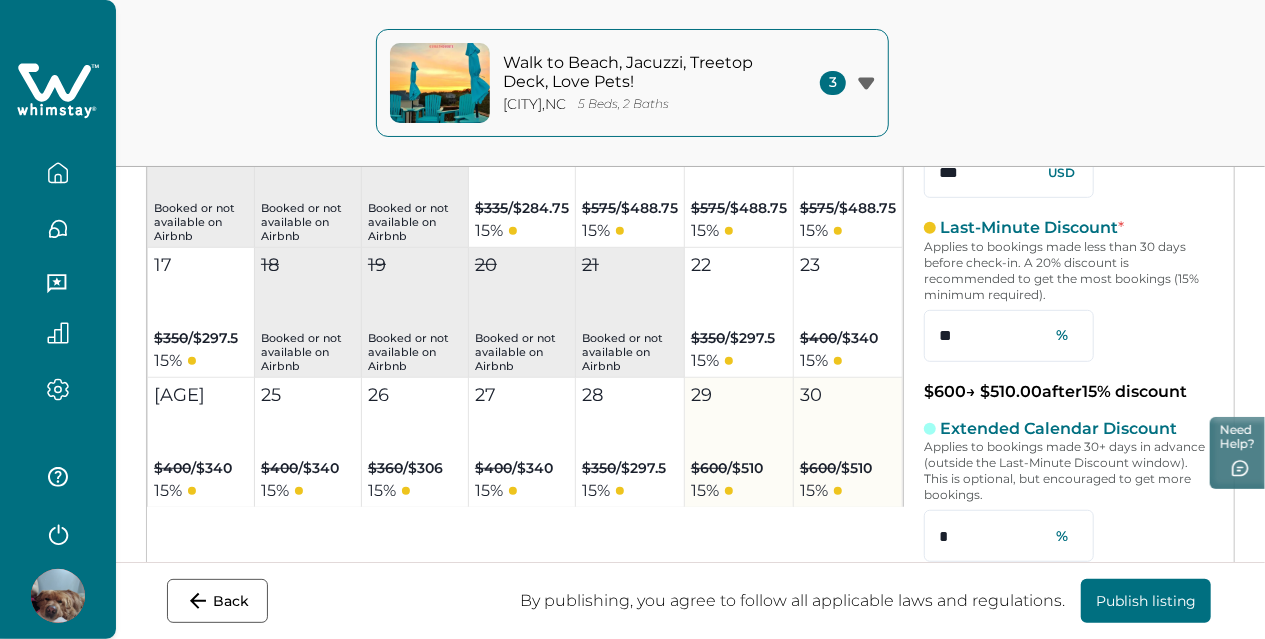 drag, startPoint x: 682, startPoint y: 430, endPoint x: 803, endPoint y: 431, distance: 121.004135 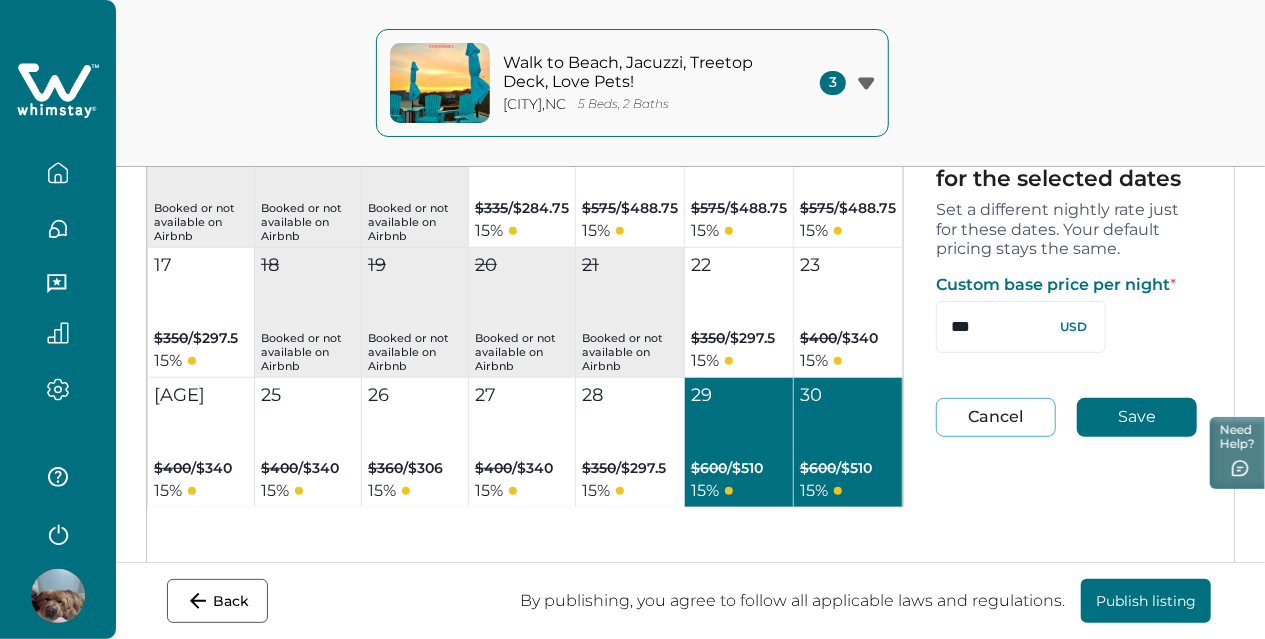 click on "[NUMBER] $600 / $510 15 %" at bounding box center [848, 443] 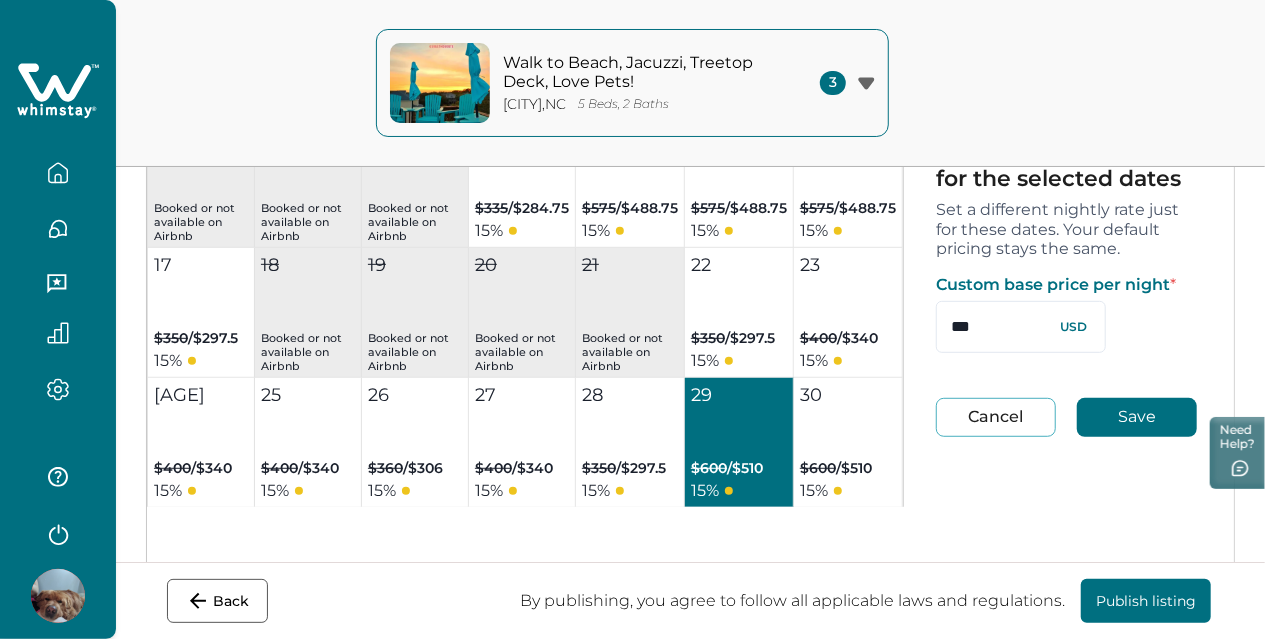 drag, startPoint x: 972, startPoint y: 323, endPoint x: 888, endPoint y: 321, distance: 84.0238 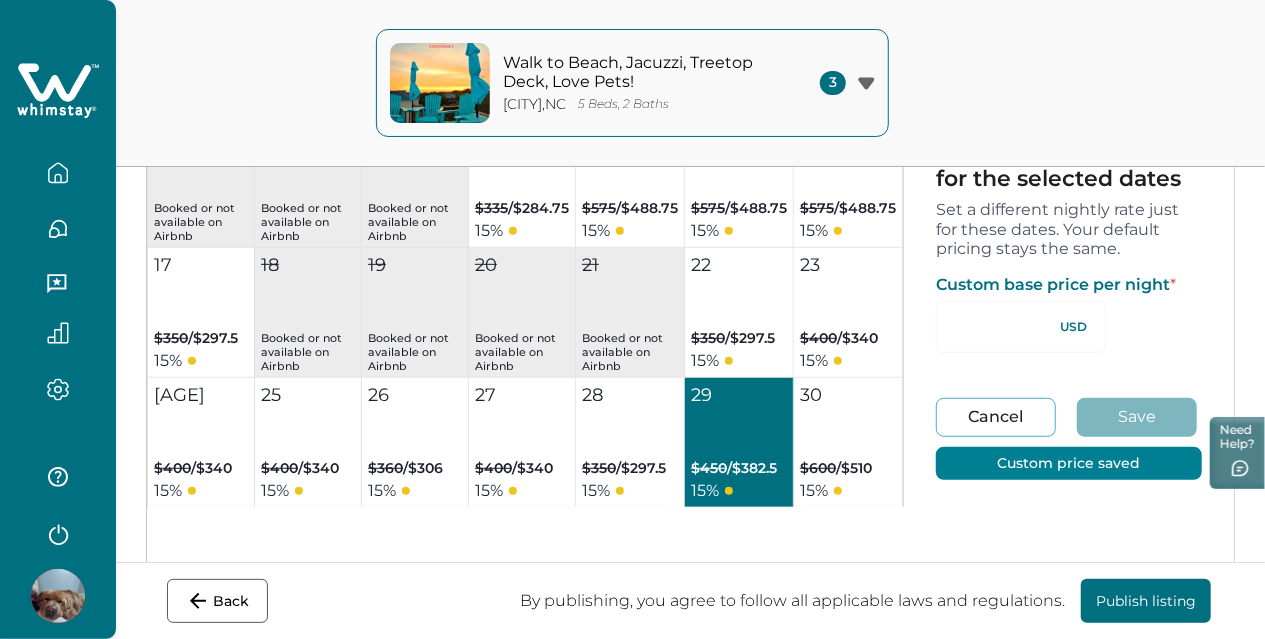 type on "*" 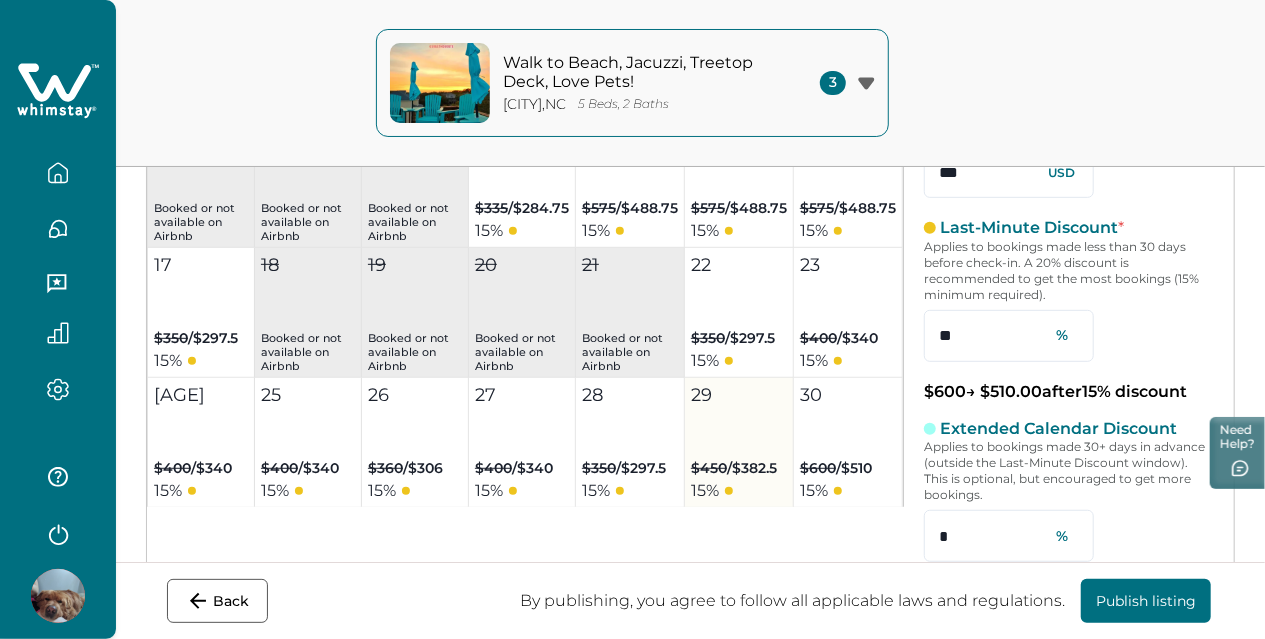 click on "29 $[PRICE] / $[PRICE] 15 %" at bounding box center [739, 443] 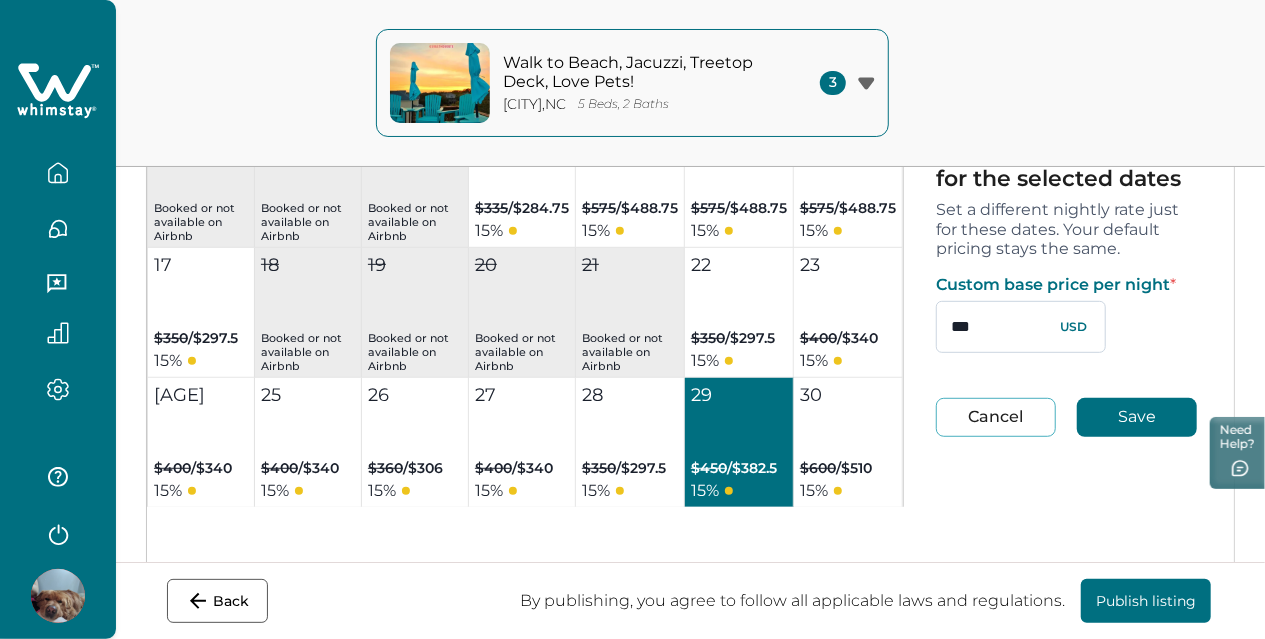 click on "***" at bounding box center (1021, 327) 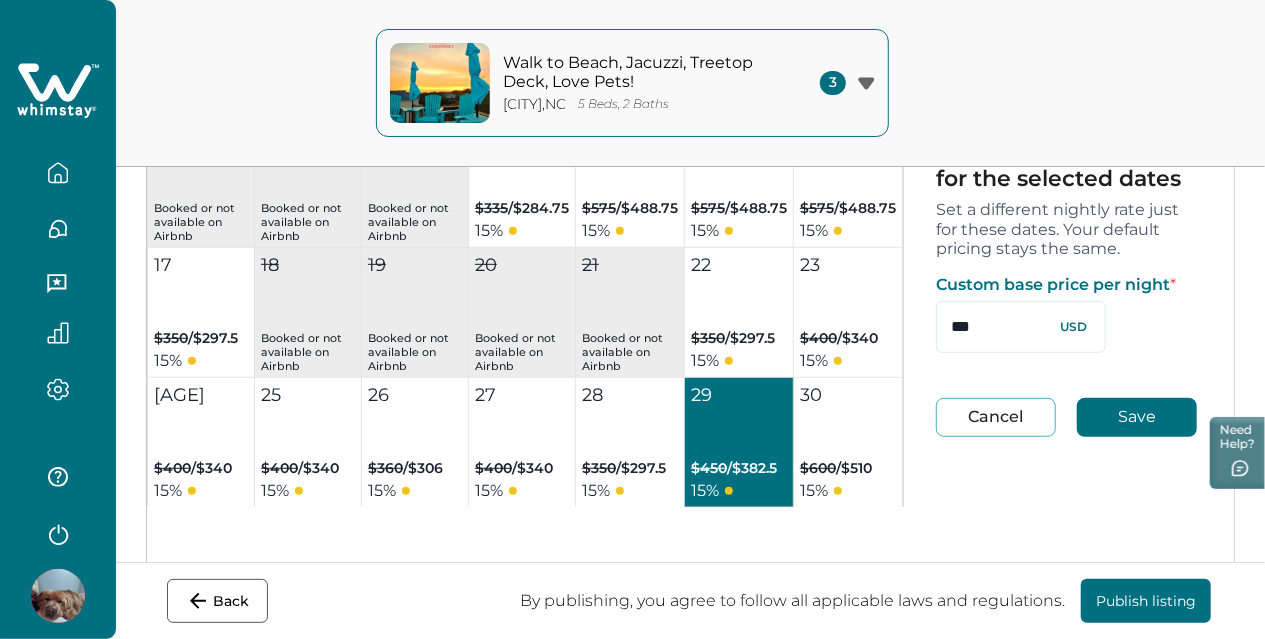 type on "***" 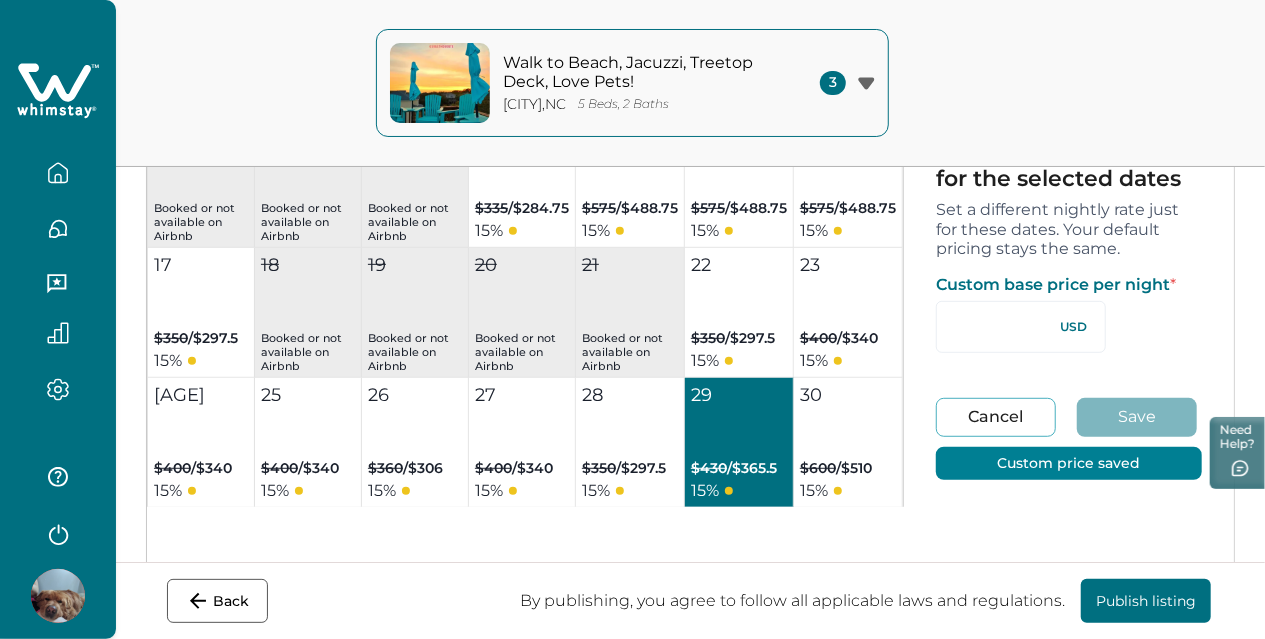 type on "*" 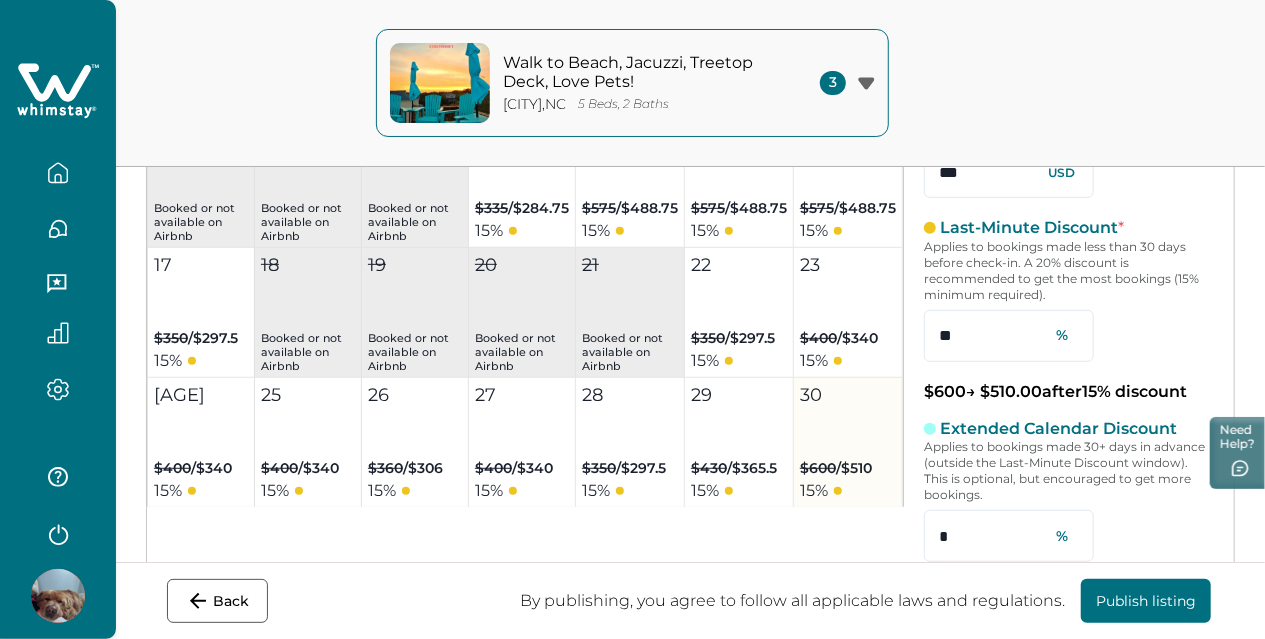 click on "15 %" at bounding box center [836, 491] 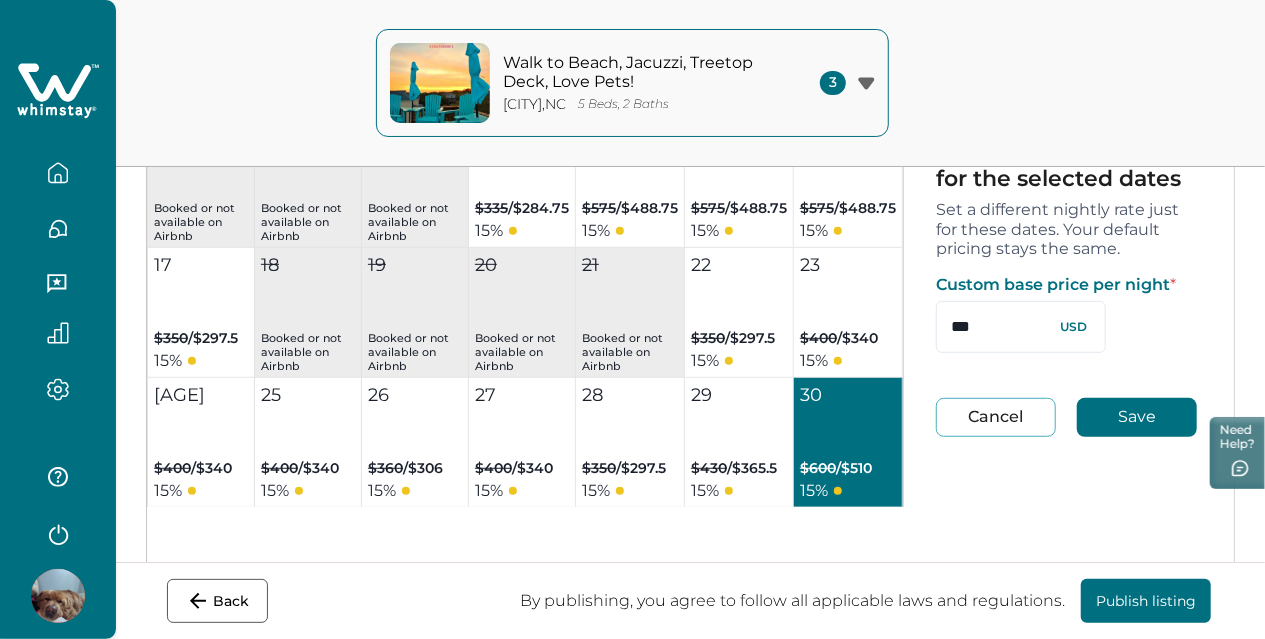 drag, startPoint x: 974, startPoint y: 329, endPoint x: 904, endPoint y: 334, distance: 70.178345 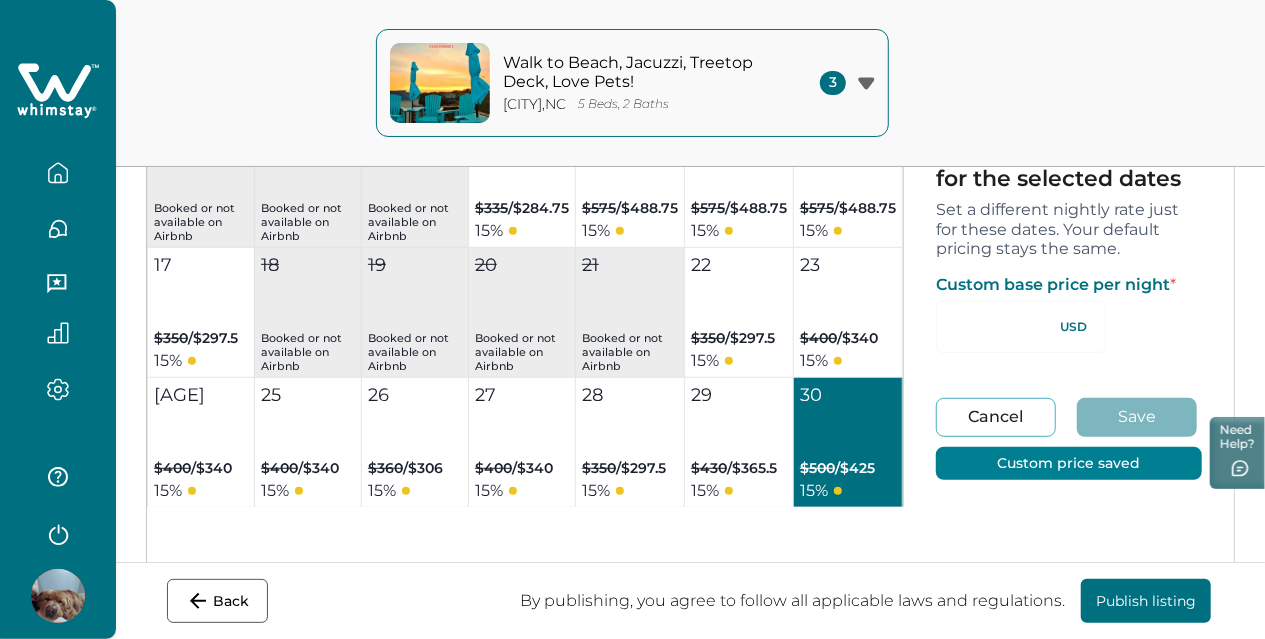 type on "*" 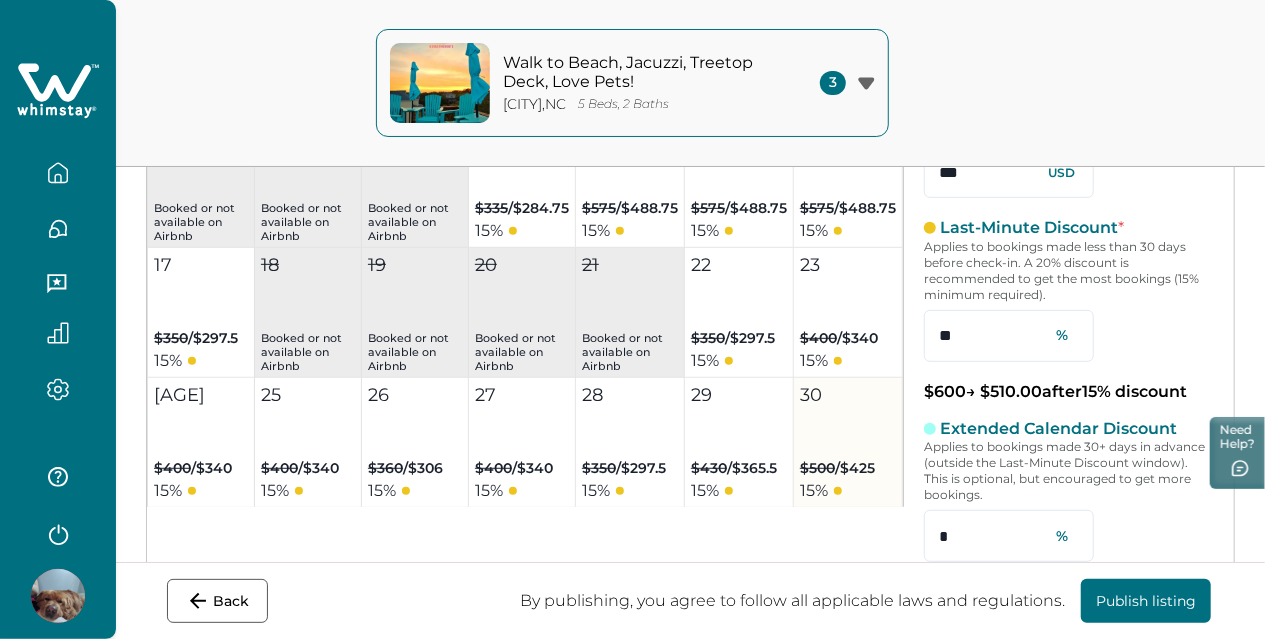 click on "$500  /  $425" at bounding box center (837, 468) 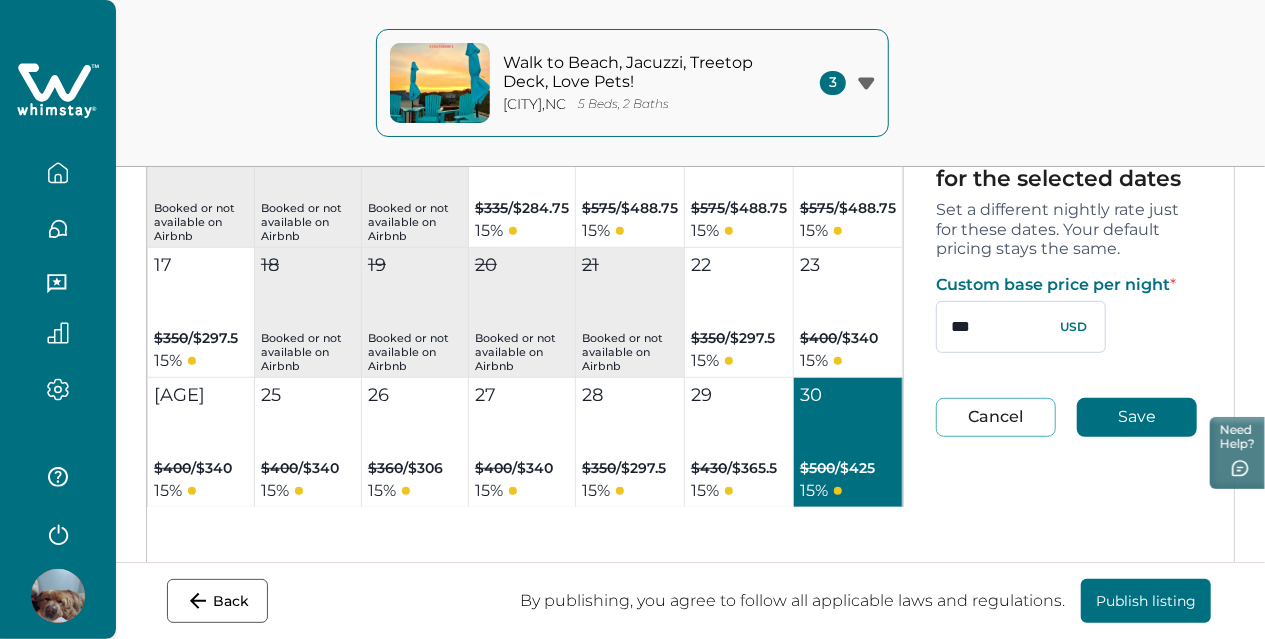 click on "***" at bounding box center [1021, 327] 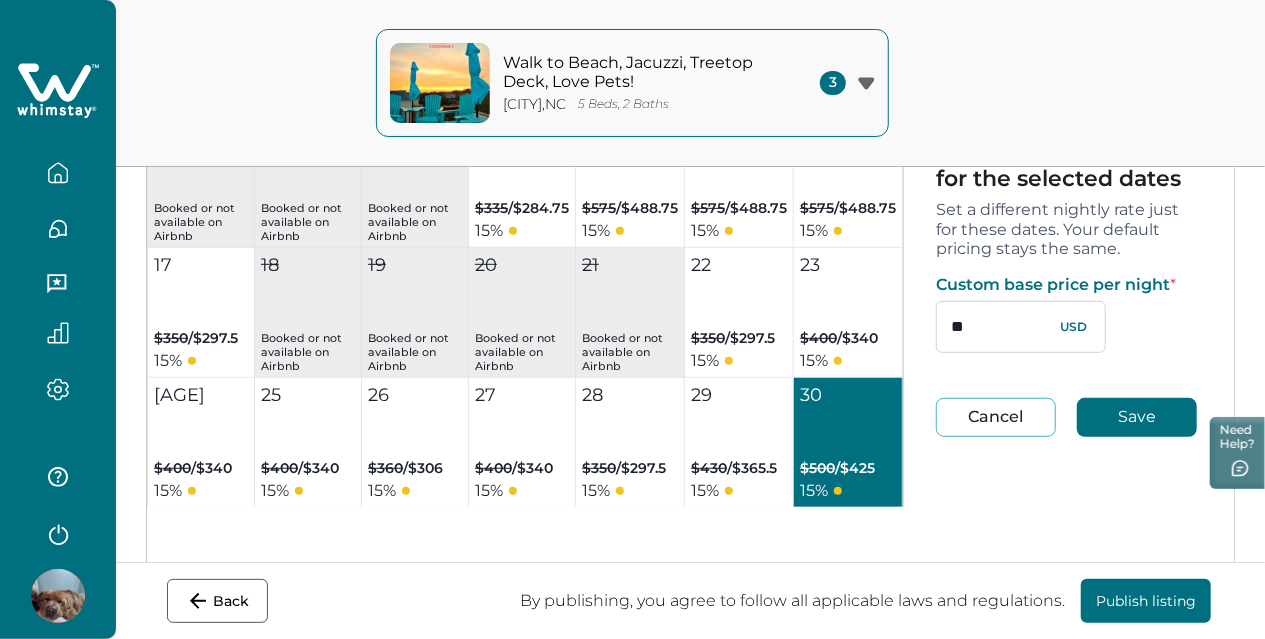 type on "*" 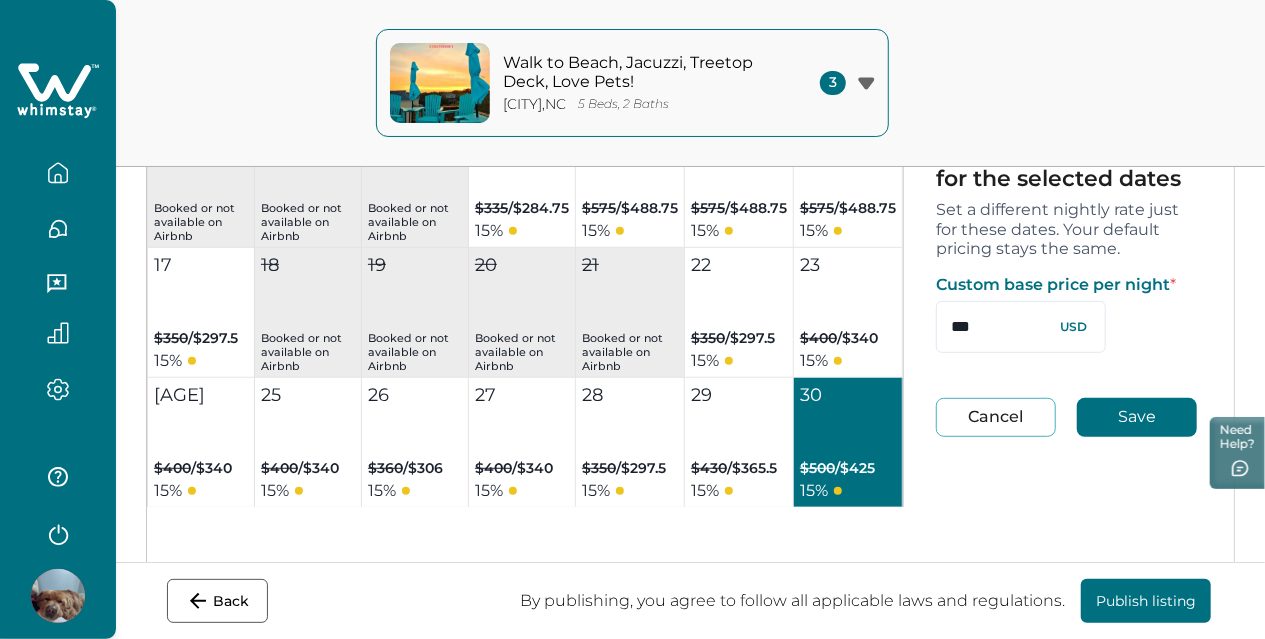 type on "***" 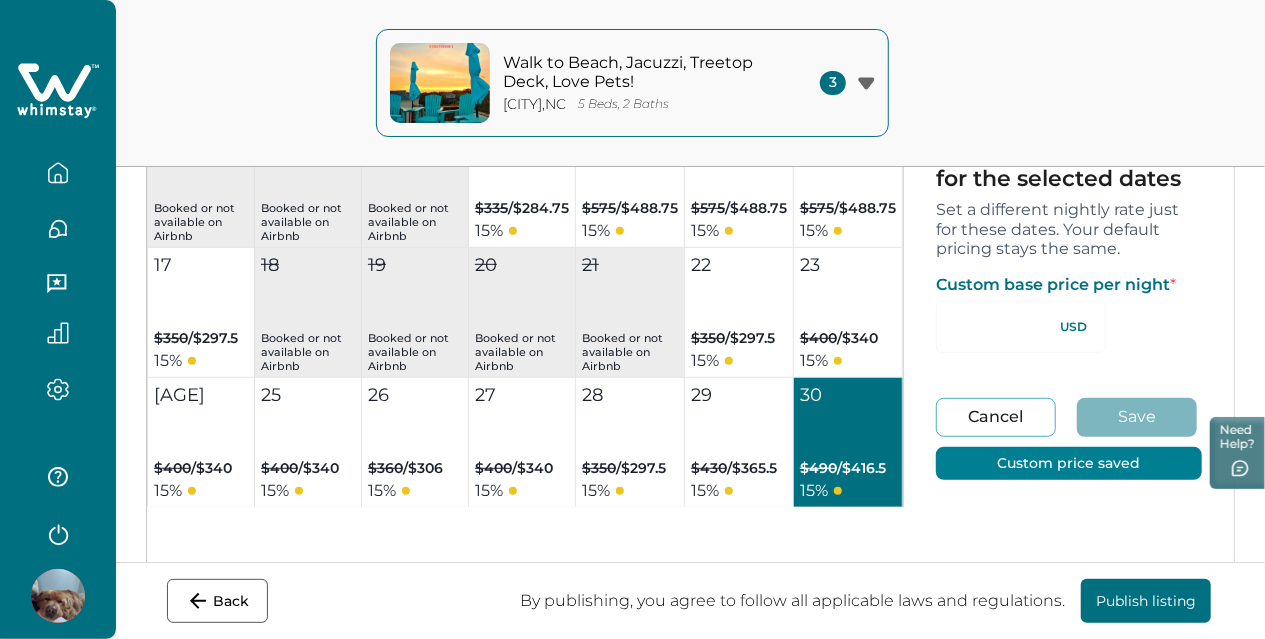 type on "*" 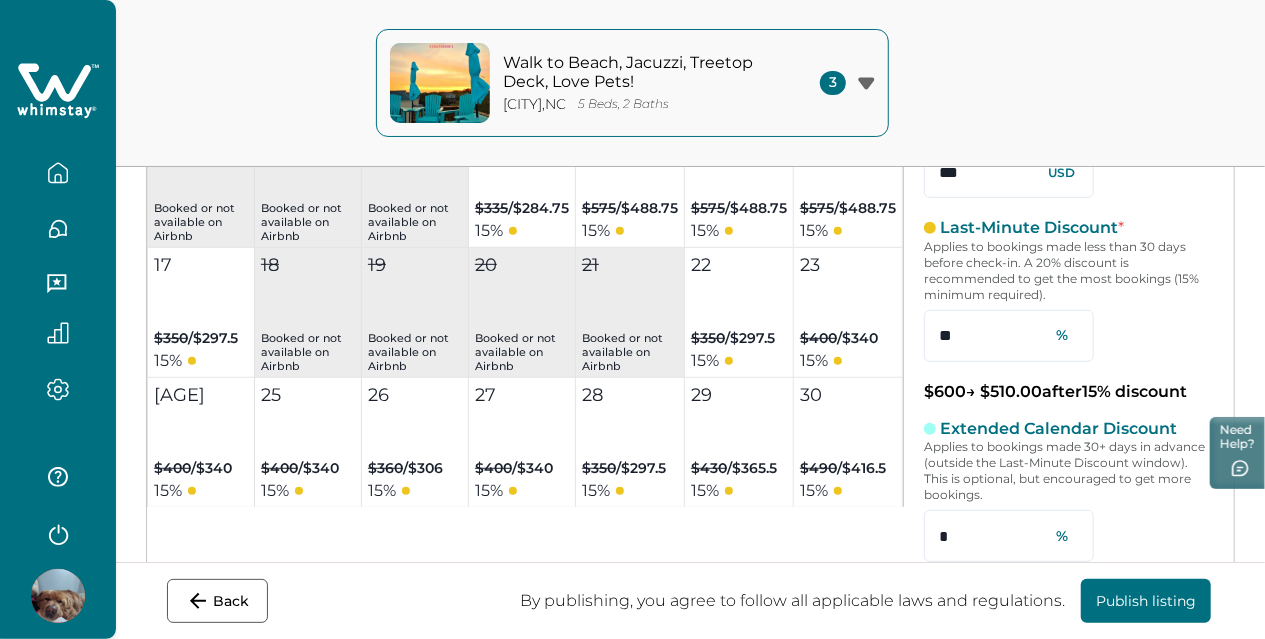 click on "Last-Minute Discount * Applies to bookings made less than 30 days before check-in. A 20% discount is recommended to get the most bookings (15% minimum required). ** %" at bounding box center [1069, 289] 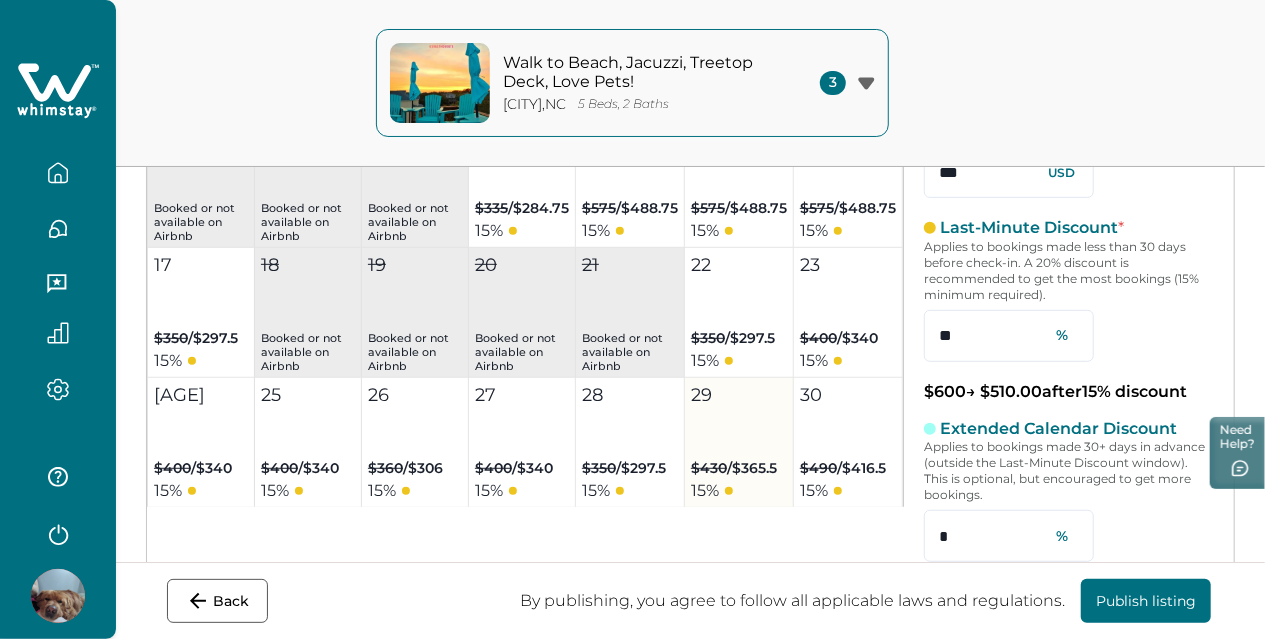 click on "[NUMBER] $430 / $365.5 15 %" at bounding box center (739, 443) 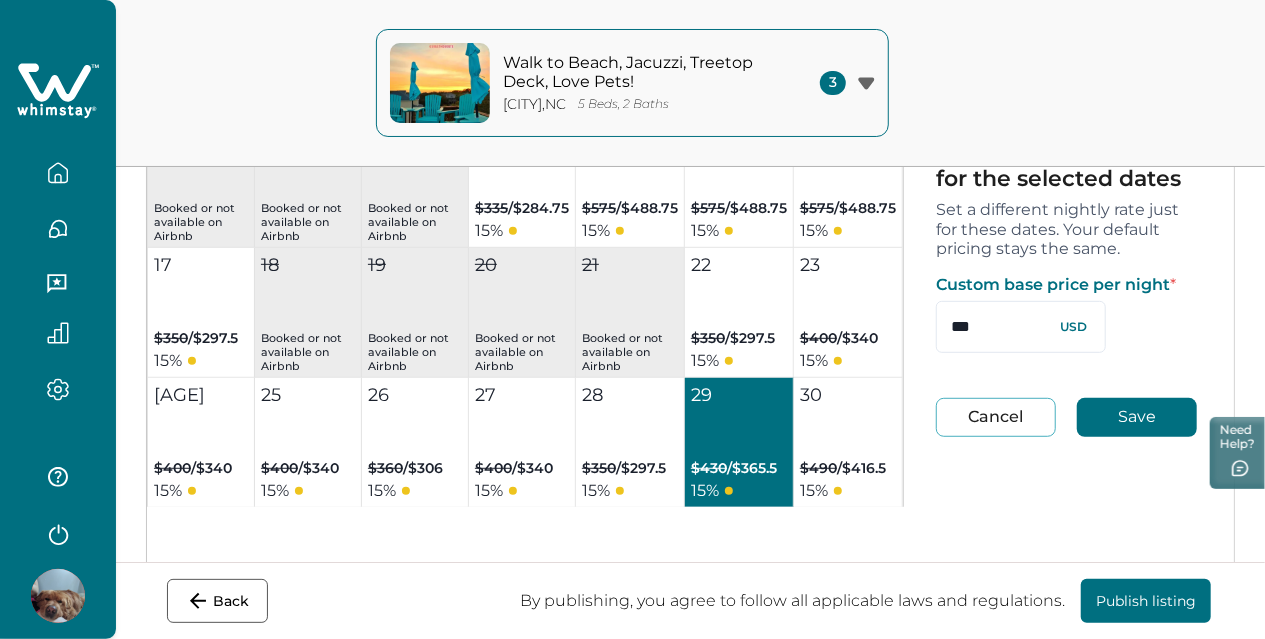 drag, startPoint x: 966, startPoint y: 344, endPoint x: 876, endPoint y: 344, distance: 90 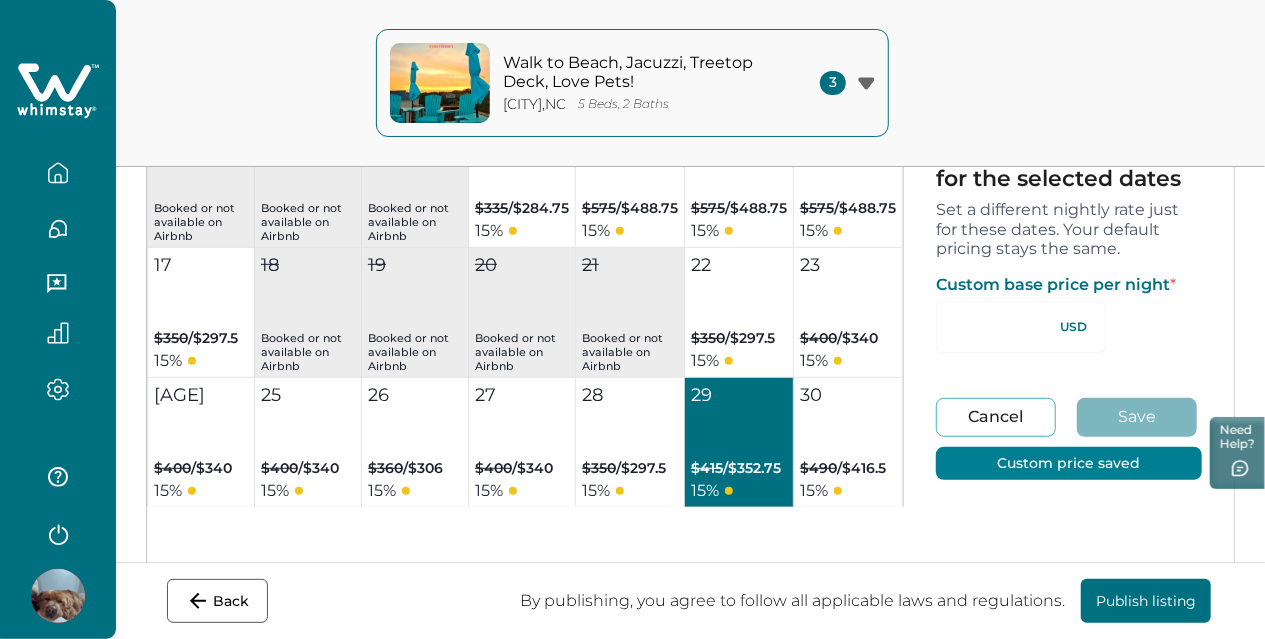 type on "*" 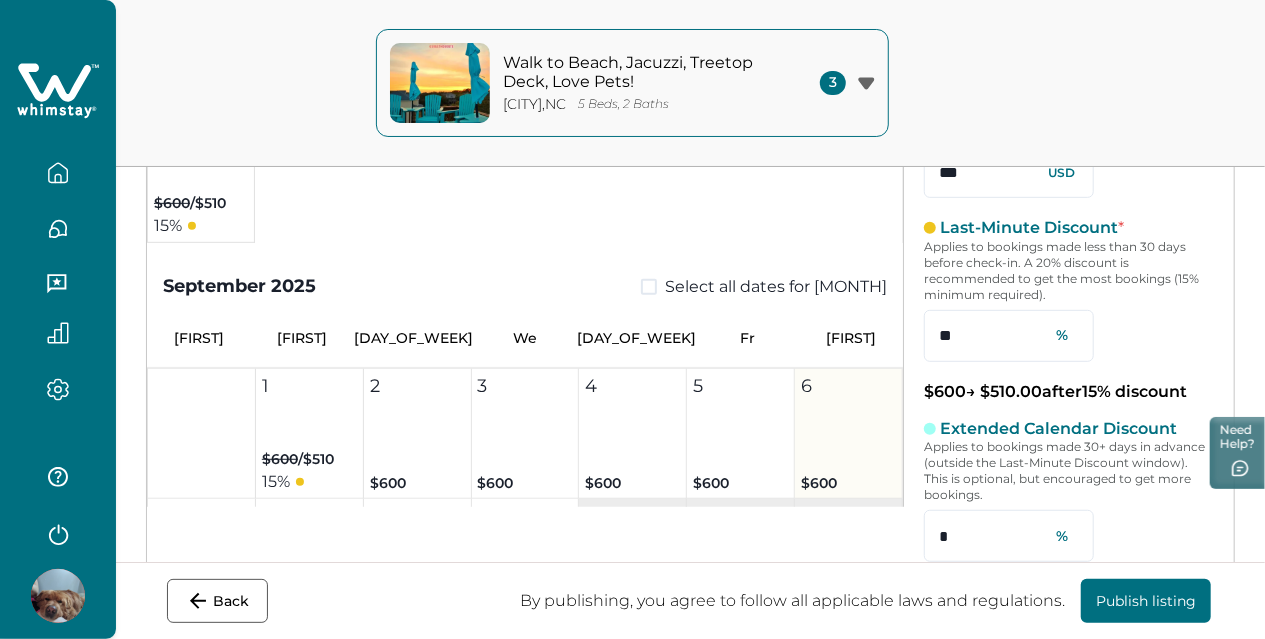 scroll, scrollTop: 600, scrollLeft: 0, axis: vertical 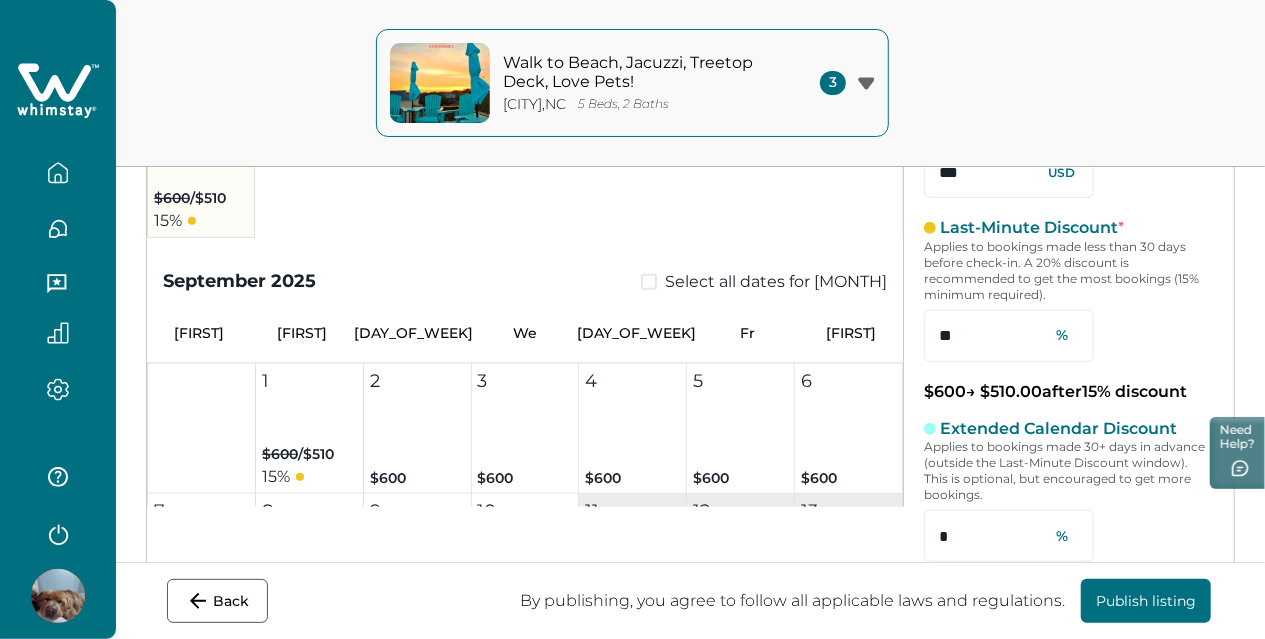 click on "15 %" at bounding box center [190, 221] 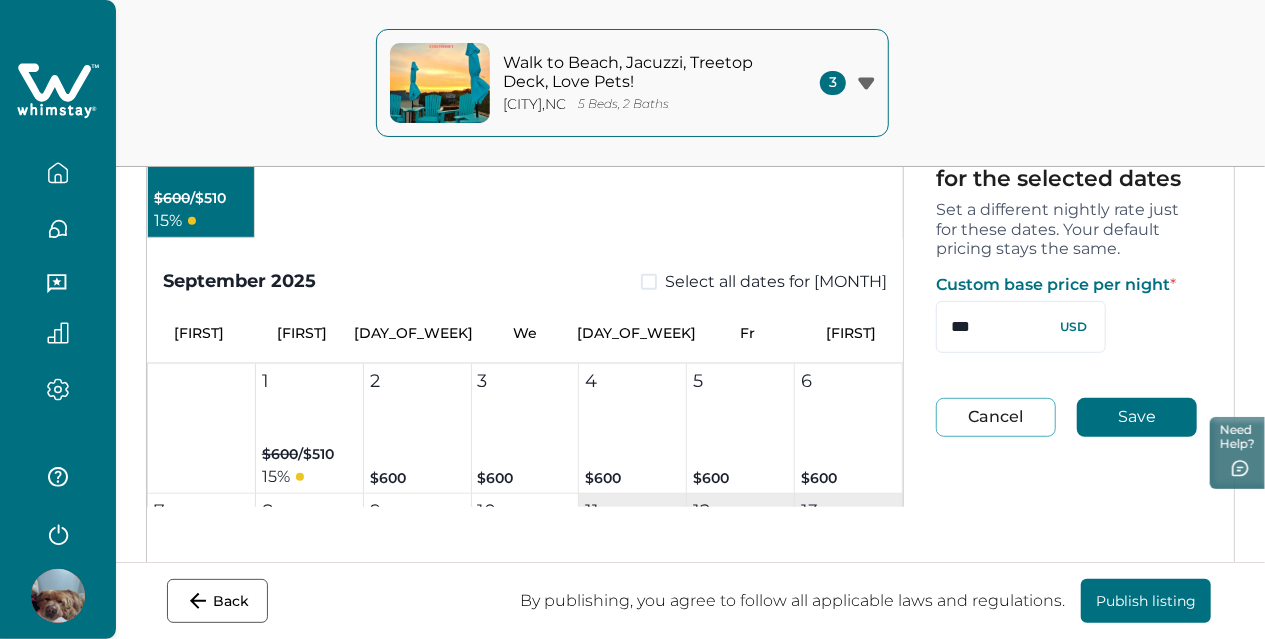drag, startPoint x: 974, startPoint y: 331, endPoint x: 852, endPoint y: 323, distance: 122.26202 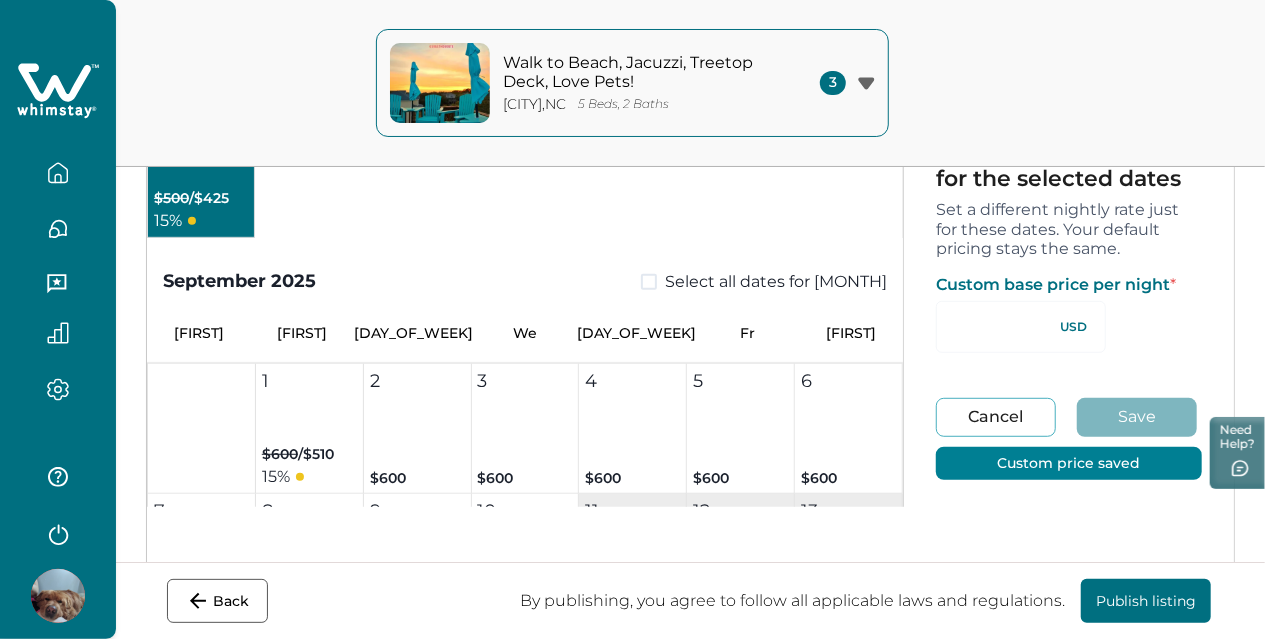 type on "*" 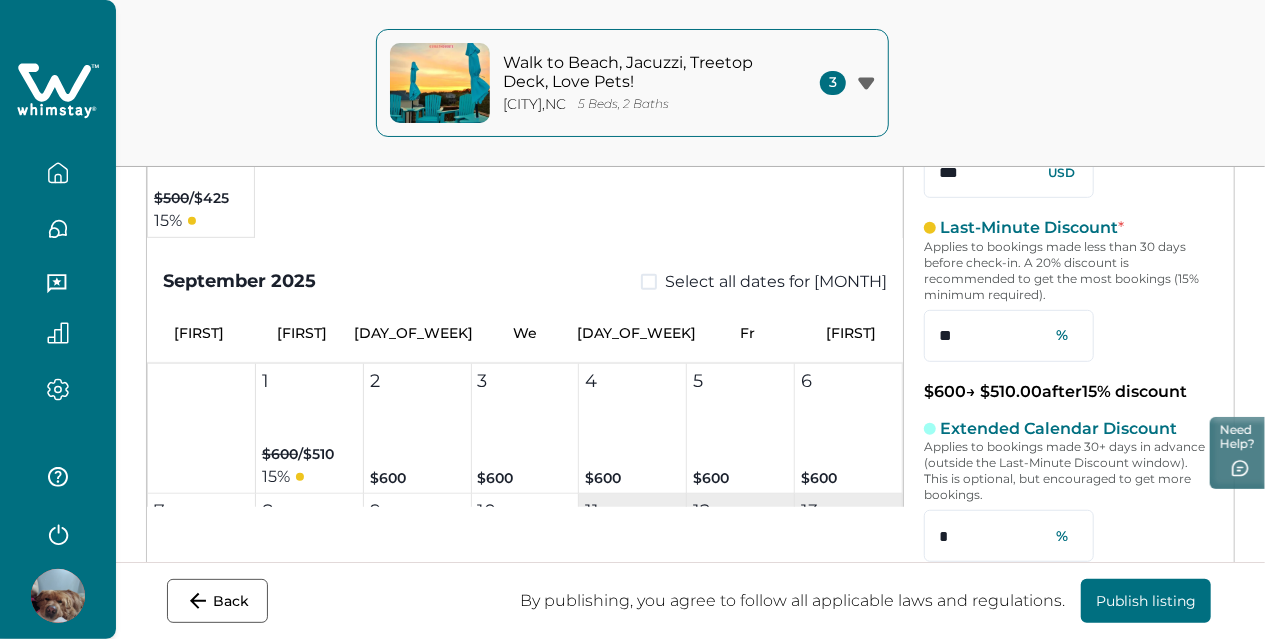 scroll, scrollTop: 201, scrollLeft: 0, axis: vertical 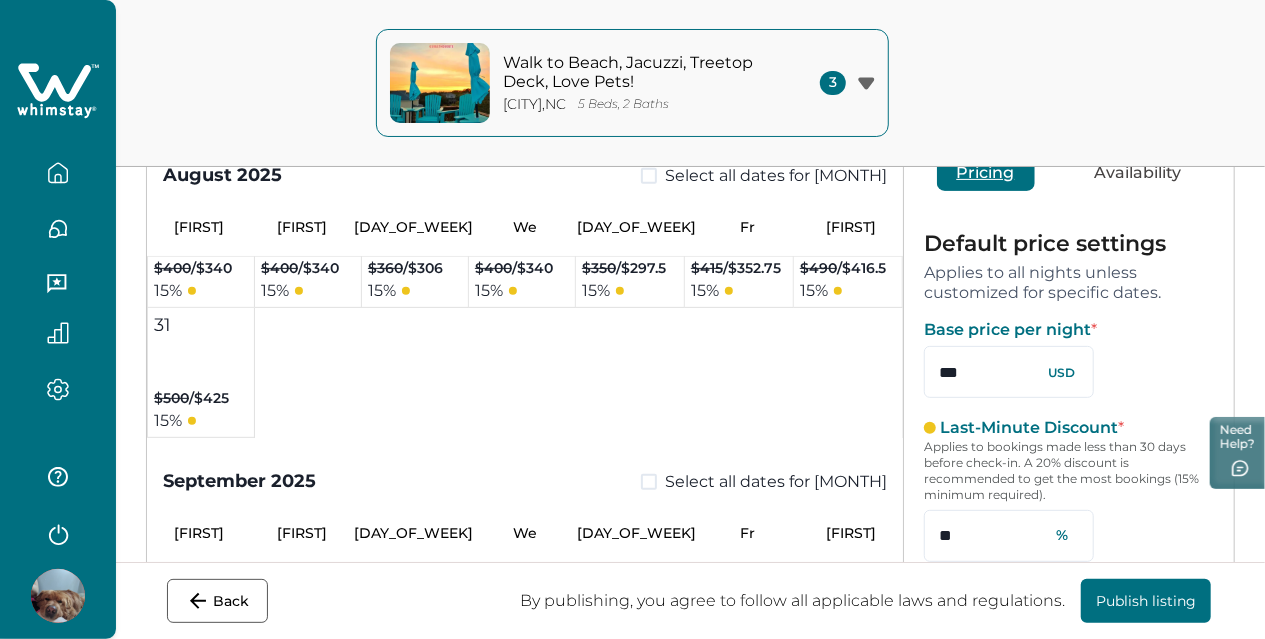 drag, startPoint x: 975, startPoint y: 376, endPoint x: 872, endPoint y: 384, distance: 103.31021 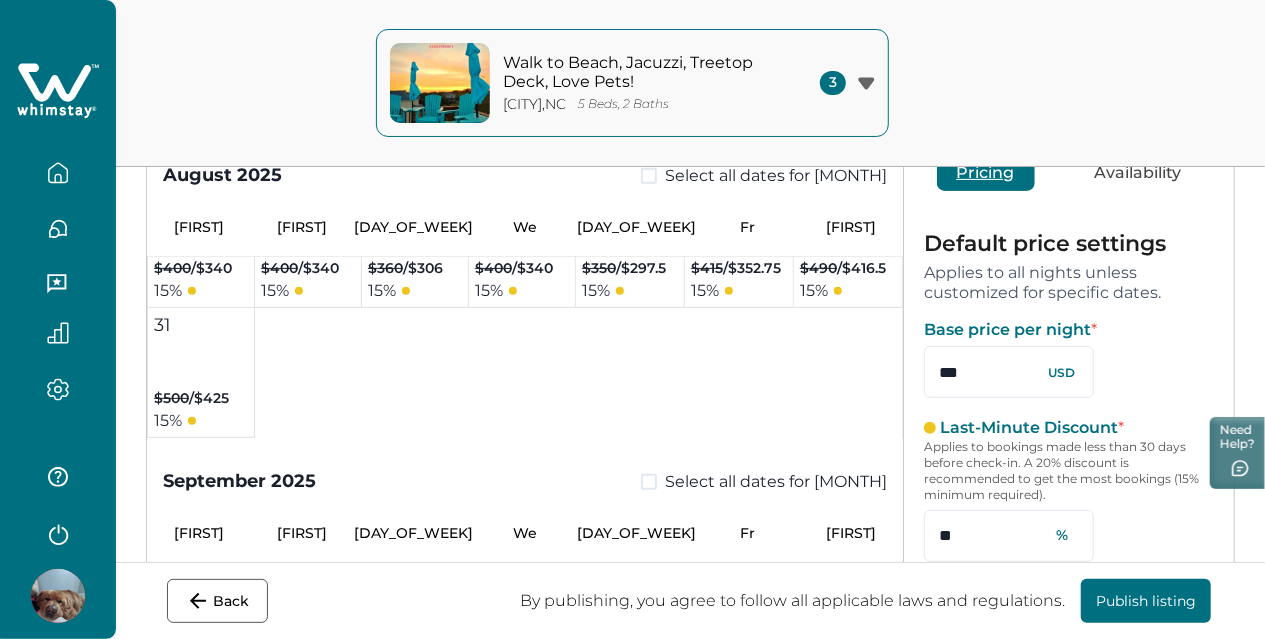 click on "Default price settings Applies to all nights unless customized for specific dates. Base price per night * *** USD Last-Minute Discount * Applies to bookings made less than 30 days before check-in. A 20% discount is recommended to get the most bookings (15% minimum required). ** % $ 590 → $ 501.50 after 15 % discount Extended Calendar Discount Applies to bookings made 30+ days in advance (outside the Last-Minute Discount window). This is optional, but encouraged to get more bookings. * % Cancel Save" at bounding box center [1069, 539] 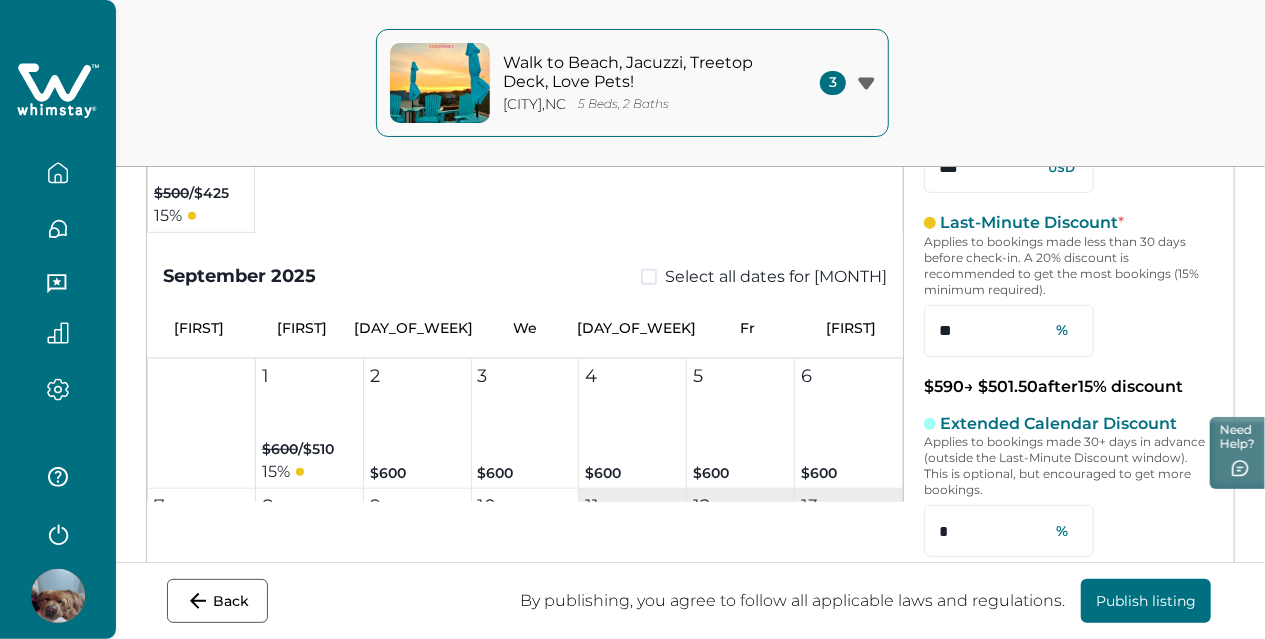 scroll, scrollTop: 501, scrollLeft: 0, axis: vertical 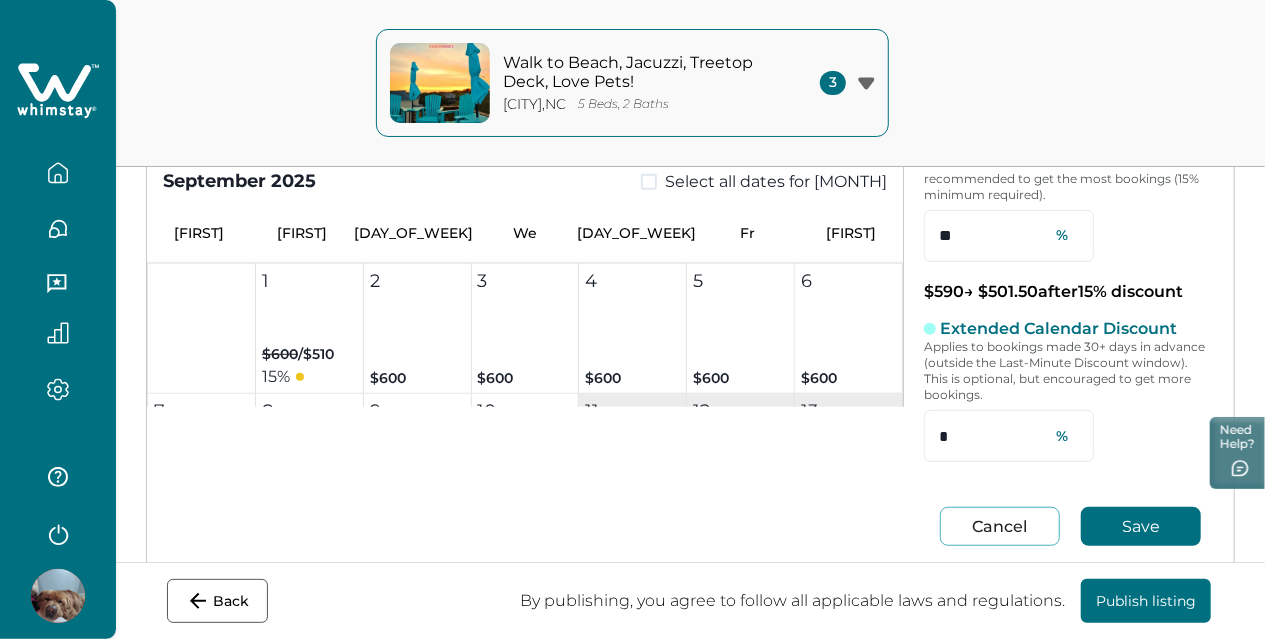 click on "Save" at bounding box center (1141, 526) 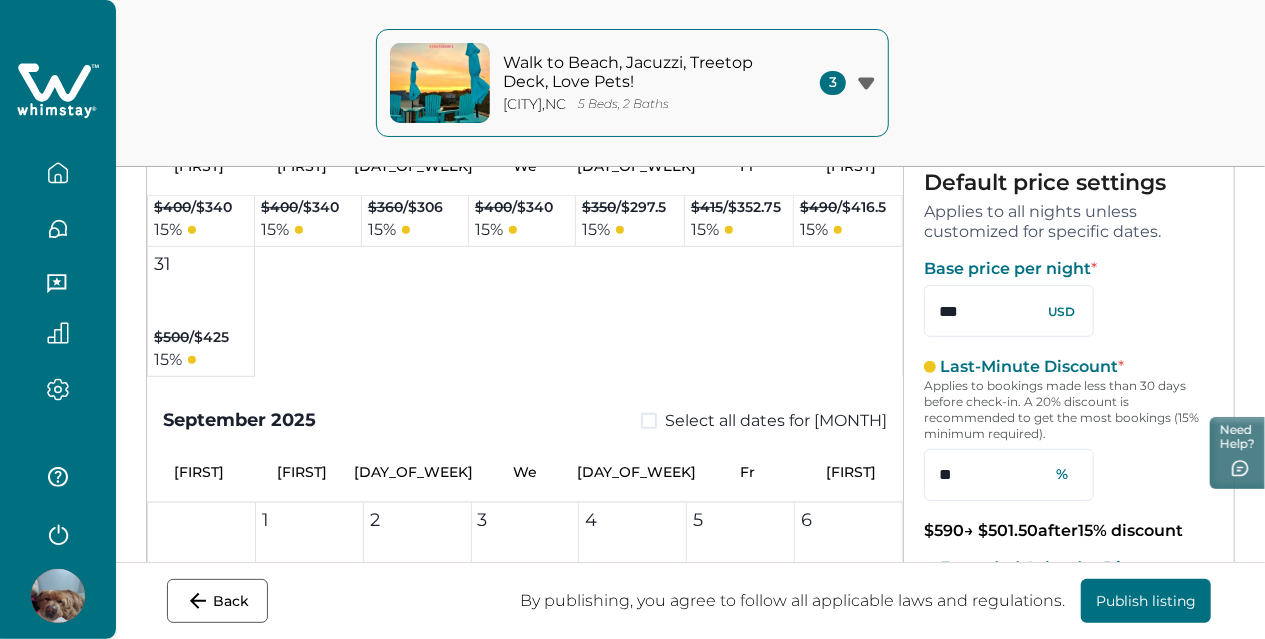 scroll, scrollTop: 201, scrollLeft: 0, axis: vertical 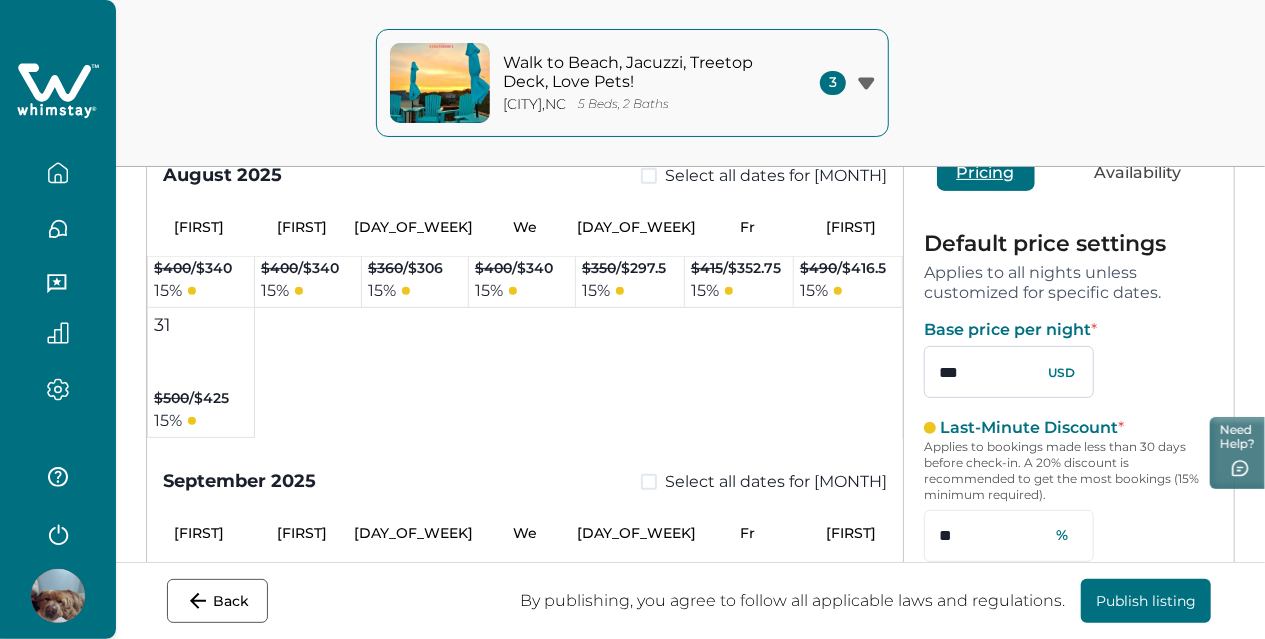 click on "***" at bounding box center [1009, 372] 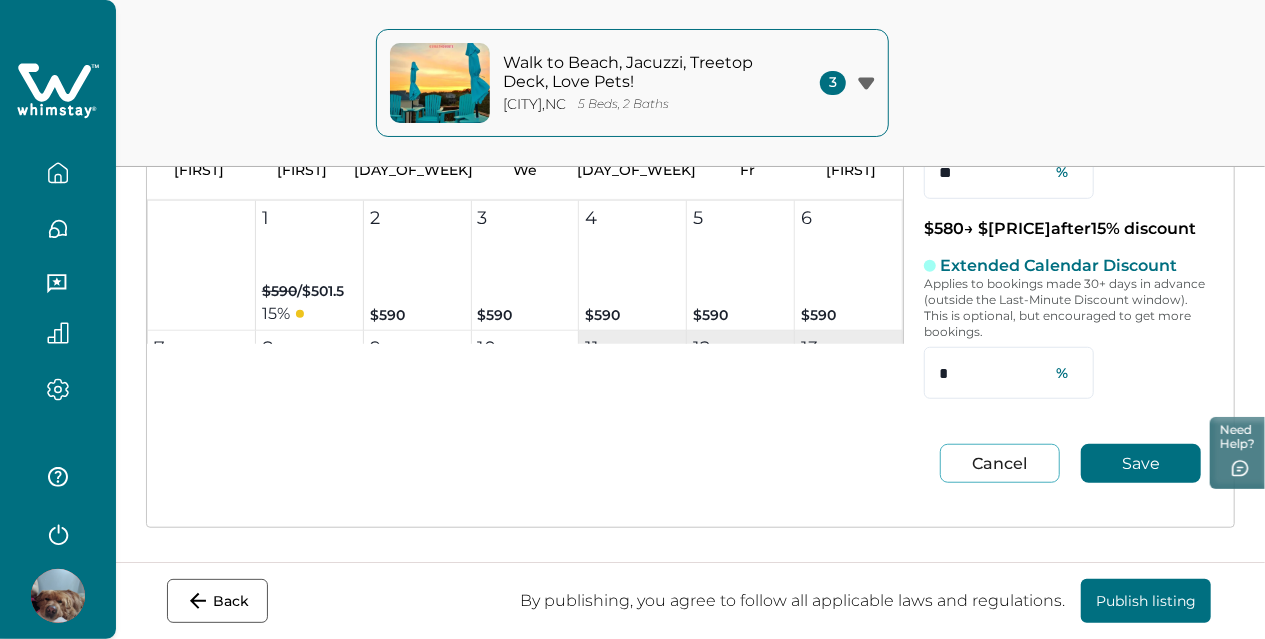 scroll, scrollTop: 565, scrollLeft: 0, axis: vertical 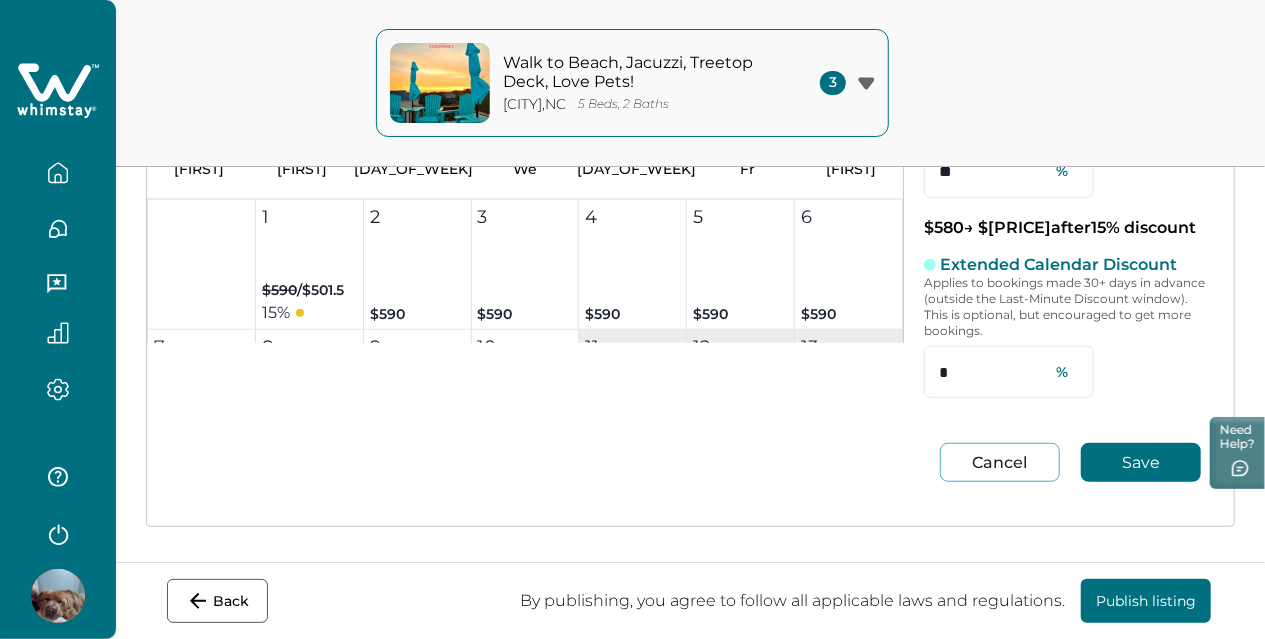 click on "Save" at bounding box center [1141, 462] 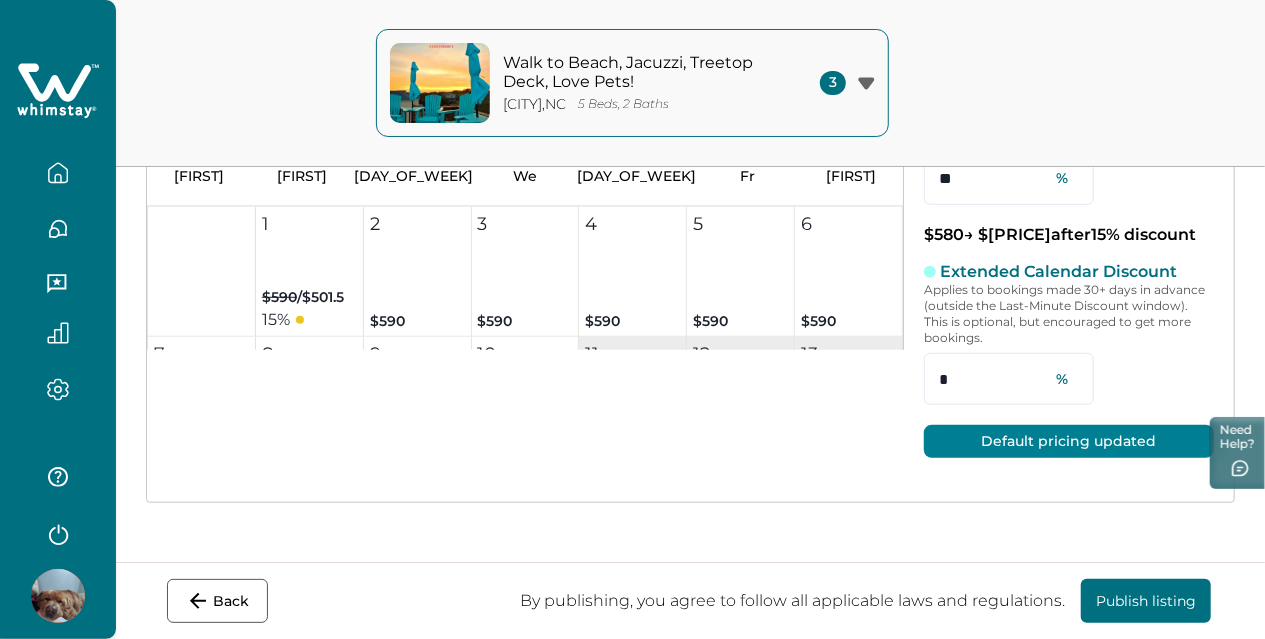 scroll, scrollTop: 534, scrollLeft: 0, axis: vertical 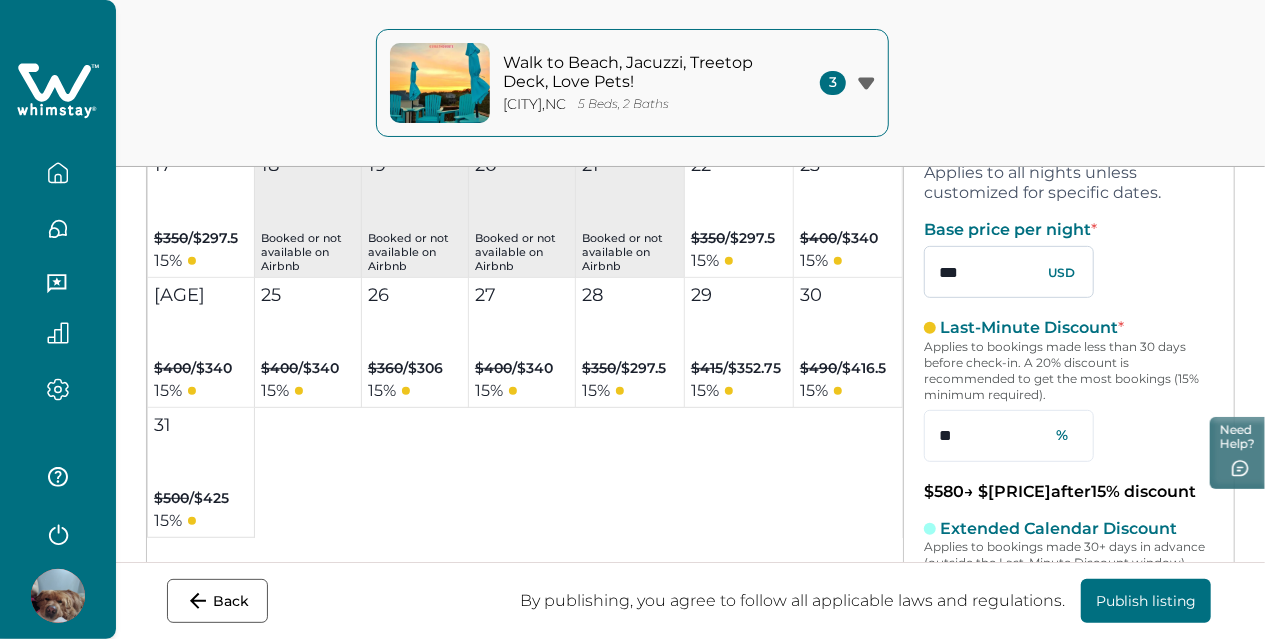 drag, startPoint x: 960, startPoint y: 283, endPoint x: 910, endPoint y: 281, distance: 50.039986 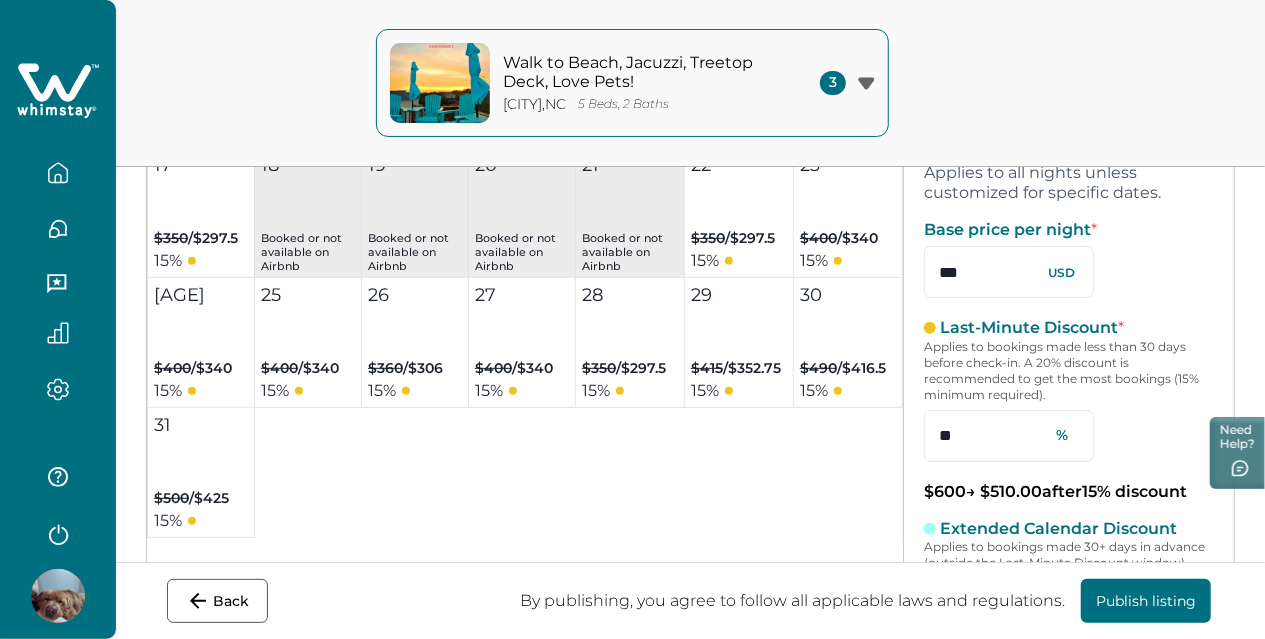 type on "***" 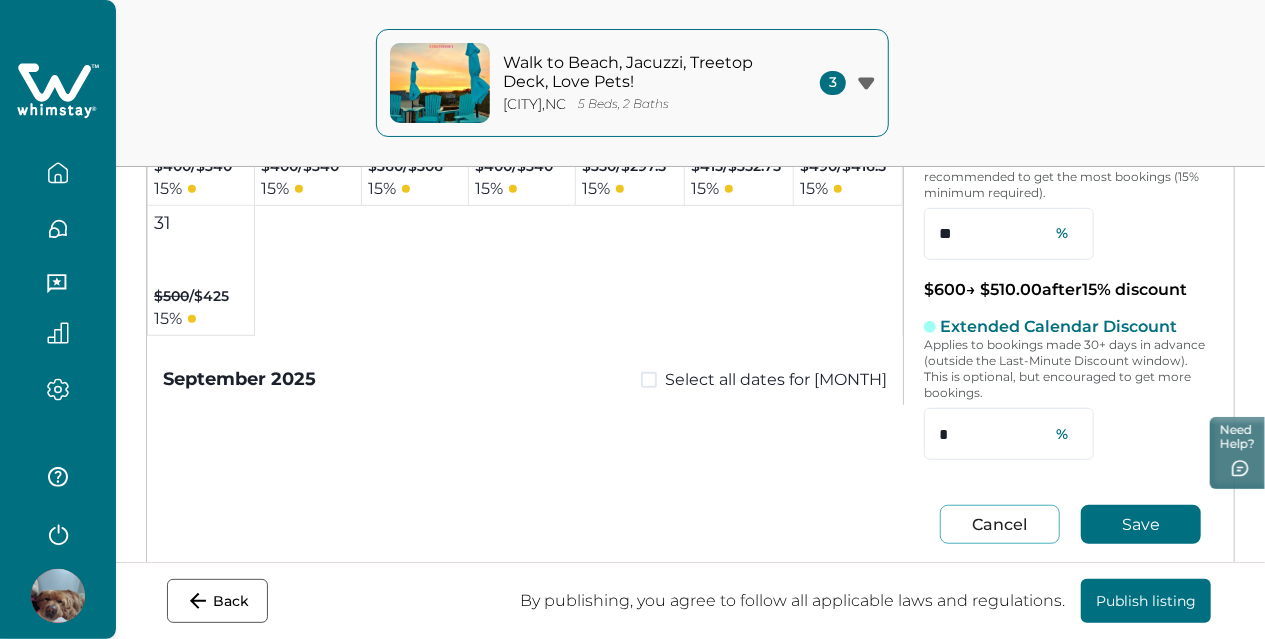 scroll, scrollTop: 565, scrollLeft: 0, axis: vertical 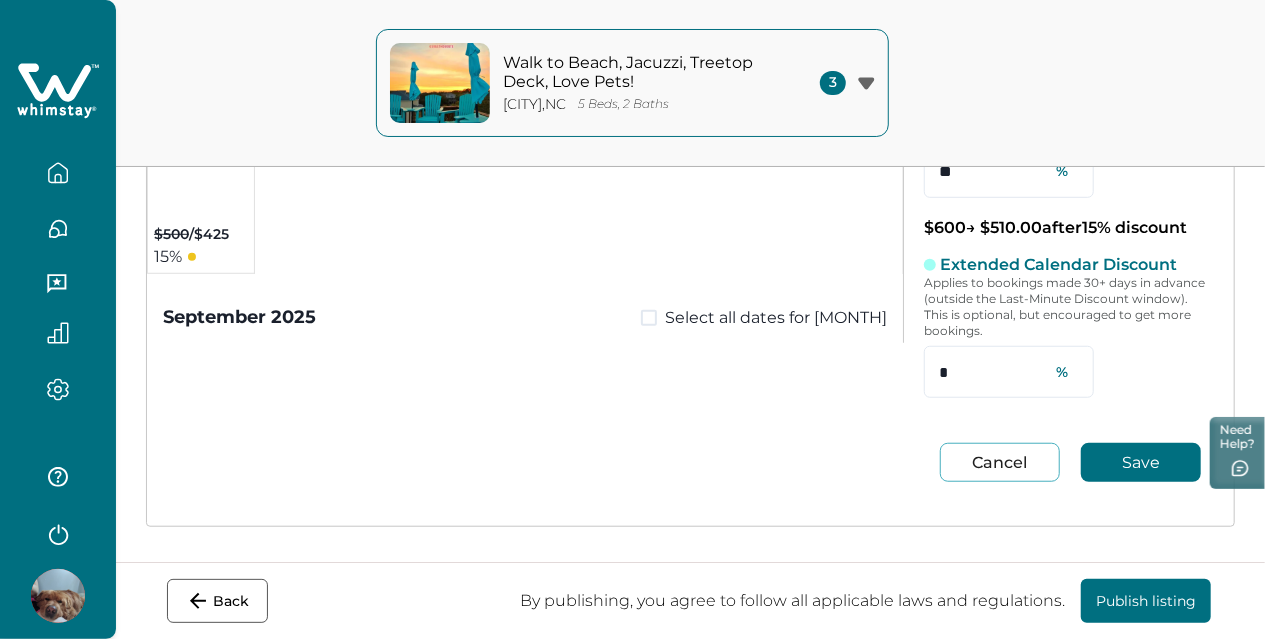 click on "Save" at bounding box center [1141, 462] 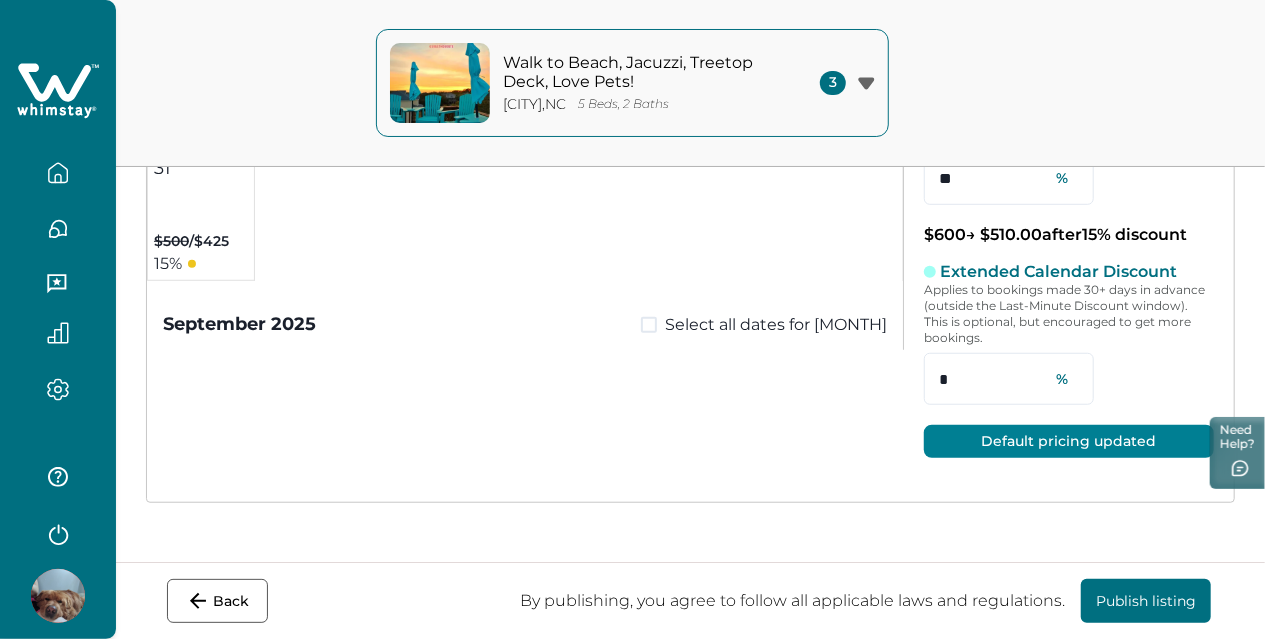 scroll, scrollTop: 534, scrollLeft: 0, axis: vertical 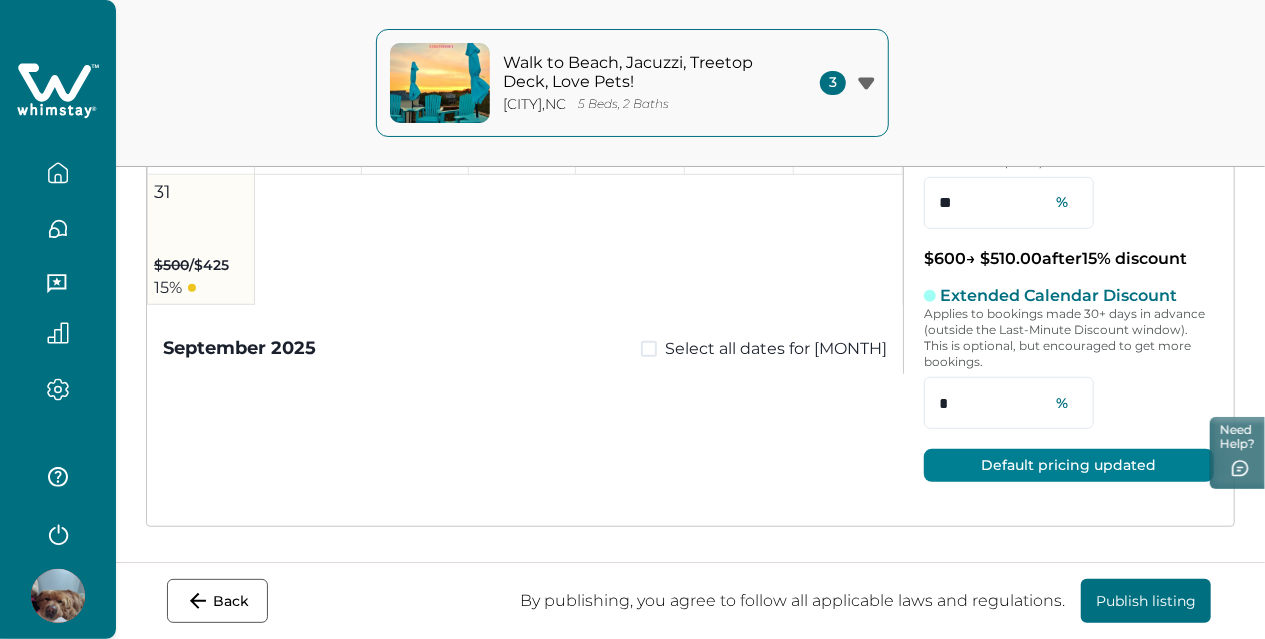click on "$500  /  $425" at bounding box center (191, 265) 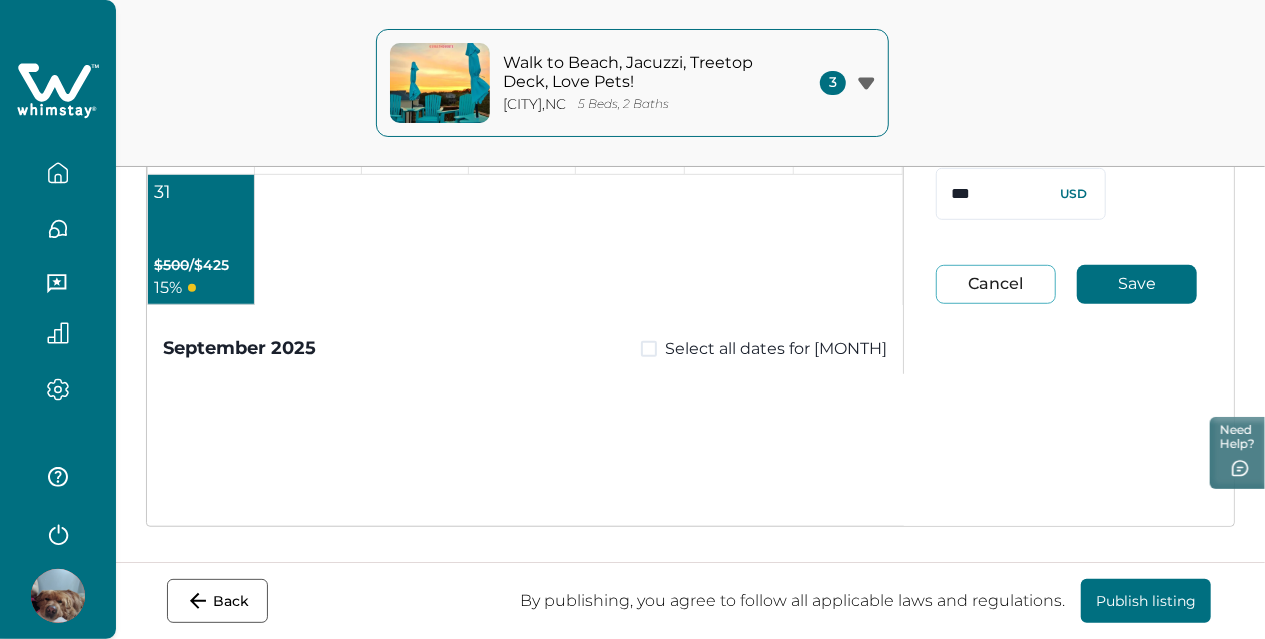 scroll, scrollTop: 300, scrollLeft: 0, axis: vertical 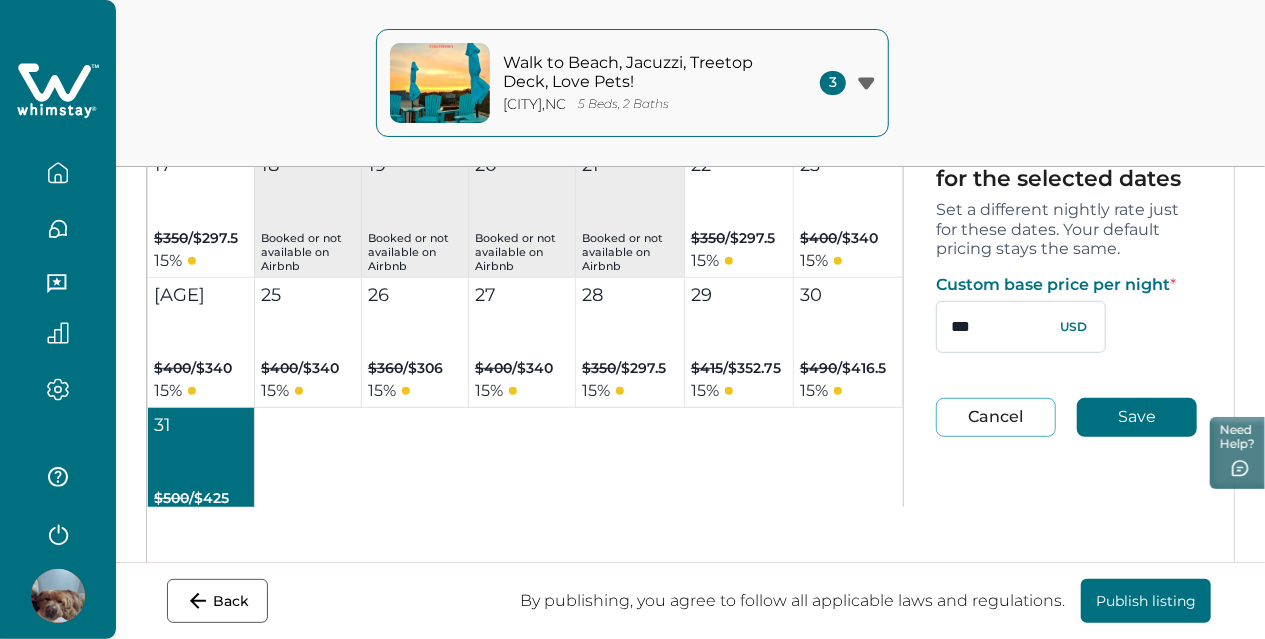 click on "***" at bounding box center (1021, 327) 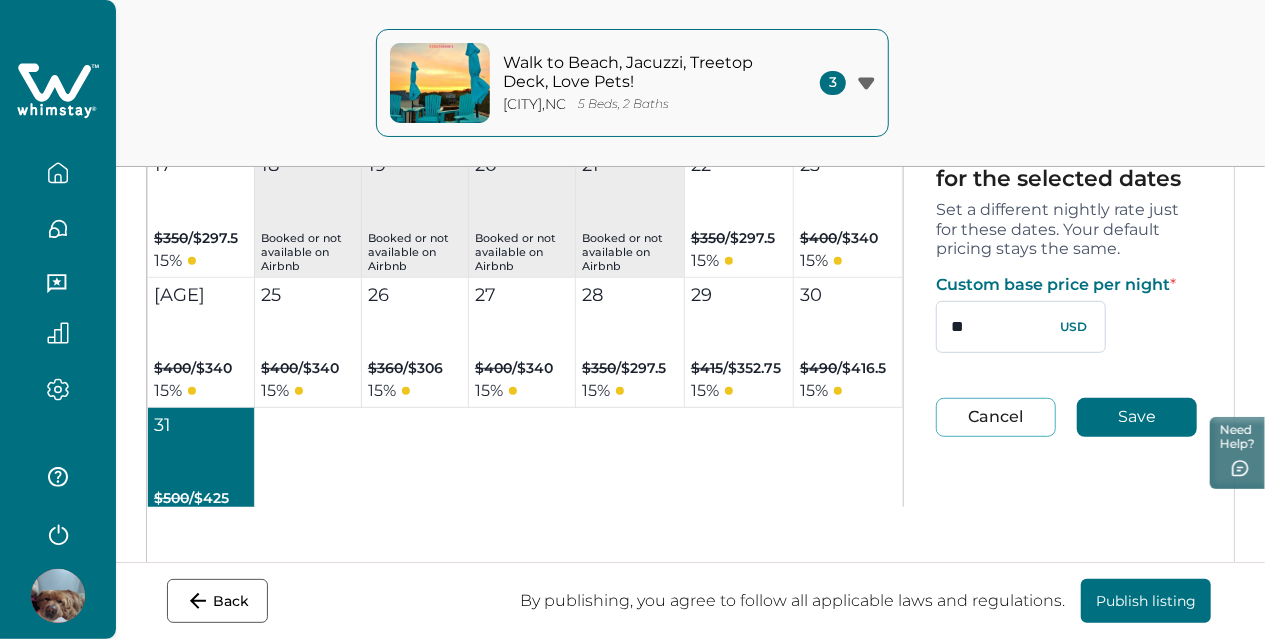 type on "*" 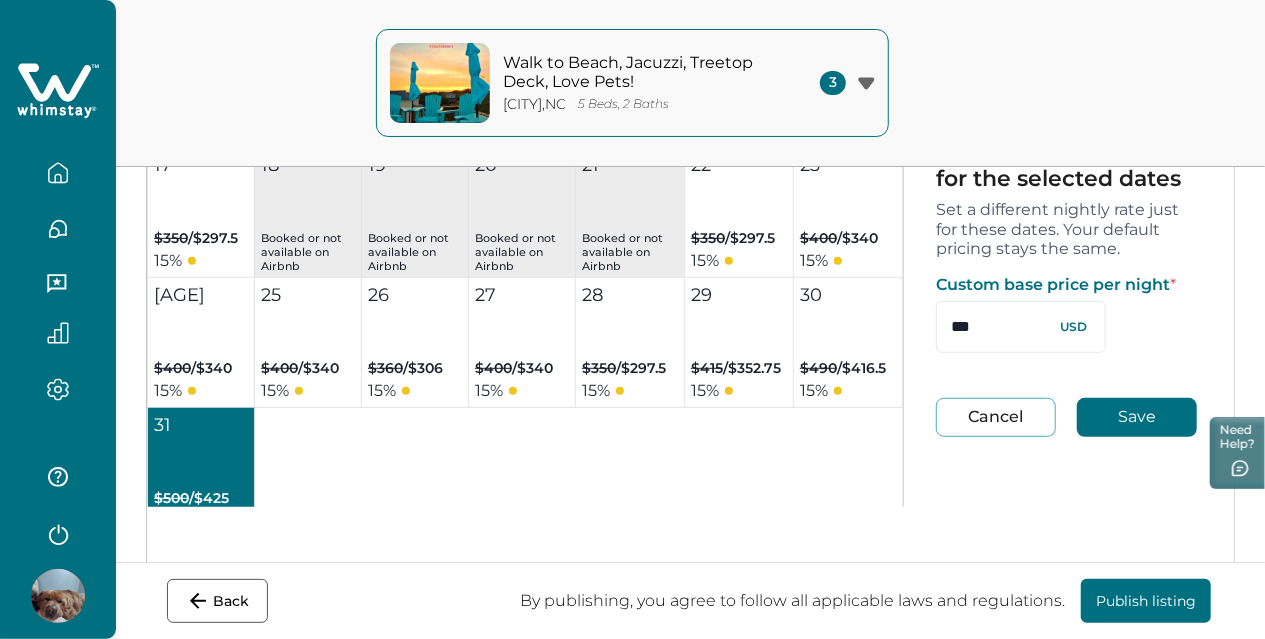 type on "***" 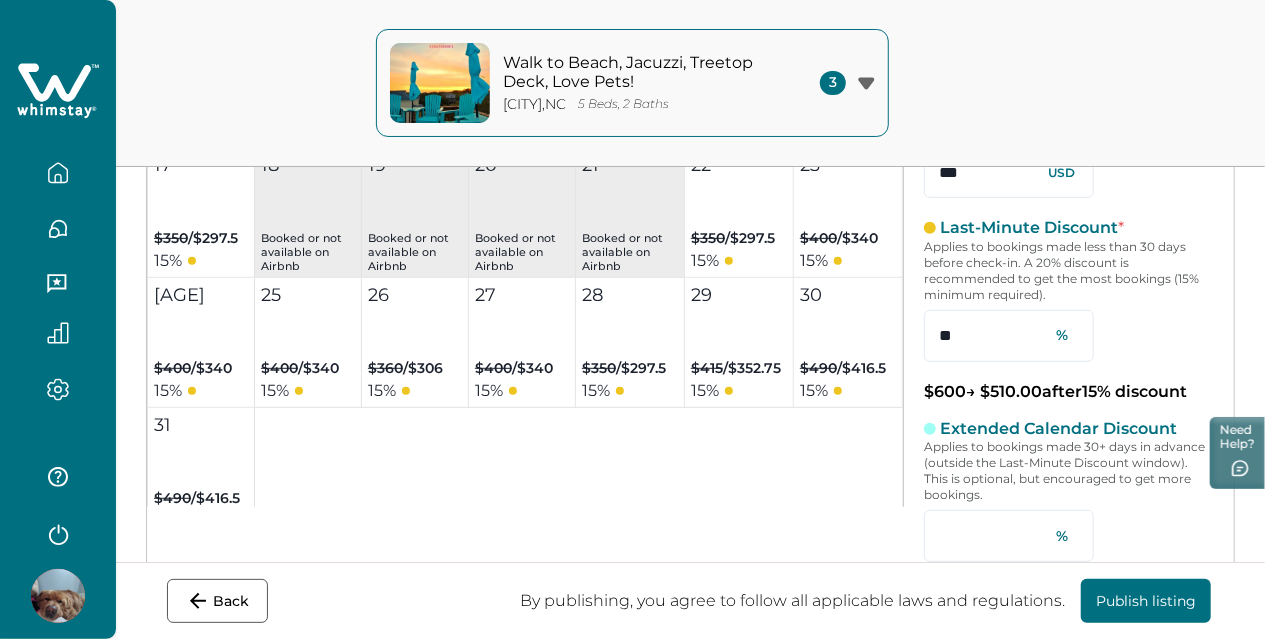 type on "*" 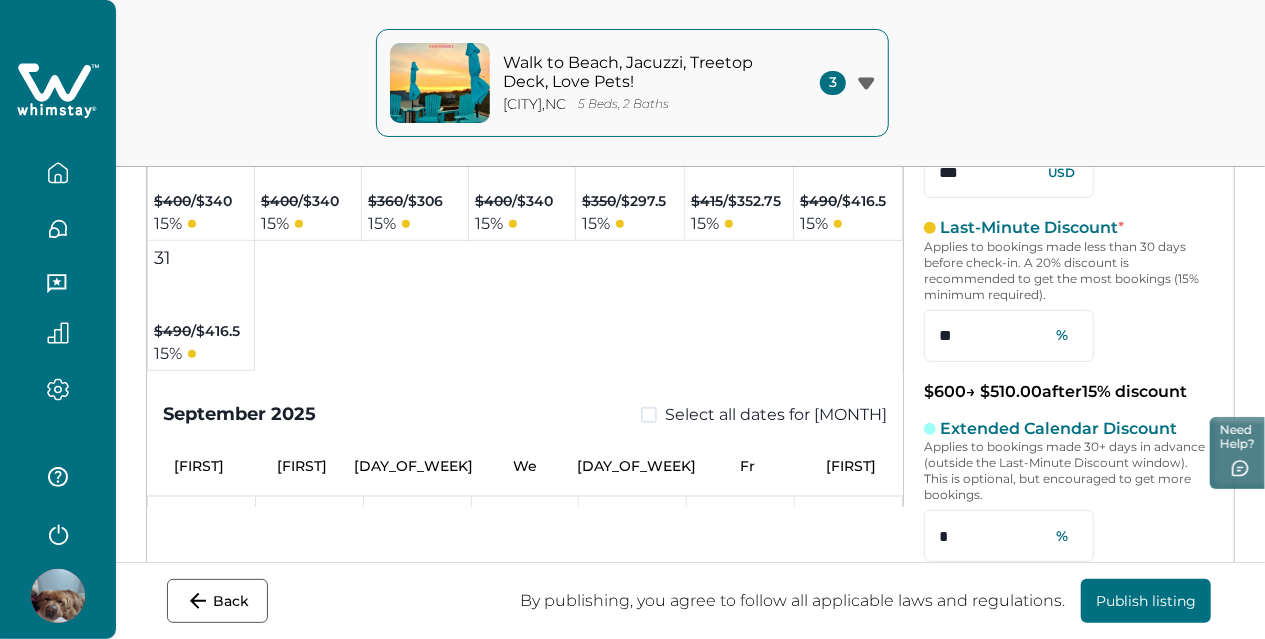 scroll, scrollTop: 700, scrollLeft: 0, axis: vertical 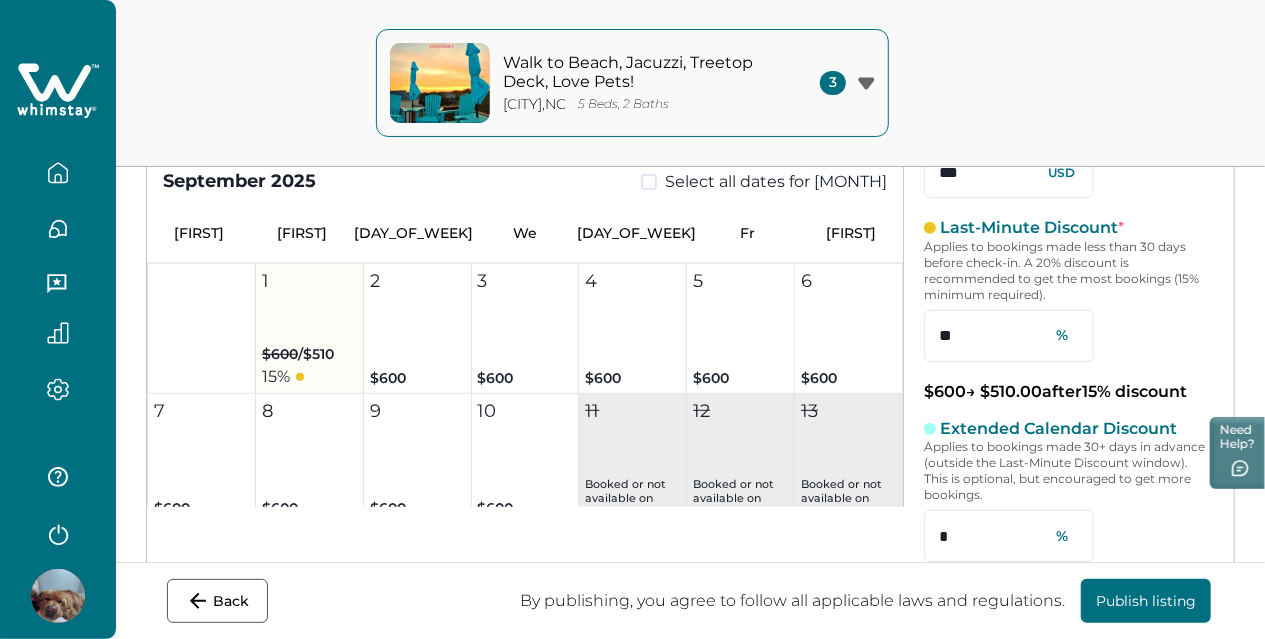 click on "1 $600  /  $510 15 %" at bounding box center [310, 329] 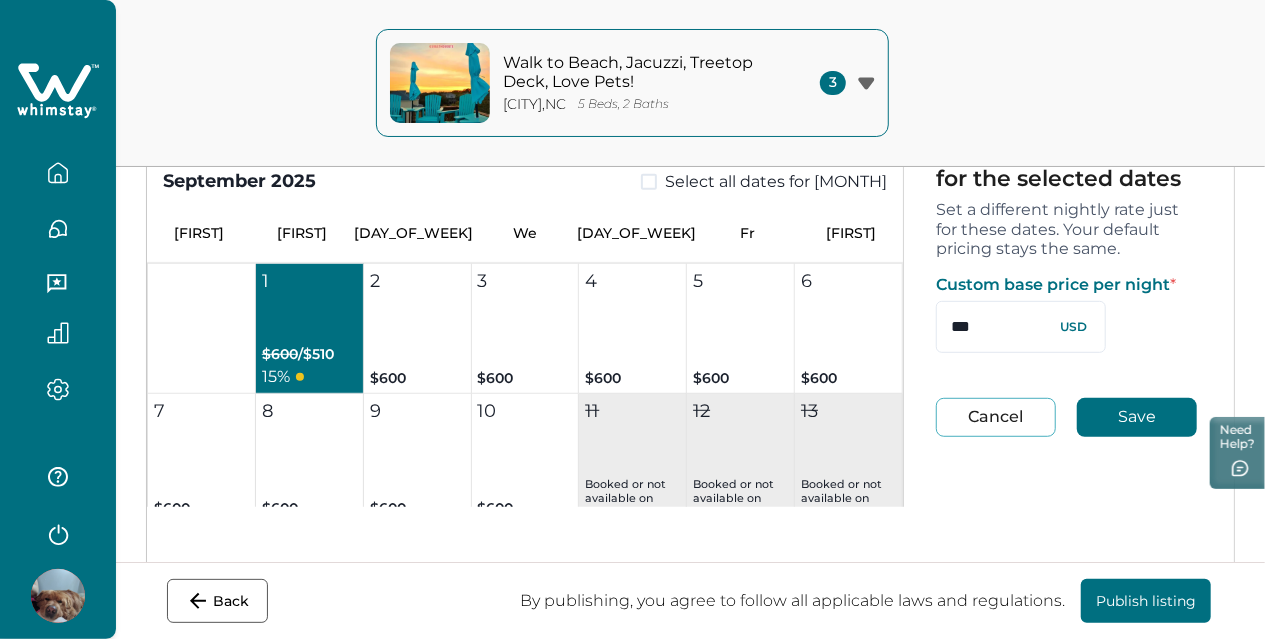 drag, startPoint x: 969, startPoint y: 331, endPoint x: 892, endPoint y: 329, distance: 77.02597 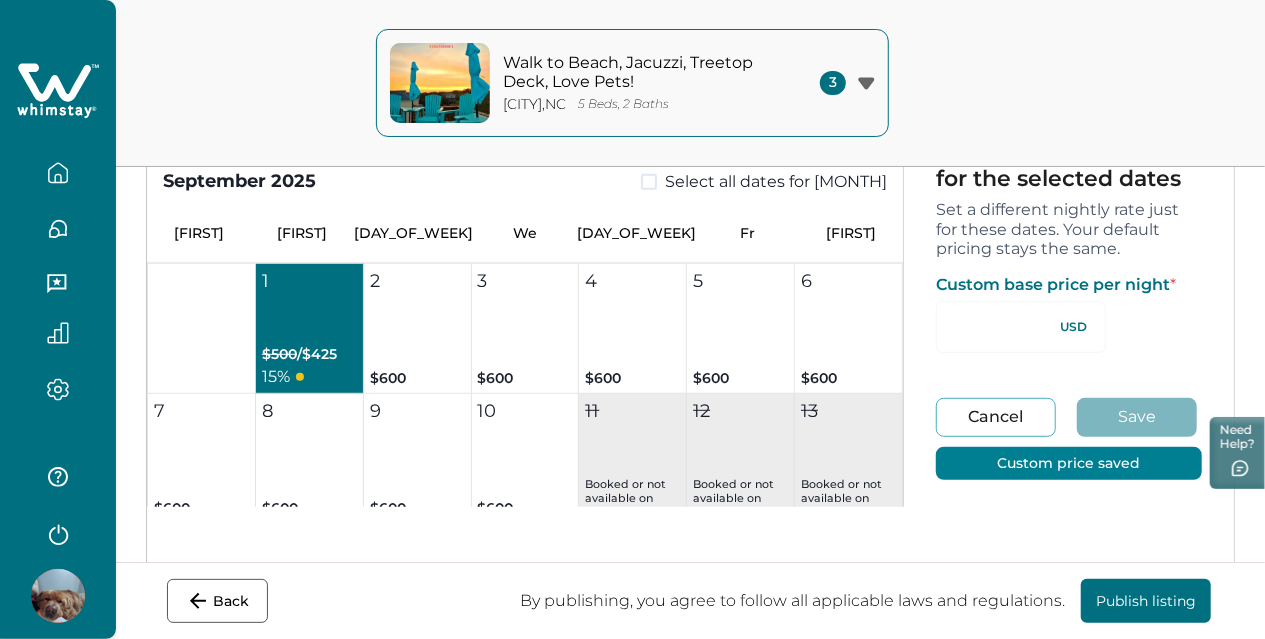 type on "*" 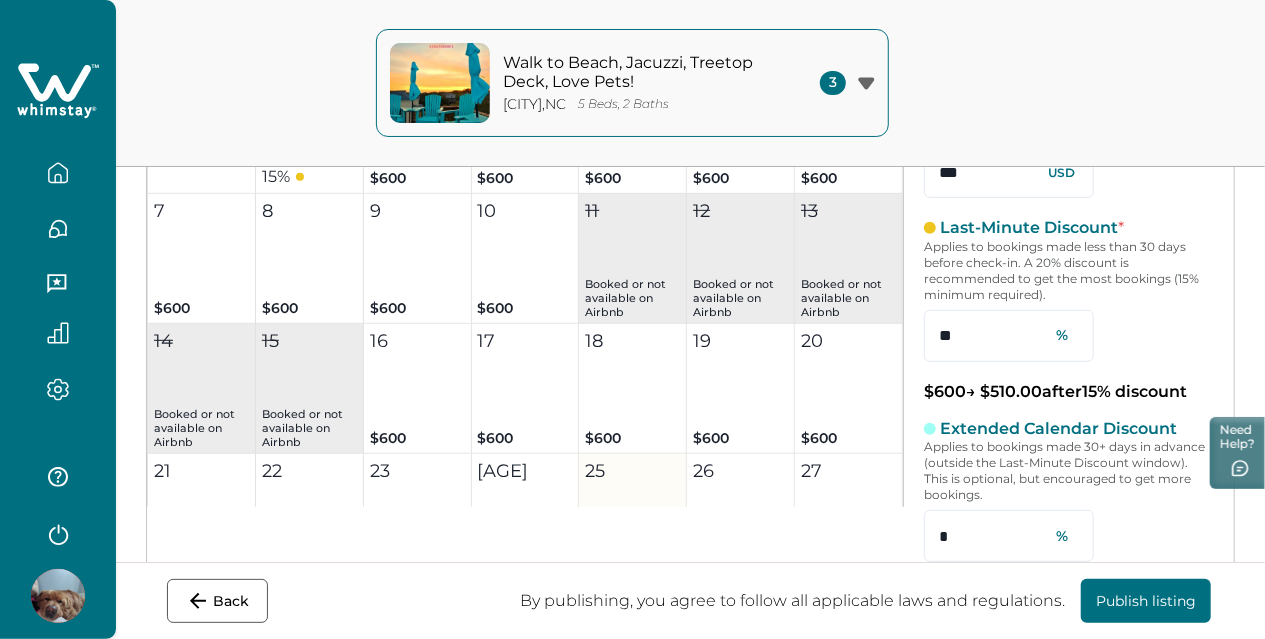 scroll, scrollTop: 800, scrollLeft: 0, axis: vertical 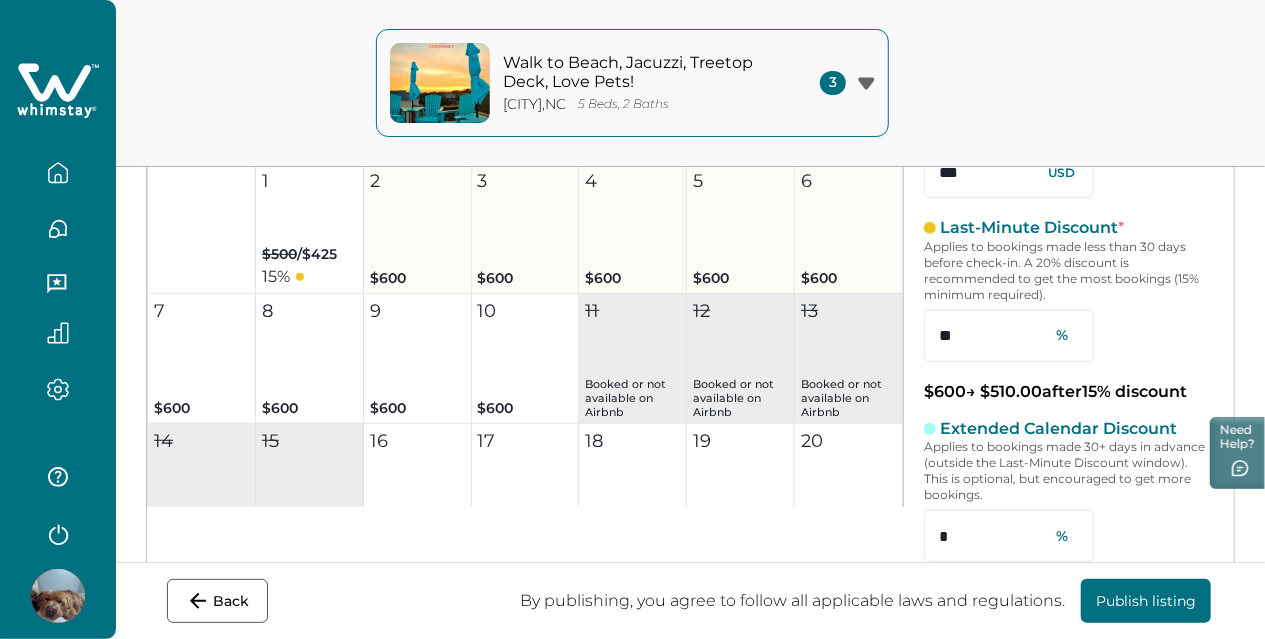 drag, startPoint x: 404, startPoint y: 241, endPoint x: 783, endPoint y: 260, distance: 379.47595 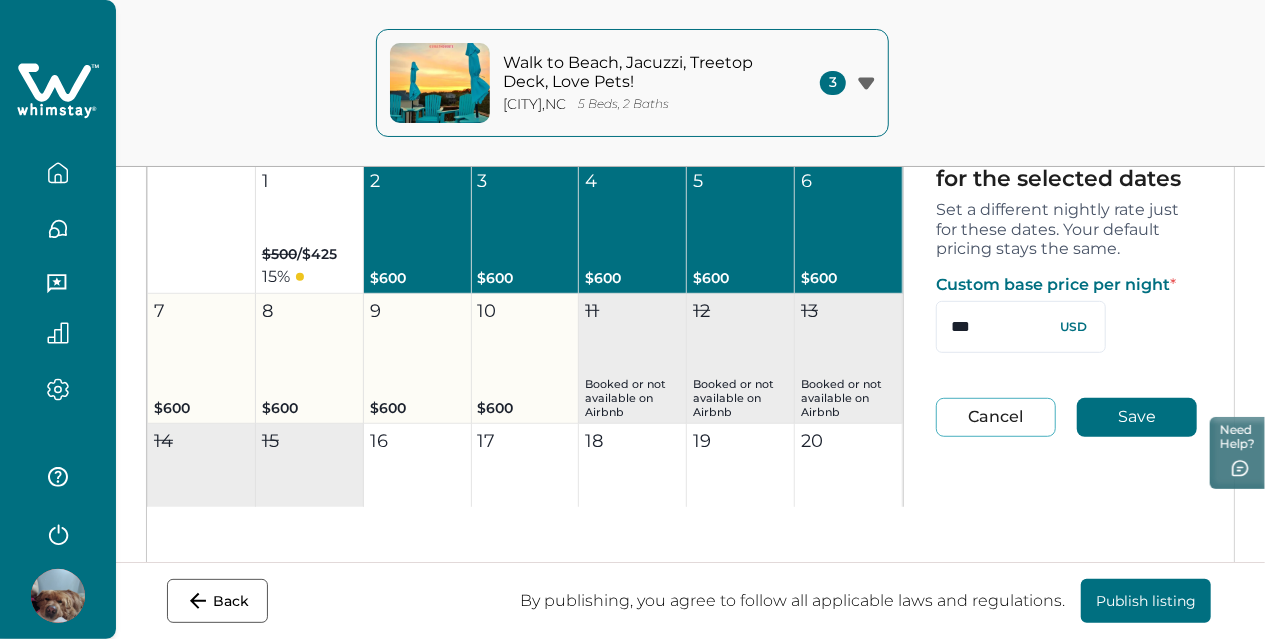 drag, startPoint x: 191, startPoint y: 369, endPoint x: 511, endPoint y: 367, distance: 320.00626 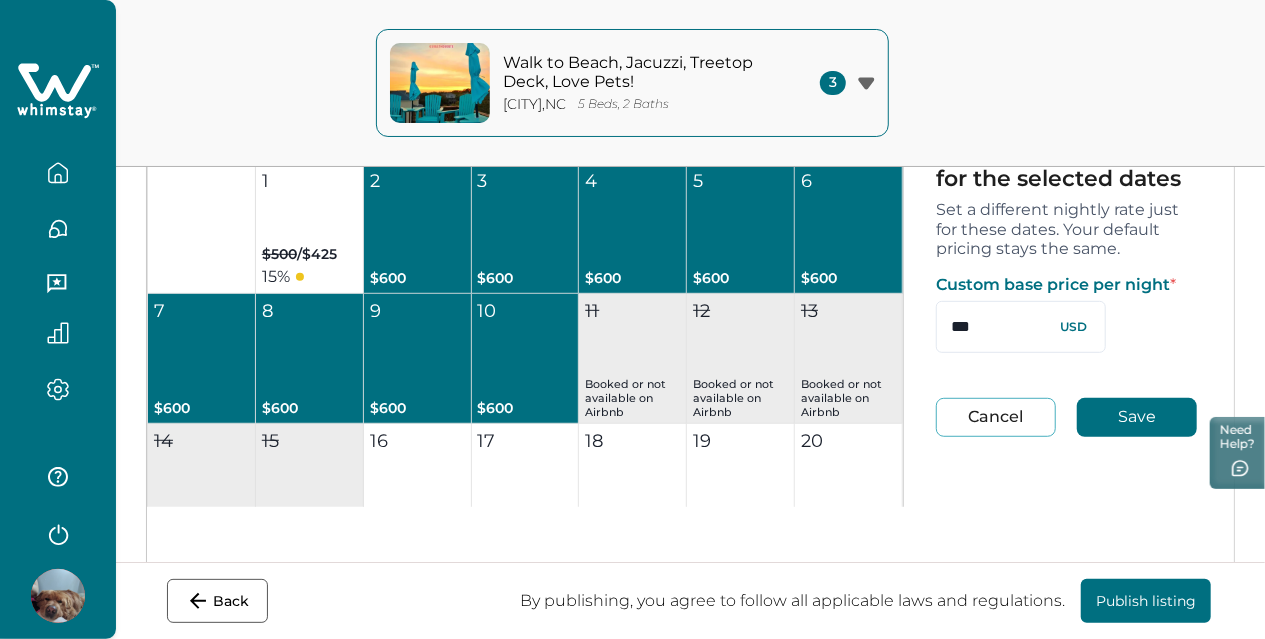 click on "[MONTH] [YEAR] Select all dates for   [MONTH] Su Mo Tu We Th Fr Sa 1 2 Booked or not available on Airbnb 3 Booked or not available on Airbnb 4 Booked or not available on Airbnb 5 Booked or not available on Airbnb 6 Booked or not available on Airbnb 7 Booked or not available on Airbnb 8 Booked or not available on Airbnb 9 Booked or not available on Airbnb 10 Booked or not available on Airbnb 11 Booked or not available on Airbnb 12 Booked or not available on Airbnb 13 [PRICE]  /  [PRICE] 15 % 14 [PRICE]  /  [PRICE] 15 % 15 [PRICE]  /  [PRICE] 15 % 16 [PRICE]  /  [PRICE] 15 % 17 [PRICE]  /  [PRICE] 15 % 18 Booked or not available on Airbnb 19 Booked or not available on Airbnb 20 Booked or not available on Airbnb 21 Booked or not available on Airbnb 22 [PRICE]  /  [PRICE] 15 % 23 [PRICE]  /  [PRICE] 15 % 24 [PRICE]  /  [PRICE] 15 % 25 [PRICE]  /  [PRICE] 15 % 26 [PRICE]  /  [PRICE] 15 % 27 [PRICE]  /  [PRICE] 15 % 28 [PRICE]  /  [PRICE] 15 % 29 [PRICE]  /  [PRICE] 15 % 30 [PRICE]  /  [PRICE] 15 % 31 [PRICE]  /  [PRICE] 15 % [MONTH] 2025 Select all dates for   [MONTH] Su Mo Tu" at bounding box center (690, 260) 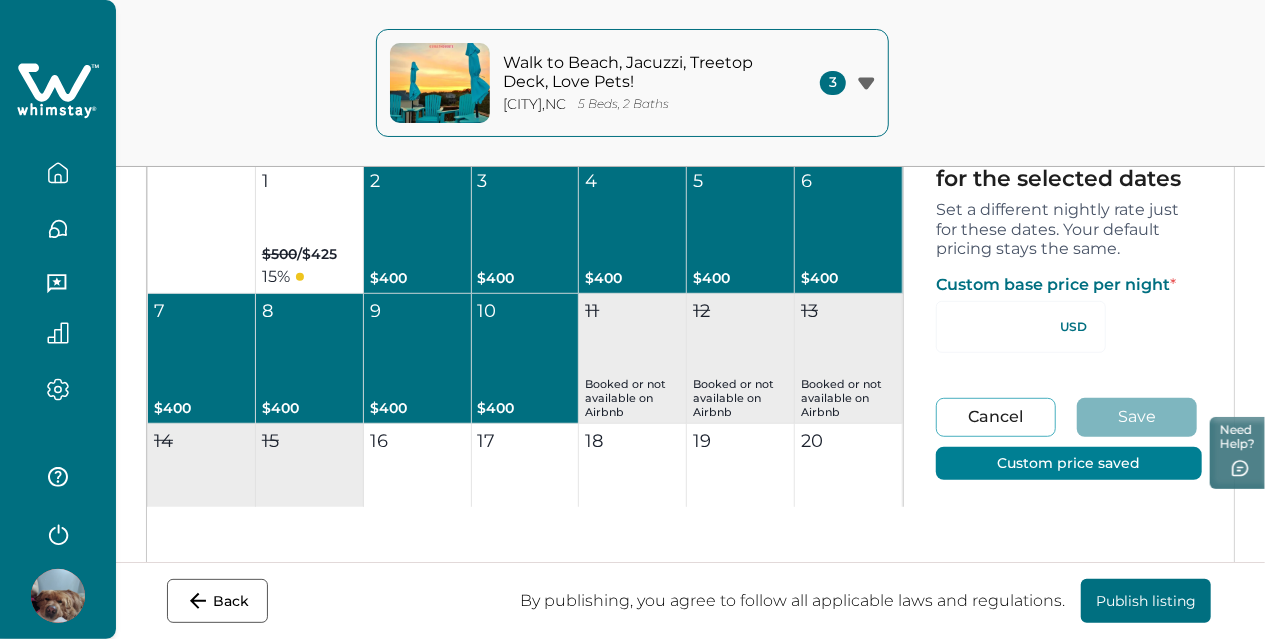type on "**" 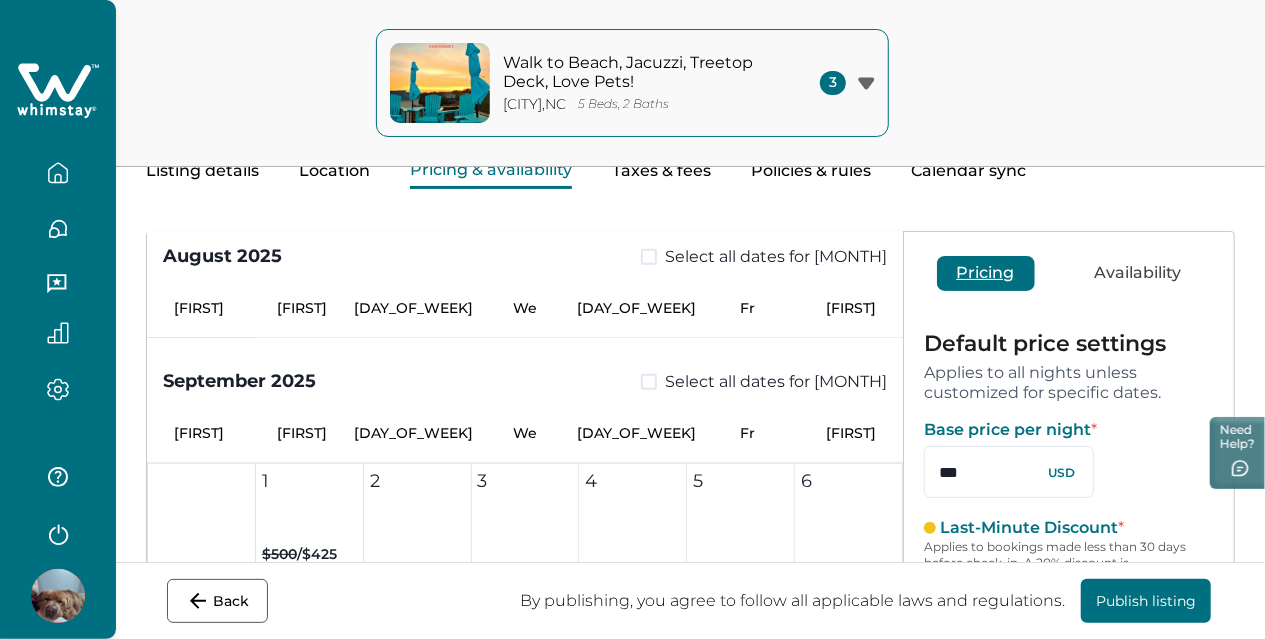 scroll, scrollTop: 201, scrollLeft: 0, axis: vertical 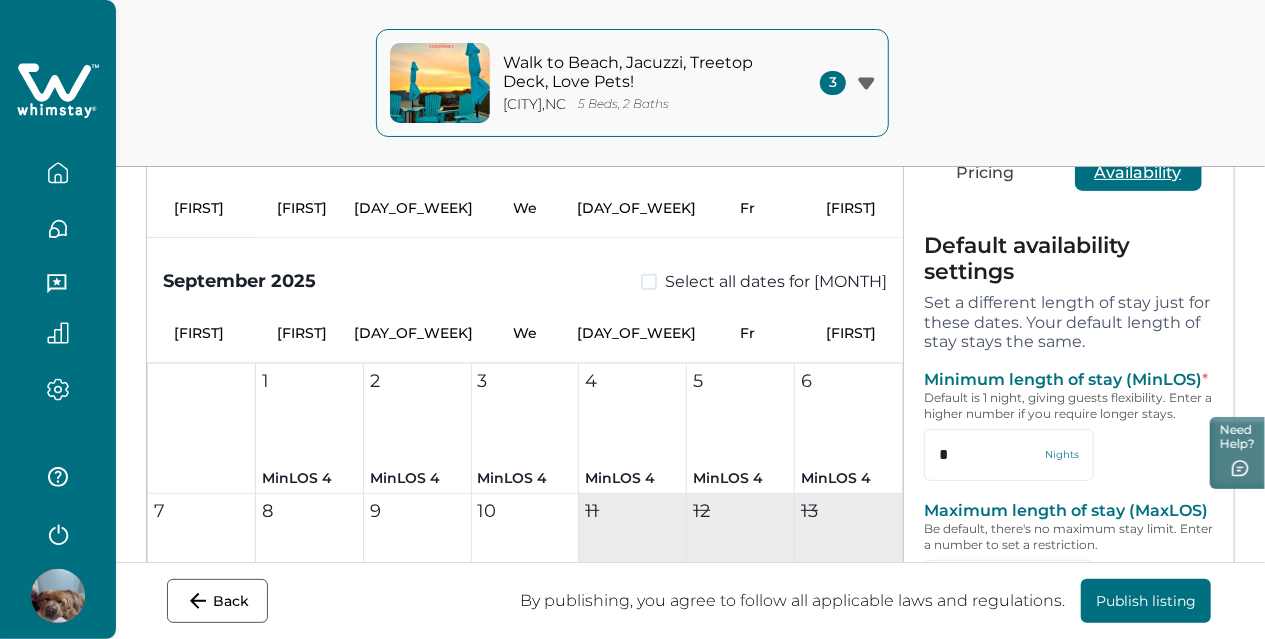click on "Availability" at bounding box center [1138, 173] 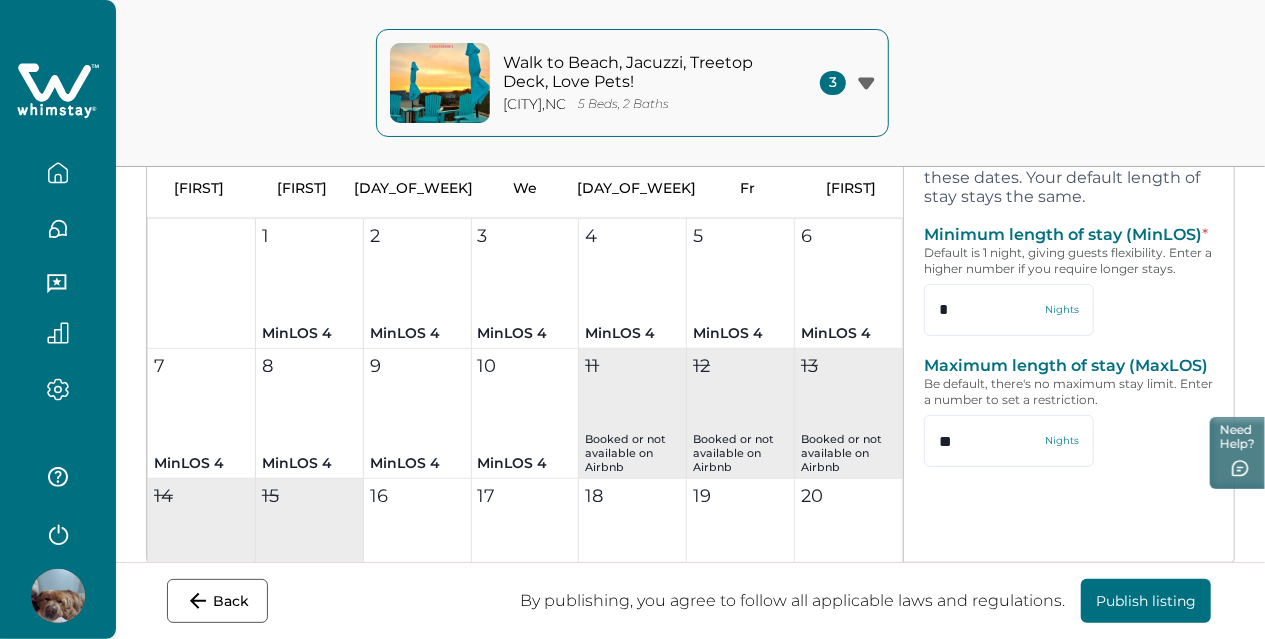 scroll, scrollTop: 401, scrollLeft: 0, axis: vertical 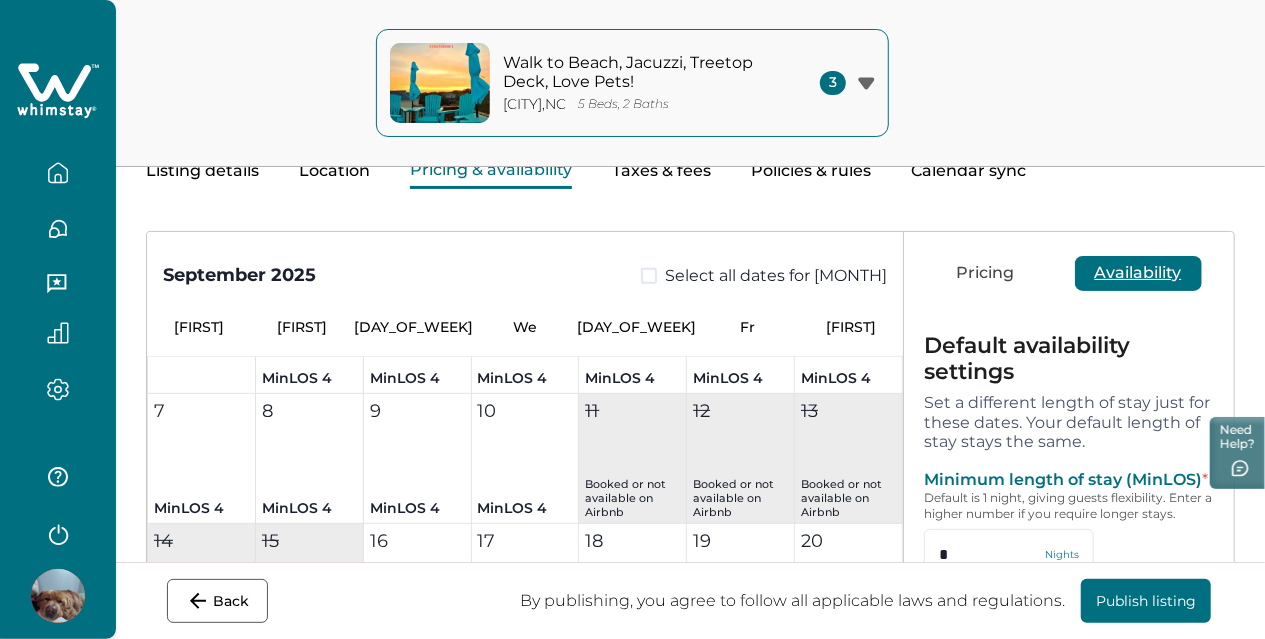 click on "Pricing" at bounding box center (986, 273) 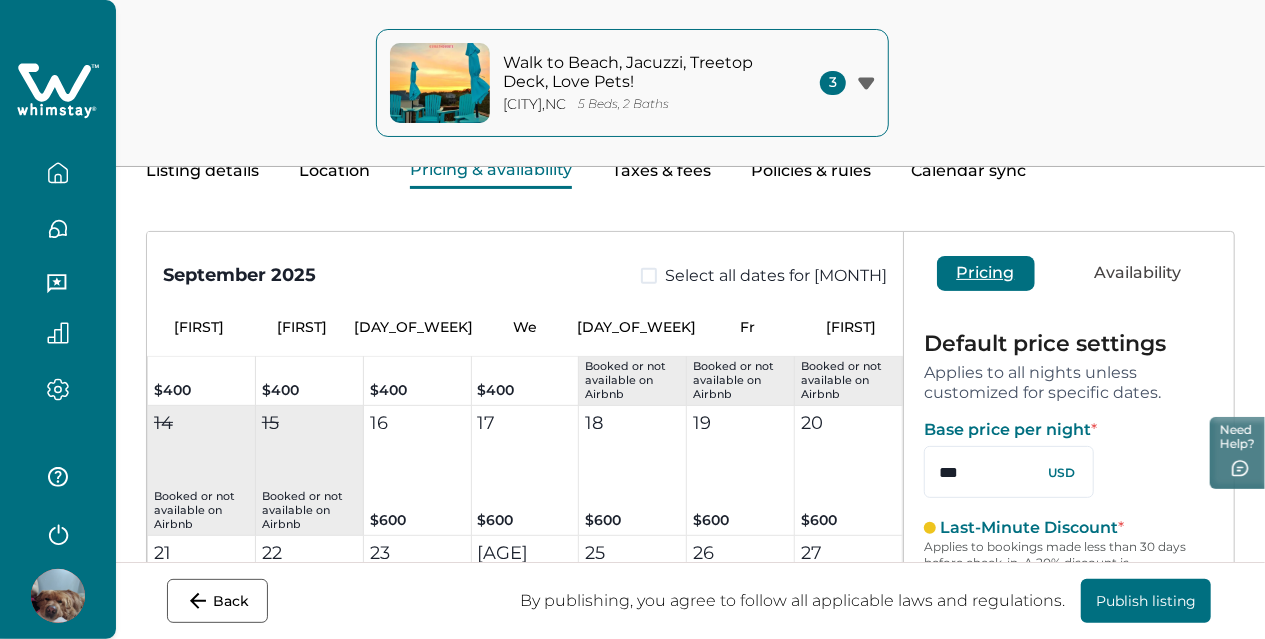 scroll, scrollTop: 1100, scrollLeft: 0, axis: vertical 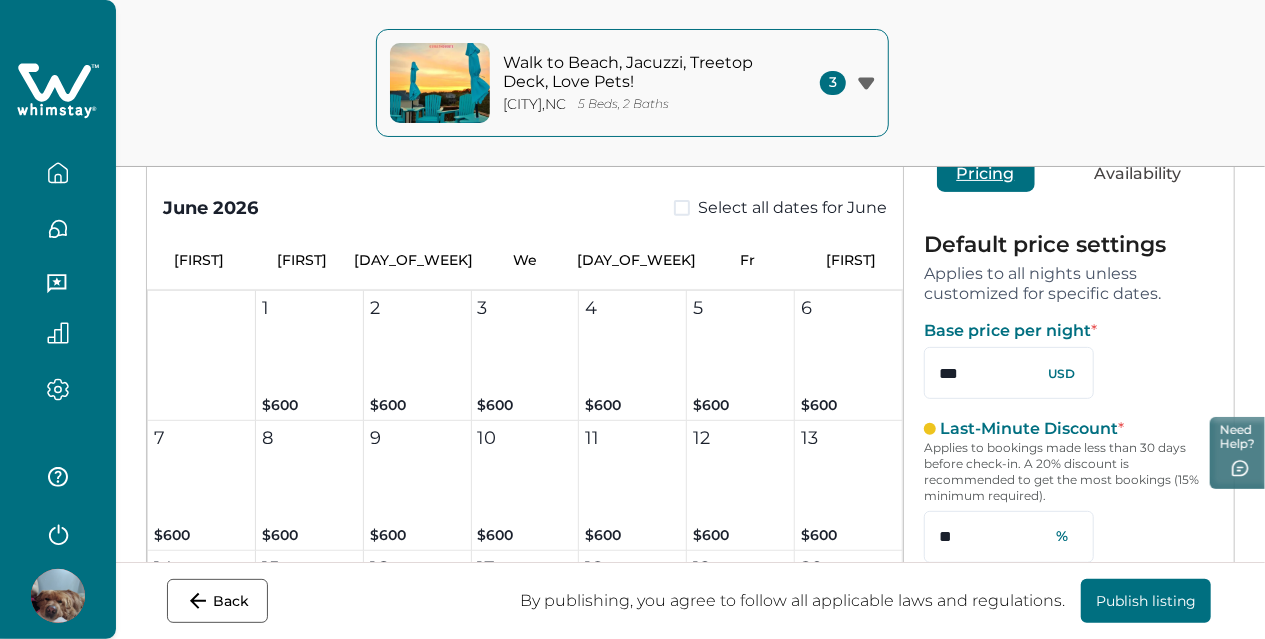 click on "Availability" at bounding box center (1138, 174) 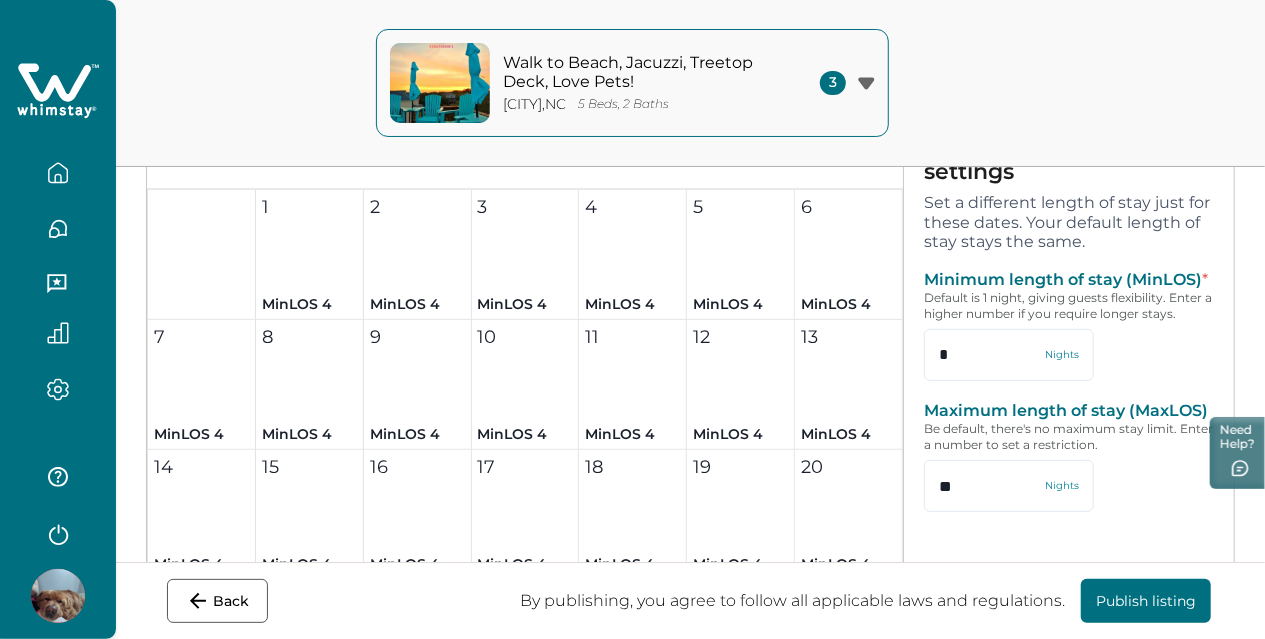 scroll, scrollTop: 400, scrollLeft: 0, axis: vertical 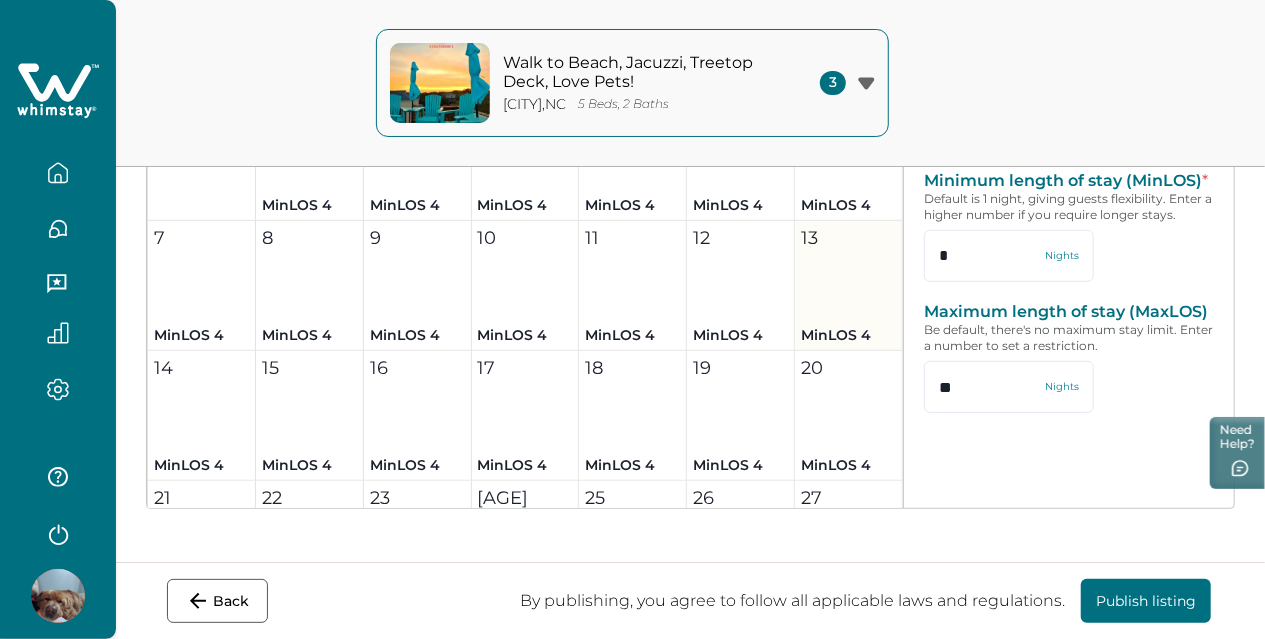 drag, startPoint x: 946, startPoint y: 225, endPoint x: 852, endPoint y: 240, distance: 95.189285 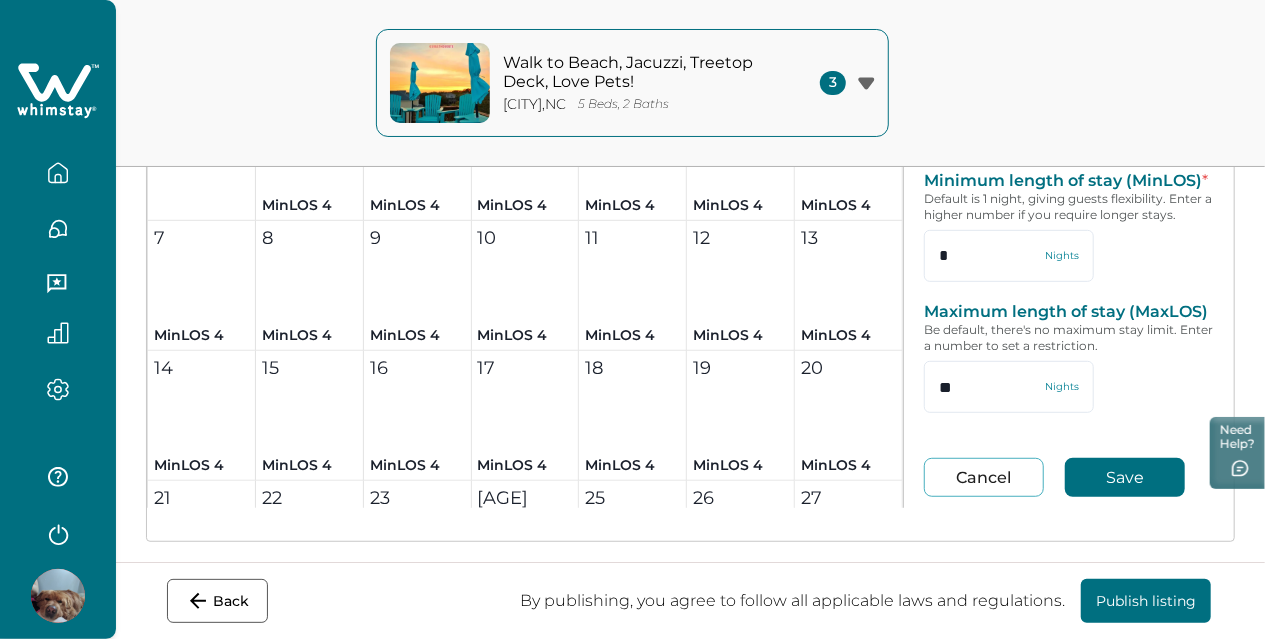 type on "*" 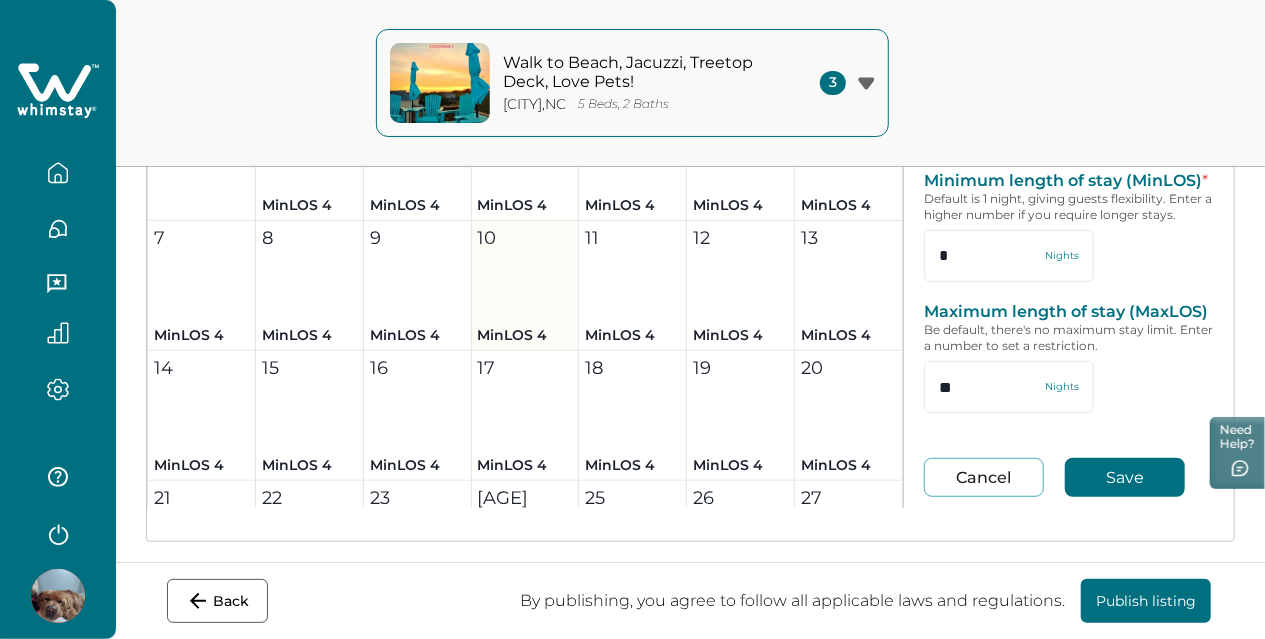 type 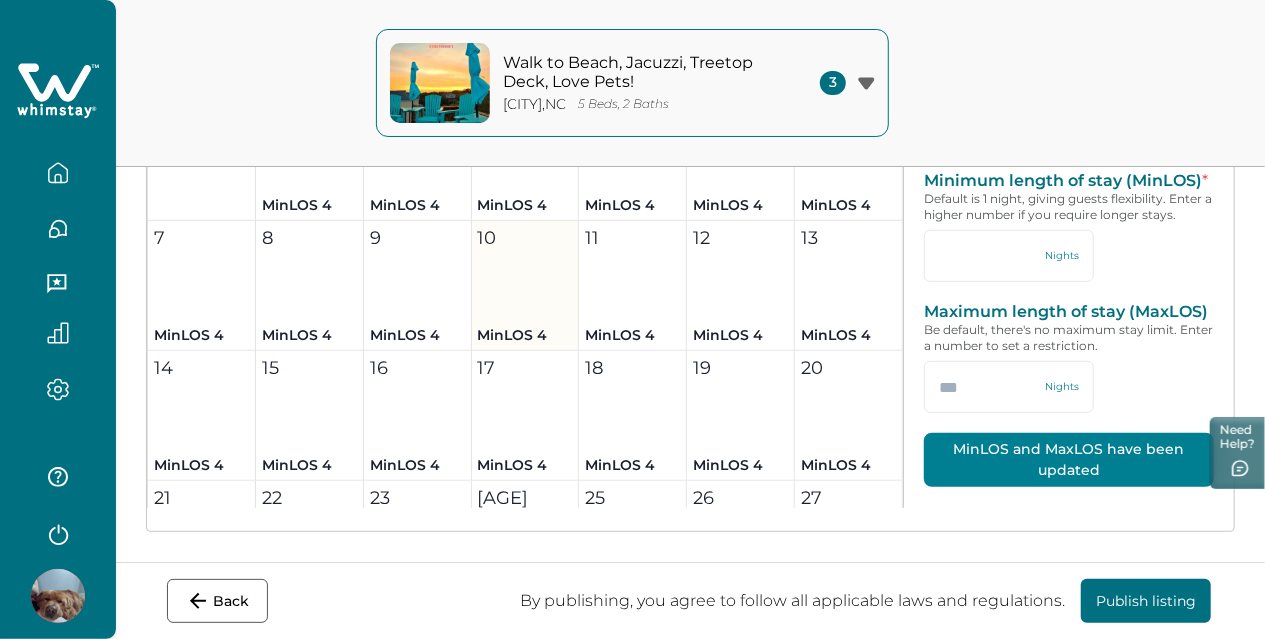 type on "*" 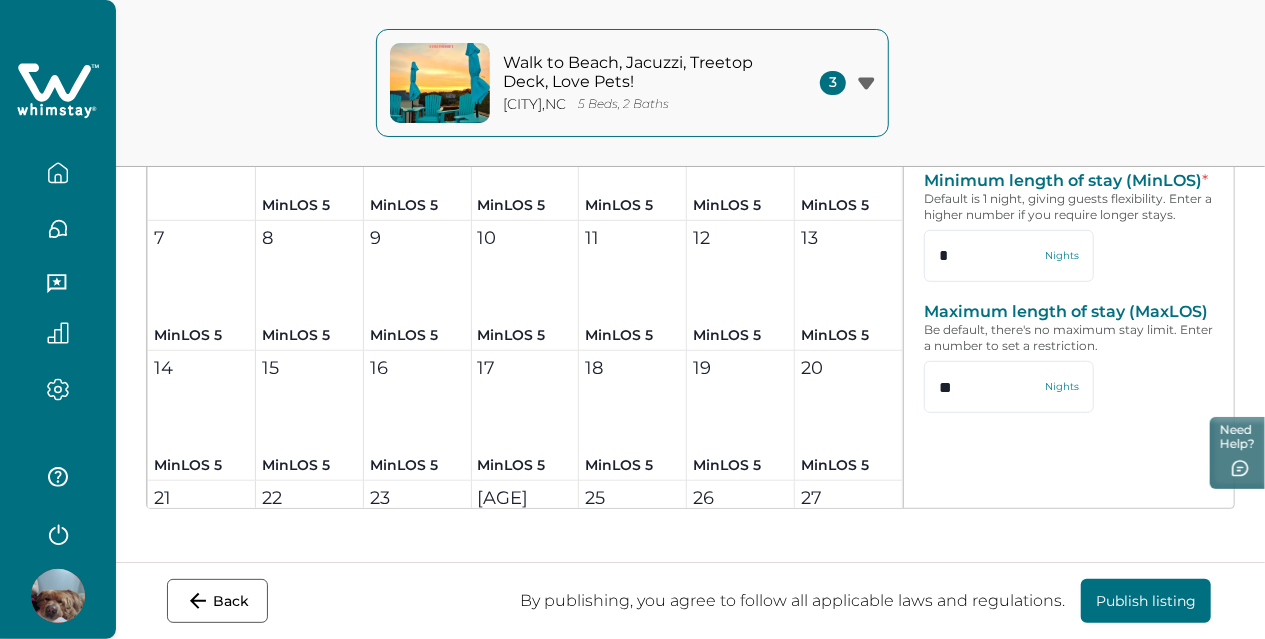 click at bounding box center (58, 173) 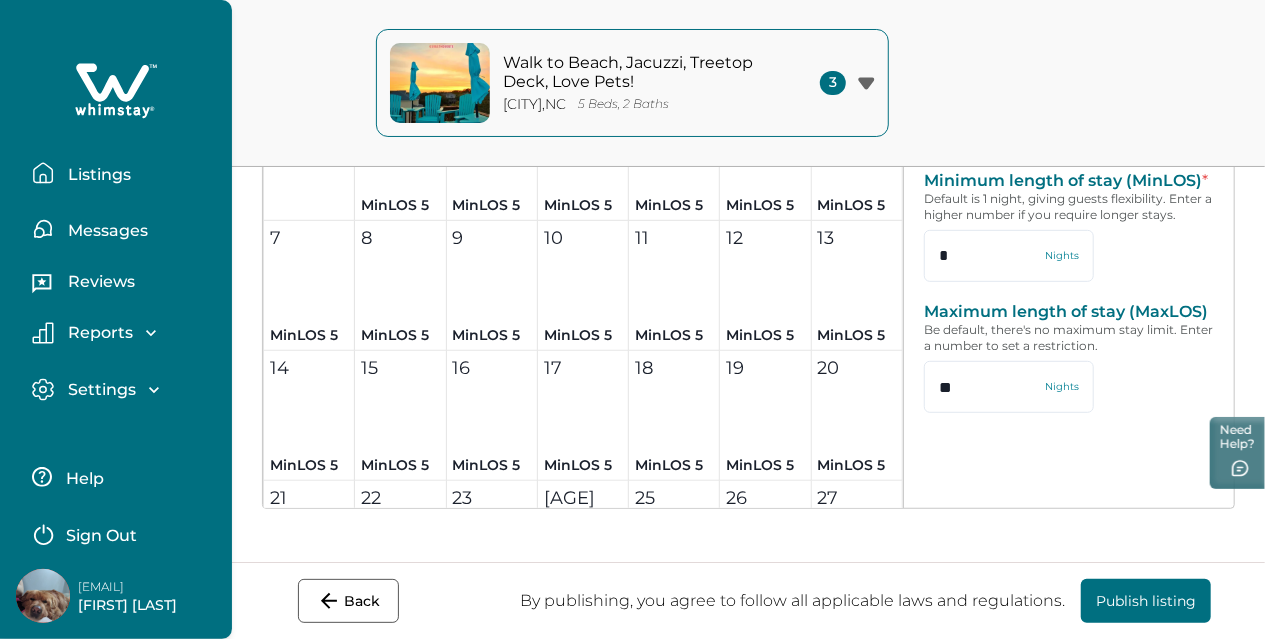 scroll, scrollTop: 7968, scrollLeft: 0, axis: vertical 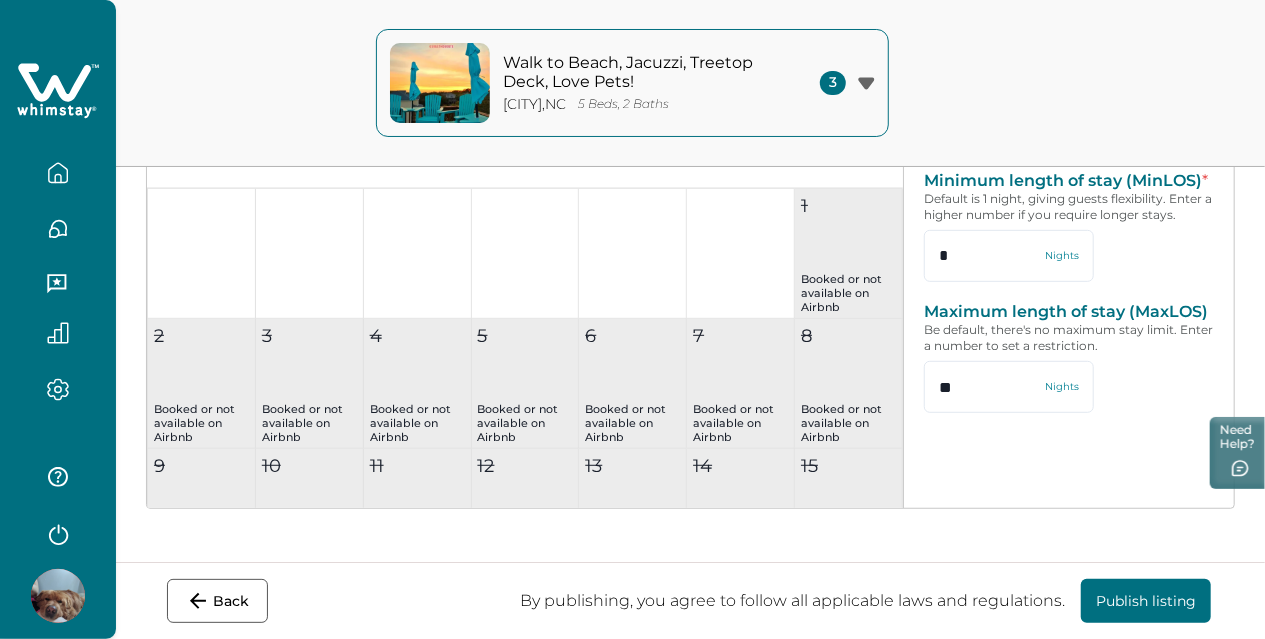 click on "Walk to Beach, Jacuzzi, Treetop Deck, Love Pets! Corolla ,  [STATE] 5 Beds, 2 Baths 3 Screened Patio, Fenced Yard, & Pet Friendly! [CITY] ,  [STATE] Fenced Yard, Home Office, & Covered Deck (Monthly) Asheville ,  [STATE] Walk to Beach, Jacuzzi, Treetop Deck, Love Pets! Corolla ,  [STATE]" at bounding box center [632, 83] 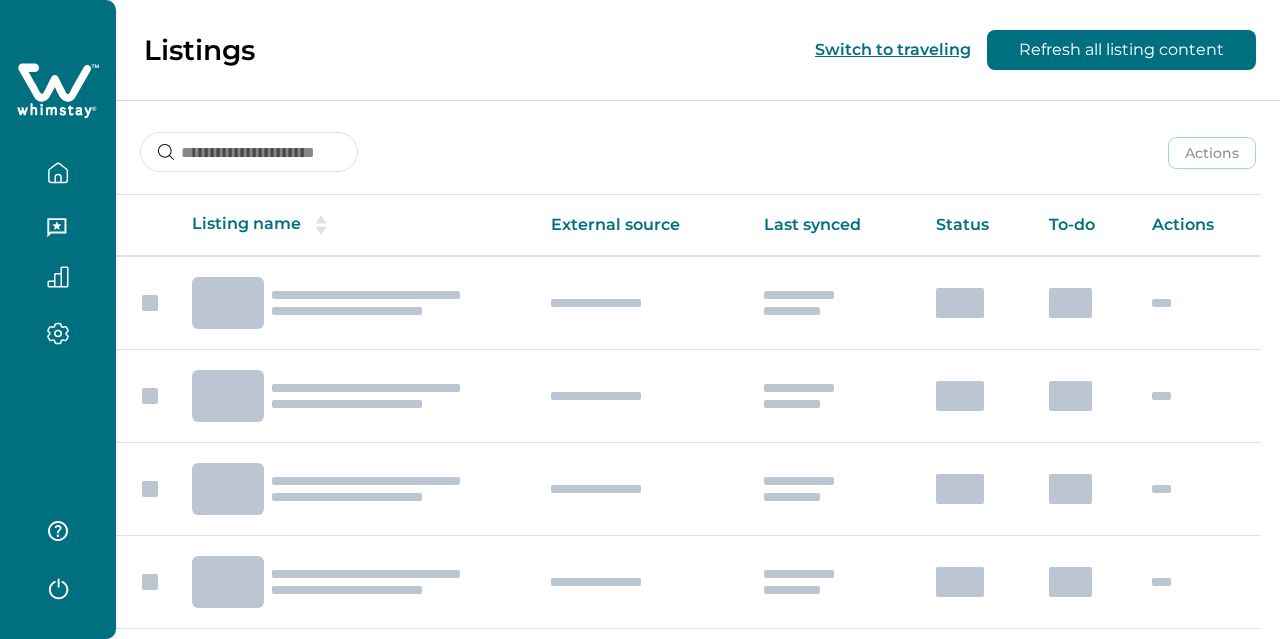 scroll, scrollTop: 0, scrollLeft: 0, axis: both 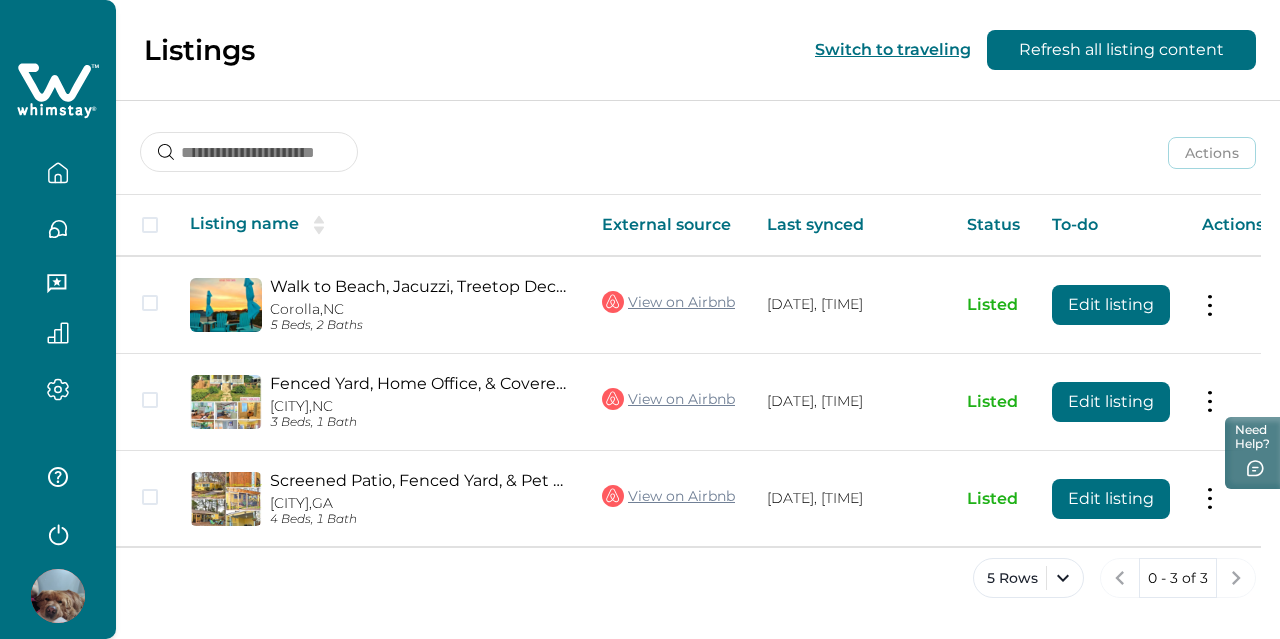 click 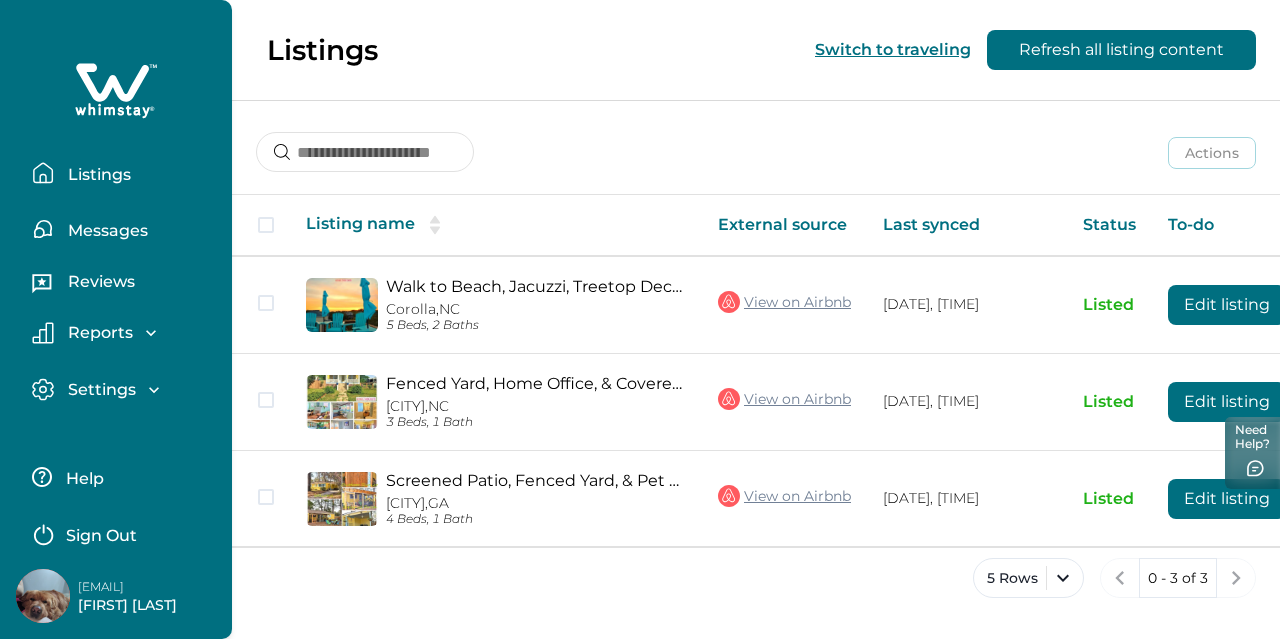 click on "Settings" at bounding box center (99, 390) 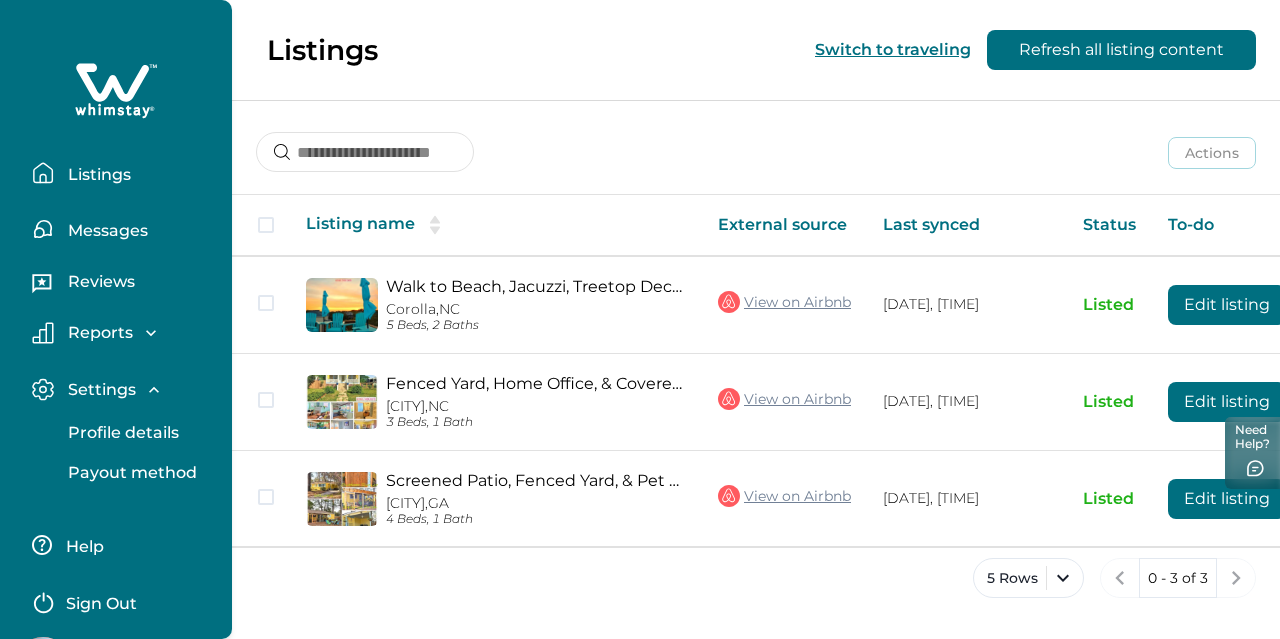 click on "Profile details" at bounding box center [120, 433] 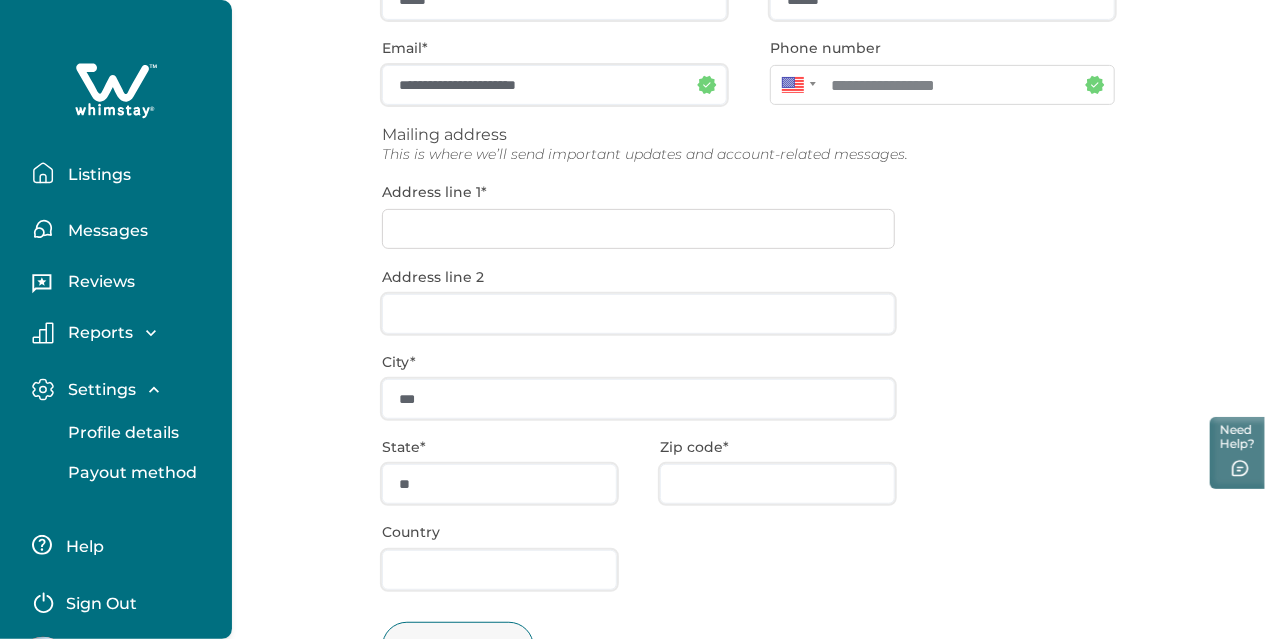 scroll, scrollTop: 385, scrollLeft: 0, axis: vertical 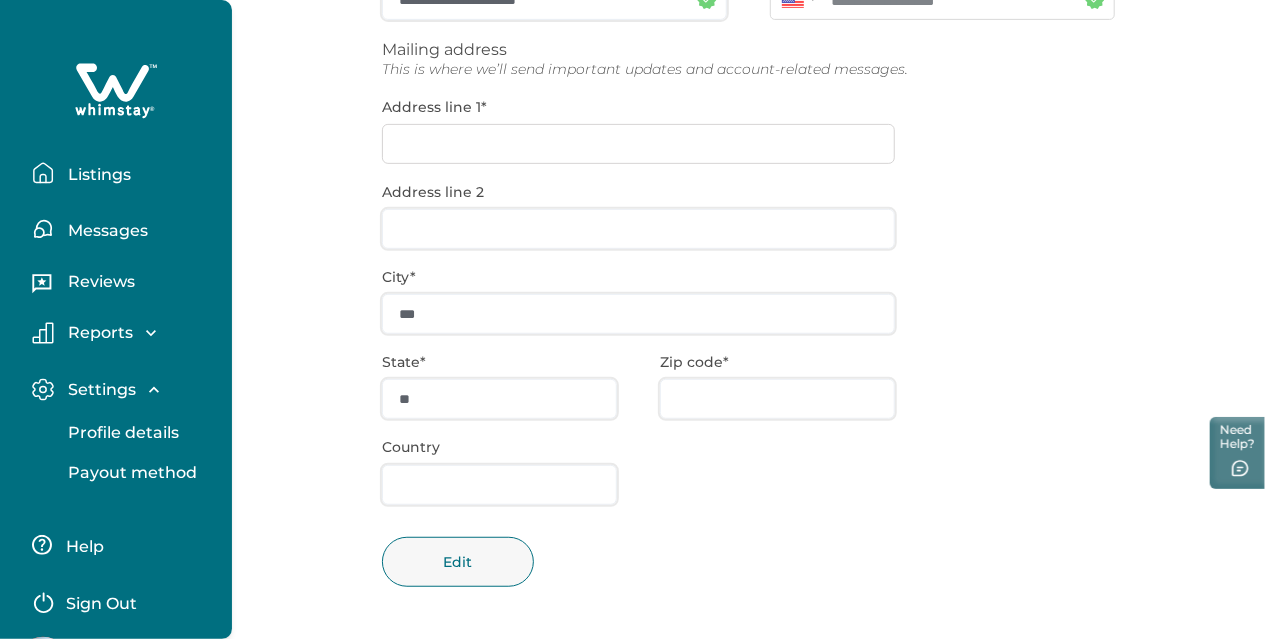 click on "Reviews" at bounding box center (98, 282) 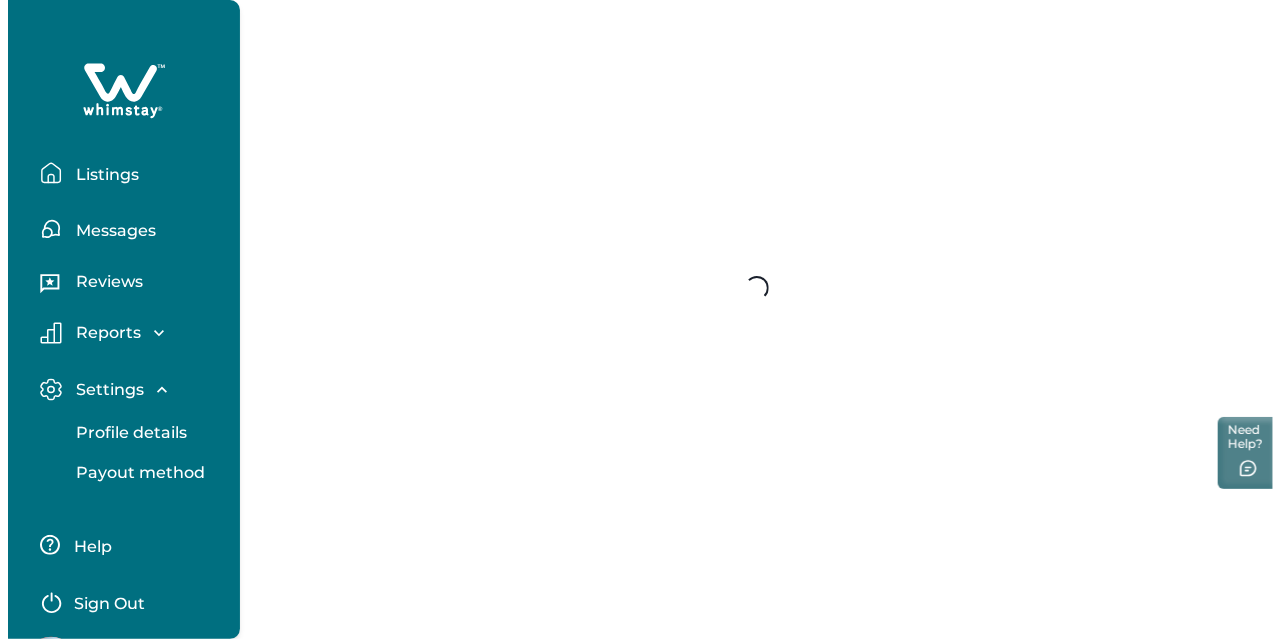 scroll, scrollTop: 0, scrollLeft: 0, axis: both 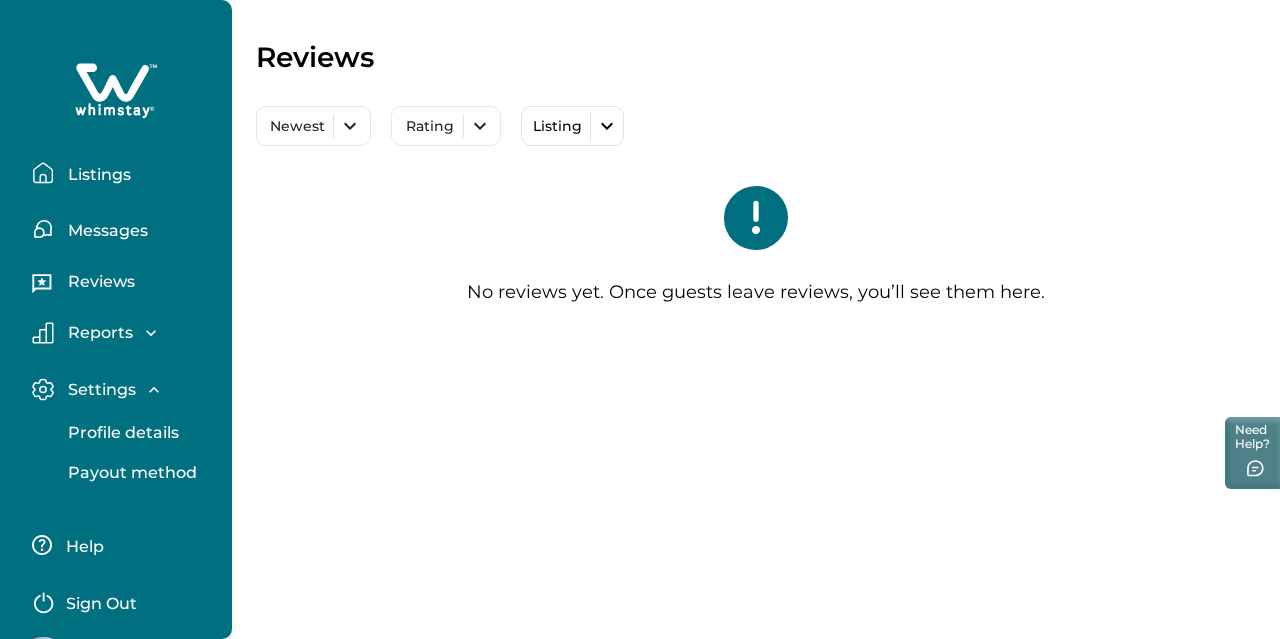 click on "Messages" at bounding box center (105, 231) 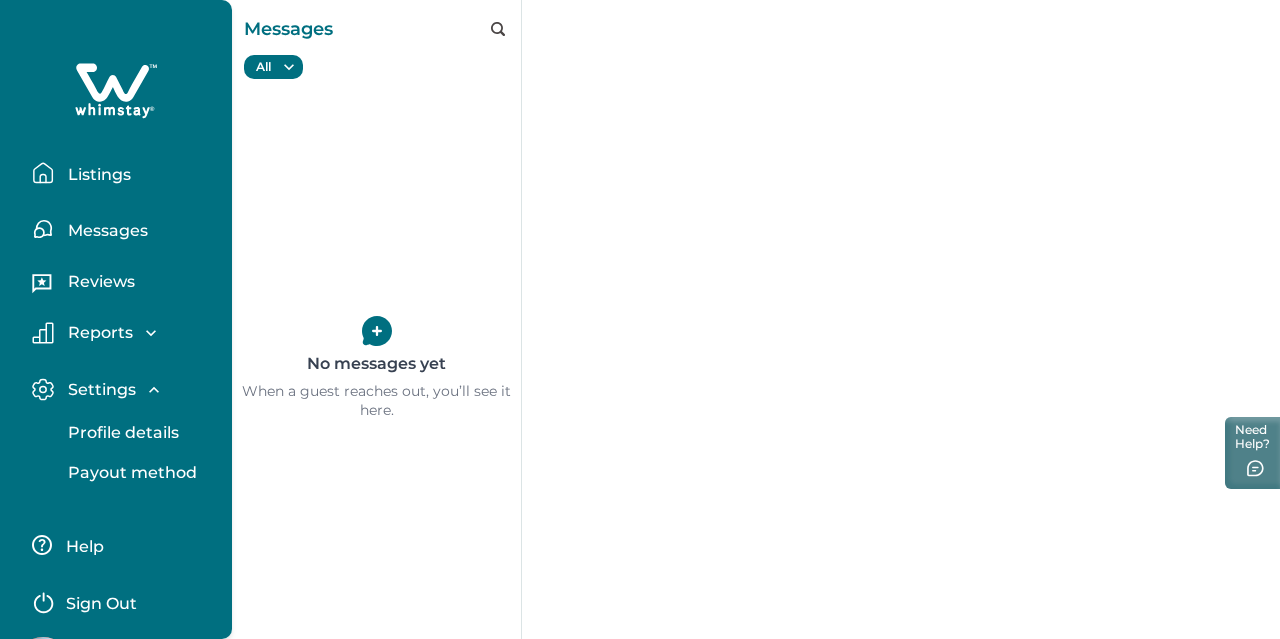 click on "Listings" at bounding box center (96, 175) 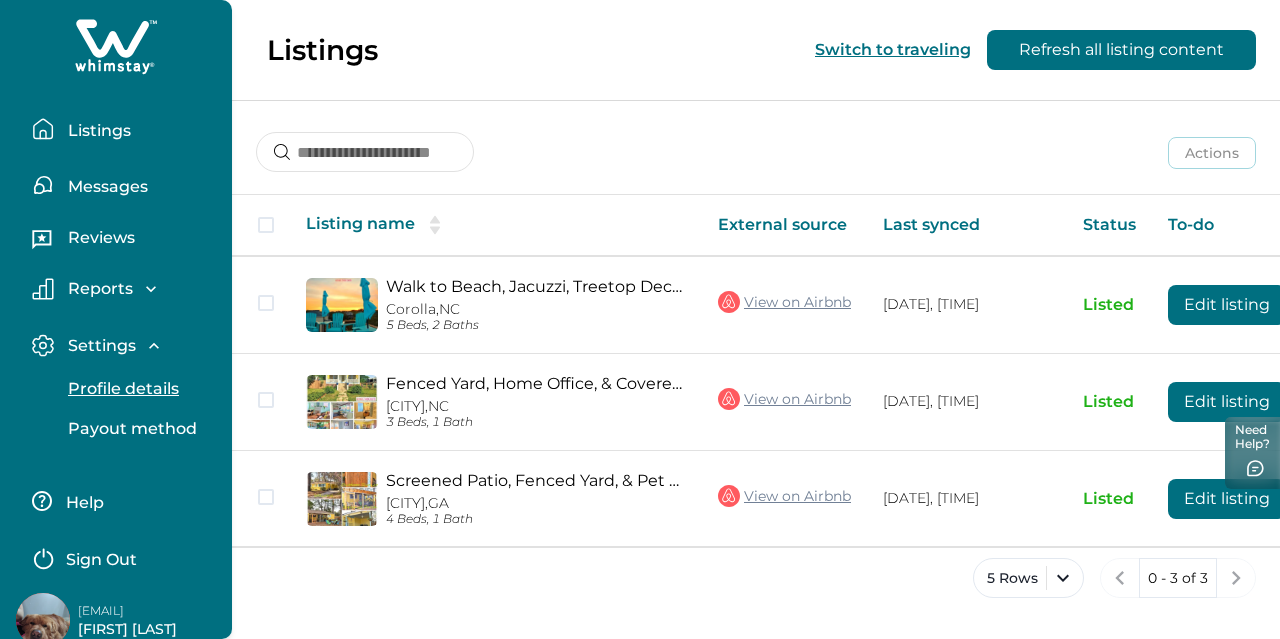 scroll, scrollTop: 68, scrollLeft: 0, axis: vertical 